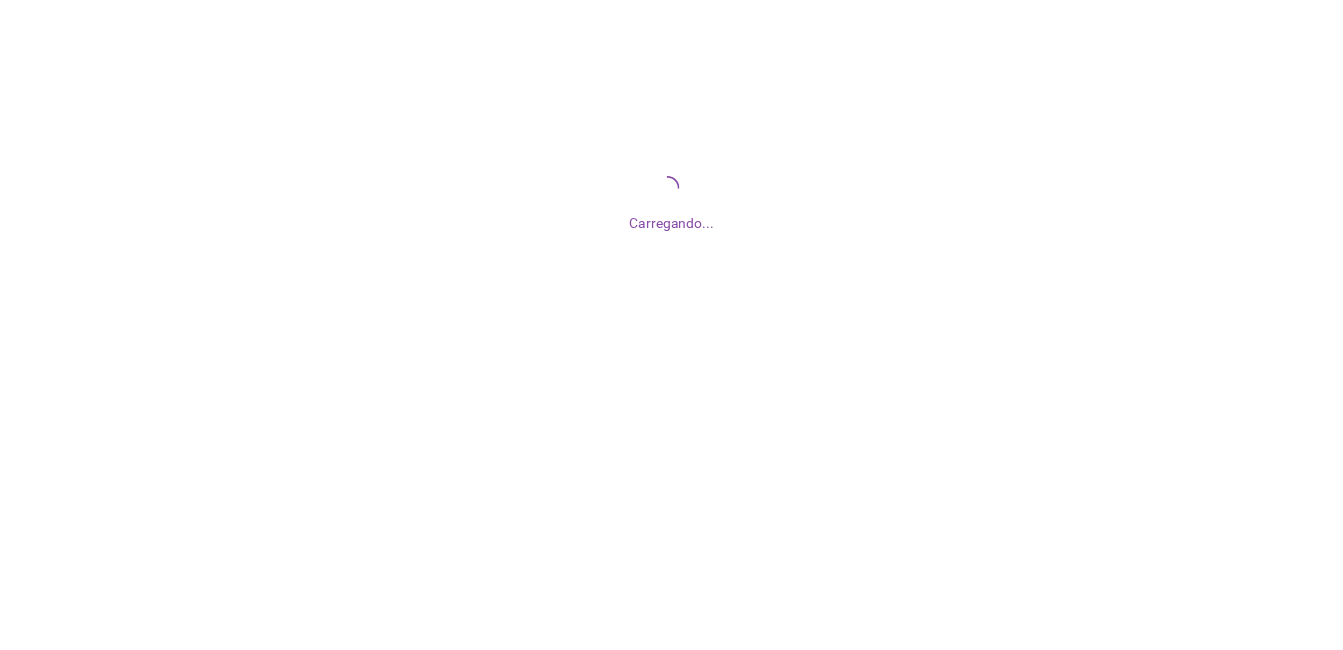 scroll, scrollTop: 0, scrollLeft: 0, axis: both 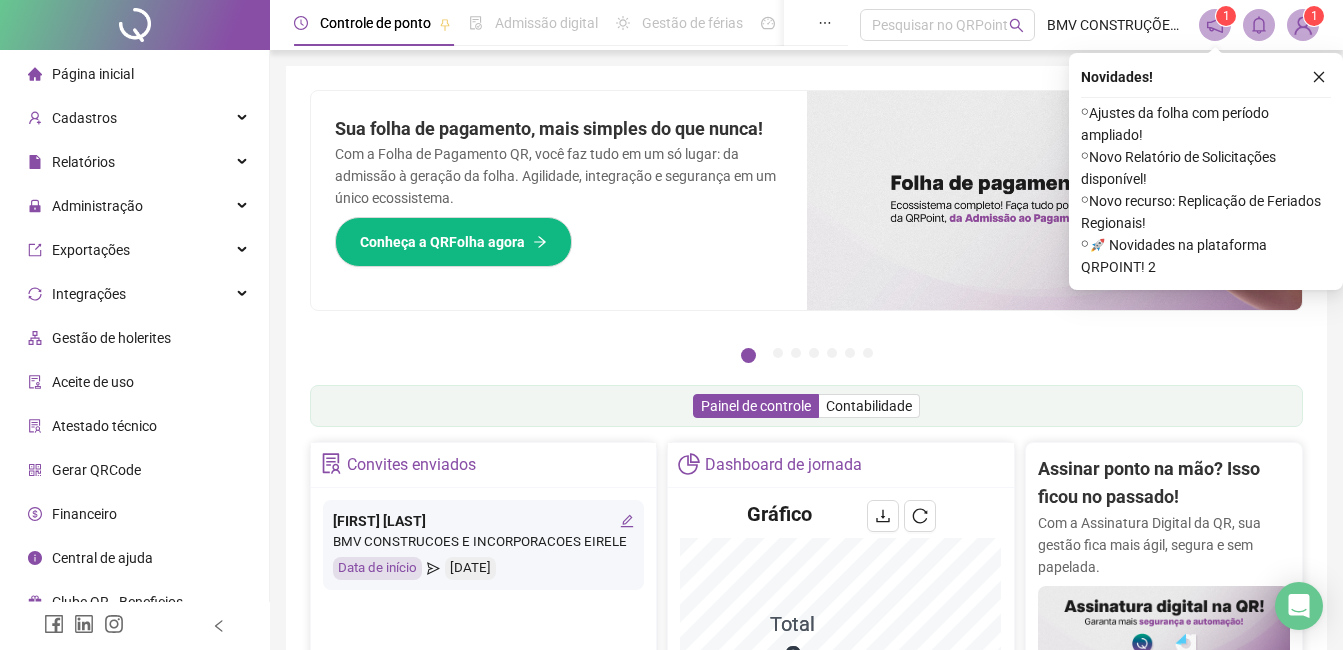 click on "Novidades ! ⚬  Ajustes da folha com período ampliado! ⚬  Novo Relatório de Solicitações disponível! ⚬  Novo recurso: Replicação de Feriados Regionais! ⚬  🚀 Novidades na plataforma QRPOINT! 2" at bounding box center (1206, 171) 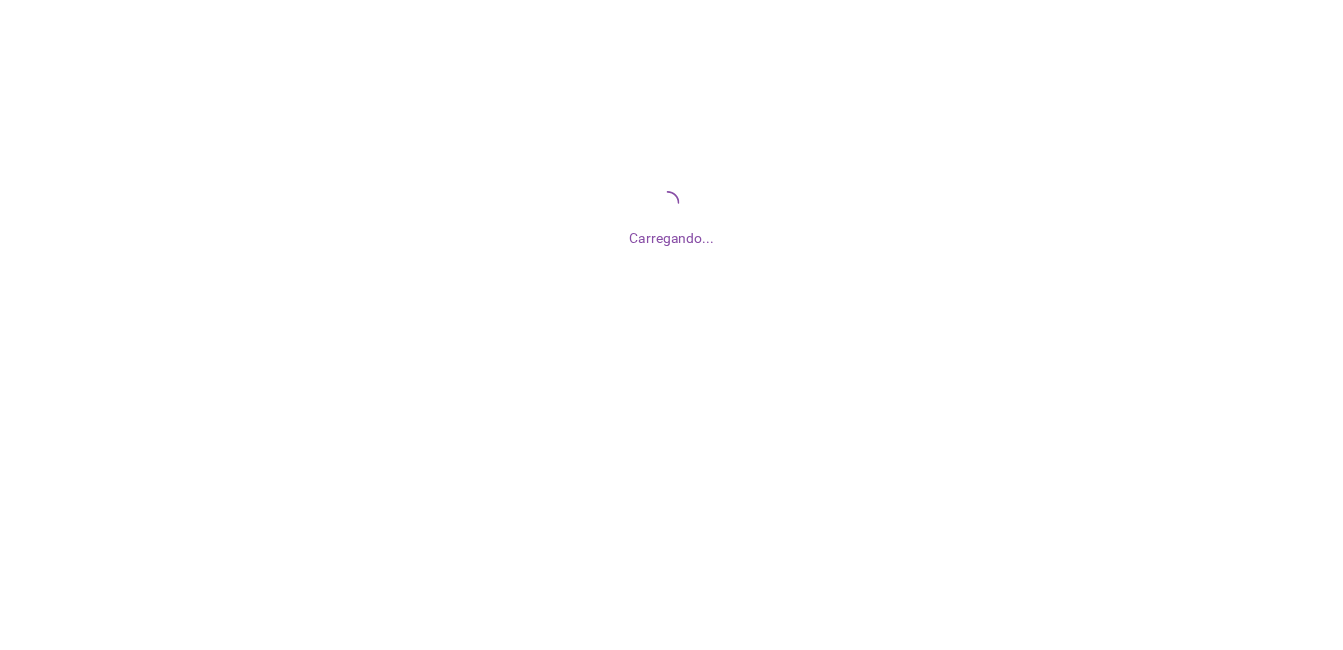 scroll, scrollTop: 0, scrollLeft: 0, axis: both 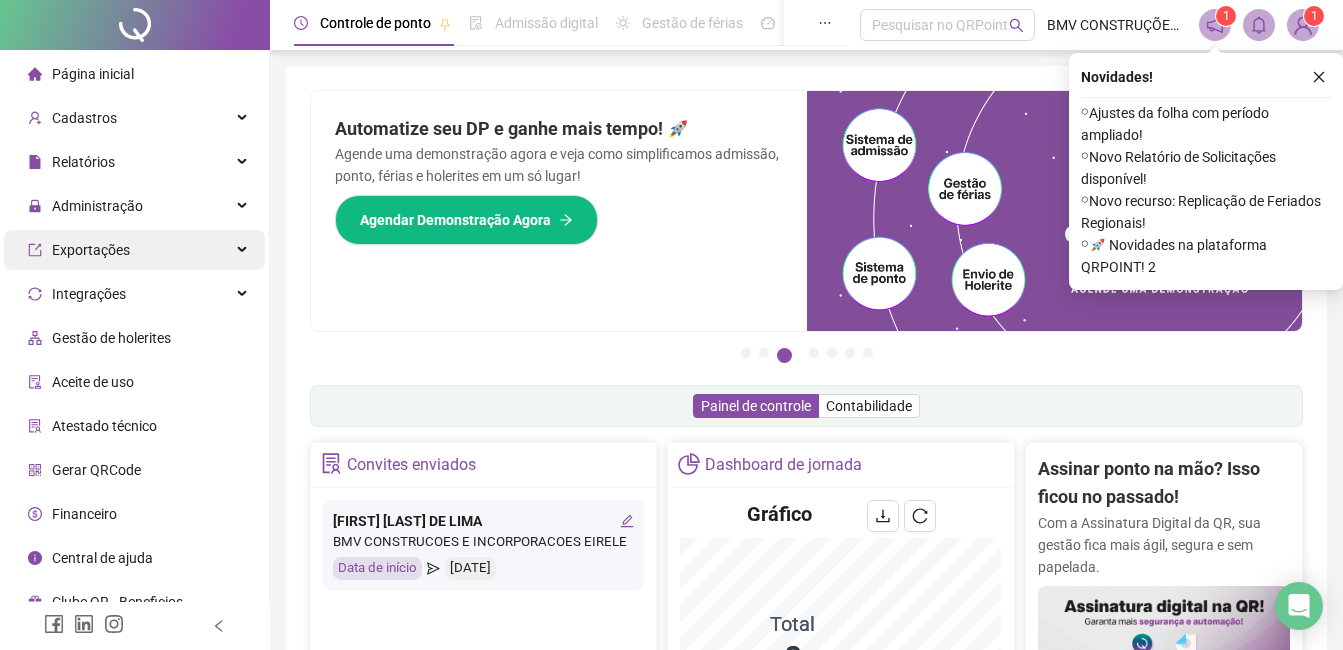 drag, startPoint x: 76, startPoint y: 193, endPoint x: 87, endPoint y: 246, distance: 54.129475 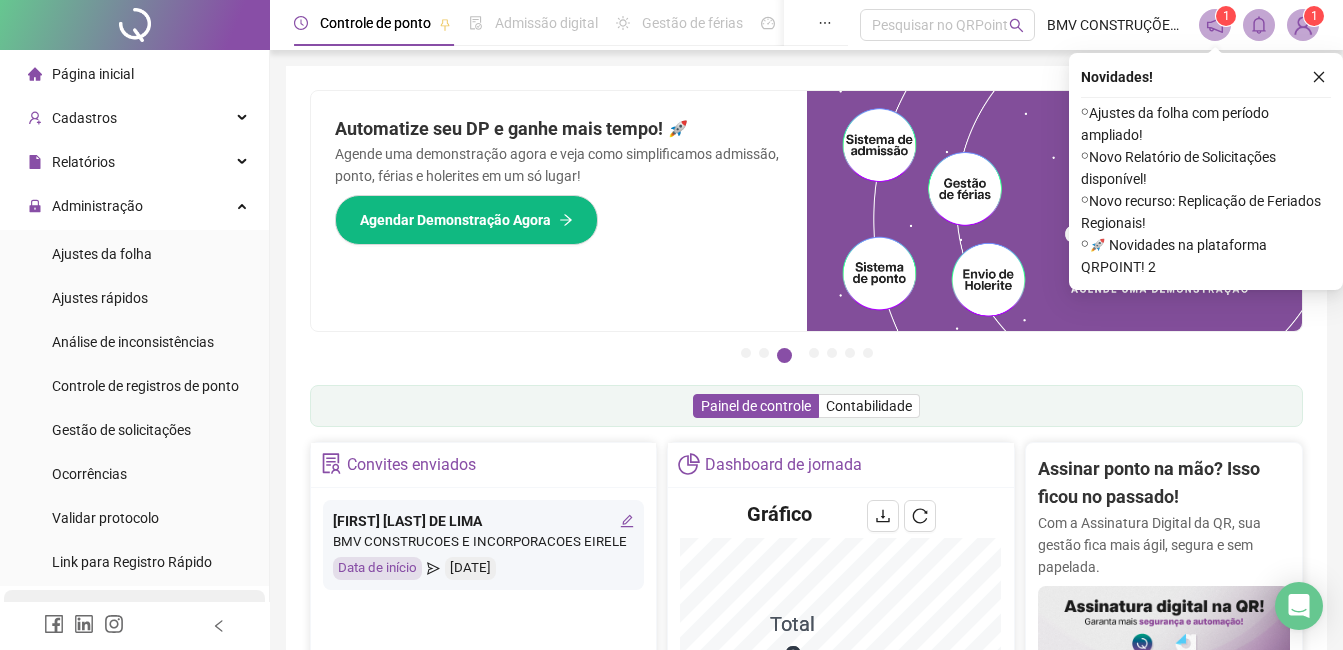 click on "Ajustes da folha" at bounding box center [102, 254] 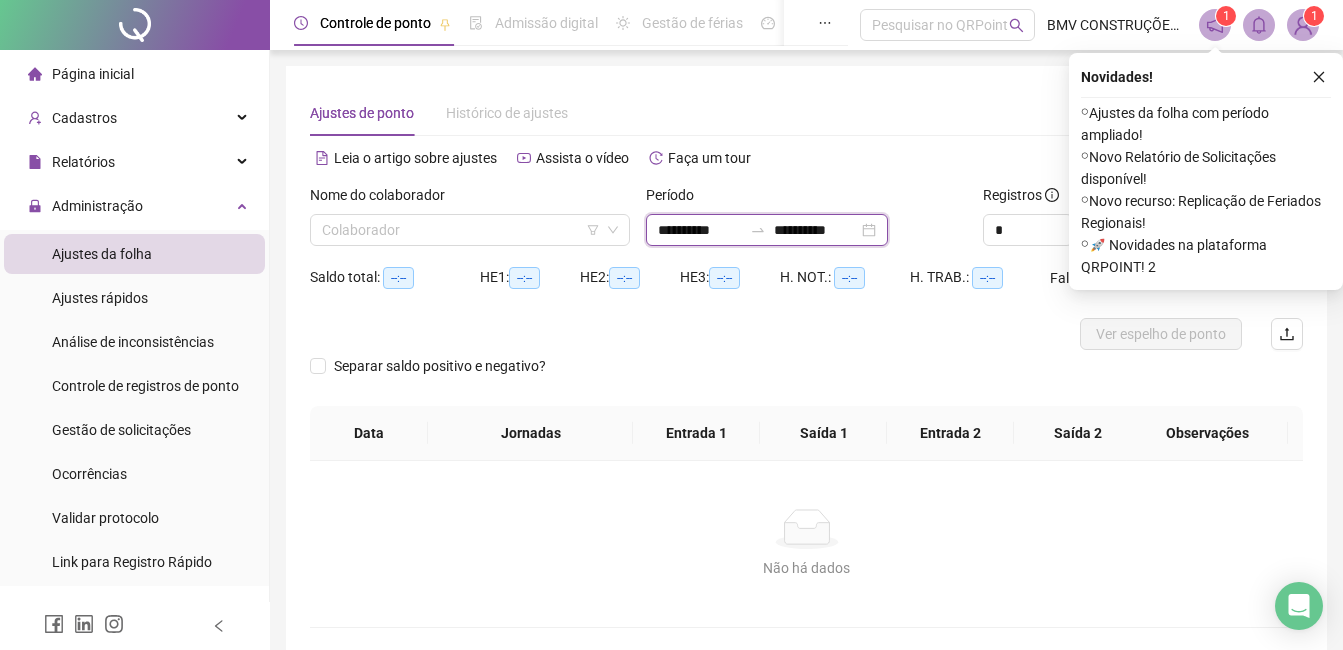 click on "**********" at bounding box center (700, 230) 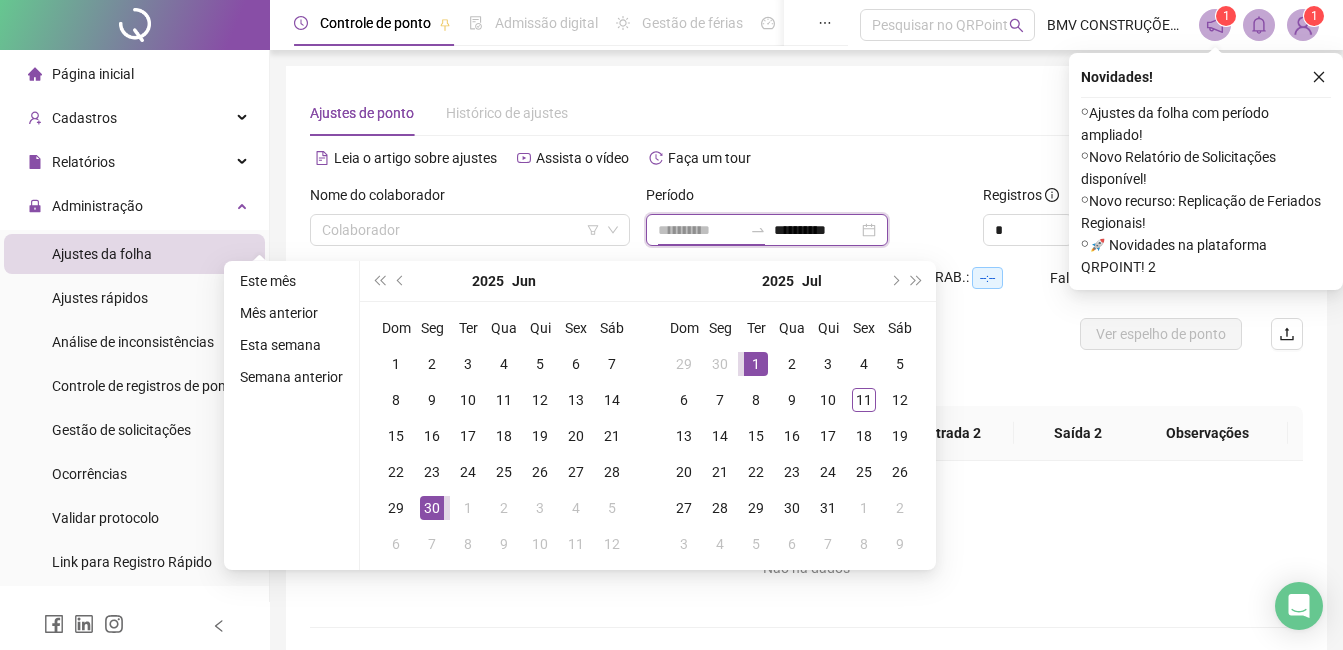 type on "**********" 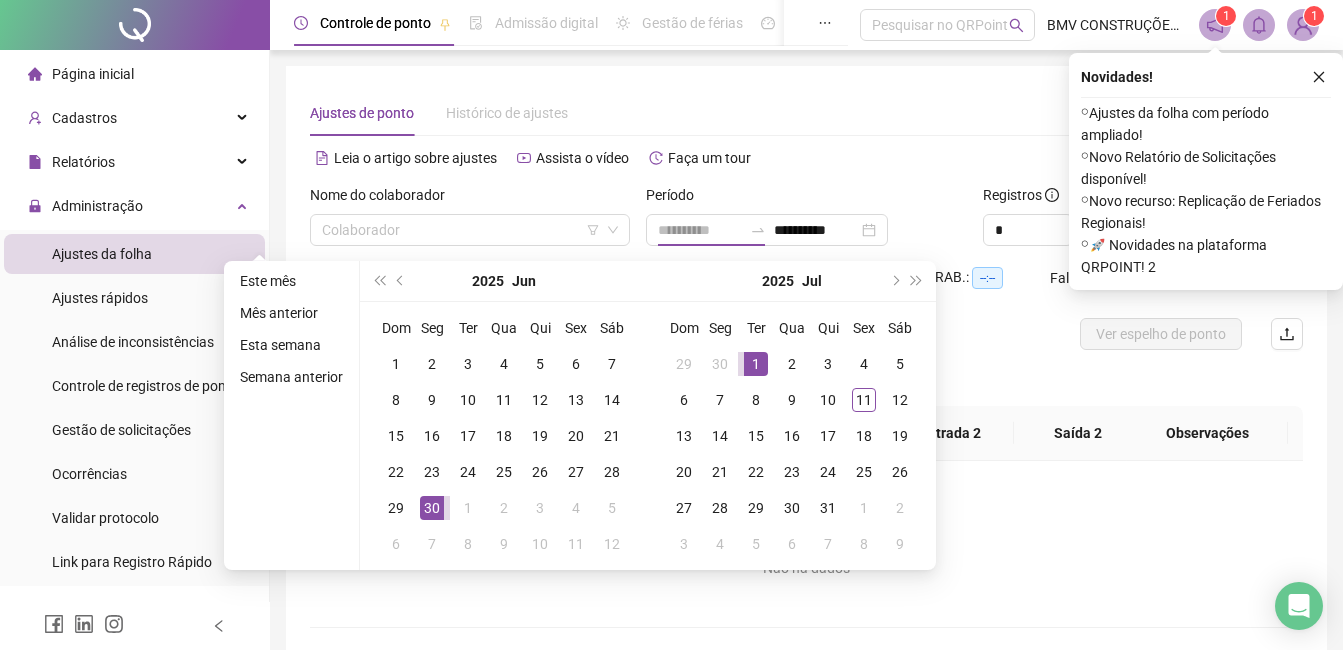 click on "1" at bounding box center [756, 364] 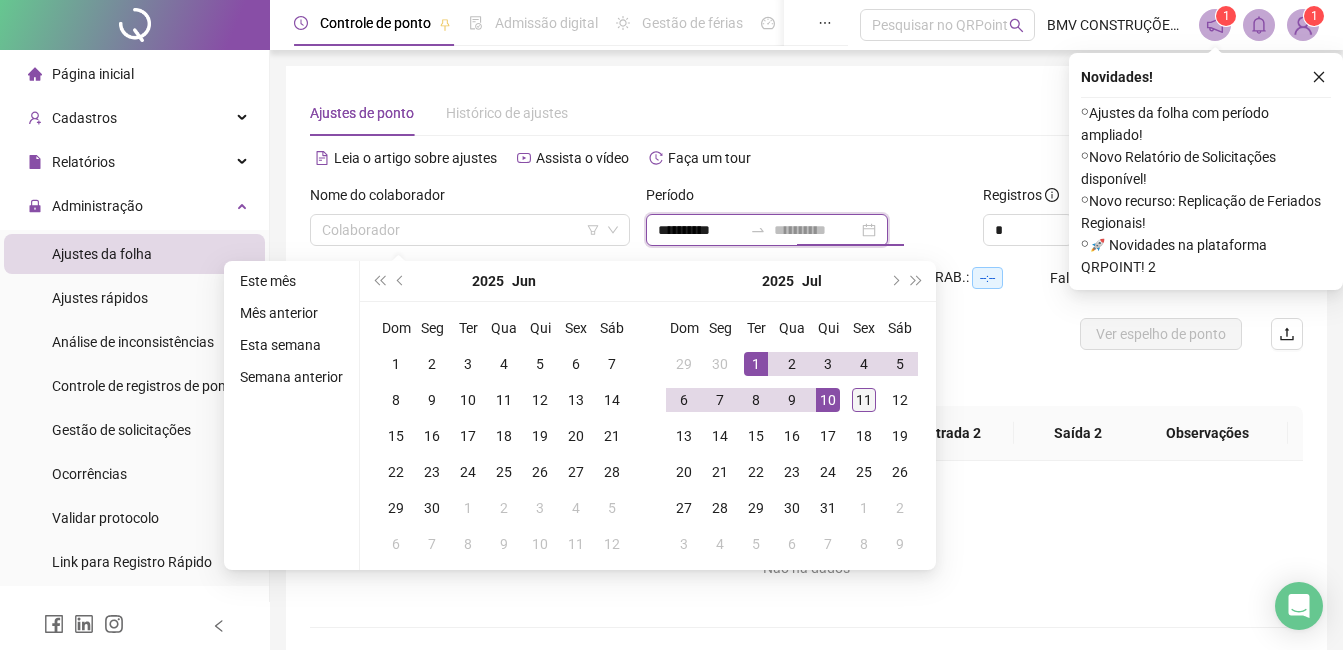 type on "**********" 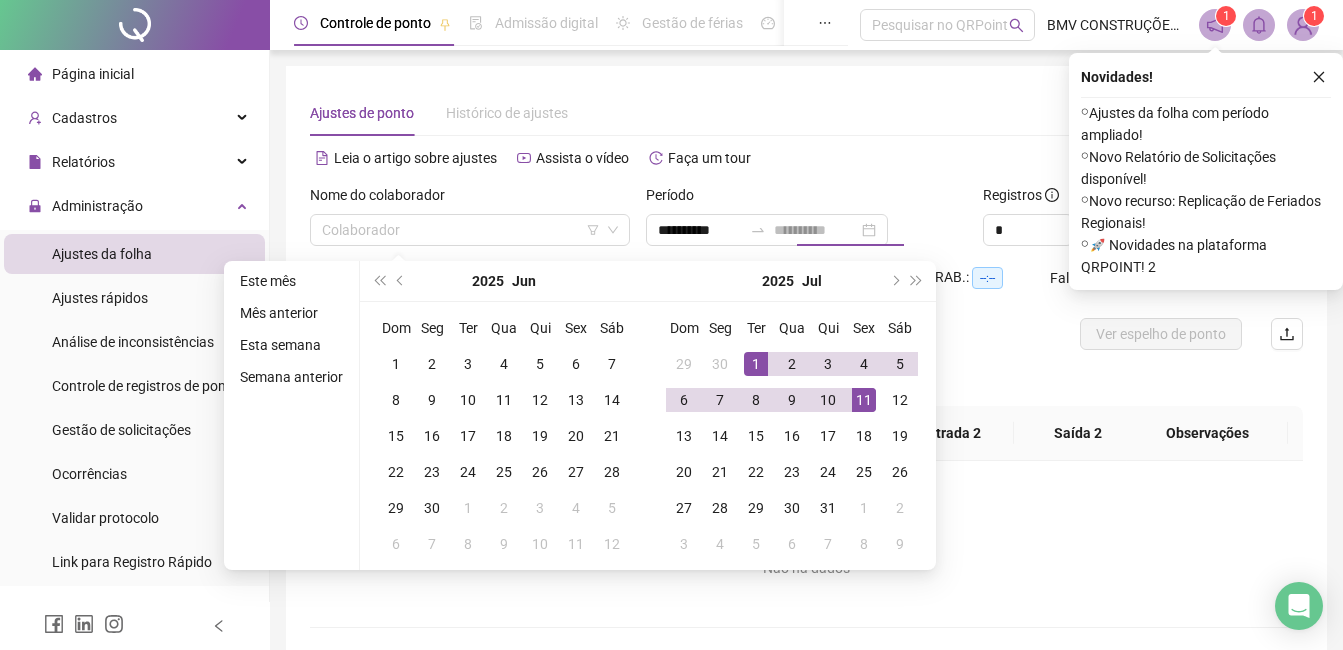 click on "11" at bounding box center [864, 400] 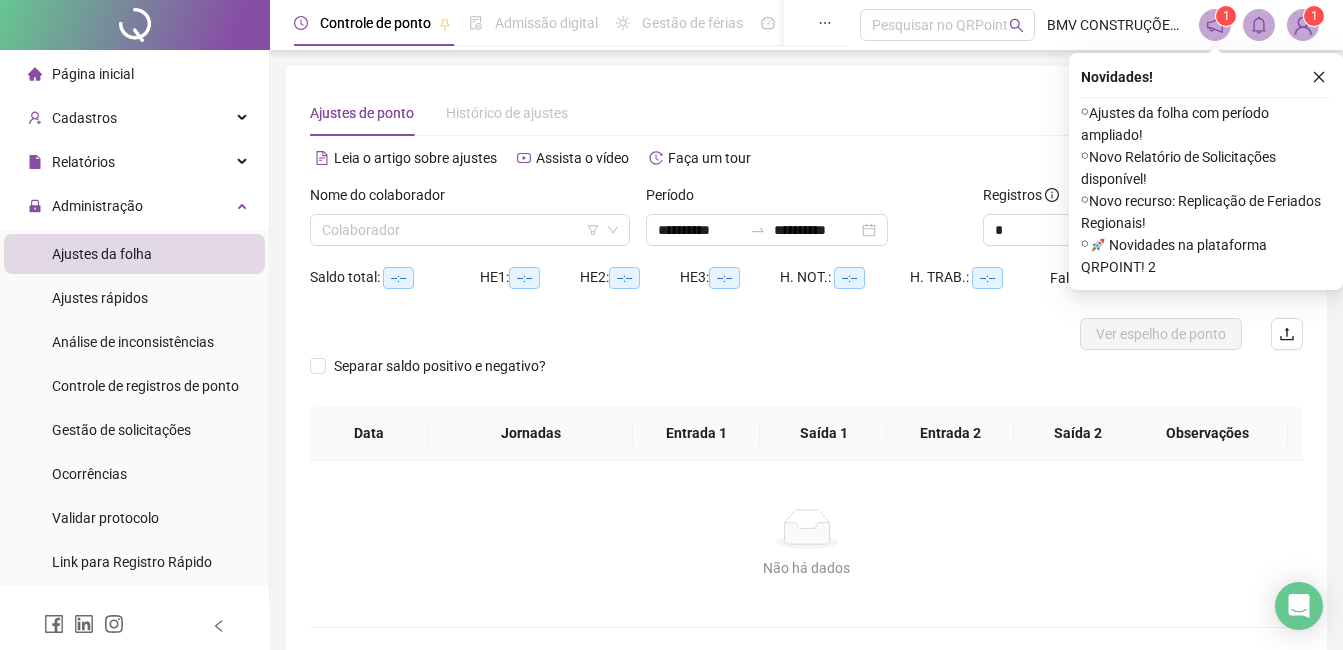 click at bounding box center (464, 230) 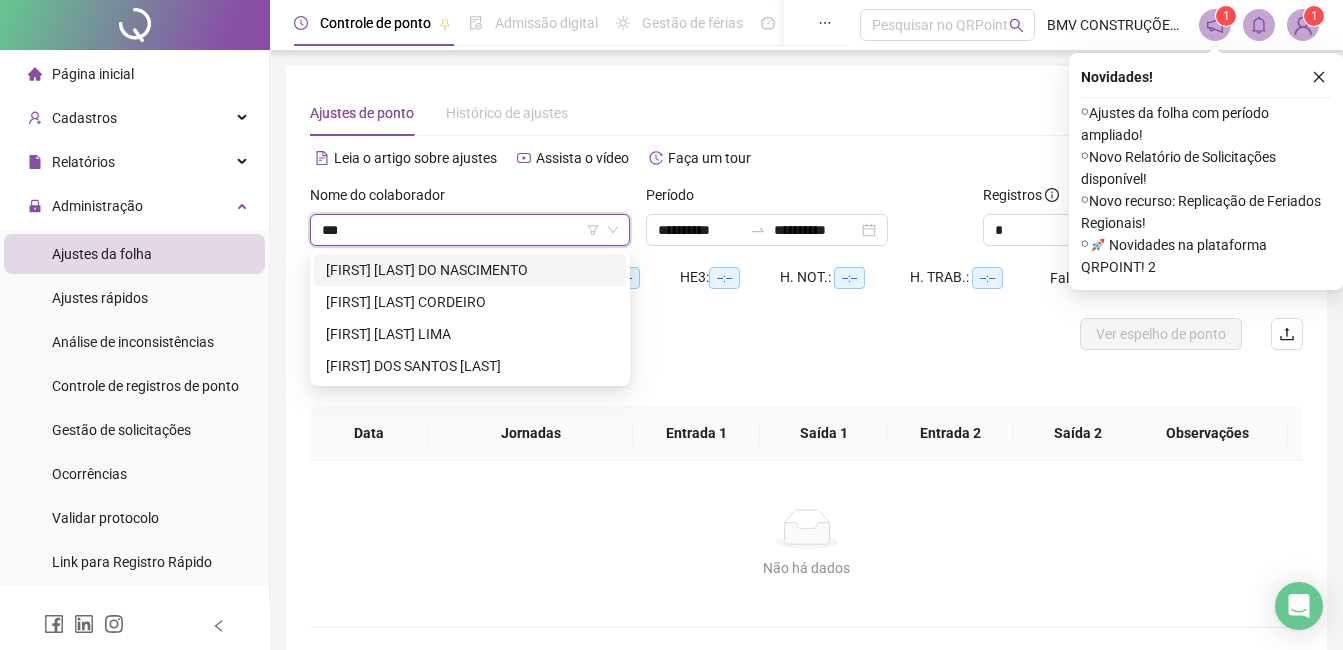 type on "****" 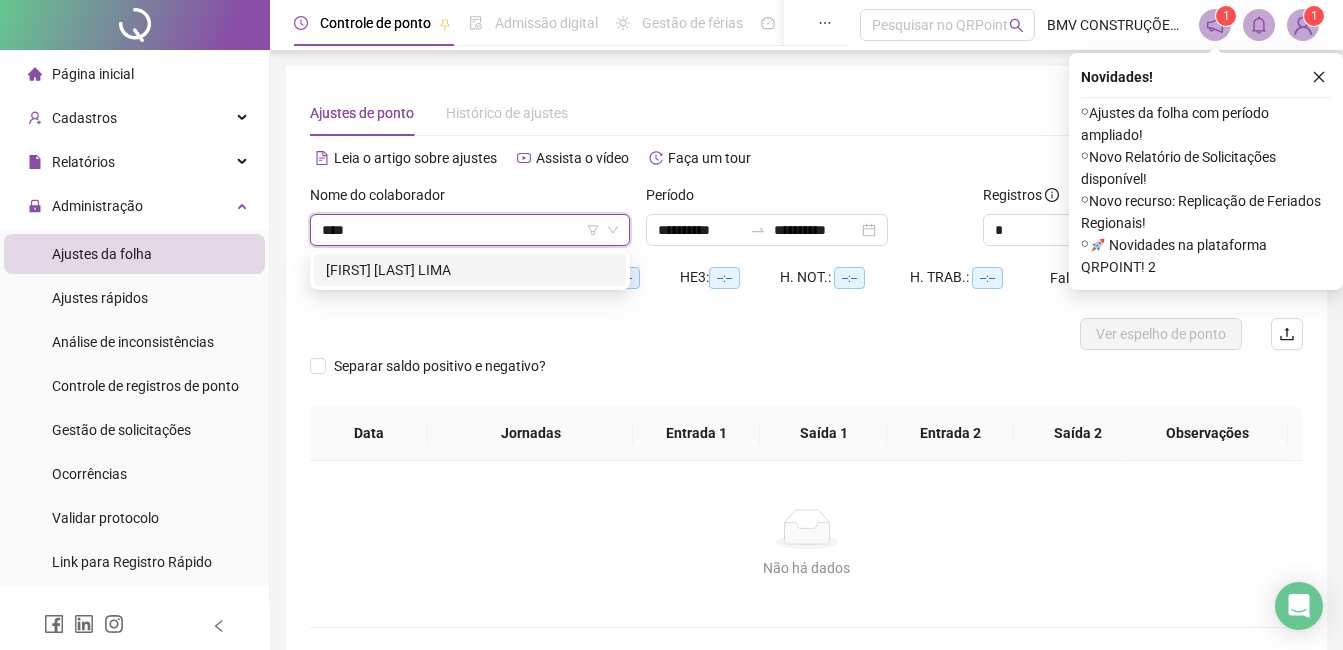 drag, startPoint x: 409, startPoint y: 273, endPoint x: 428, endPoint y: 271, distance: 19.104973 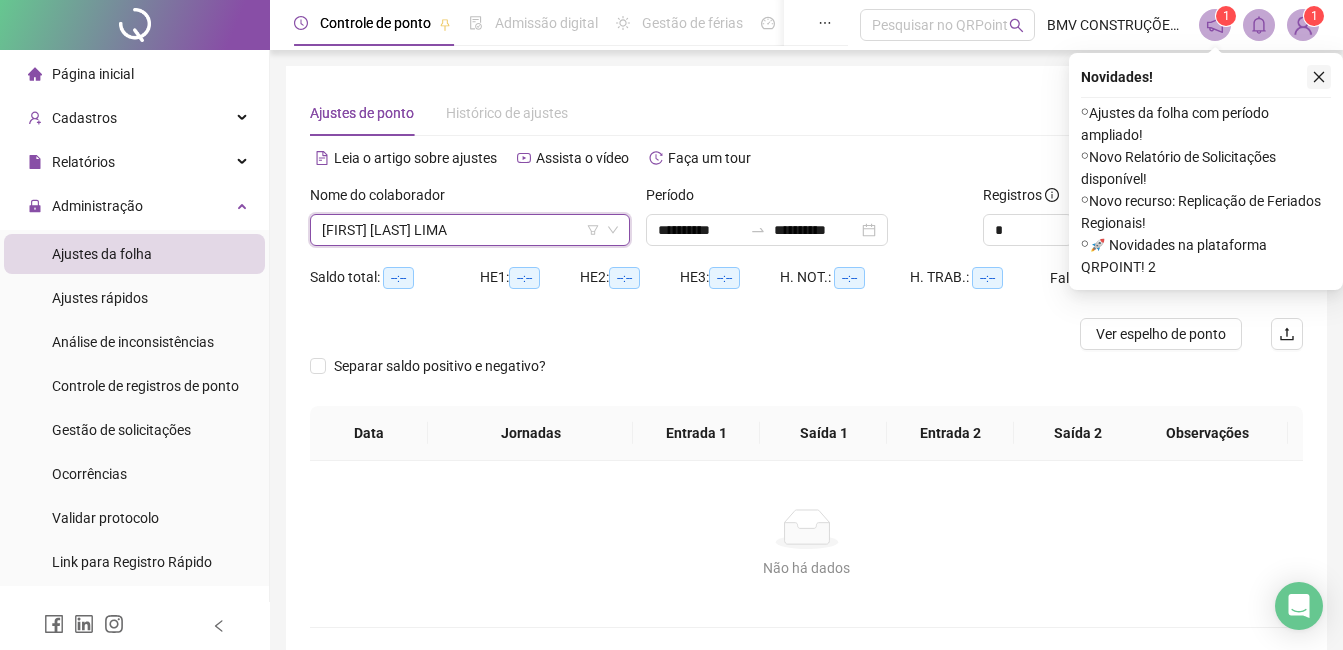 drag, startPoint x: 1322, startPoint y: 77, endPoint x: 1278, endPoint y: 190, distance: 121.264175 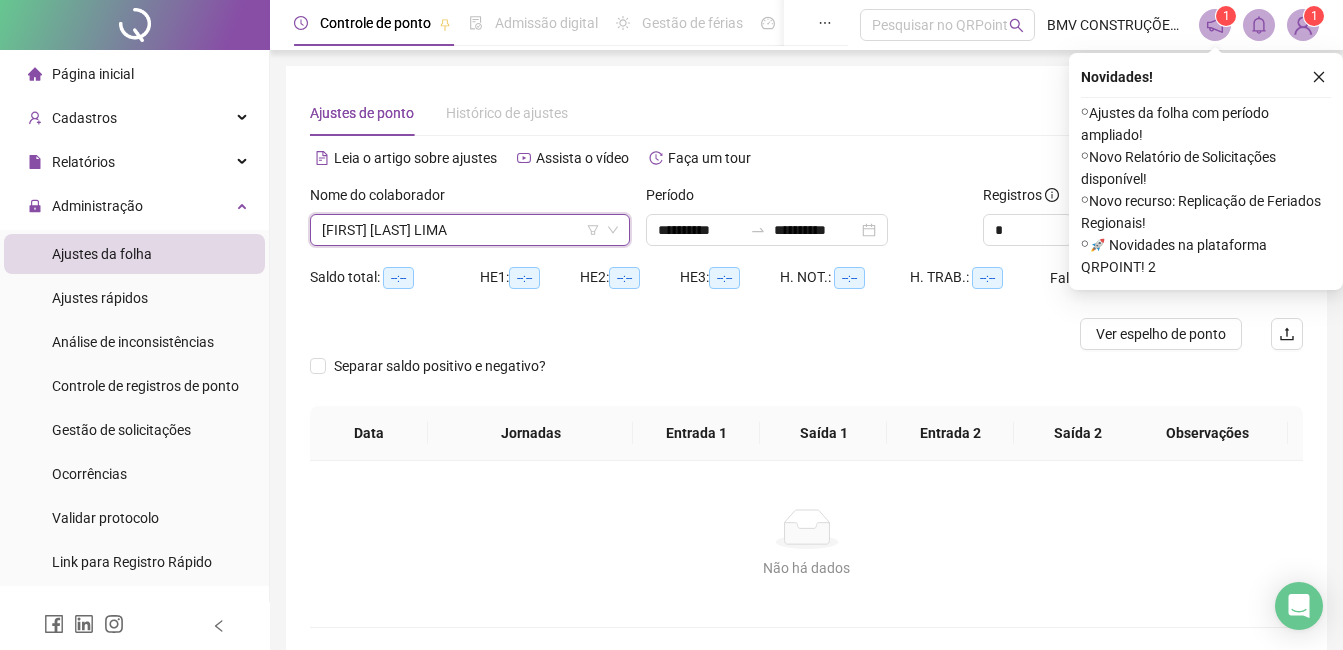 click 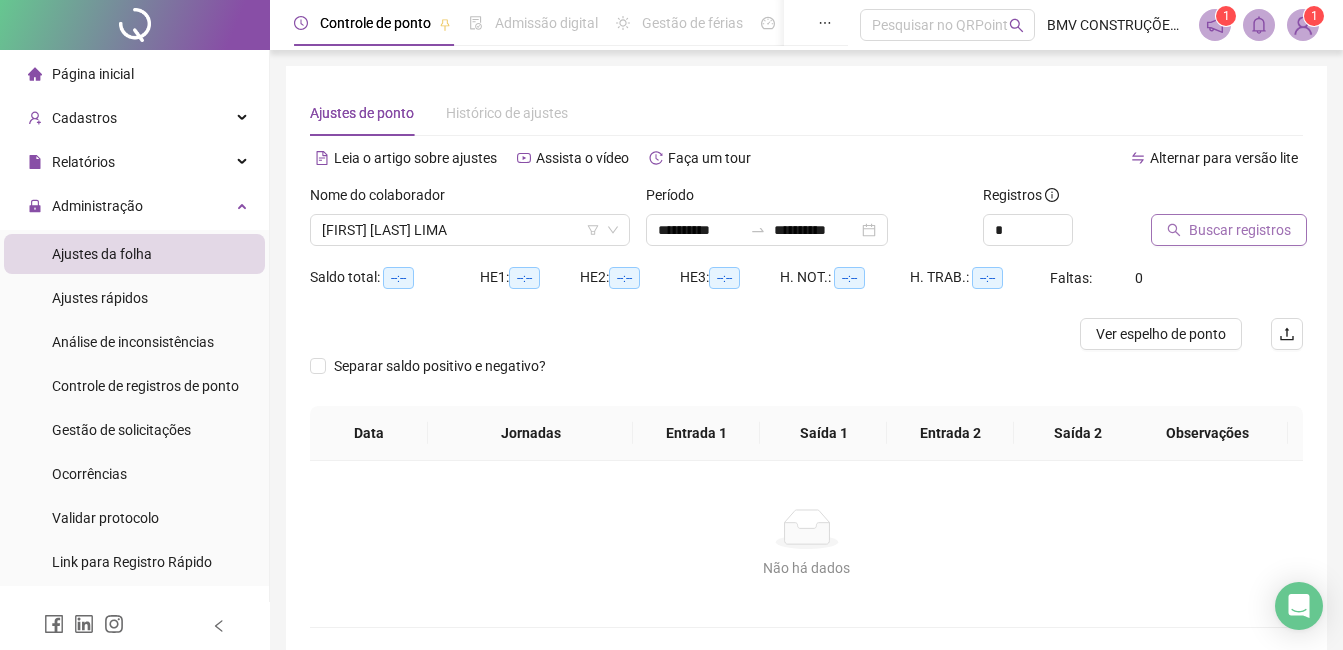click on "Buscar registros" at bounding box center (1240, 230) 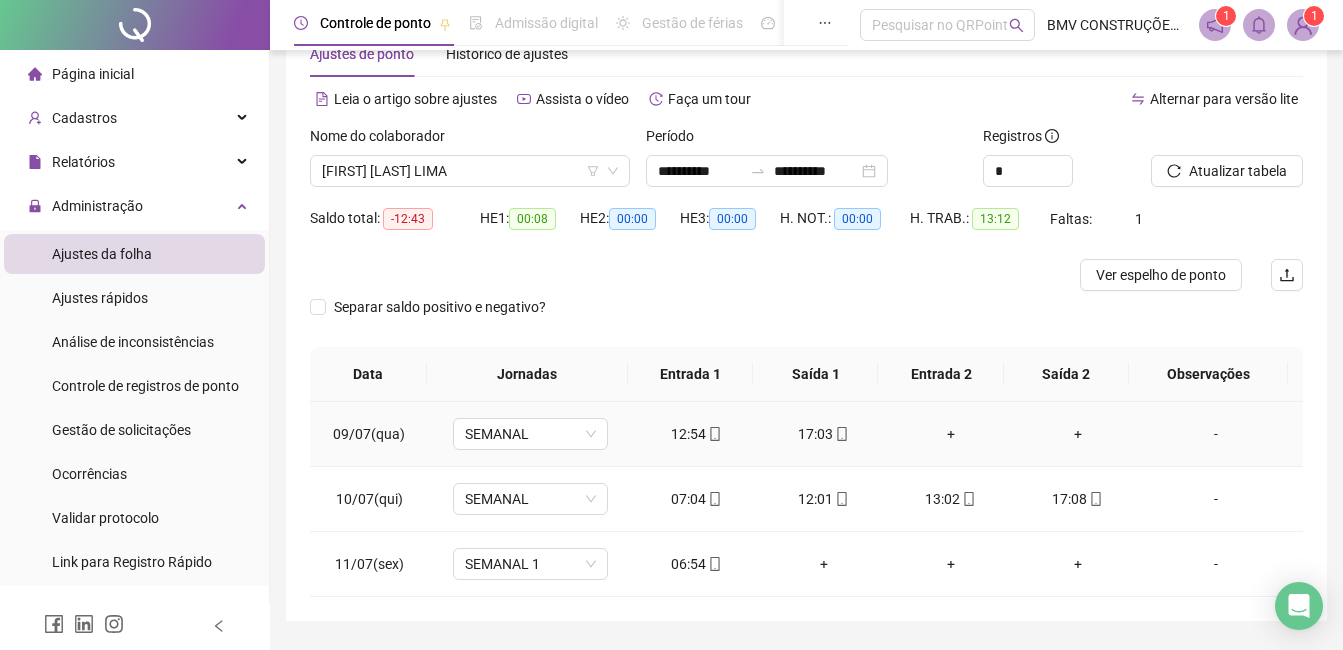 scroll, scrollTop: 116, scrollLeft: 0, axis: vertical 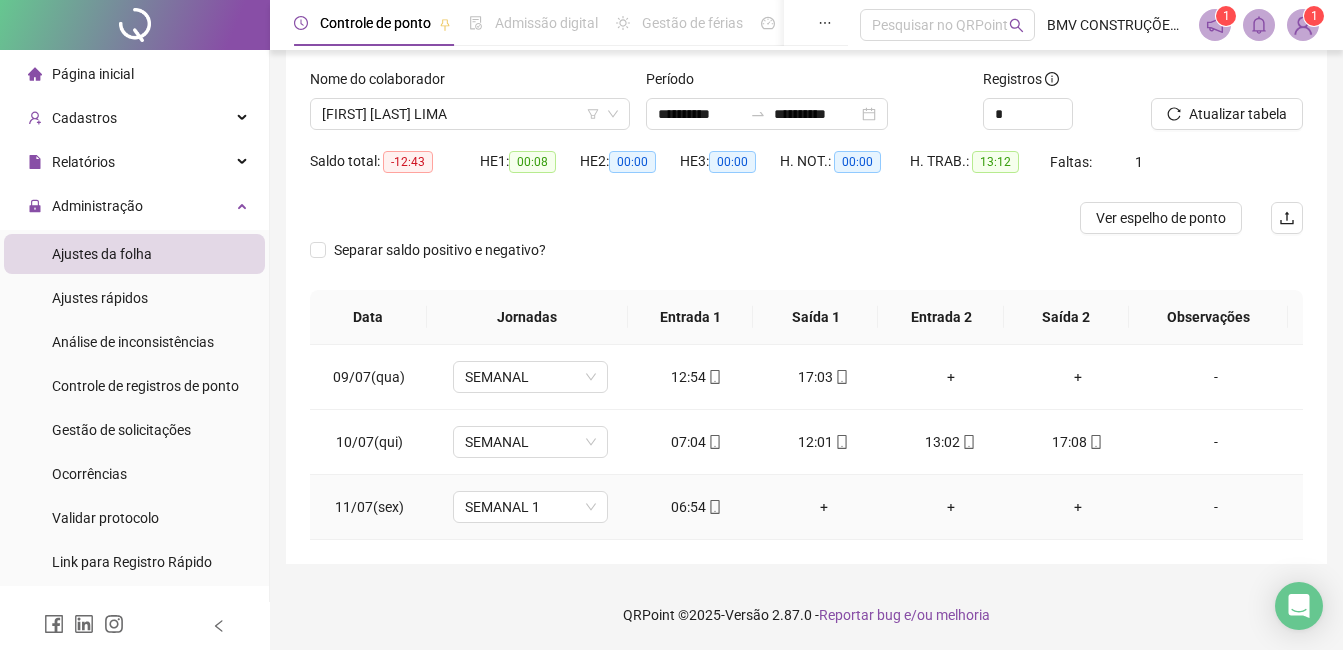 click on "06:54" at bounding box center (696, 507) 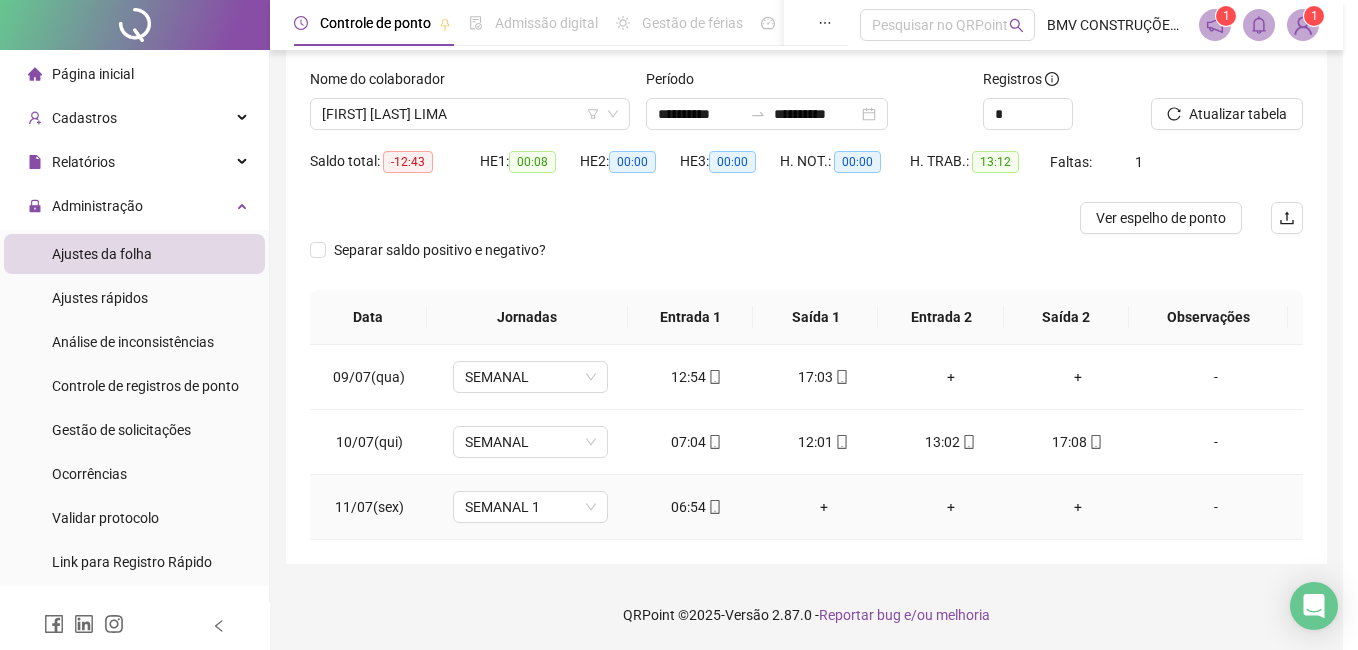 type on "**********" 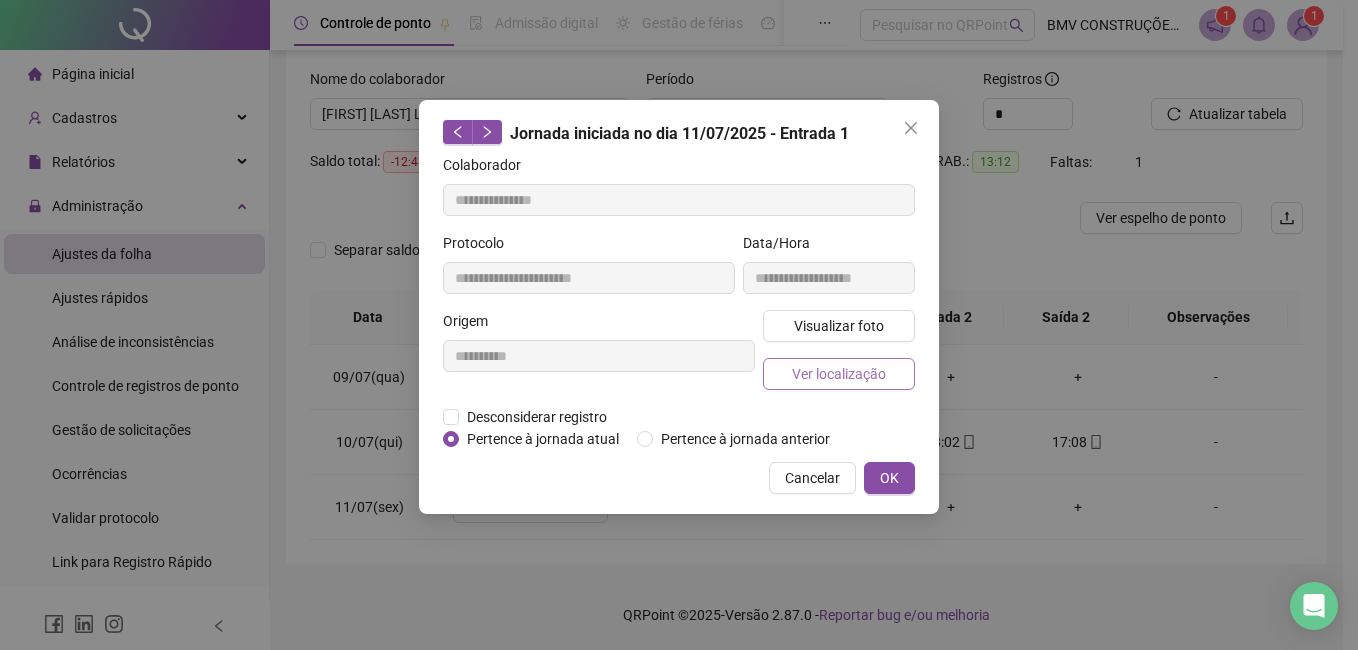 click on "Ver localização" at bounding box center [839, 374] 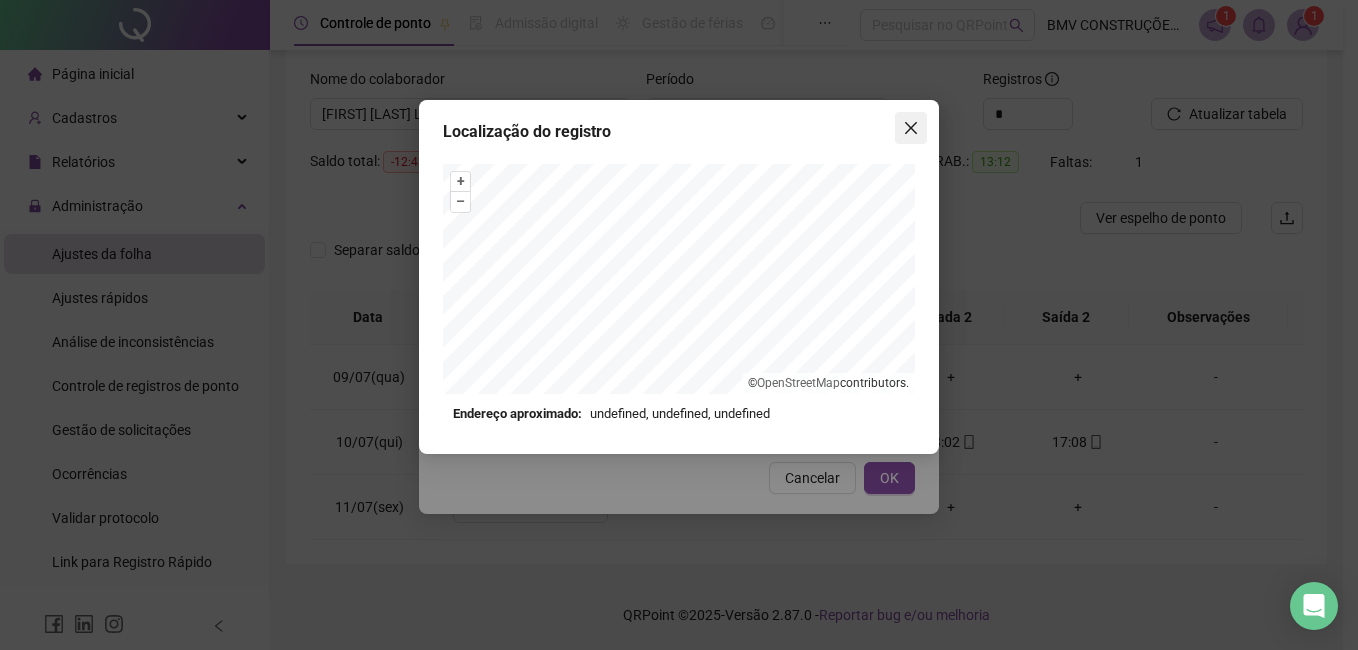 click 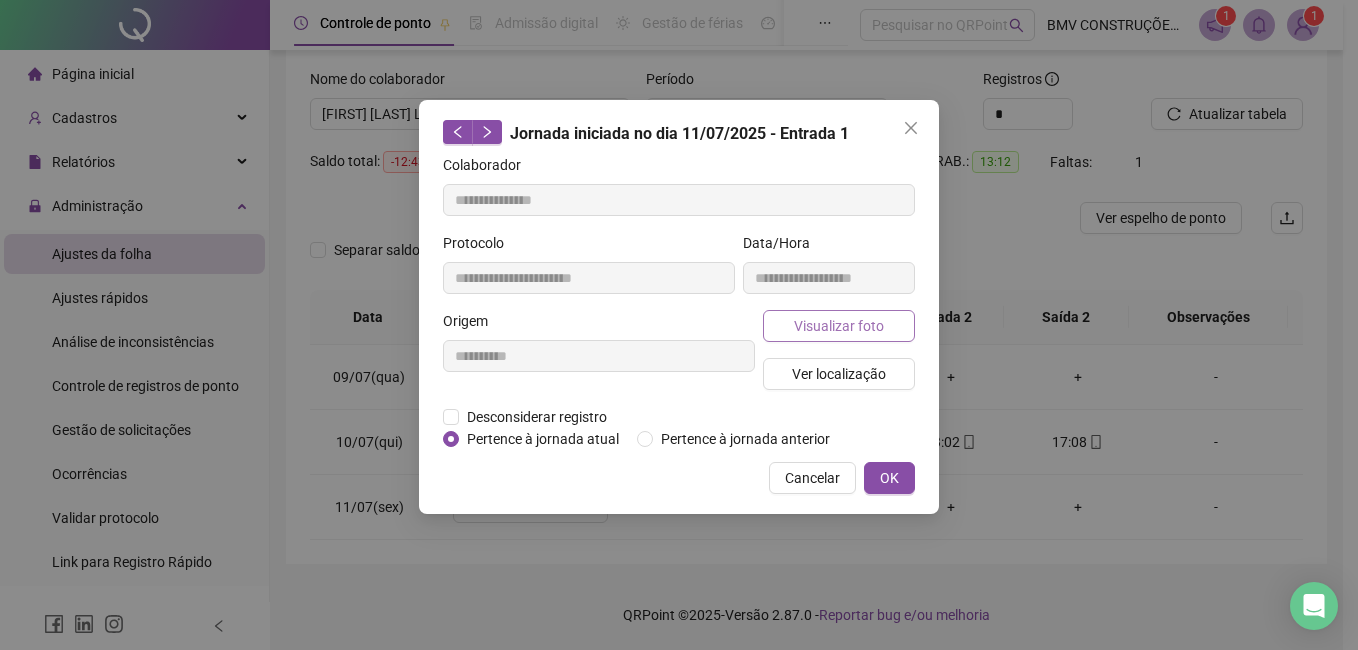 click on "Visualizar foto" at bounding box center (839, 326) 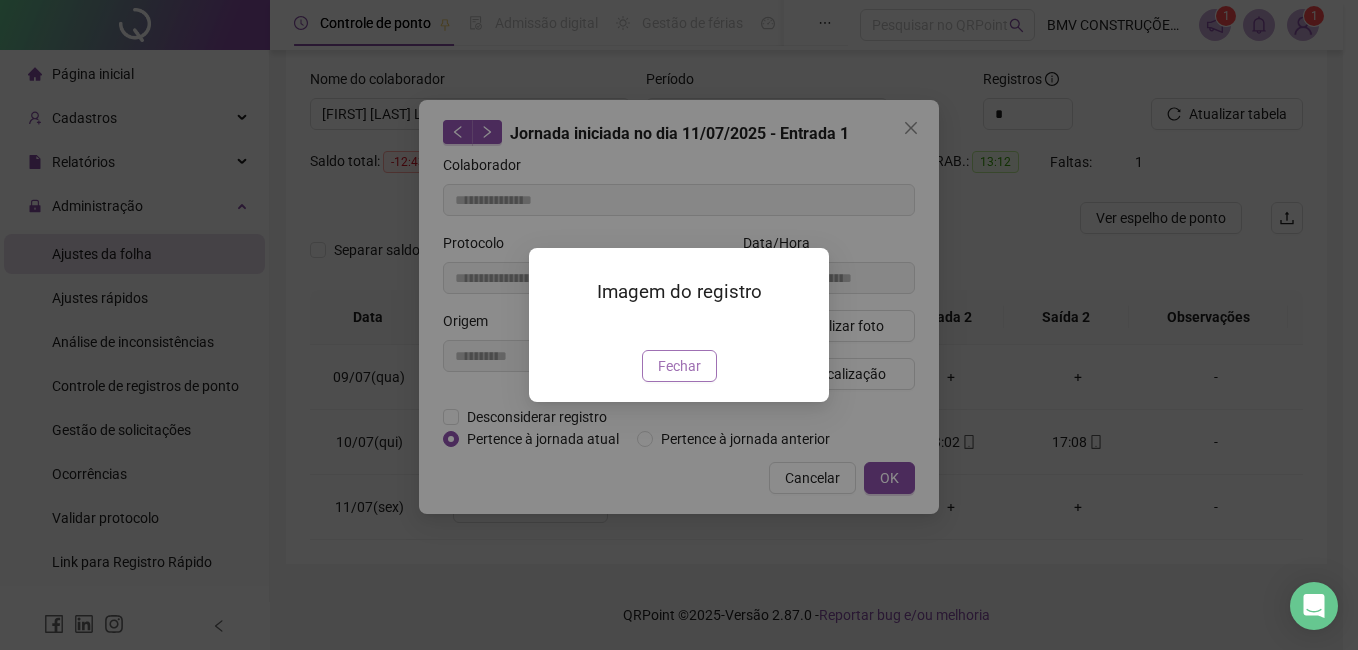 click on "Fechar" at bounding box center [679, 366] 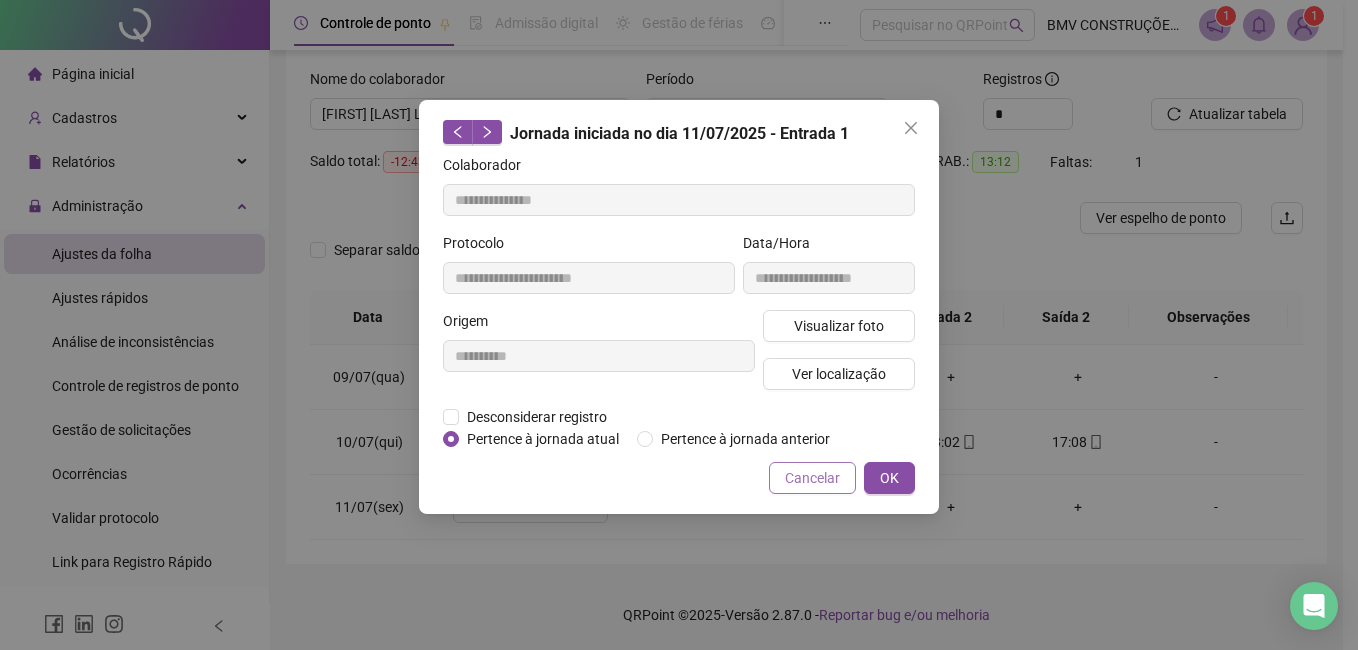 click on "Cancelar" at bounding box center (812, 478) 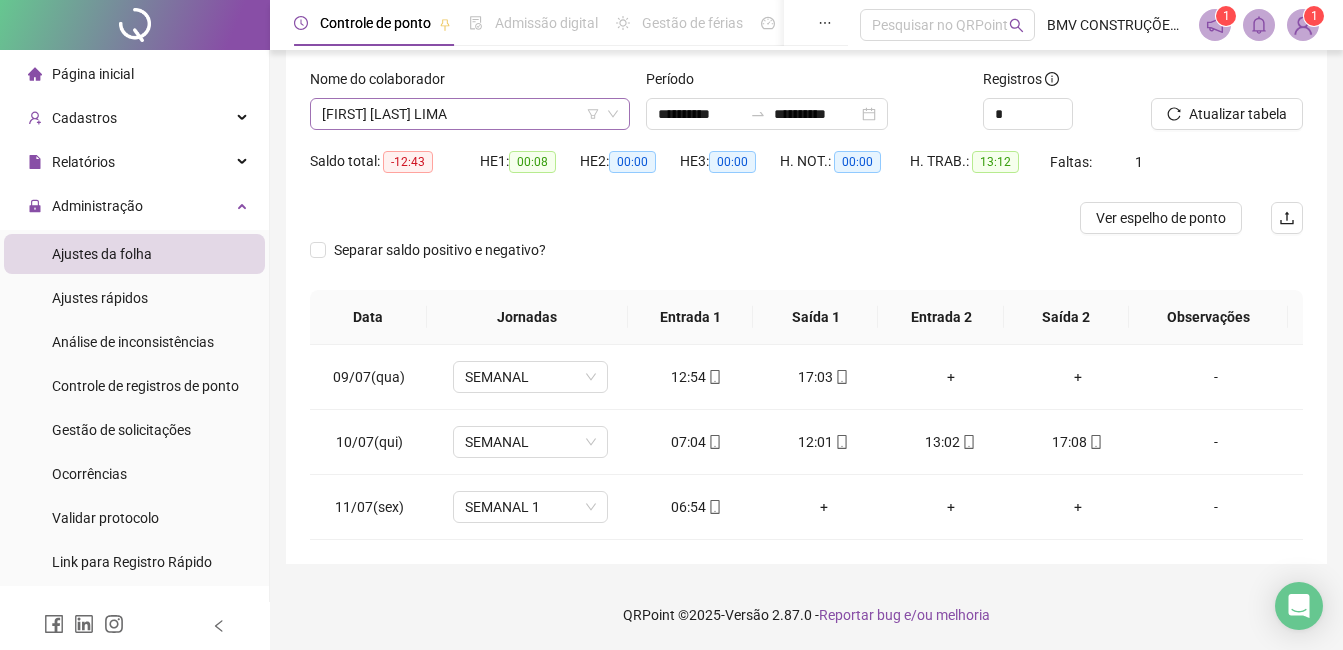 click on "[FIRST] [LAST] LIMA" at bounding box center (470, 114) 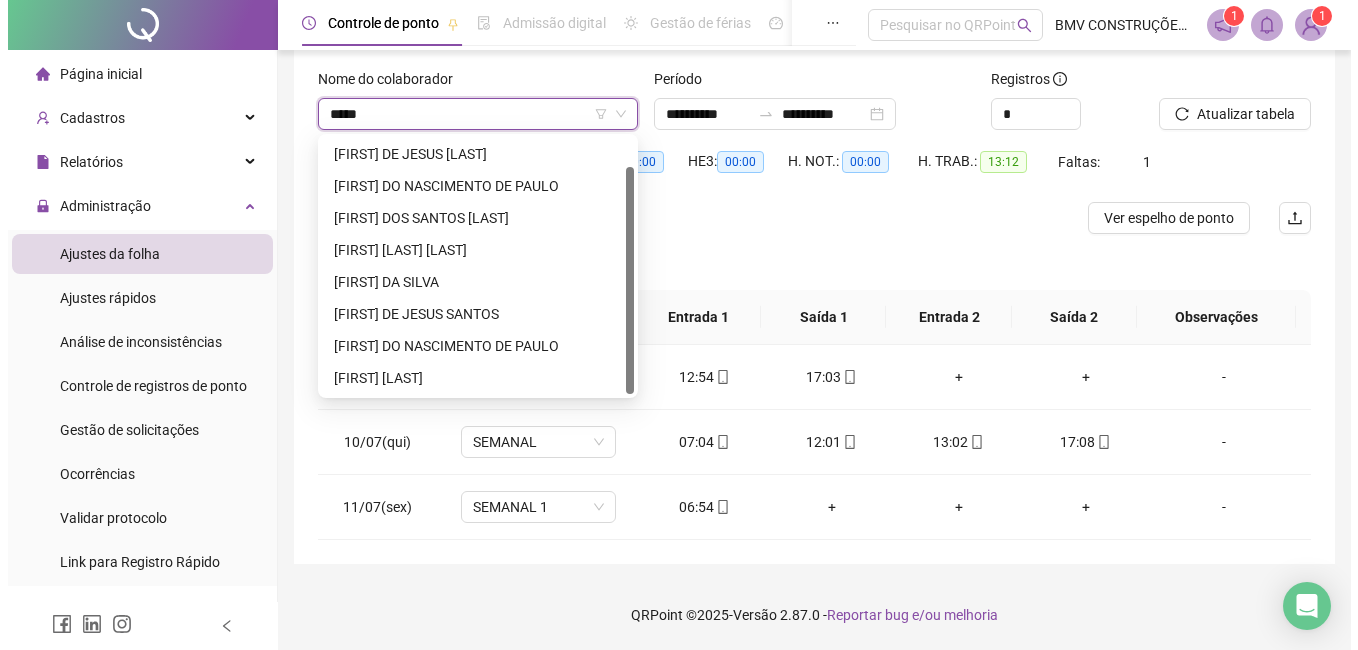 scroll, scrollTop: 0, scrollLeft: 0, axis: both 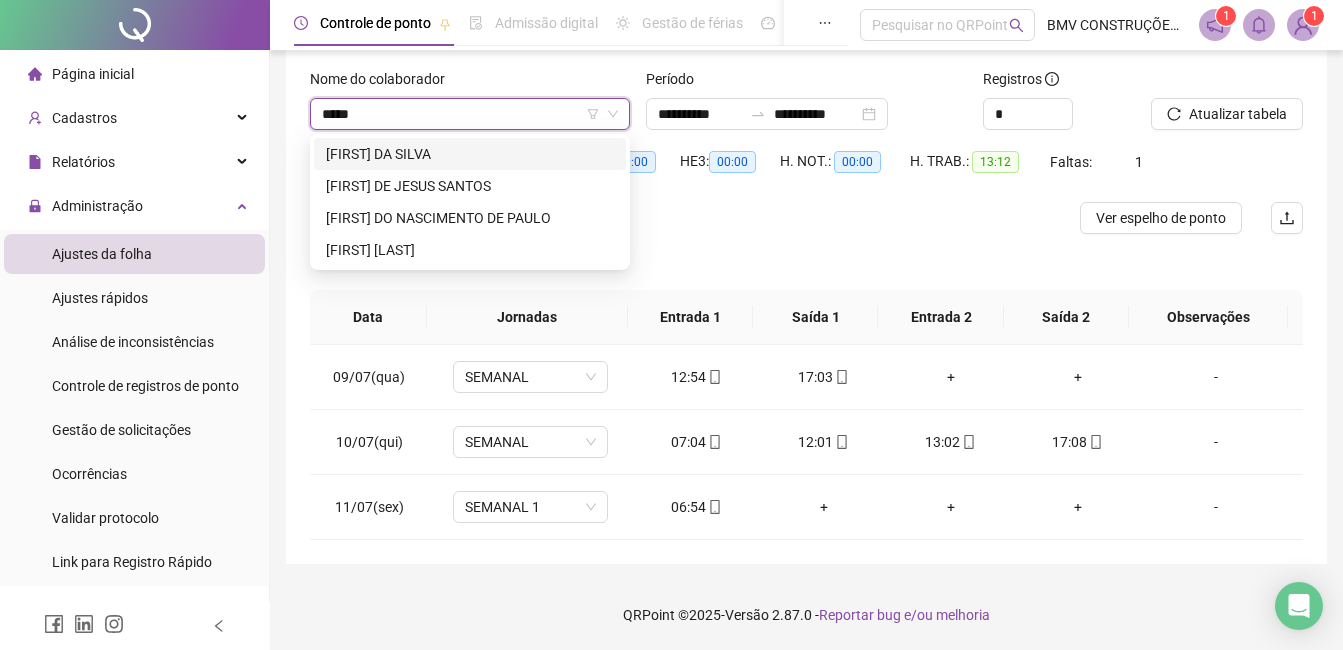 type on "******" 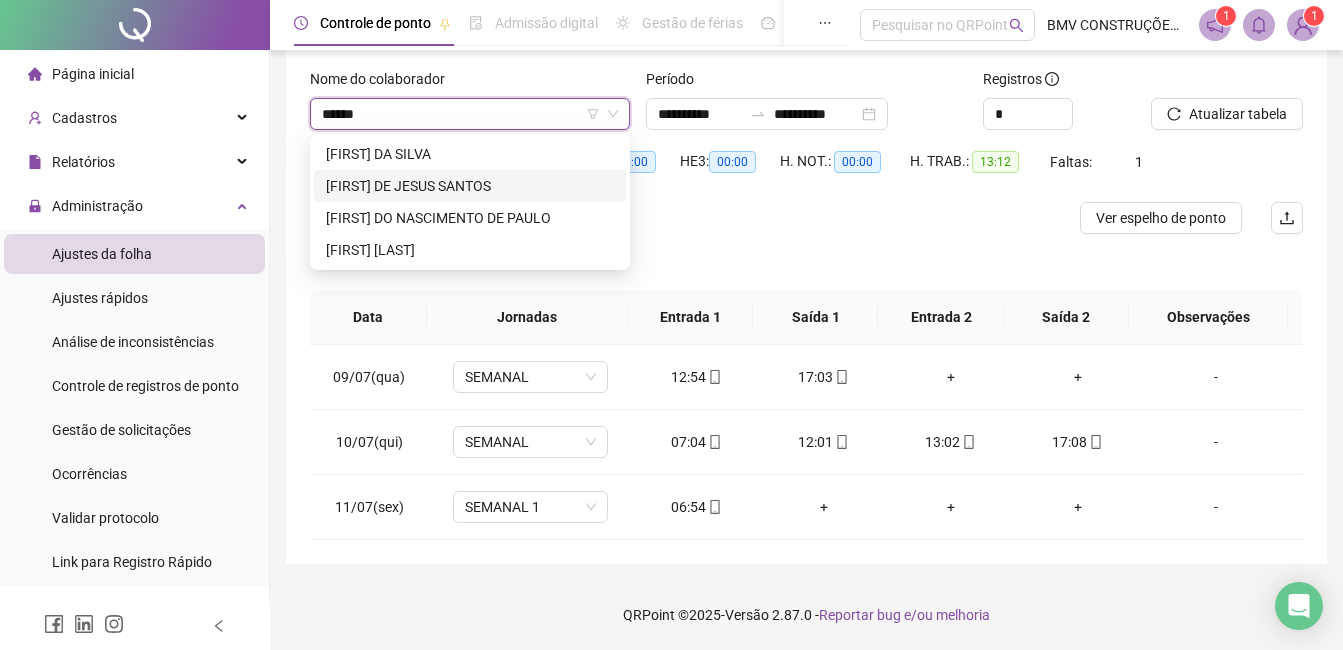 click on "[FIRST] DE JESUS SANTOS" at bounding box center [470, 186] 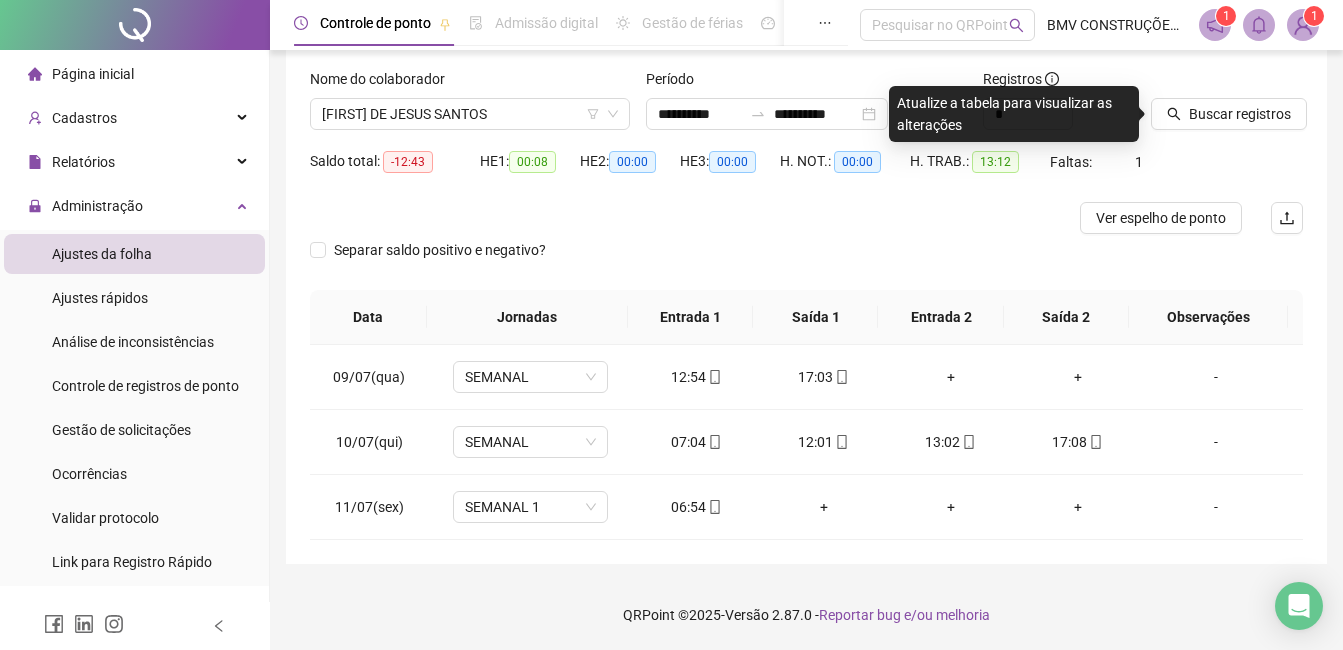drag, startPoint x: 1169, startPoint y: 139, endPoint x: 1174, endPoint y: 130, distance: 10.29563 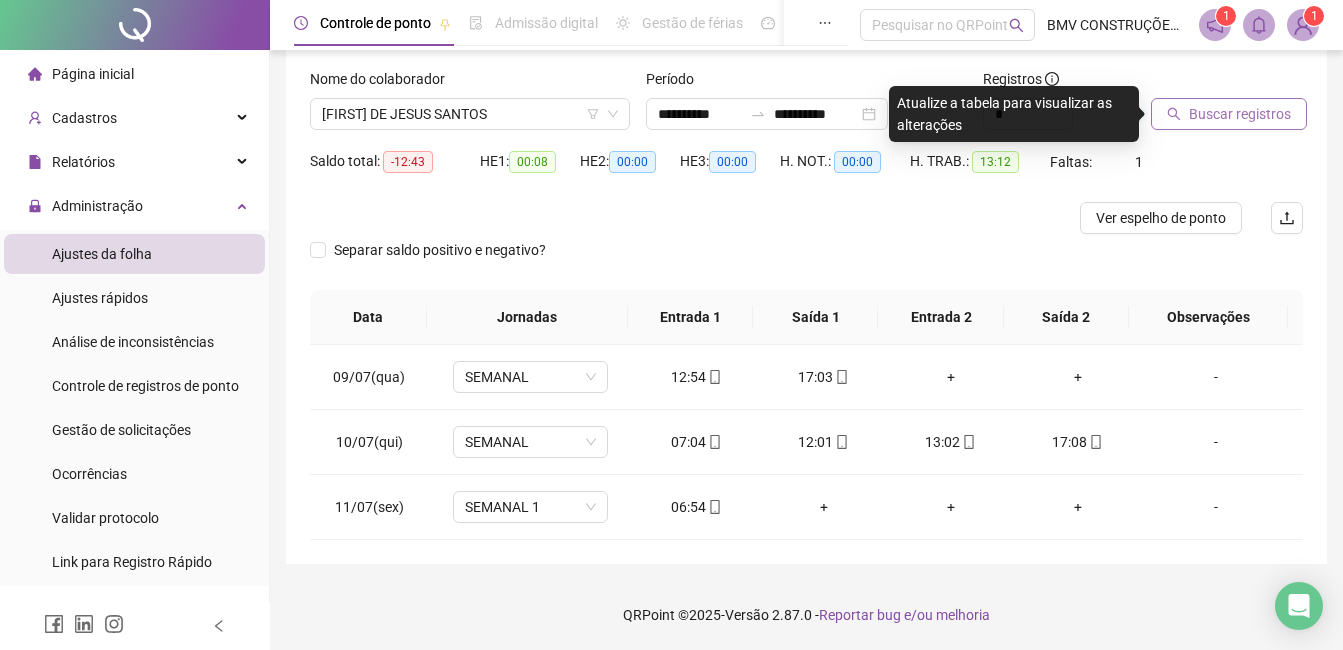 click on "Buscar registros" at bounding box center [1229, 114] 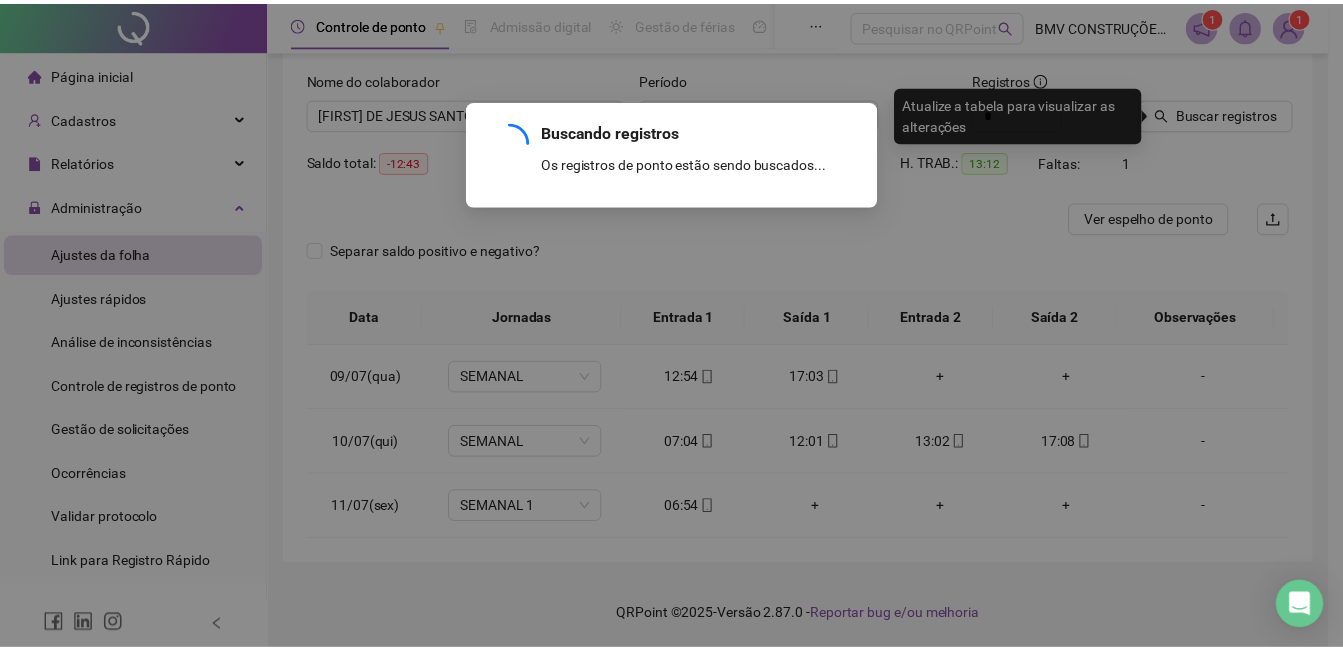 scroll, scrollTop: 51, scrollLeft: 0, axis: vertical 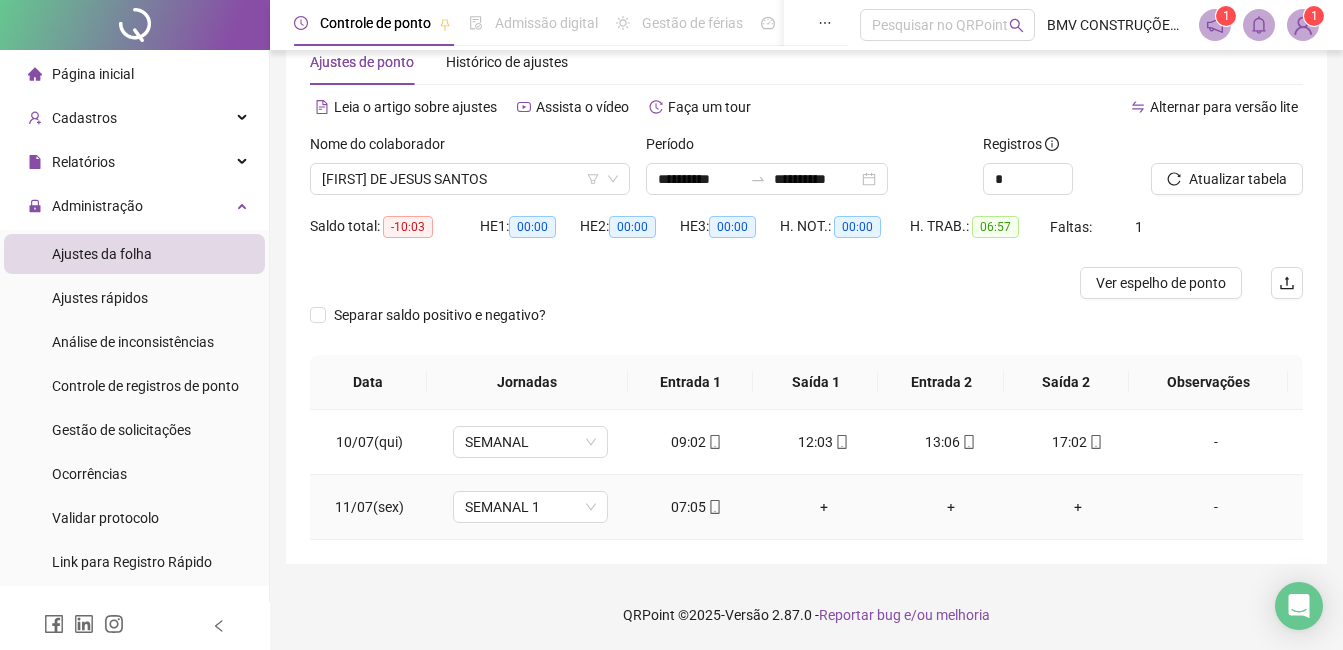 click 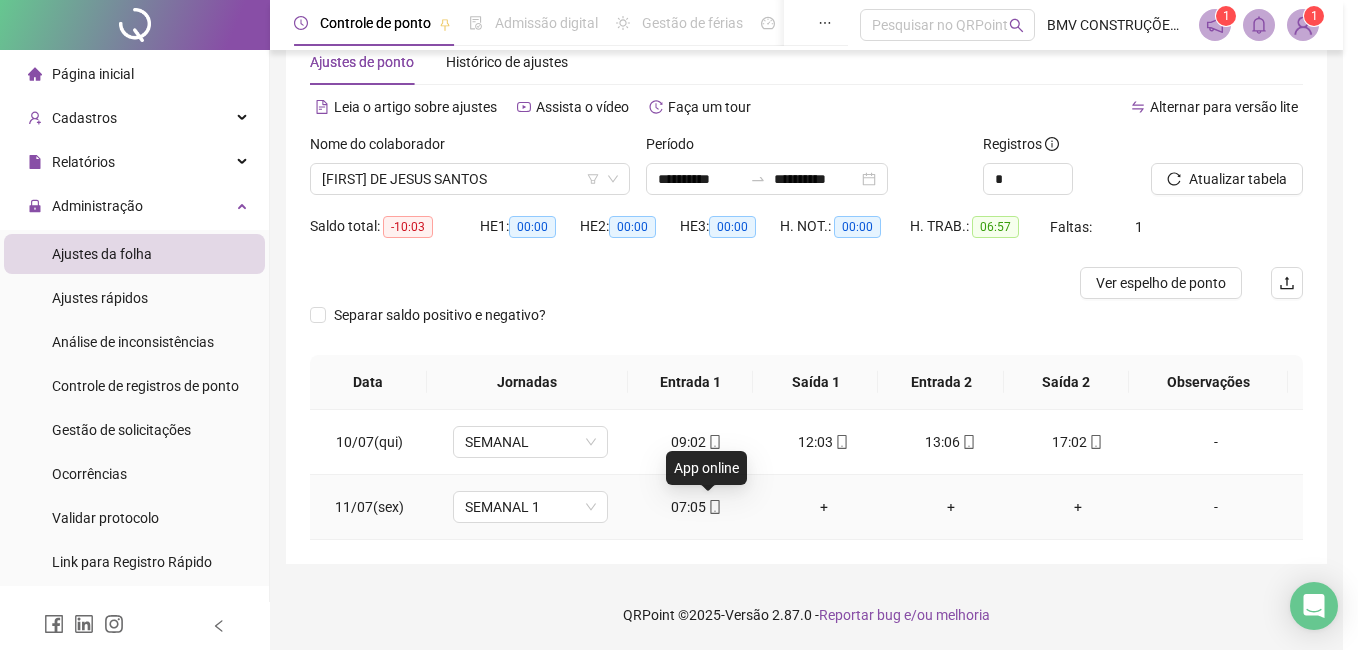 type on "**********" 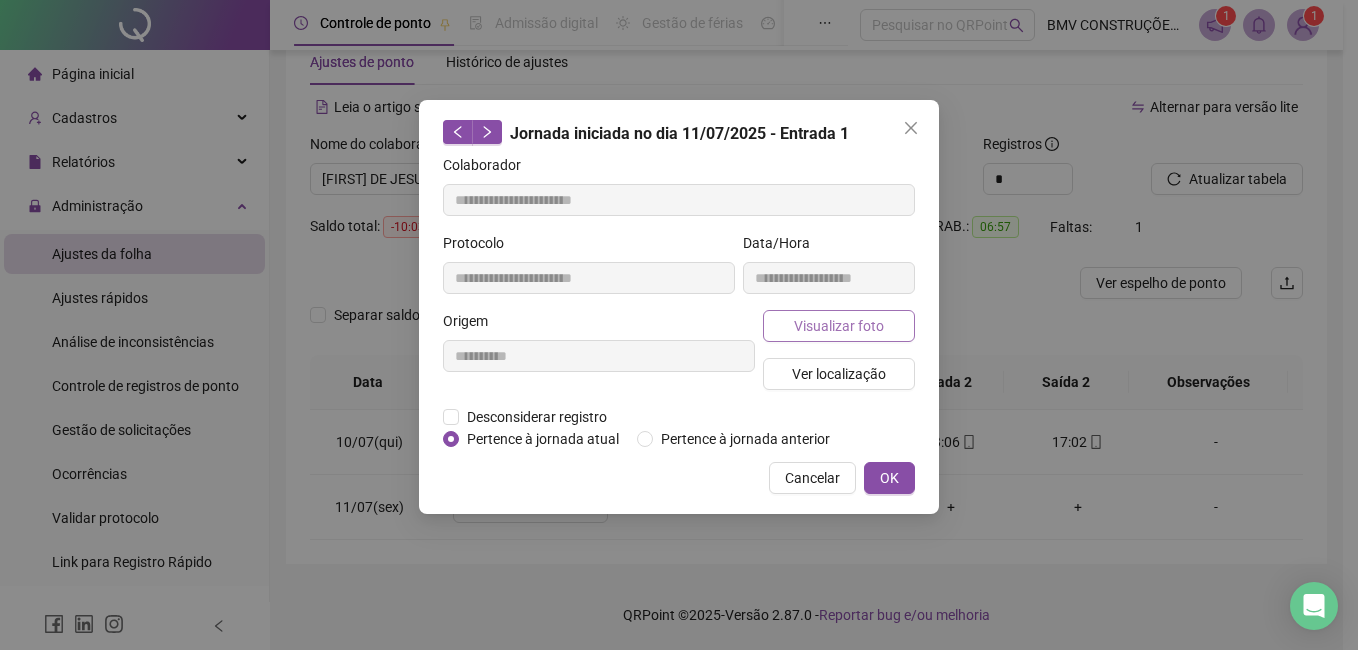 click on "Visualizar foto" at bounding box center (839, 326) 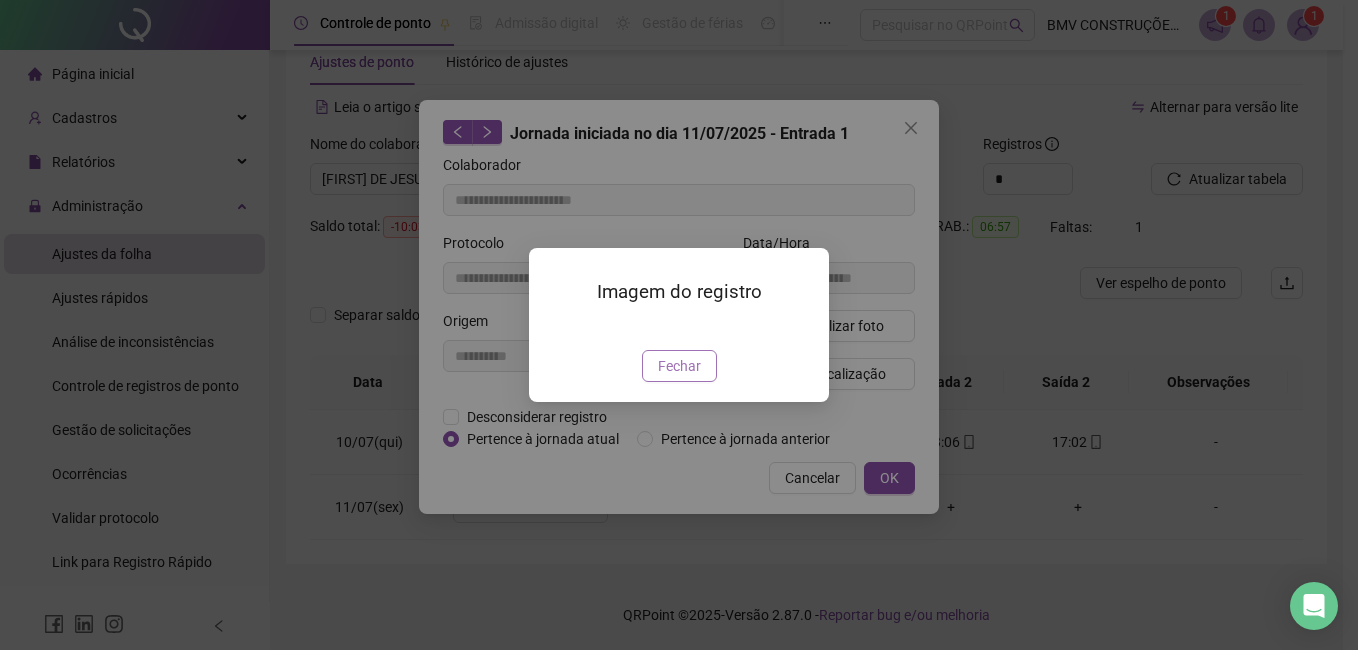 click on "Fechar" at bounding box center [679, 366] 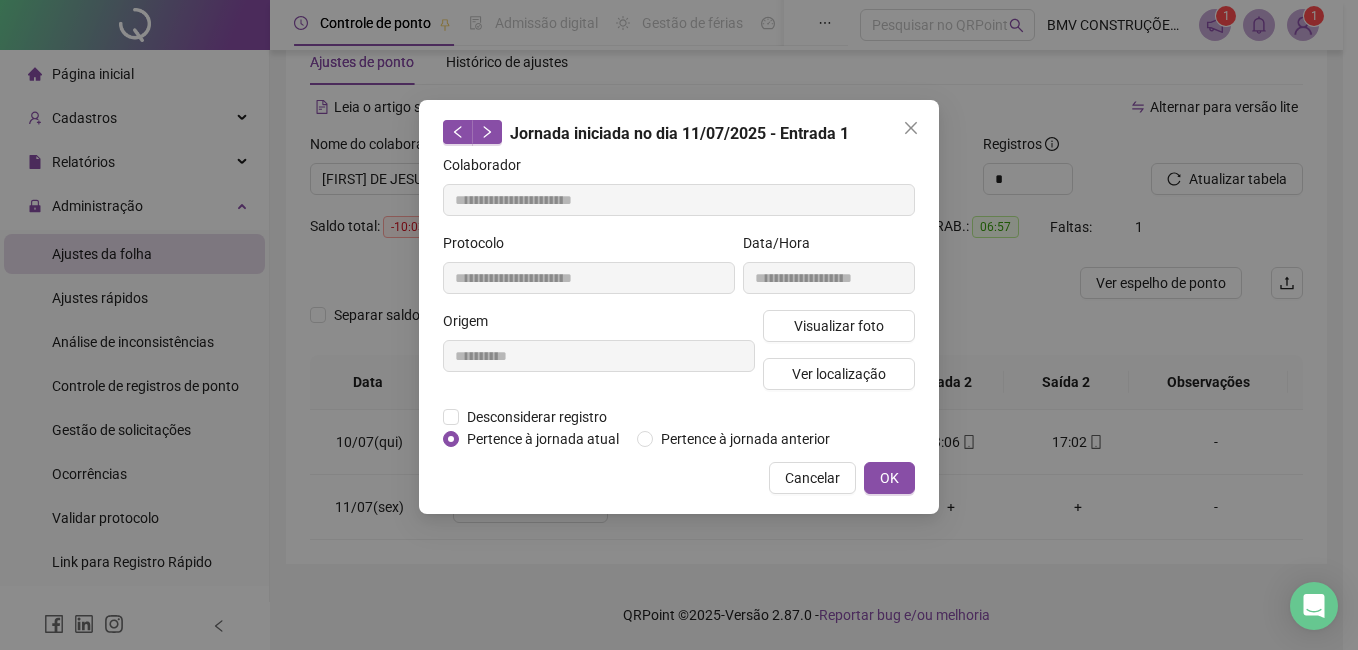 click on "Cancelar" at bounding box center [812, 478] 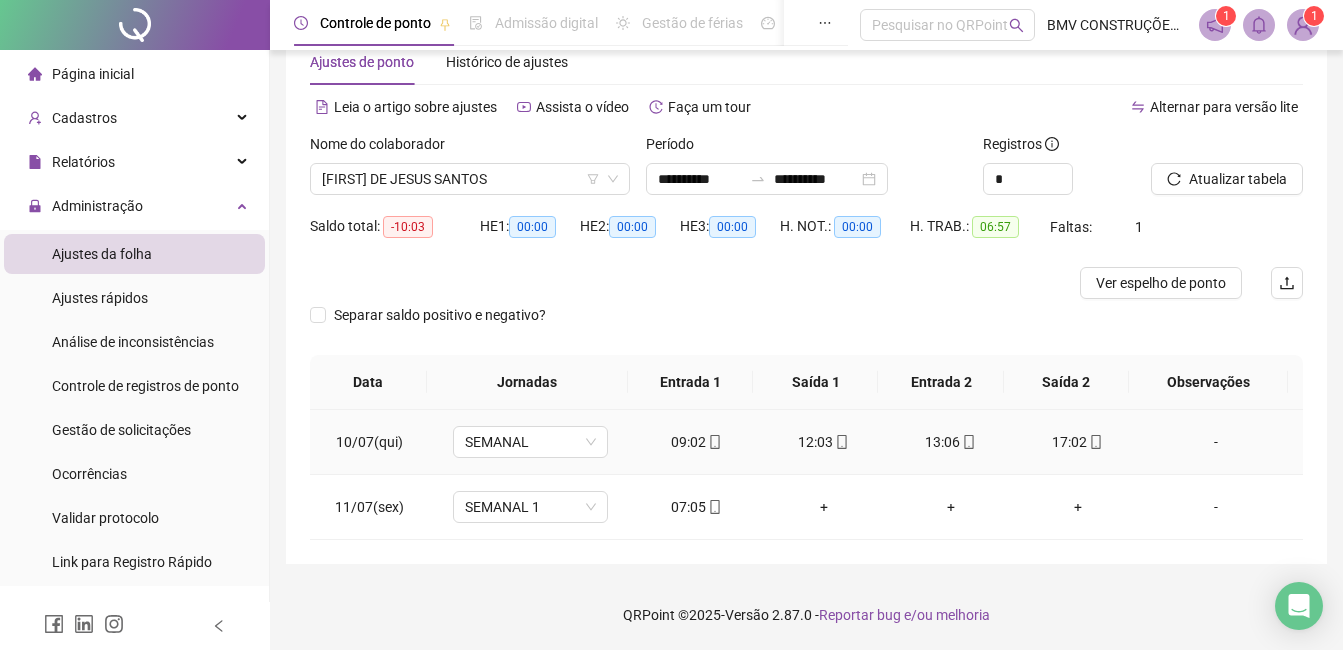 click on "09:02" at bounding box center (696, 442) 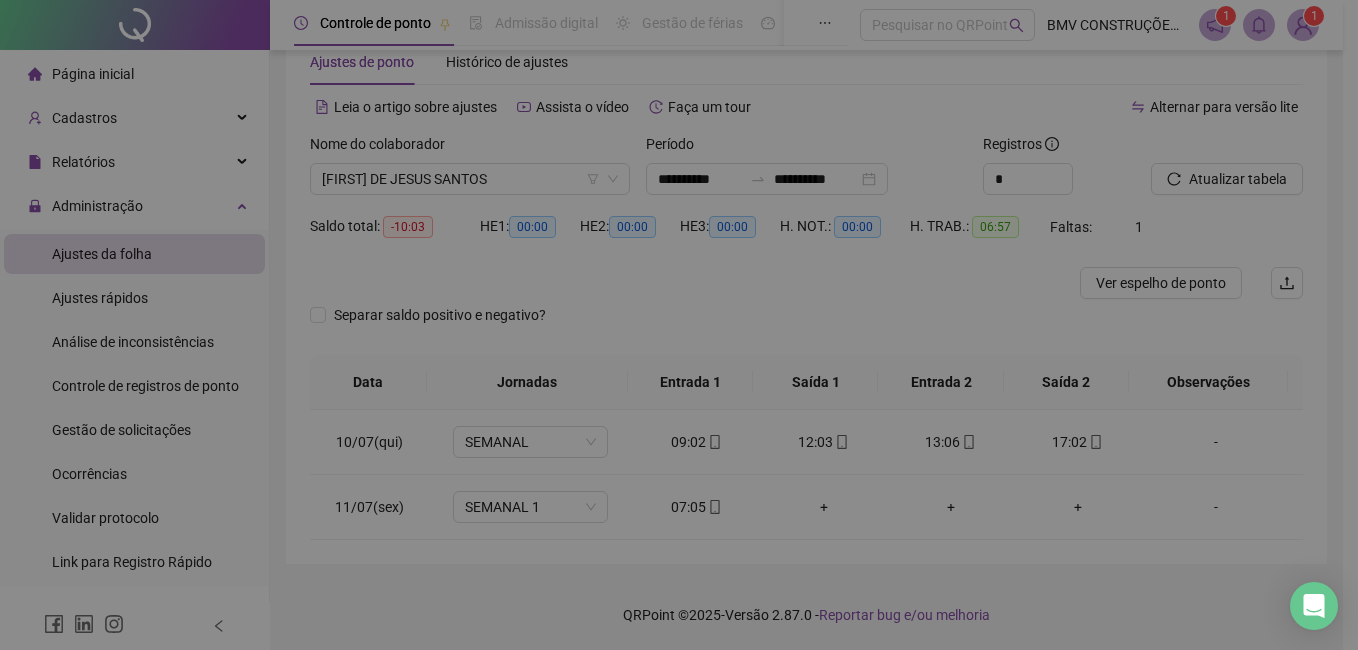 type on "**********" 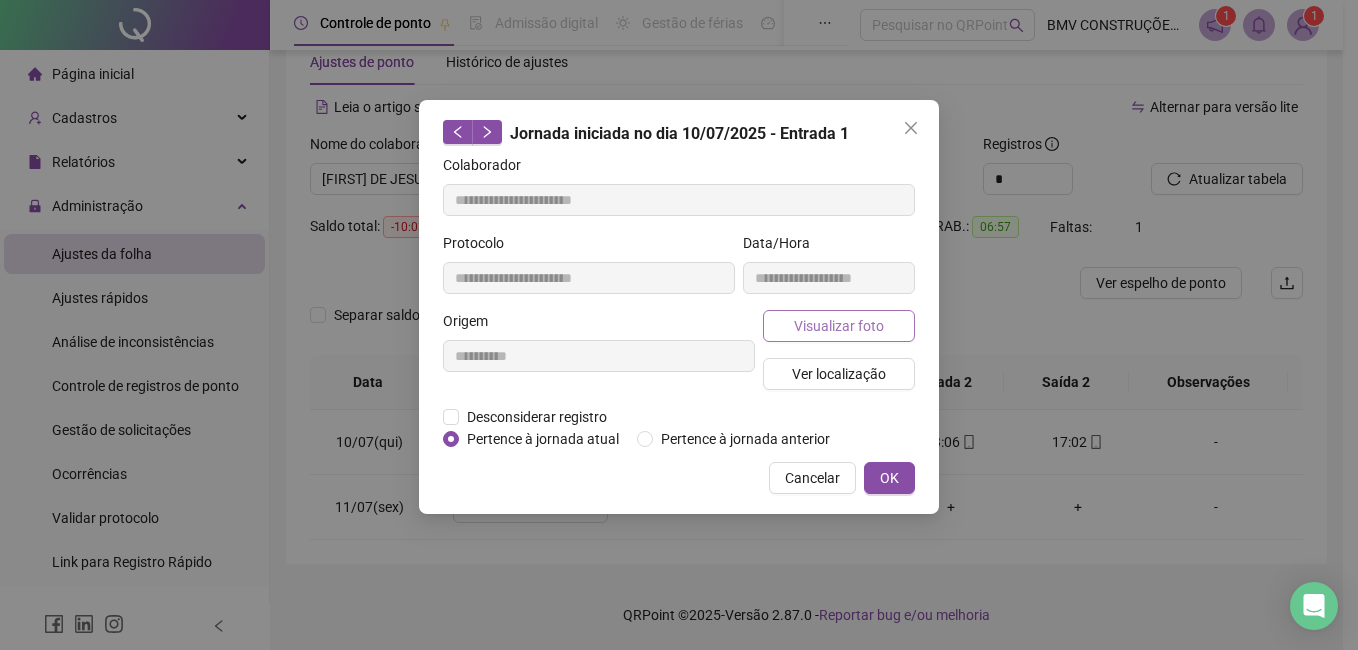 click on "Visualizar foto" at bounding box center [839, 326] 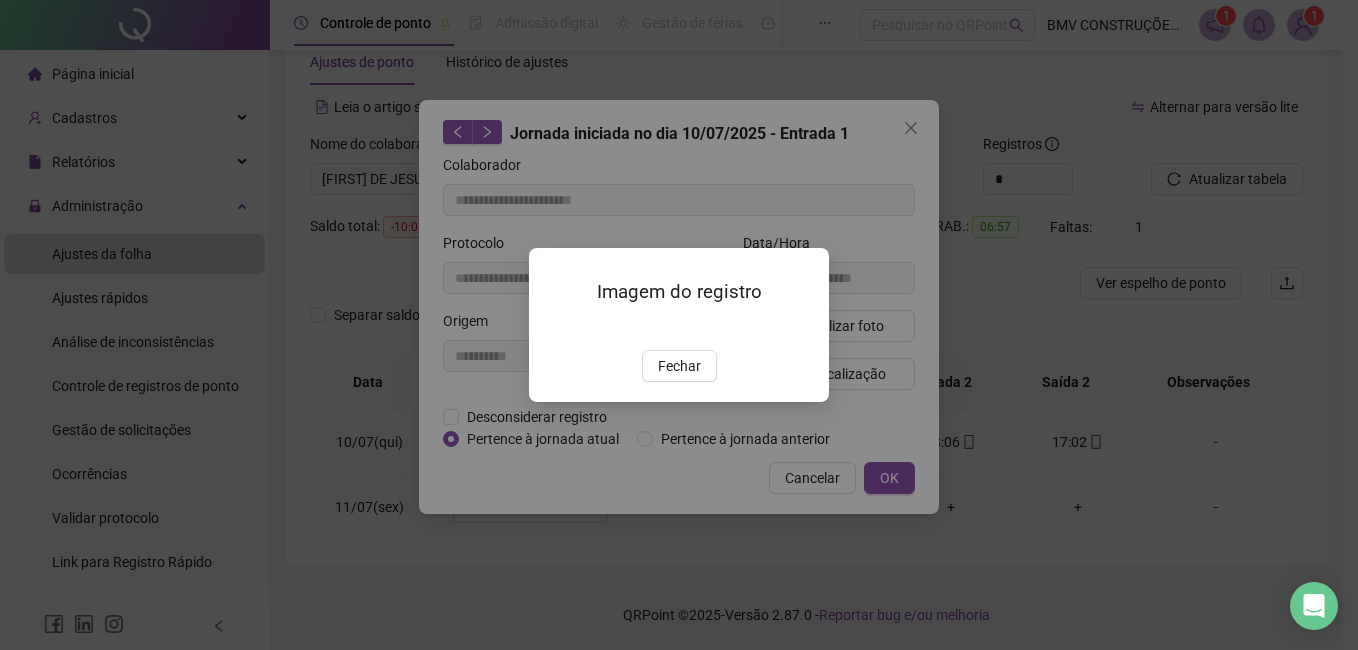 click at bounding box center [553, 328] 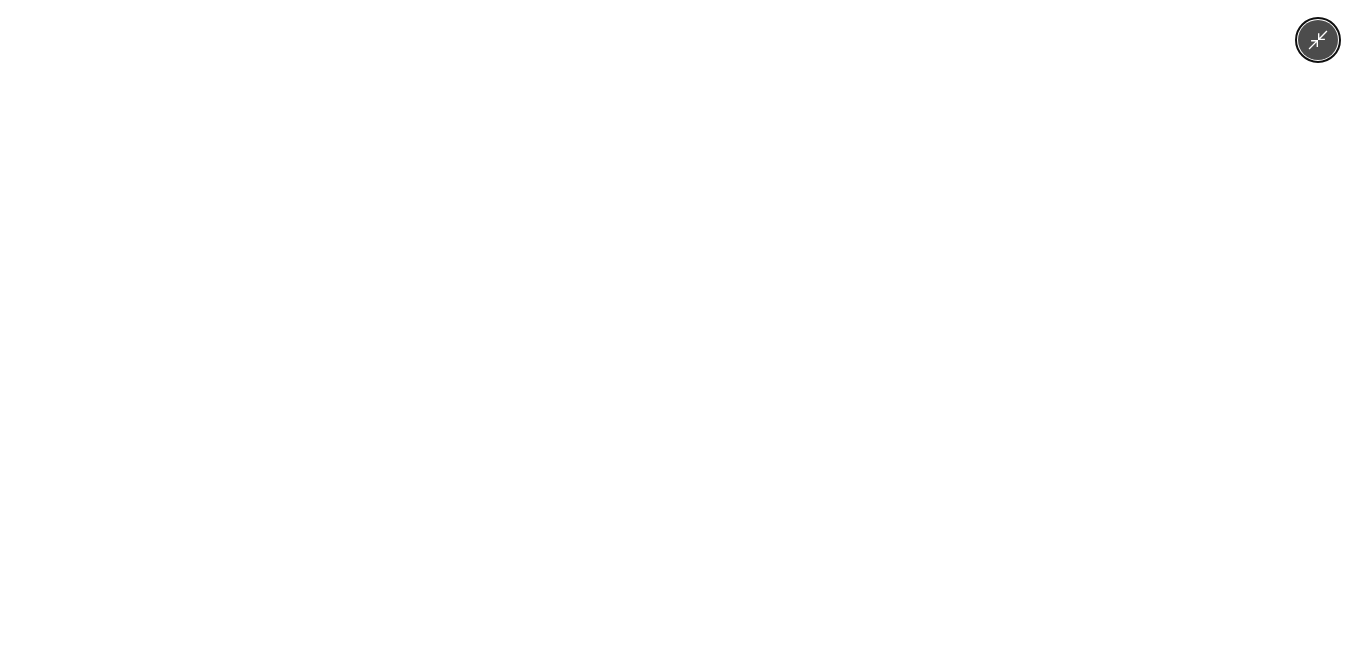 click at bounding box center (679, 325) 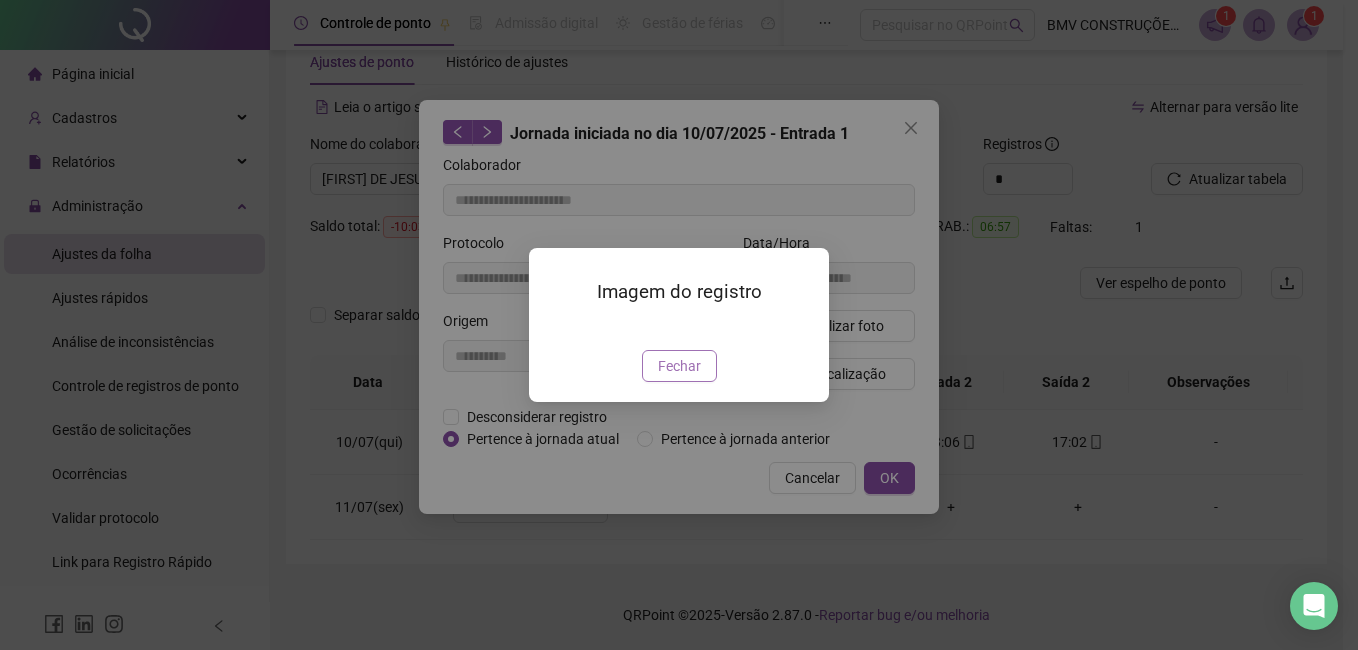 click on "Fechar" at bounding box center (679, 366) 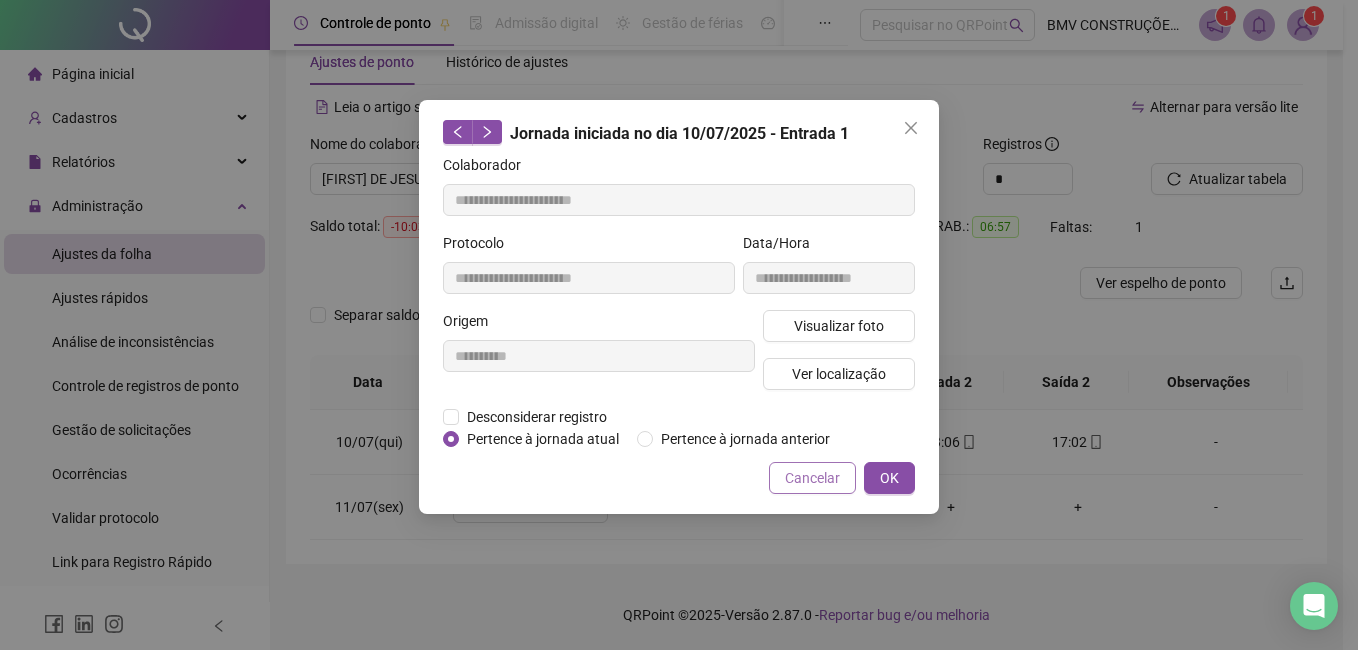 click on "Cancelar" at bounding box center (812, 478) 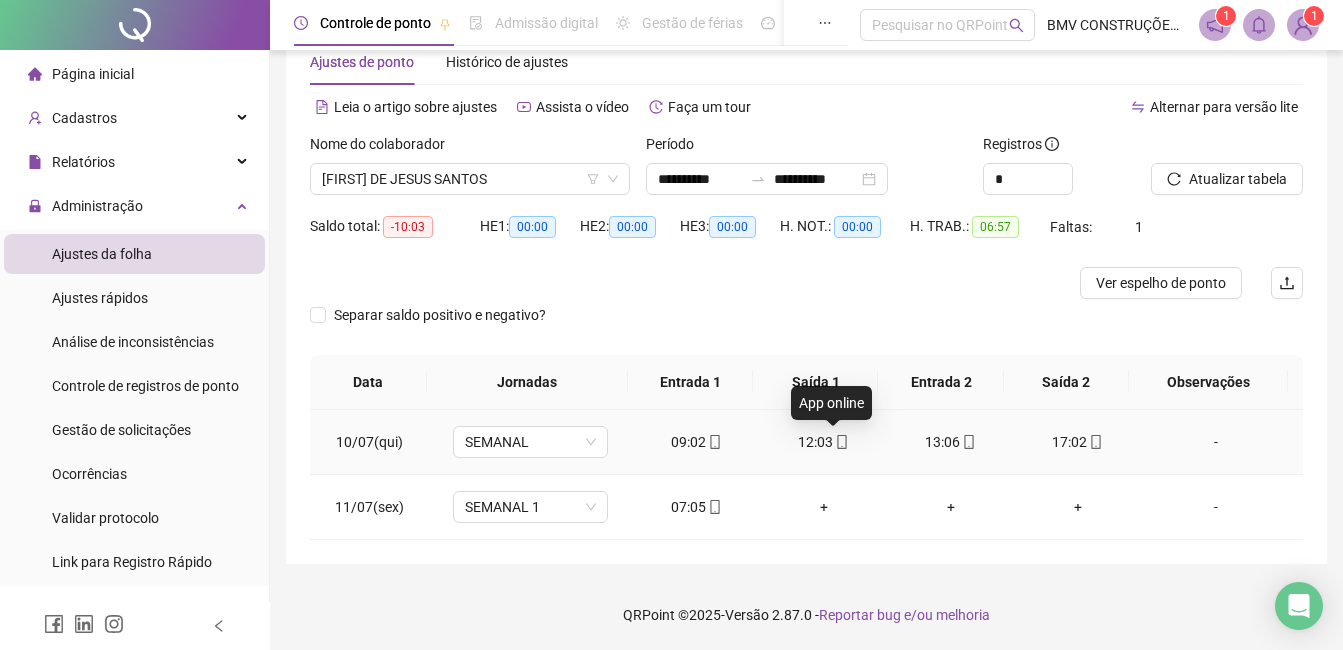 click 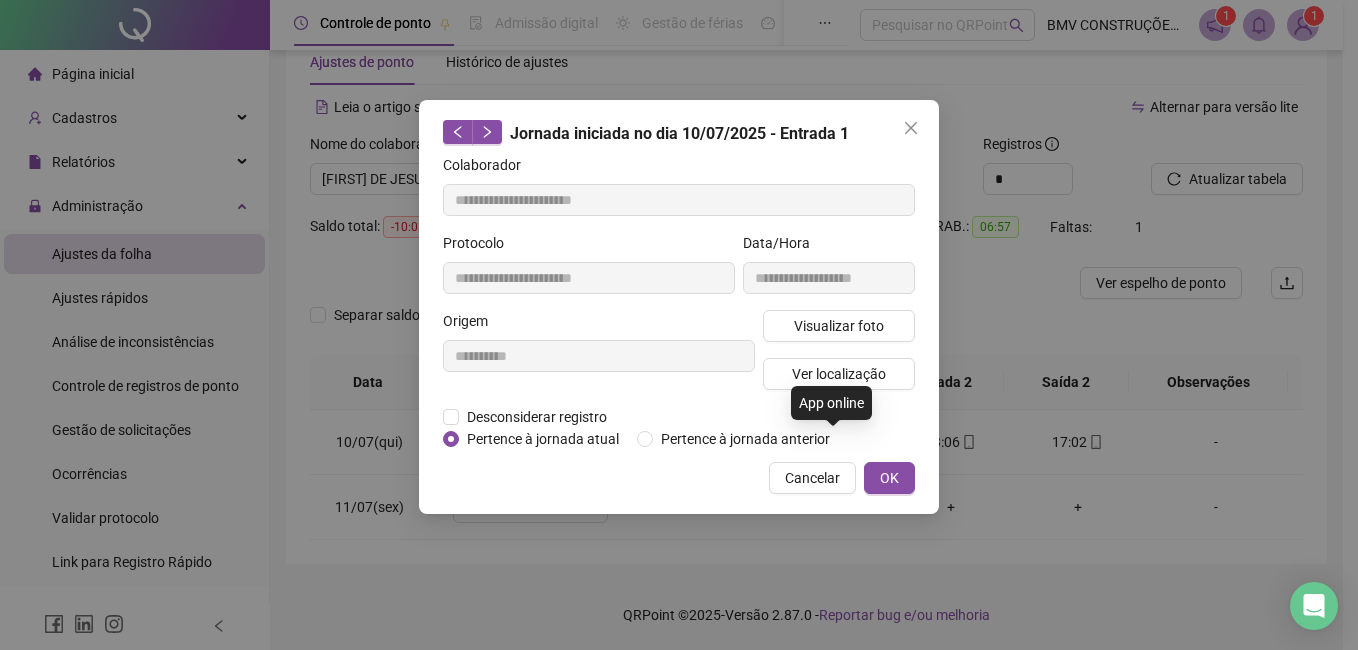 type on "**********" 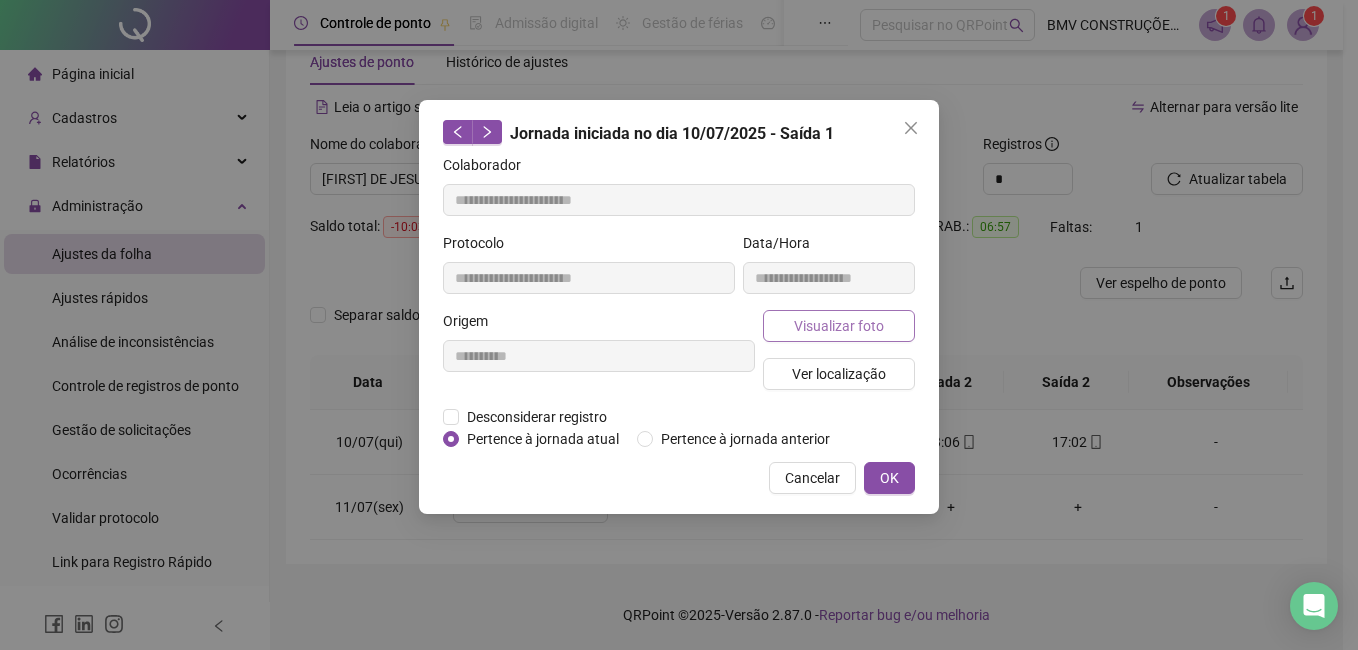 click on "Visualizar foto" at bounding box center [839, 326] 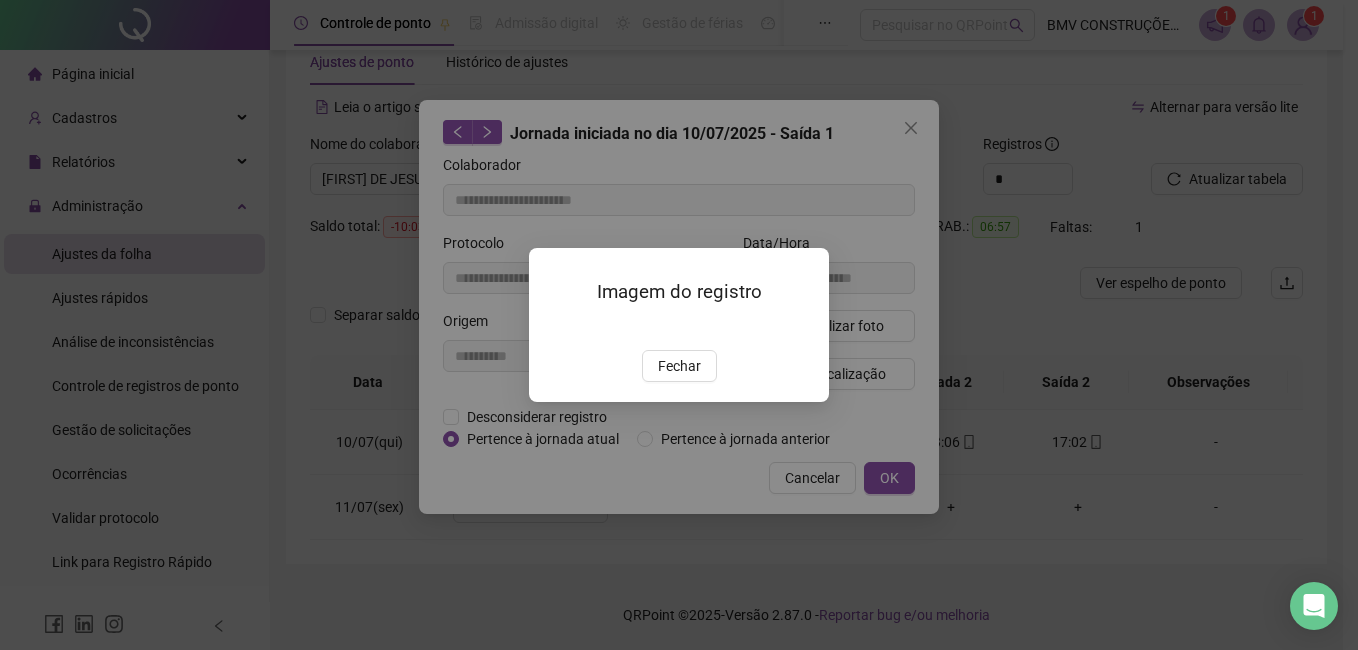 click on "Imagem do registro Fechar" at bounding box center [679, 324] 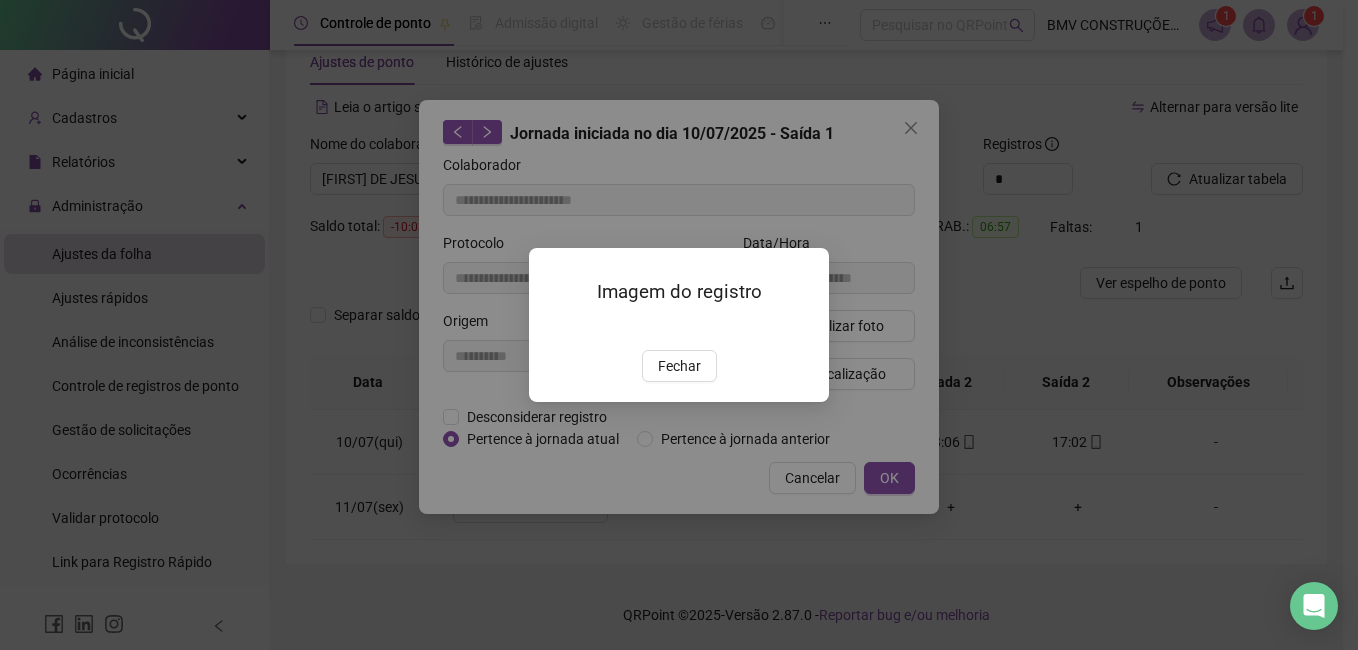 click on "Fechar" at bounding box center (679, 366) 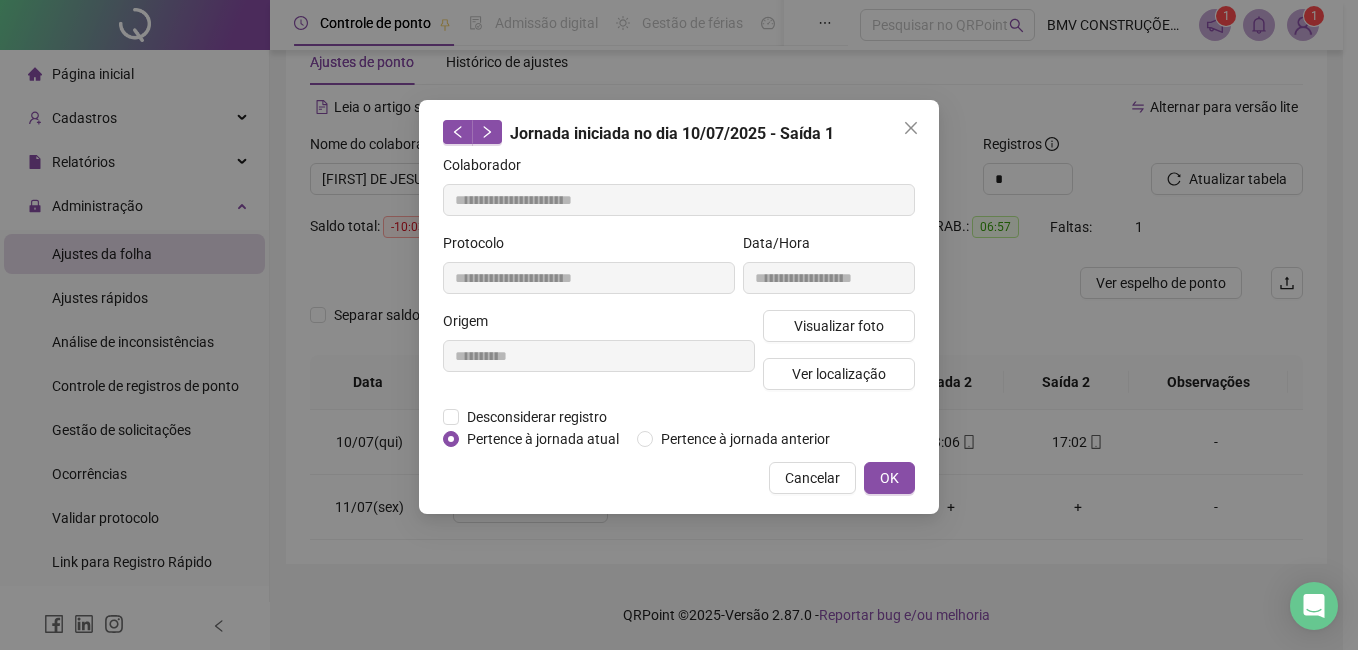 click on "Cancelar" at bounding box center [812, 478] 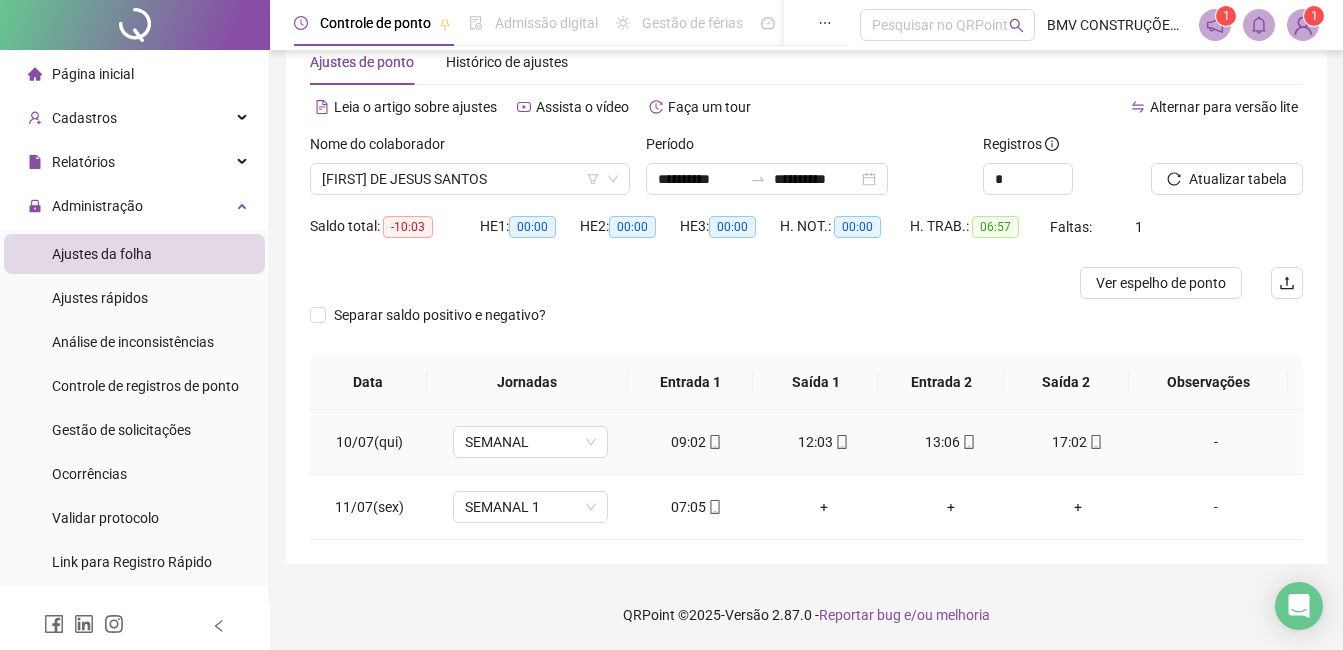 click at bounding box center (968, 442) 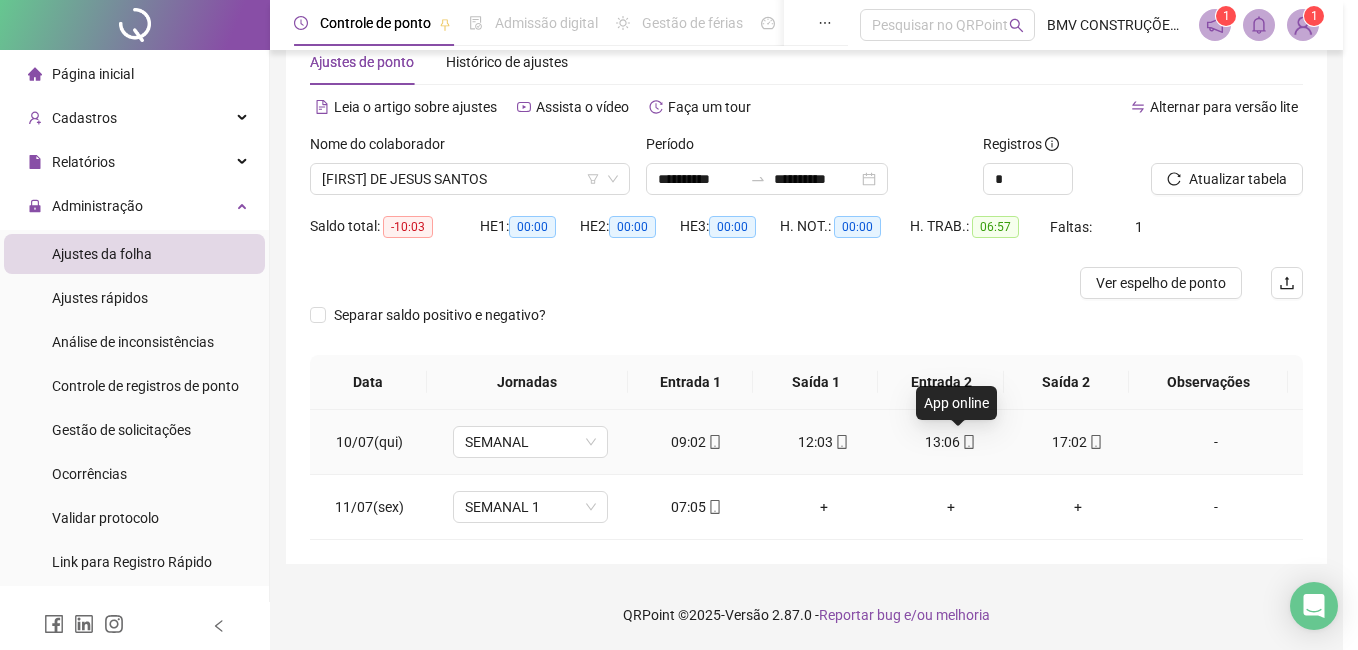 type on "**********" 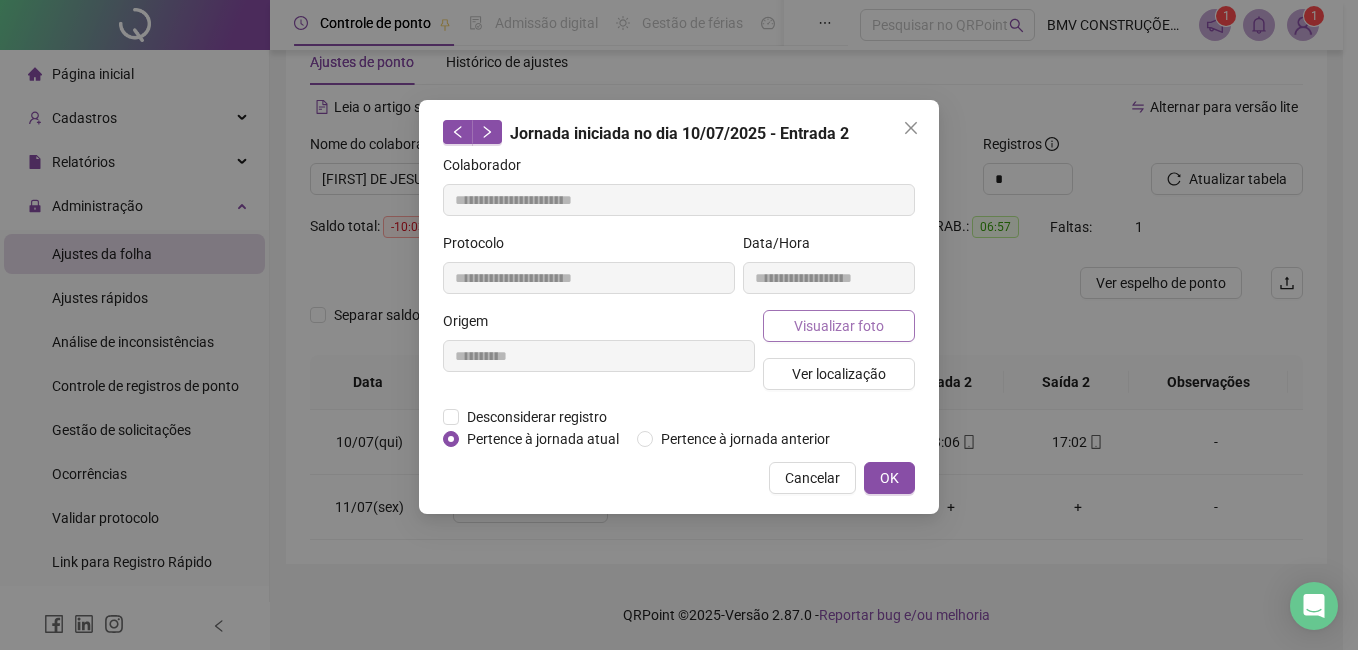 click on "Visualizar foto" at bounding box center (839, 326) 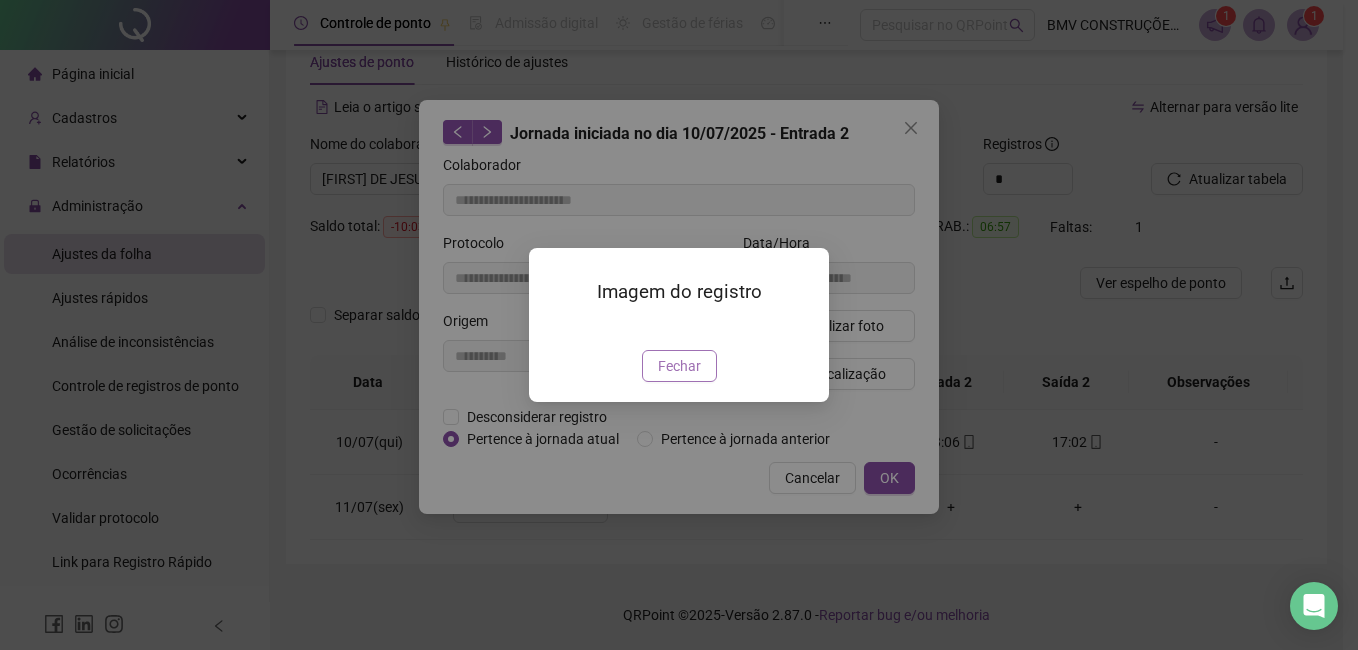 click on "Fechar" at bounding box center (679, 366) 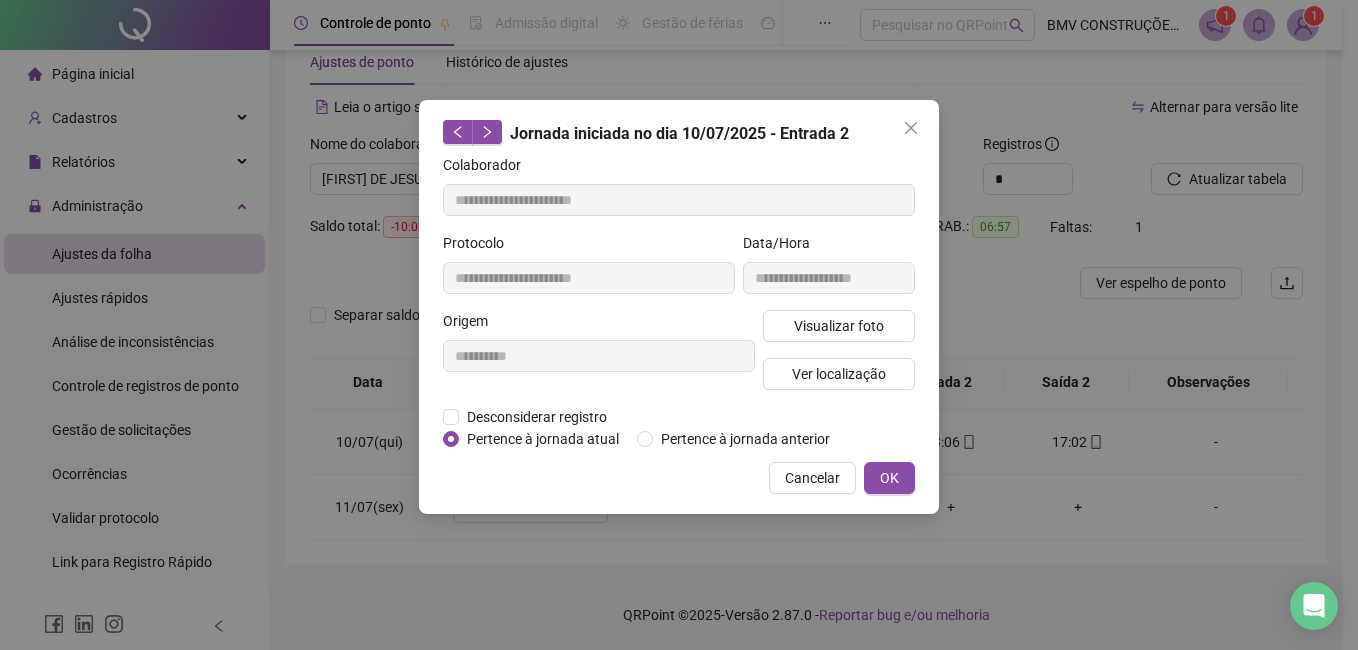 click on "Cancelar" at bounding box center [812, 478] 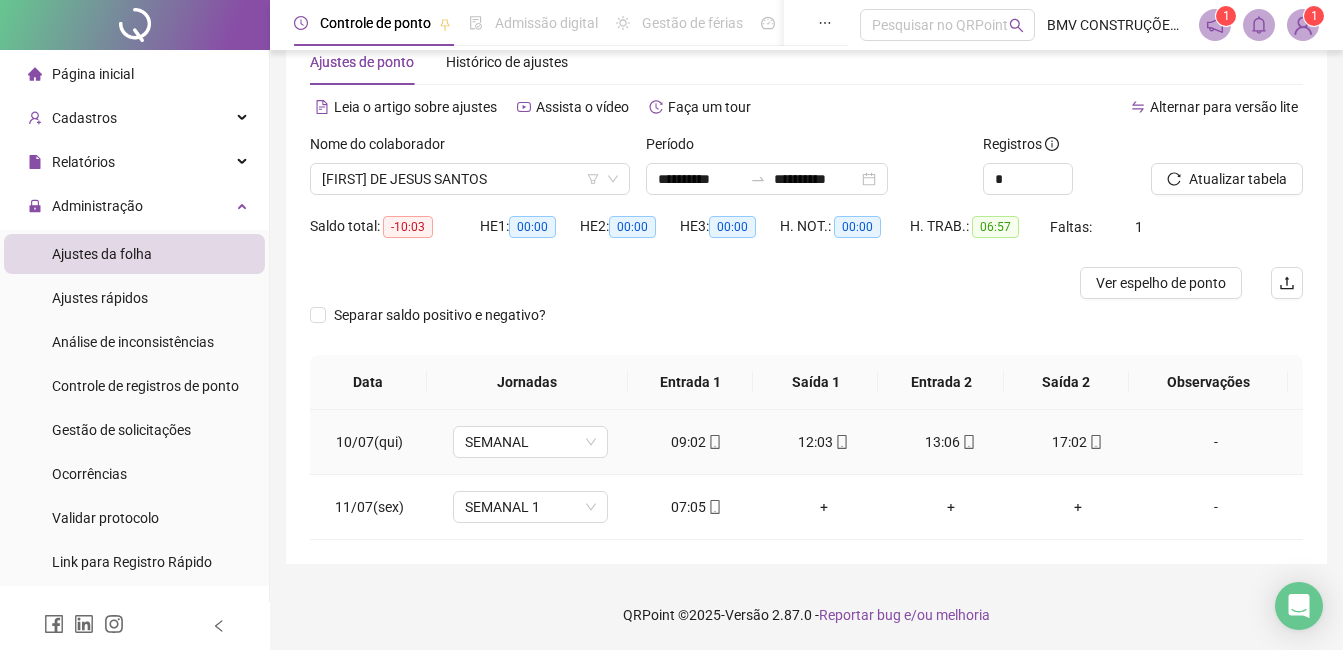 click on "17:02" at bounding box center (1077, 442) 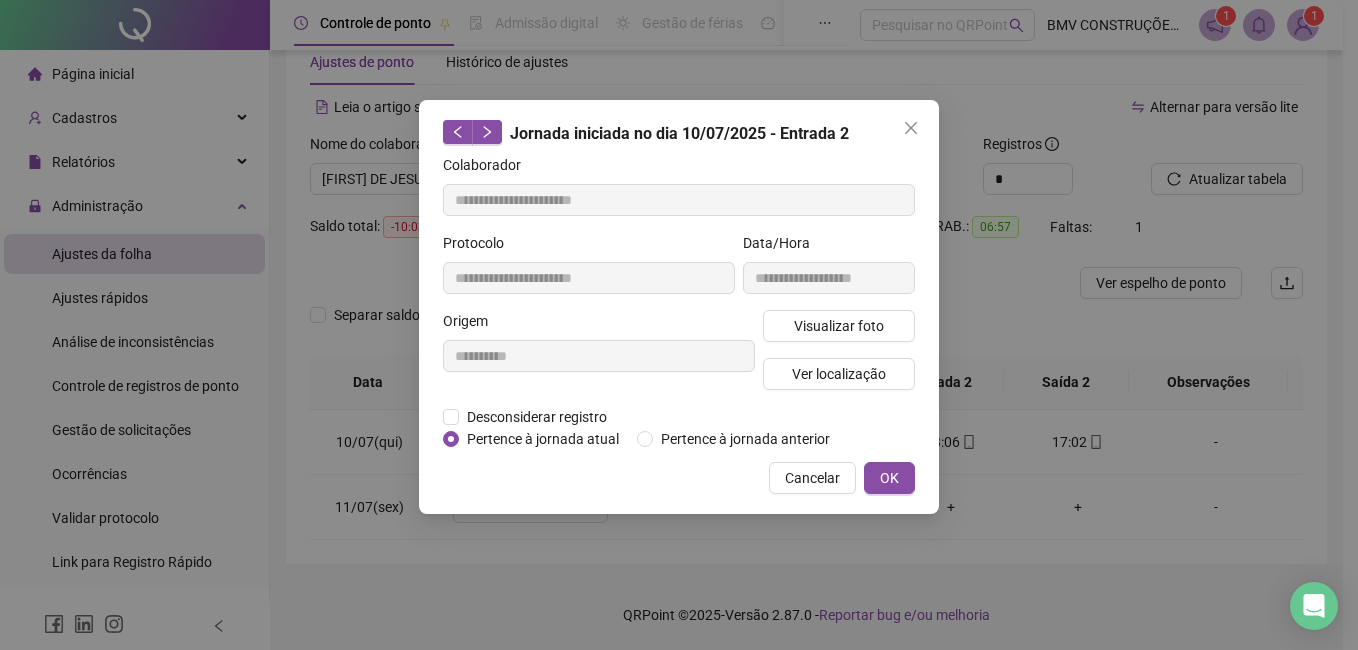 type on "**********" 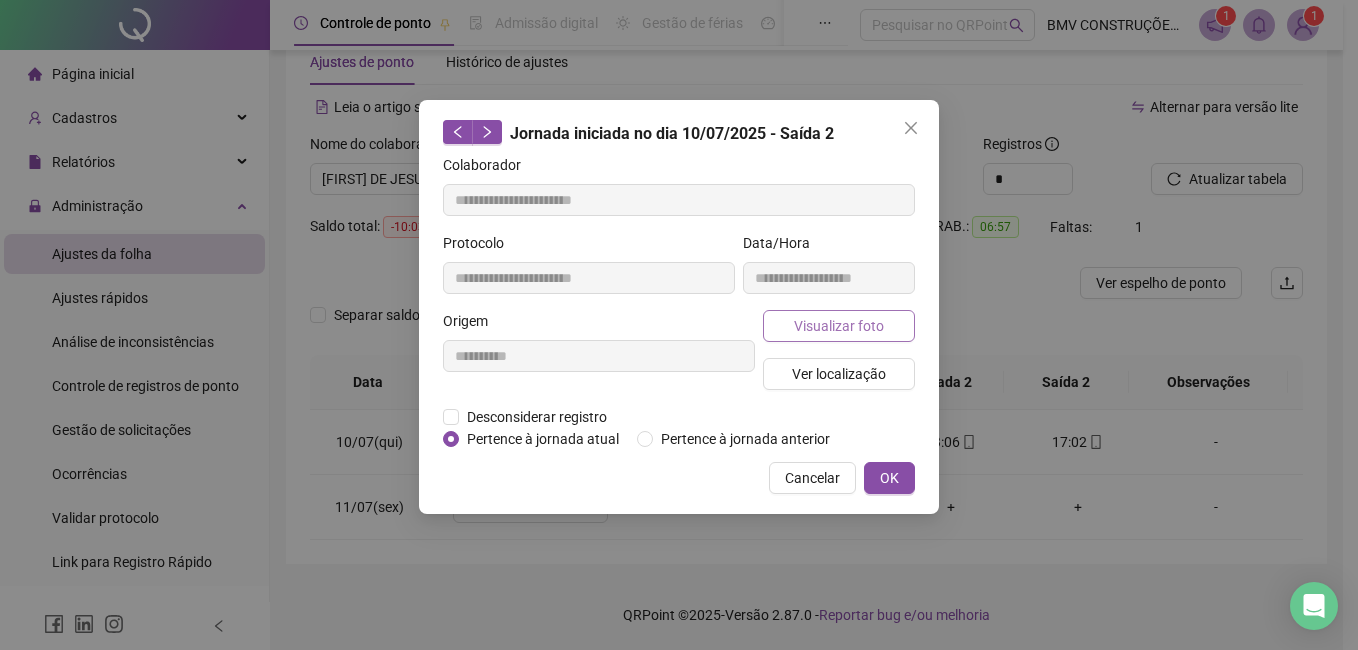 click on "Visualizar foto" at bounding box center [839, 326] 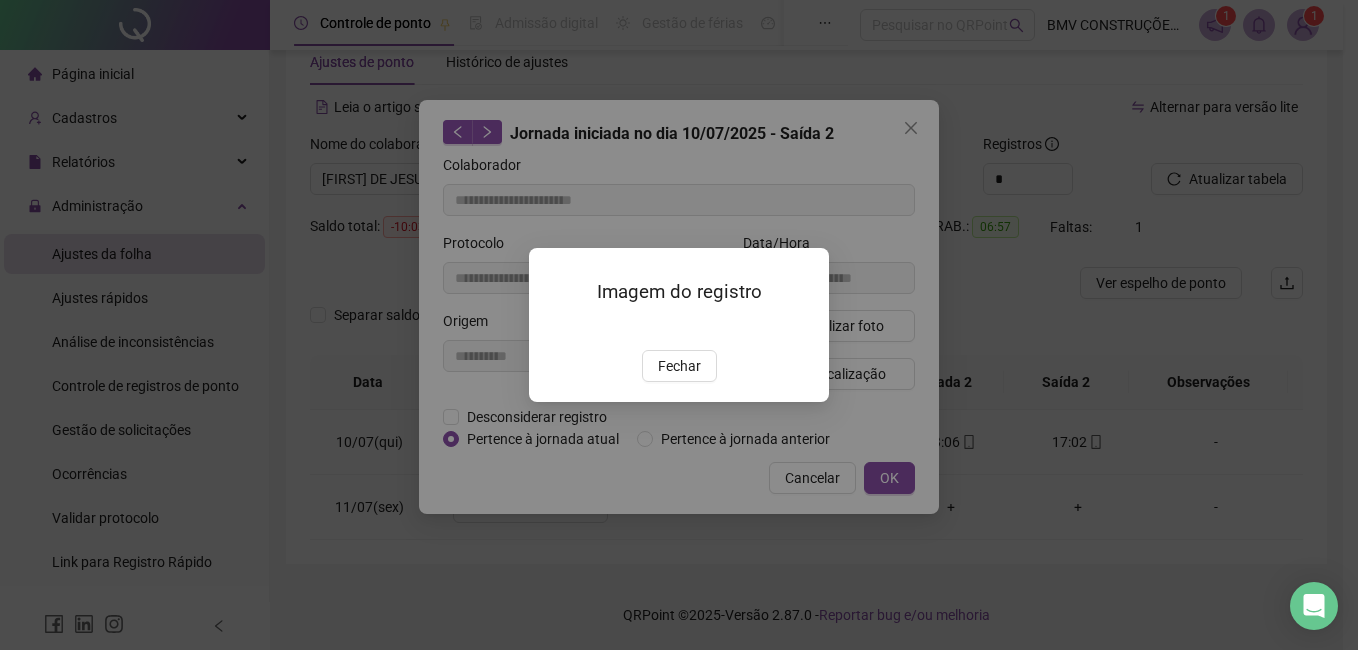 click on "Fechar" at bounding box center (679, 366) 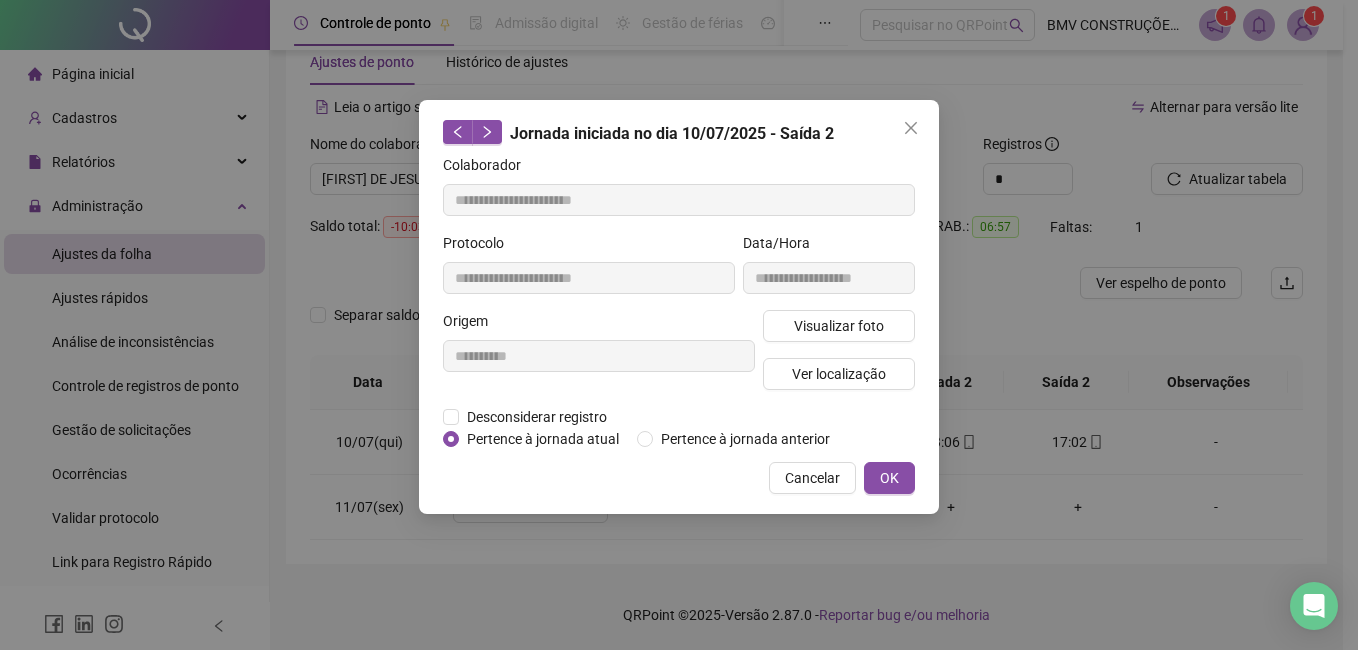 click on "Cancelar" at bounding box center [812, 478] 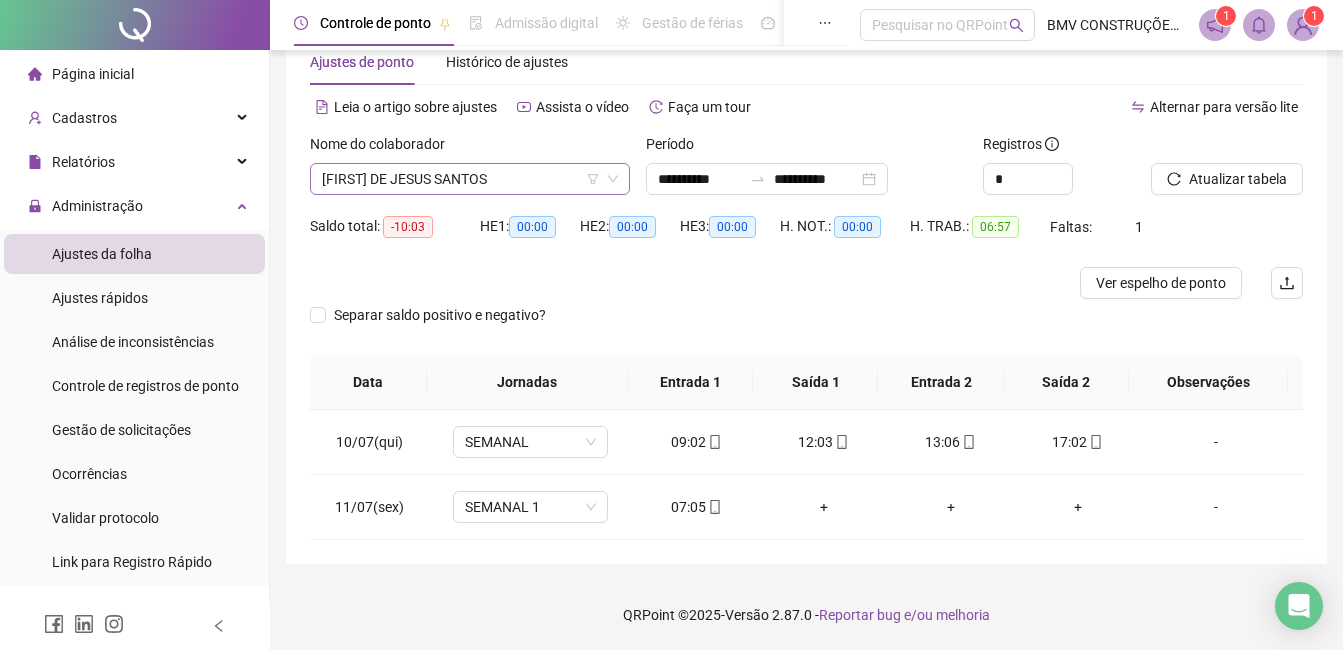 click on "[FIRST] DE JESUS SANTOS" at bounding box center (470, 179) 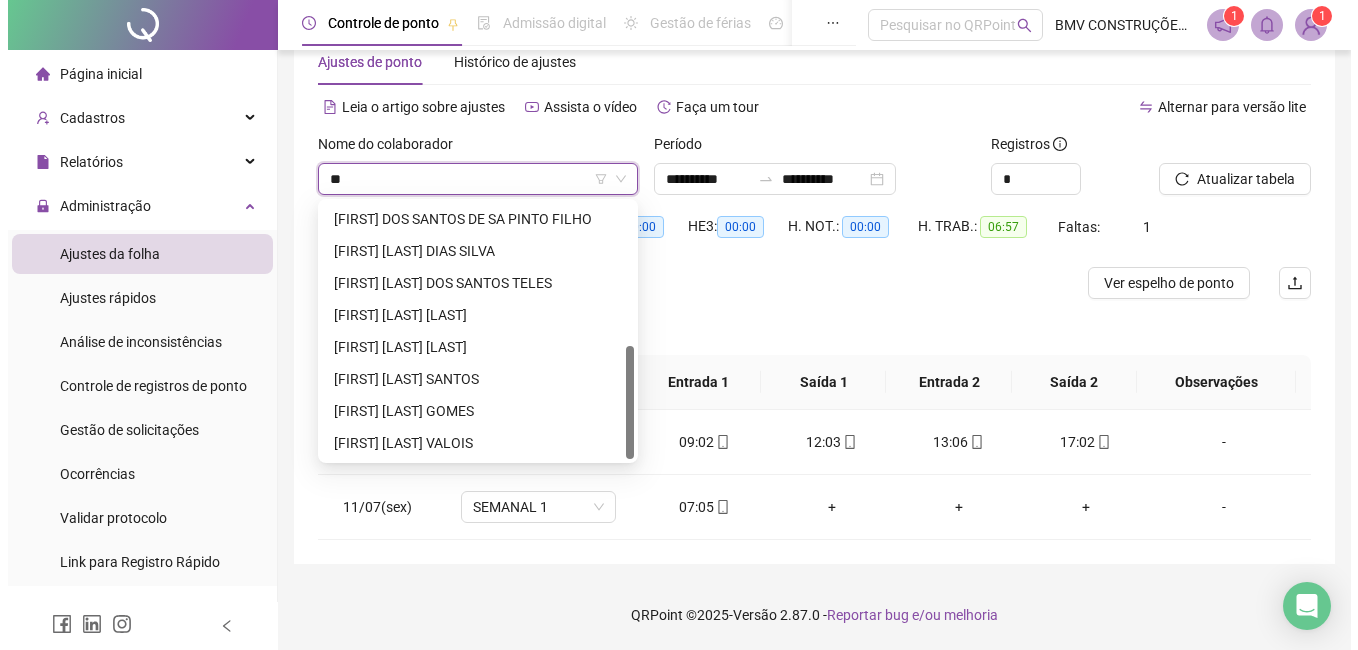 scroll, scrollTop: 0, scrollLeft: 0, axis: both 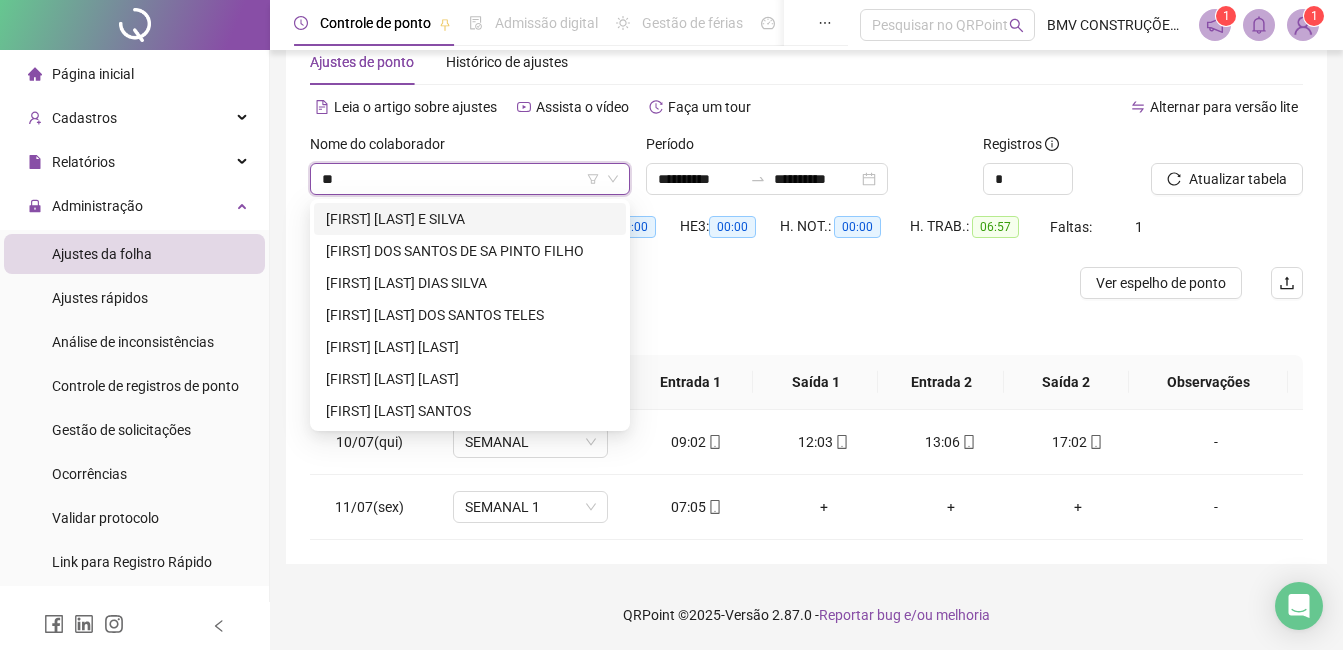 type on "***" 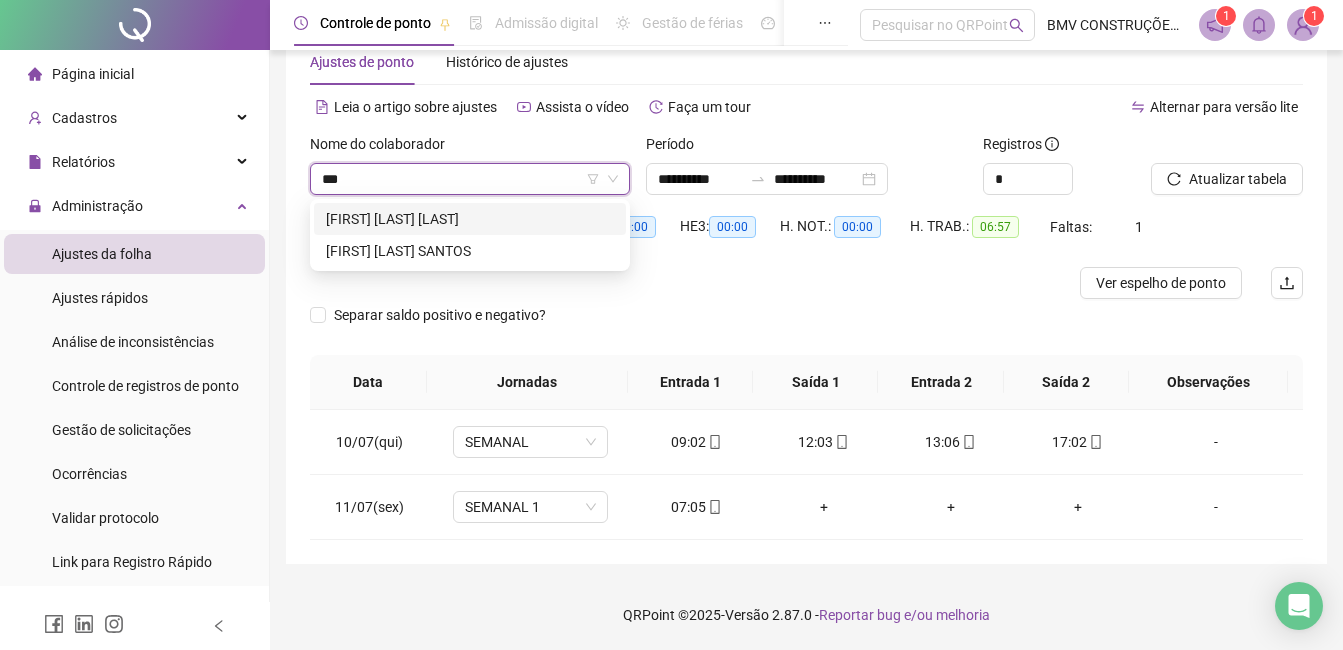 click on "[FIRST] [LAST] [LAST]" at bounding box center [470, 219] 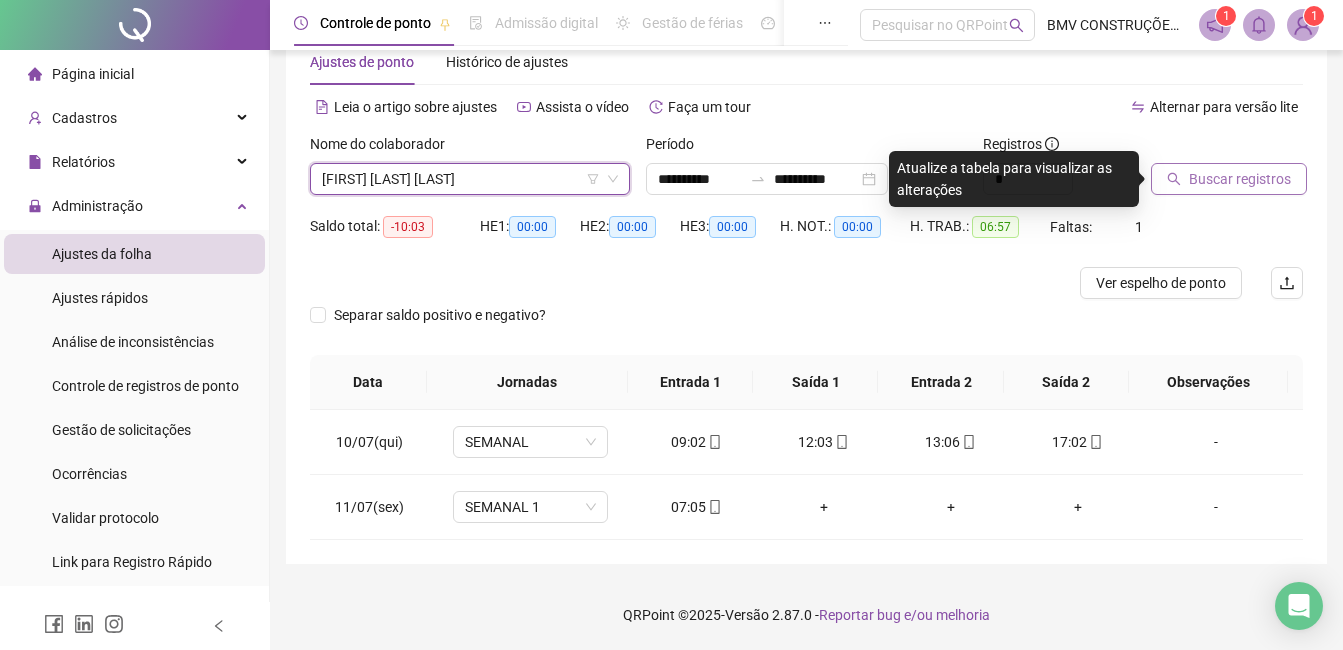 click on "Buscar registros" at bounding box center (1240, 179) 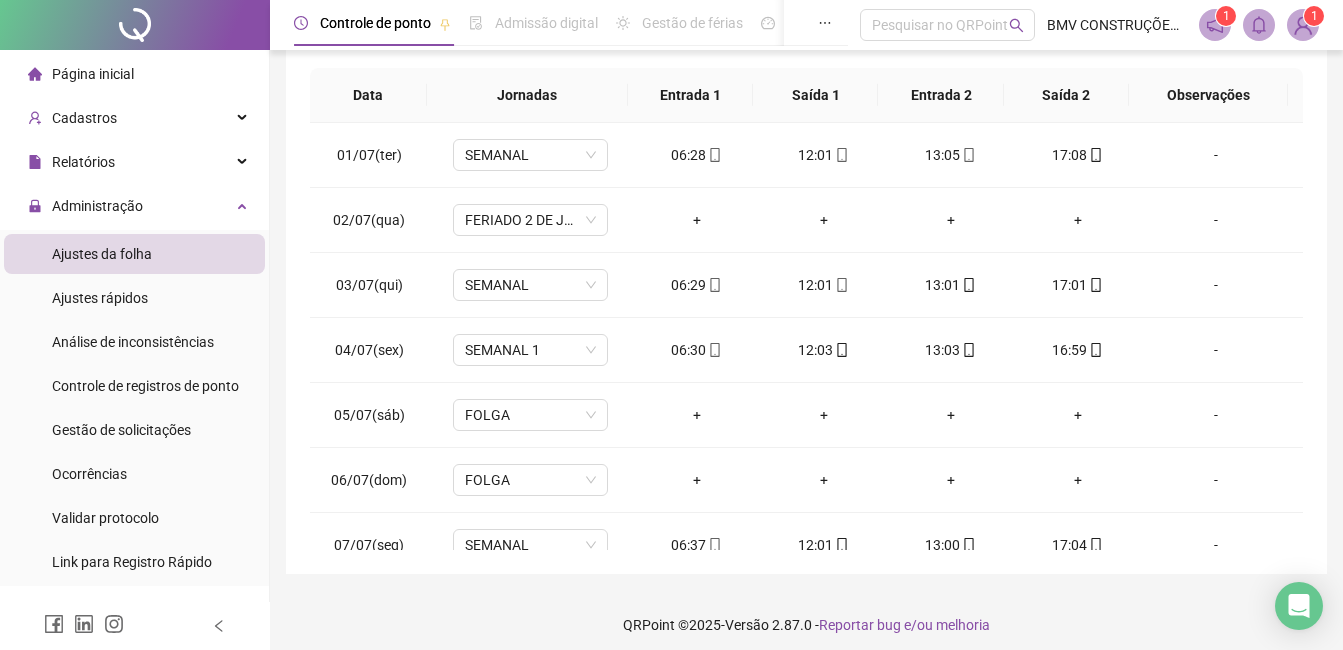 scroll, scrollTop: 348, scrollLeft: 0, axis: vertical 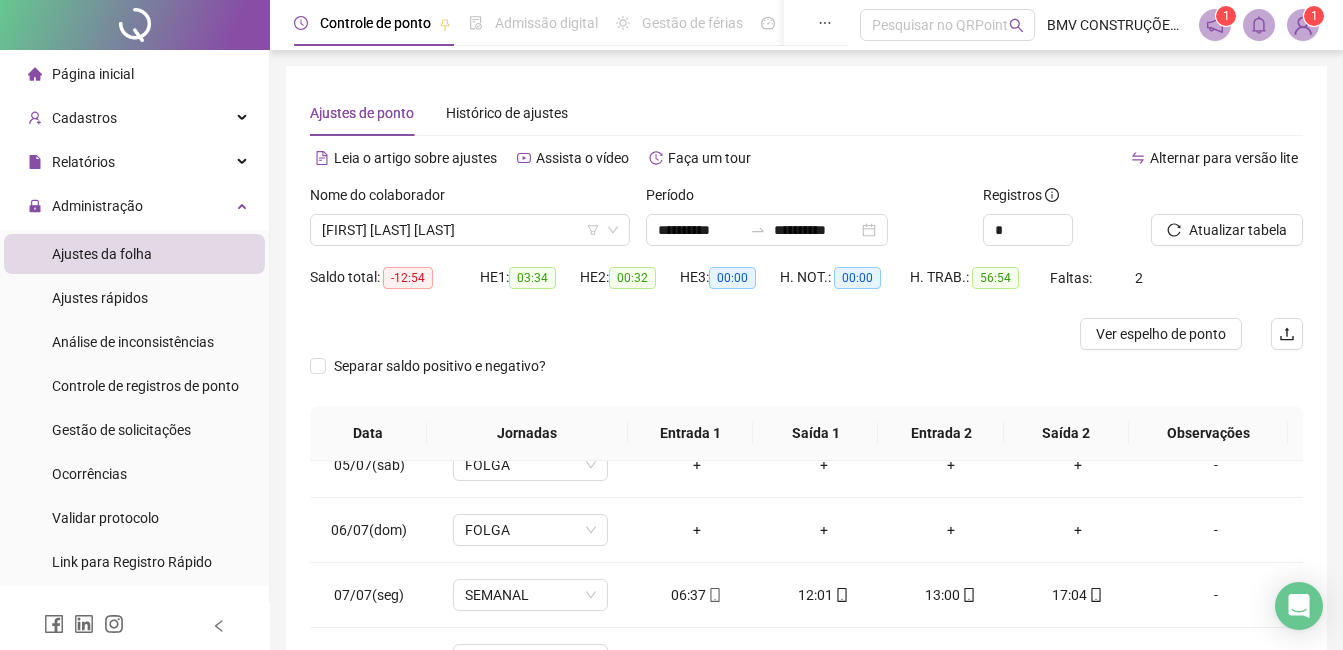 type 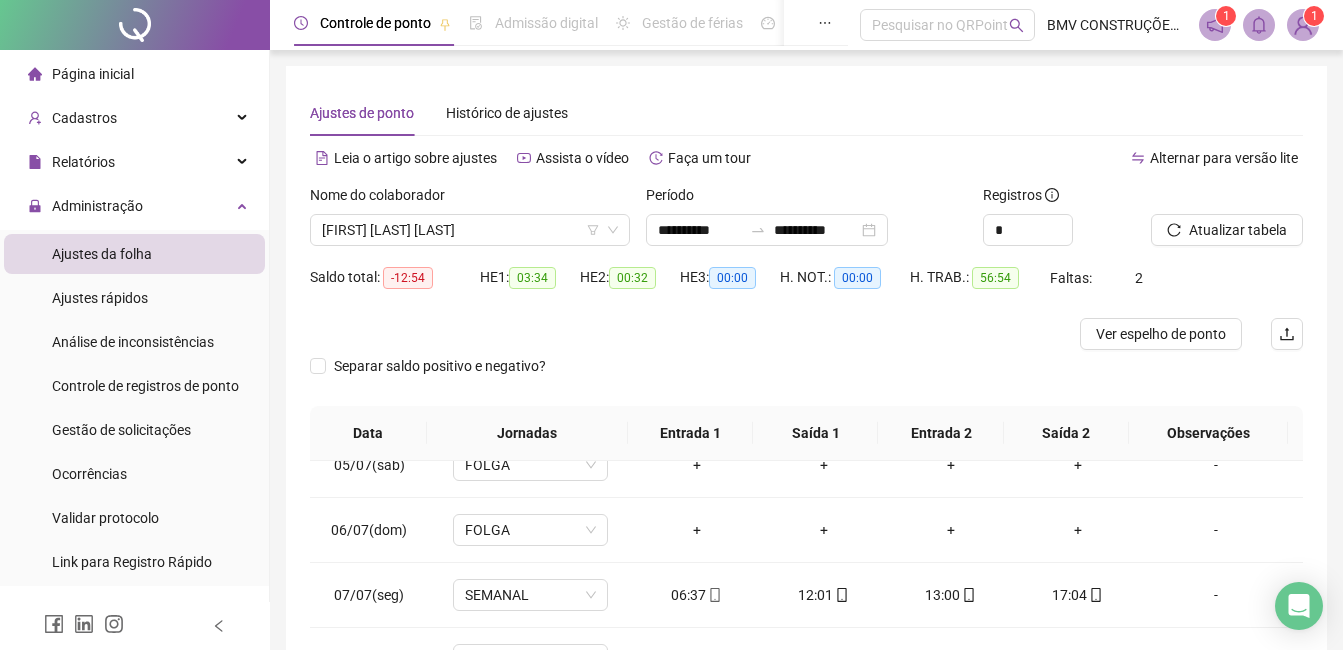 click on "Nome do colaborador [FIRST] [LAST] DA SILVA" at bounding box center [470, 223] 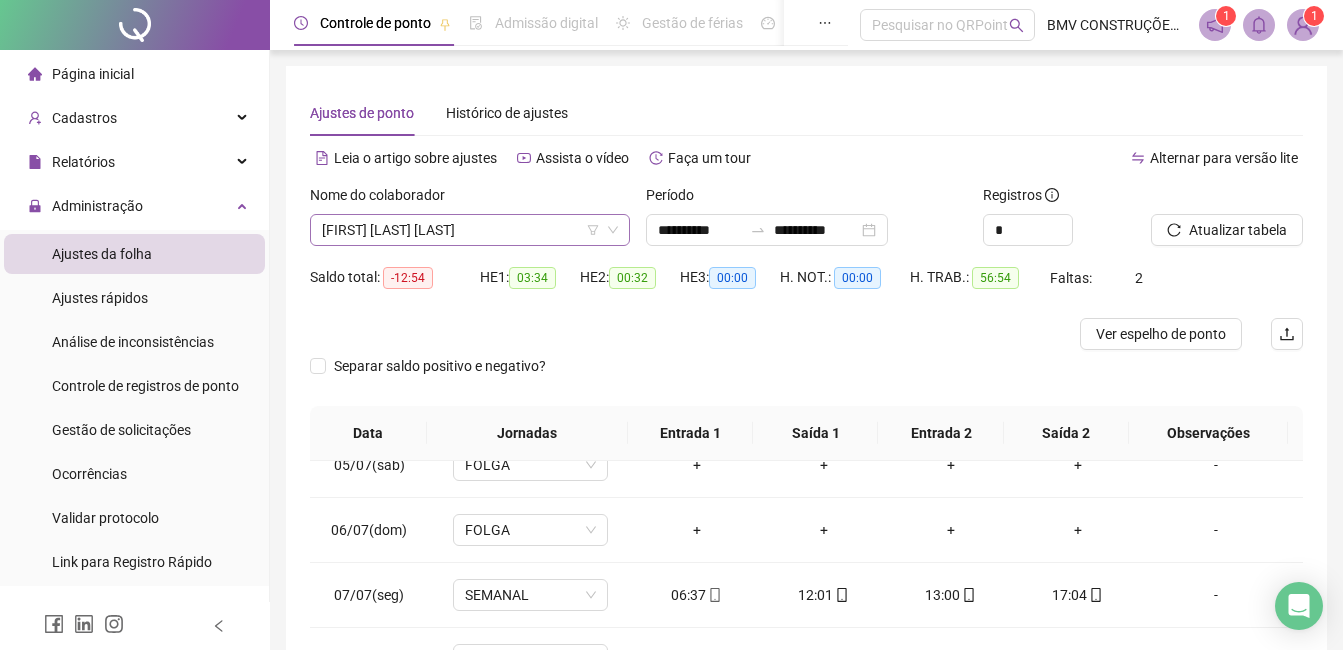 click on "[FIRST] [LAST] [LAST]" at bounding box center [470, 230] 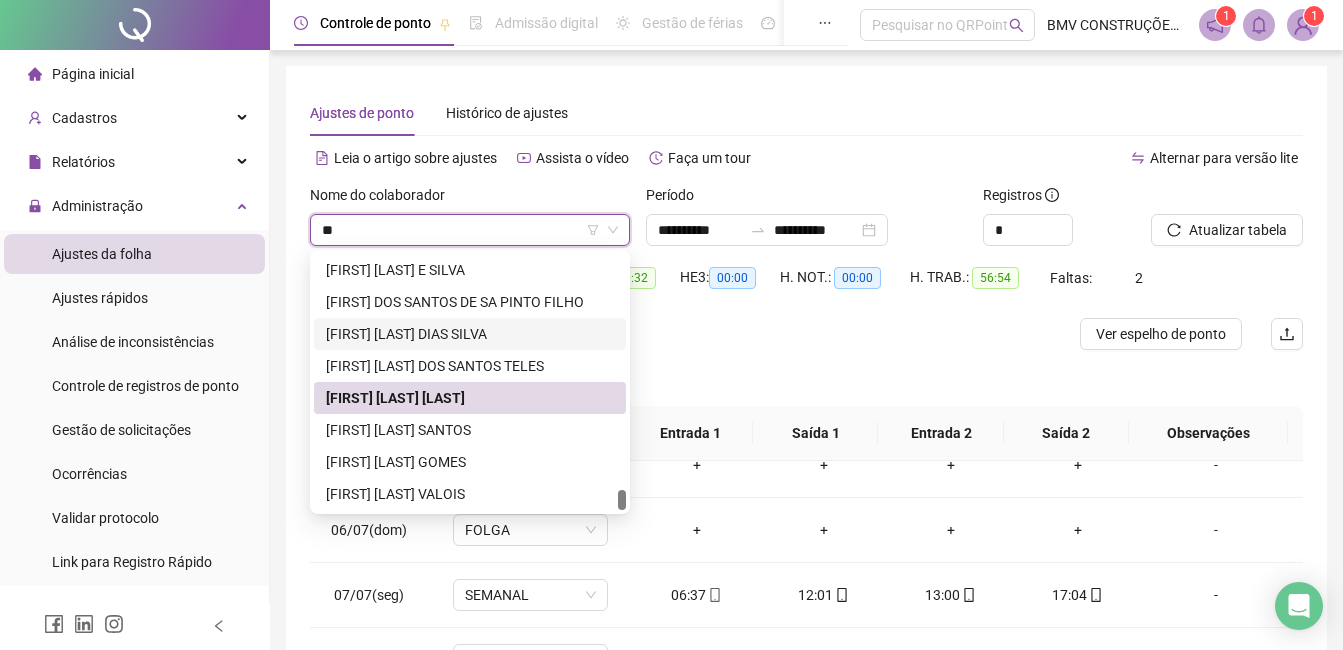 scroll, scrollTop: 800, scrollLeft: 0, axis: vertical 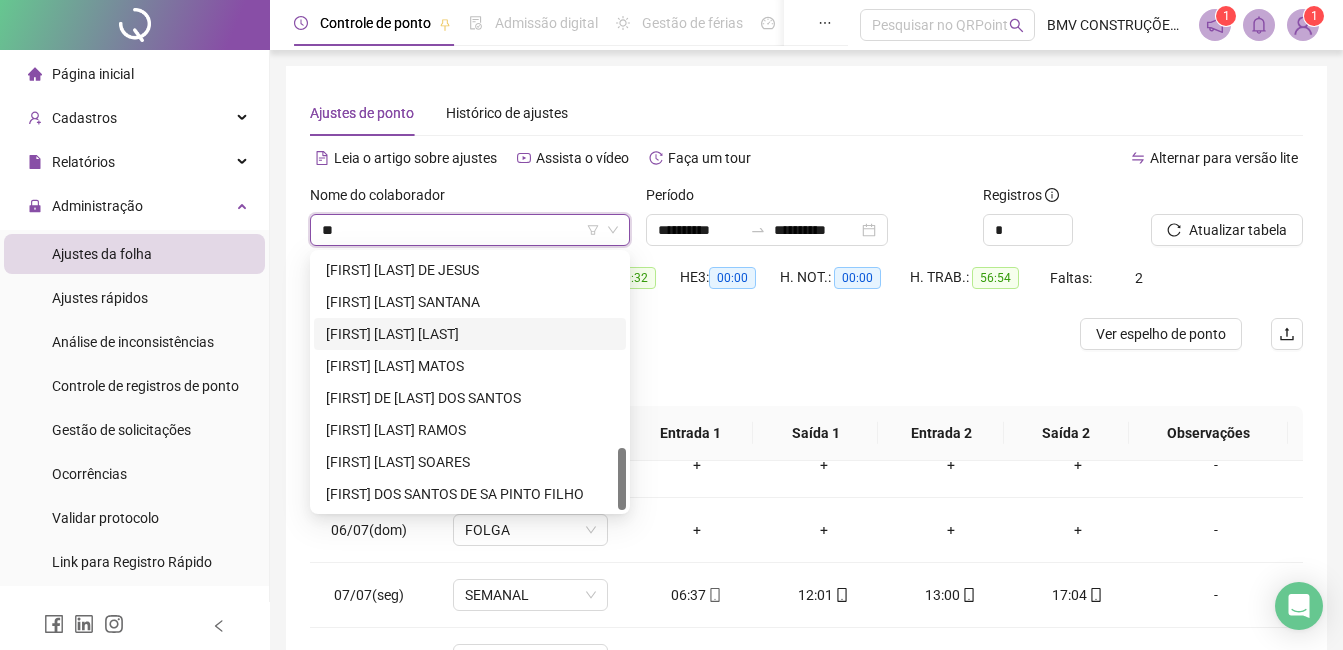 type on "***" 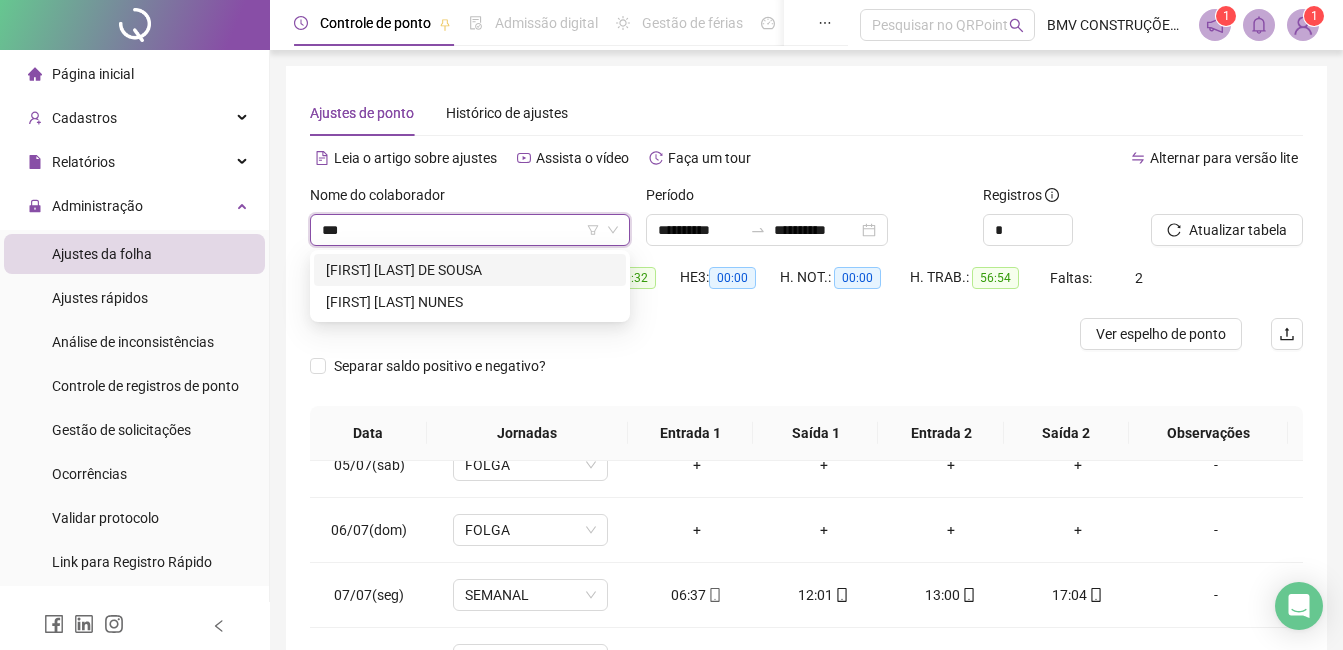 scroll, scrollTop: 0, scrollLeft: 0, axis: both 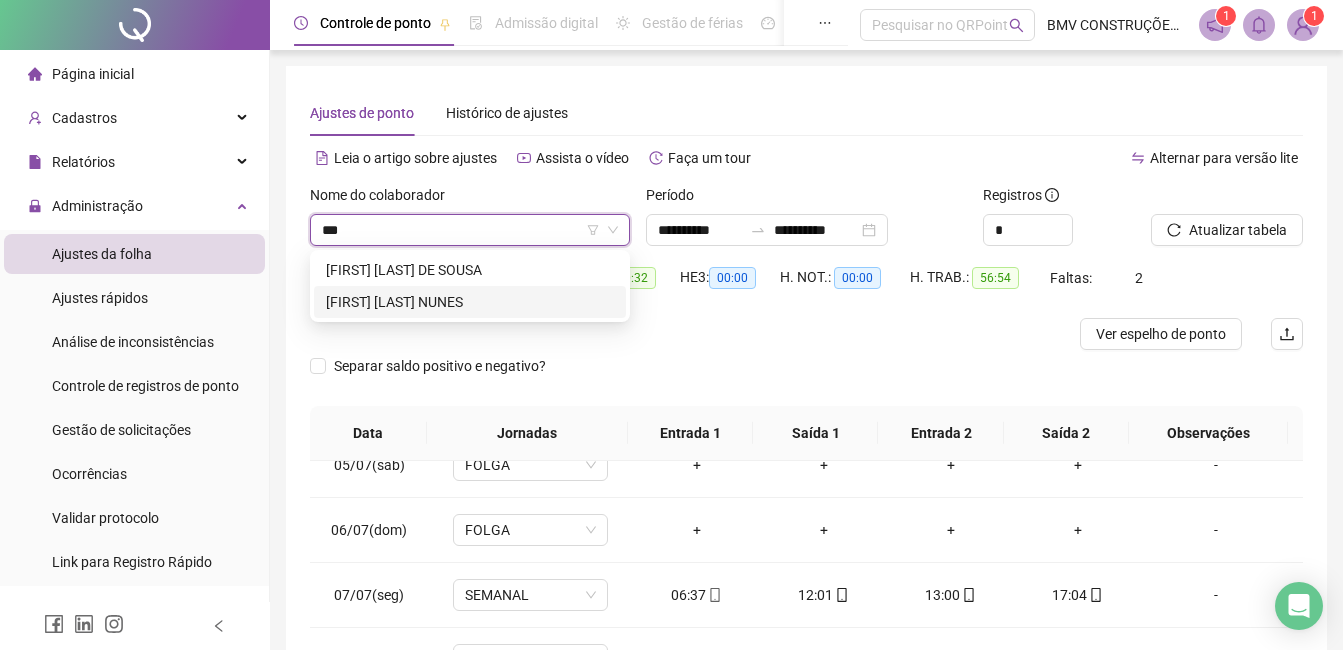 click on "[FIRST] [LAST] NUNES" at bounding box center (470, 302) 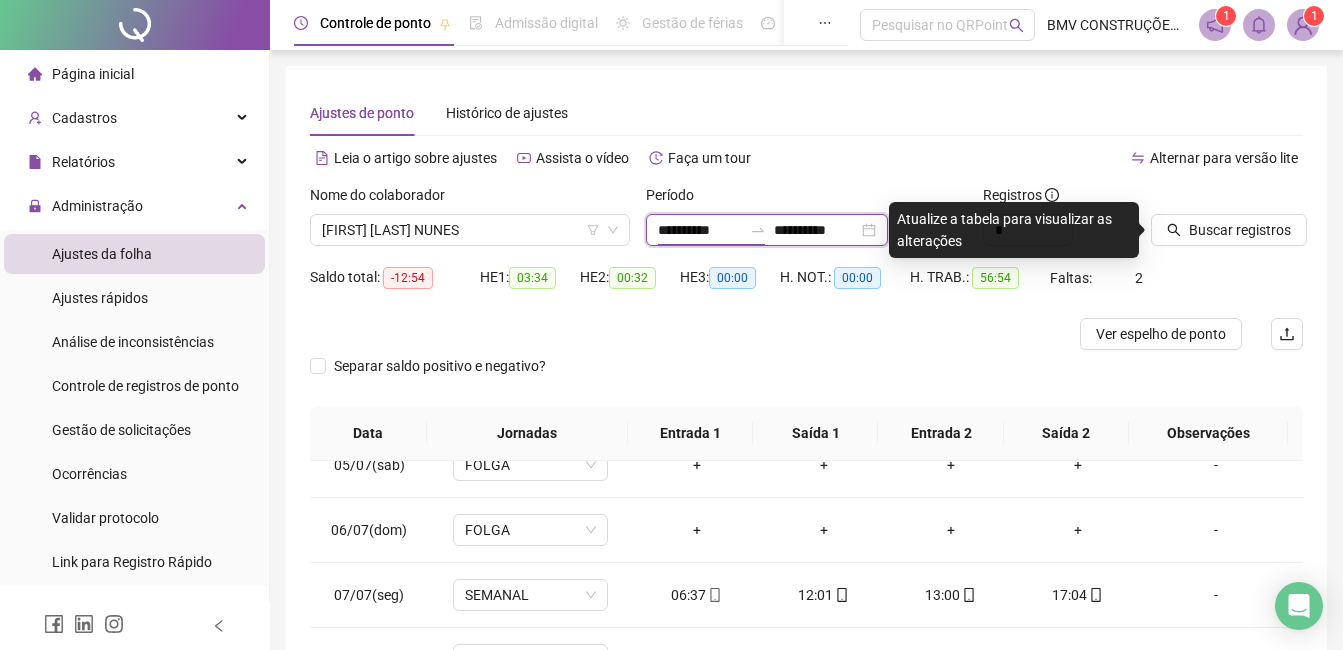 click on "**********" at bounding box center [700, 230] 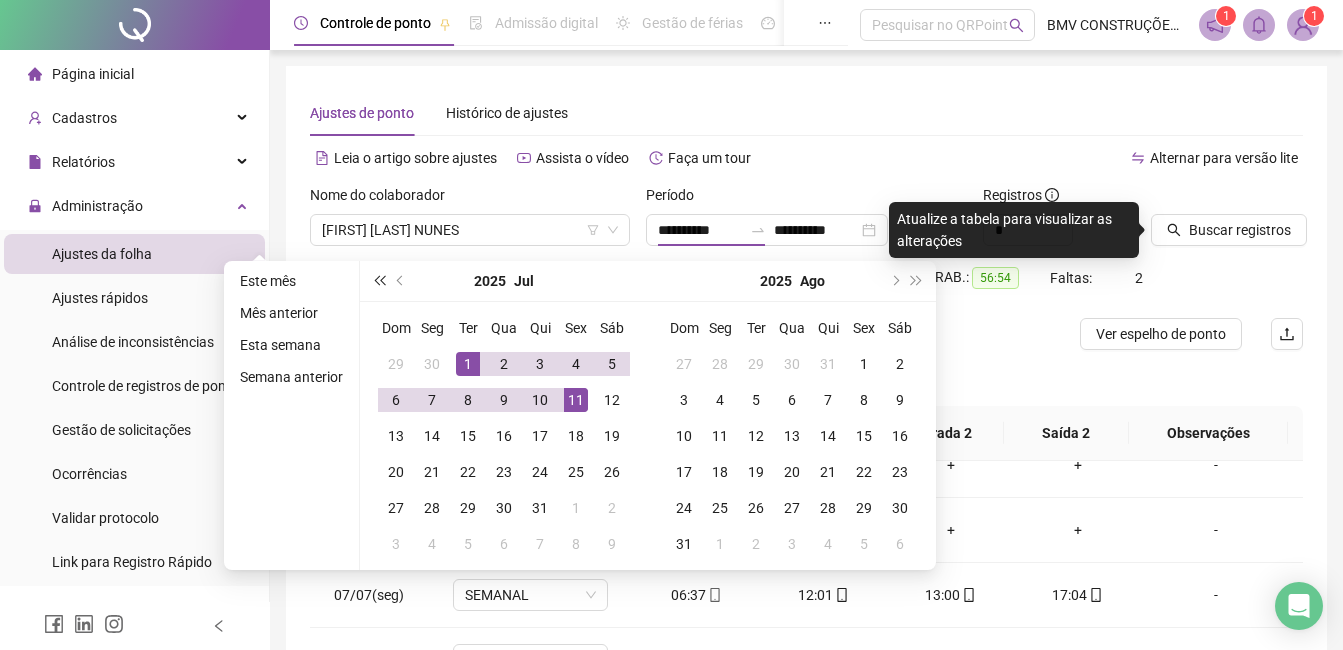click at bounding box center (379, 281) 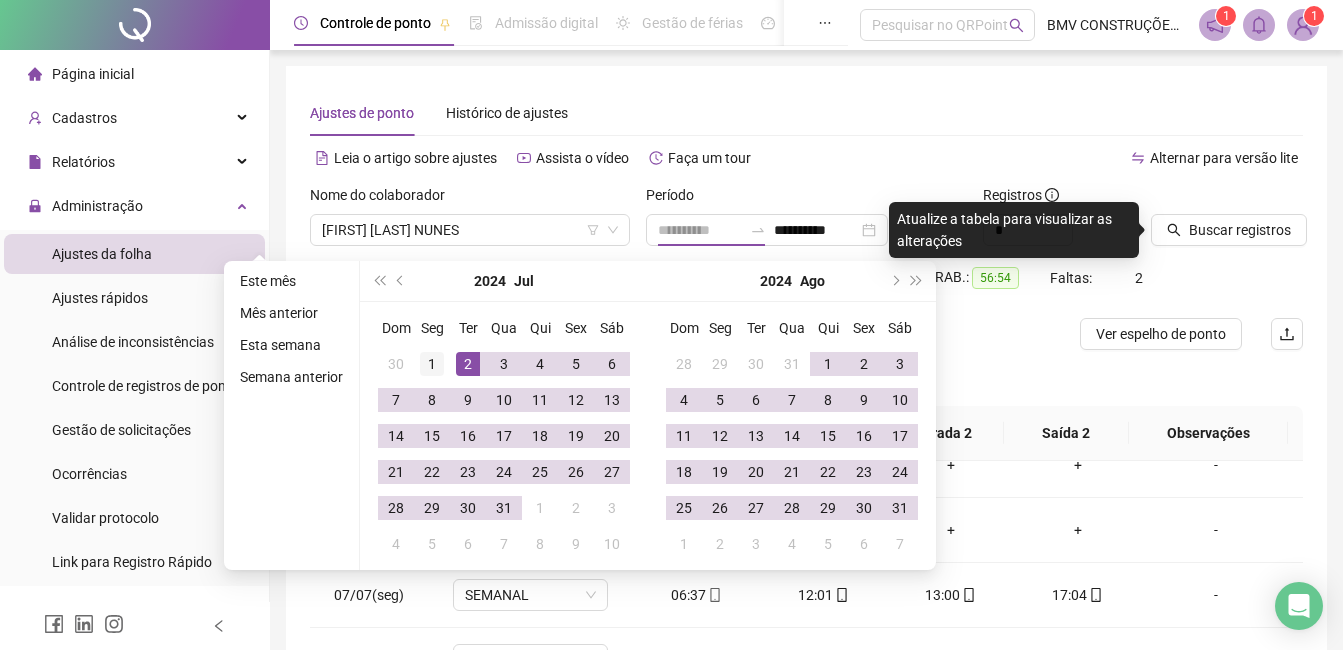 type on "**********" 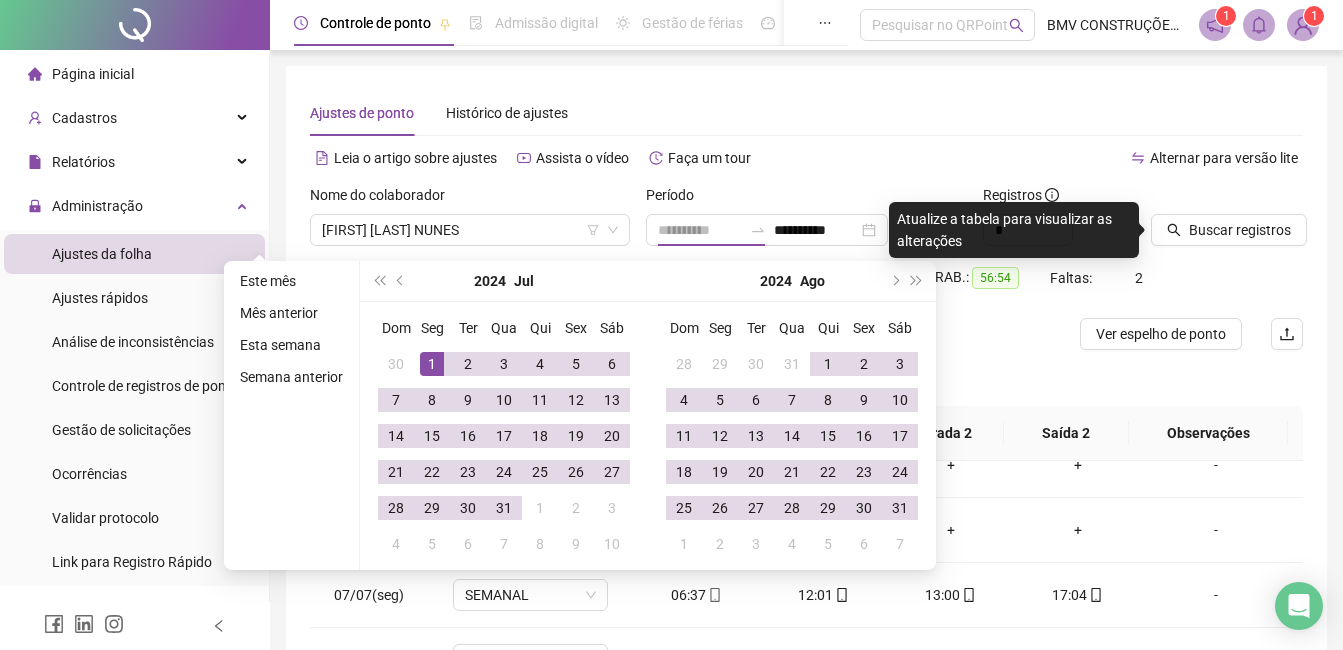click on "1" at bounding box center [432, 364] 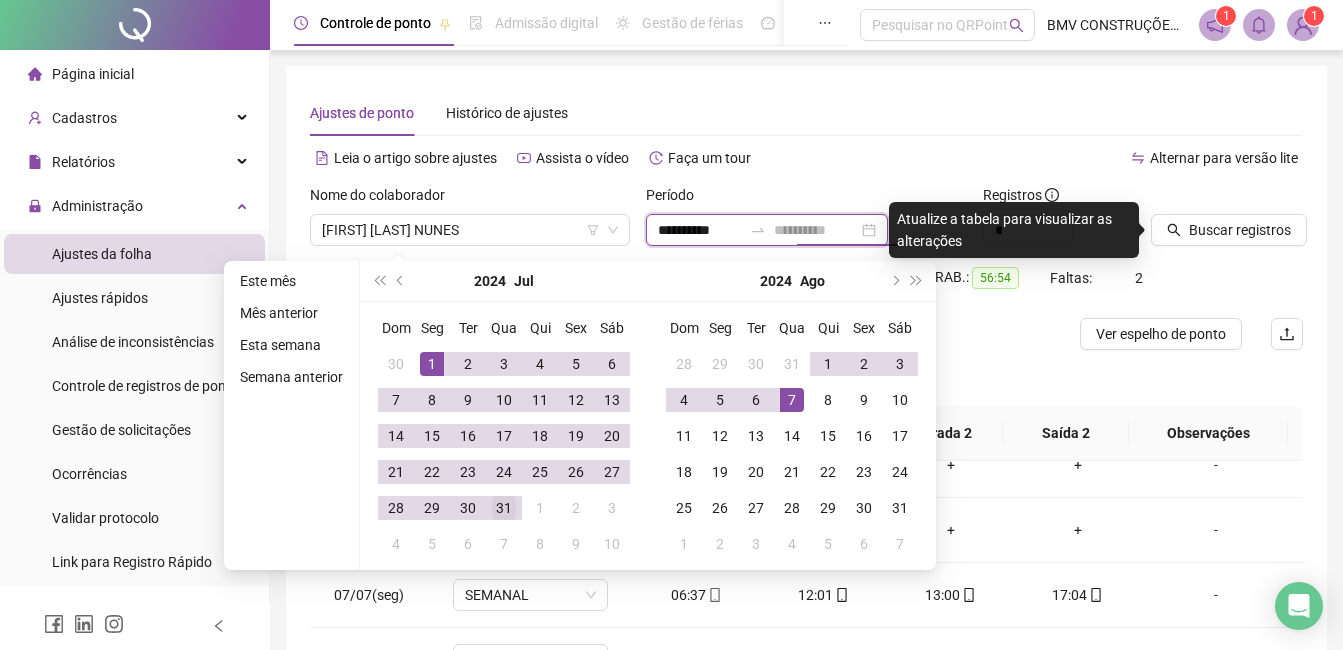 type on "**********" 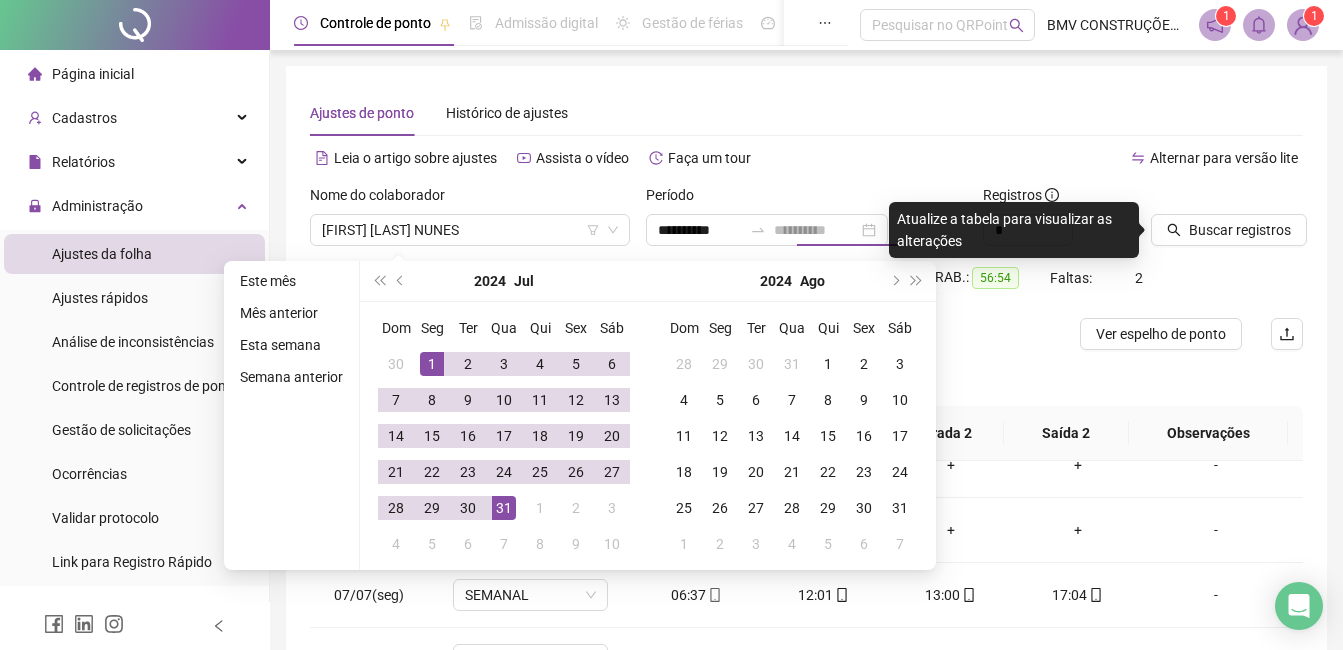 click on "31" at bounding box center [504, 508] 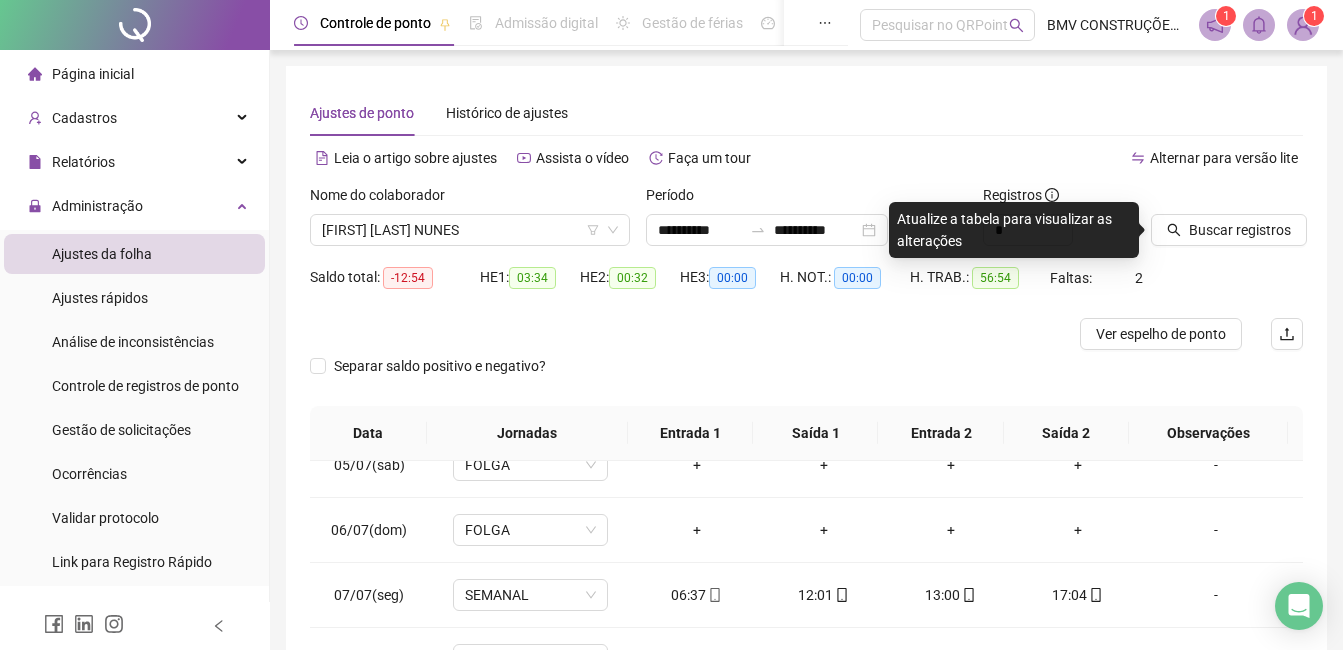 click on "Buscar registros" at bounding box center [1227, 223] 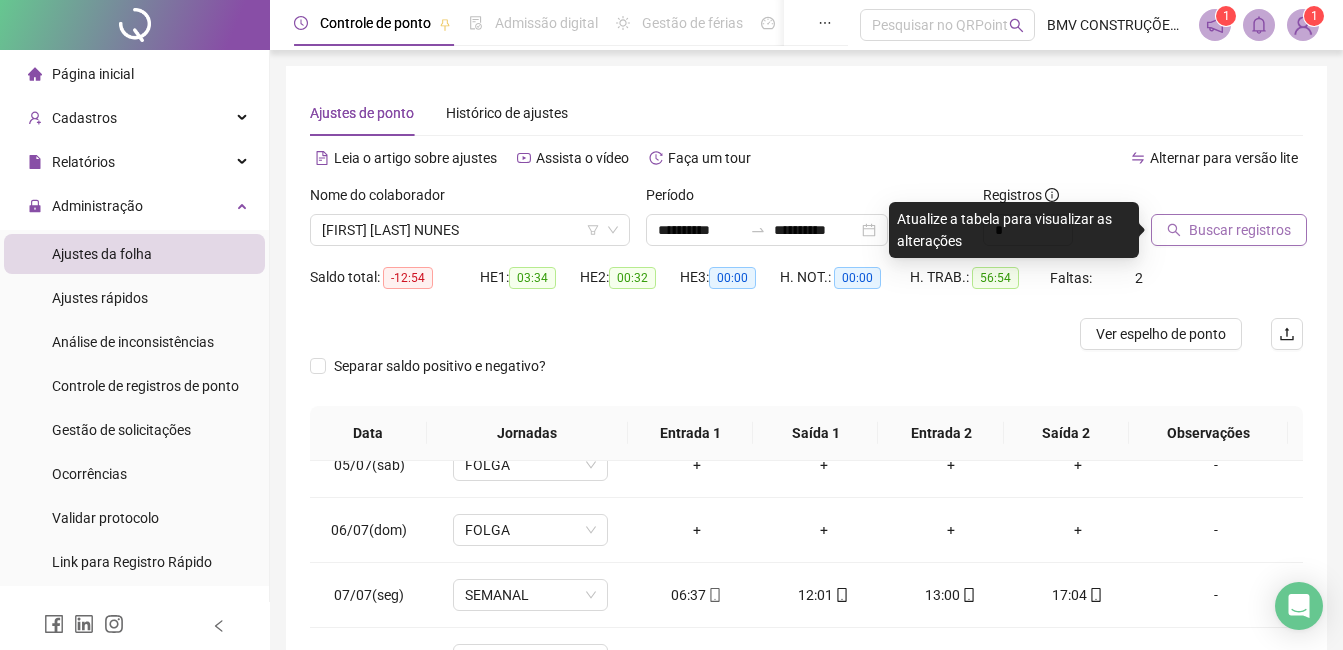 click on "Buscar registros" at bounding box center [1229, 230] 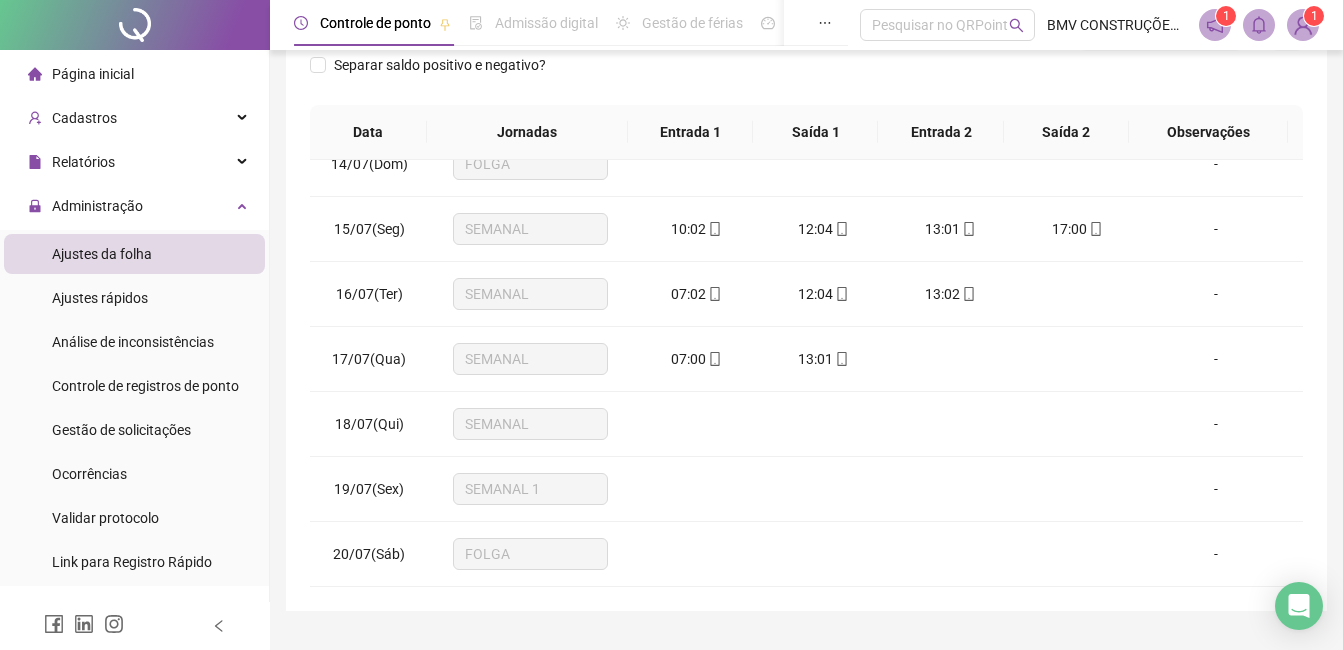 scroll, scrollTop: 348, scrollLeft: 0, axis: vertical 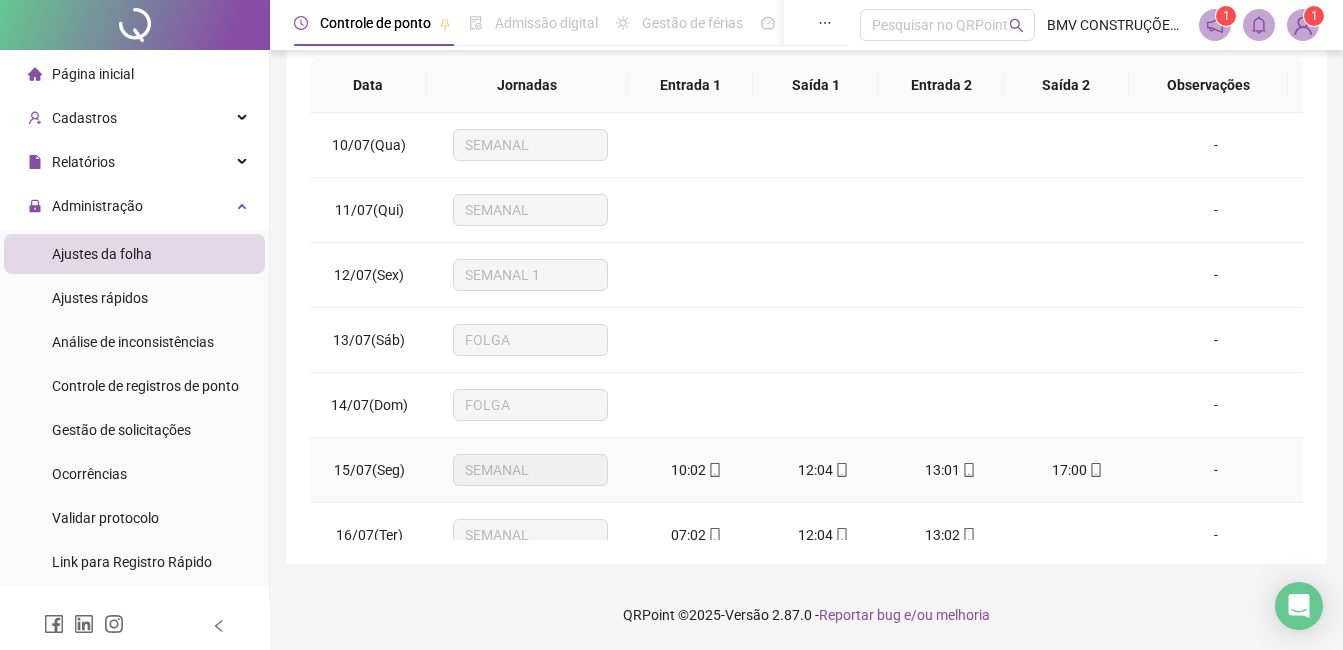 click on "10:02" at bounding box center (688, 470) 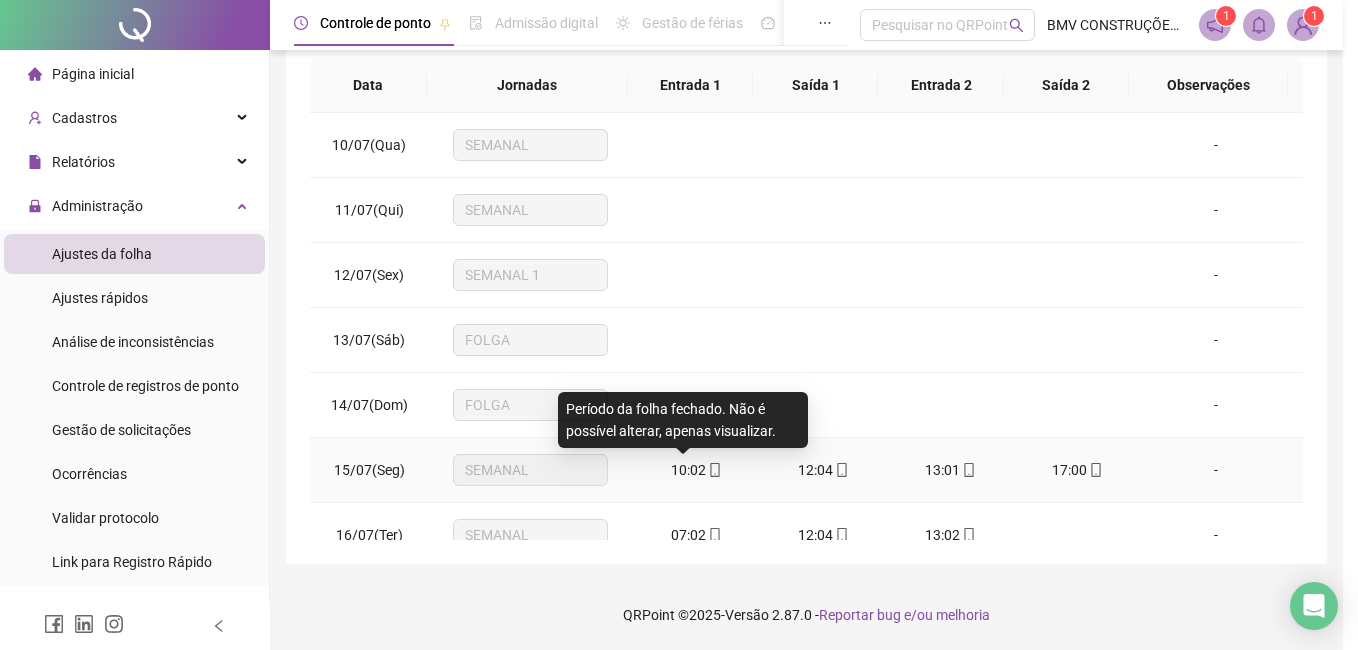 type on "**********" 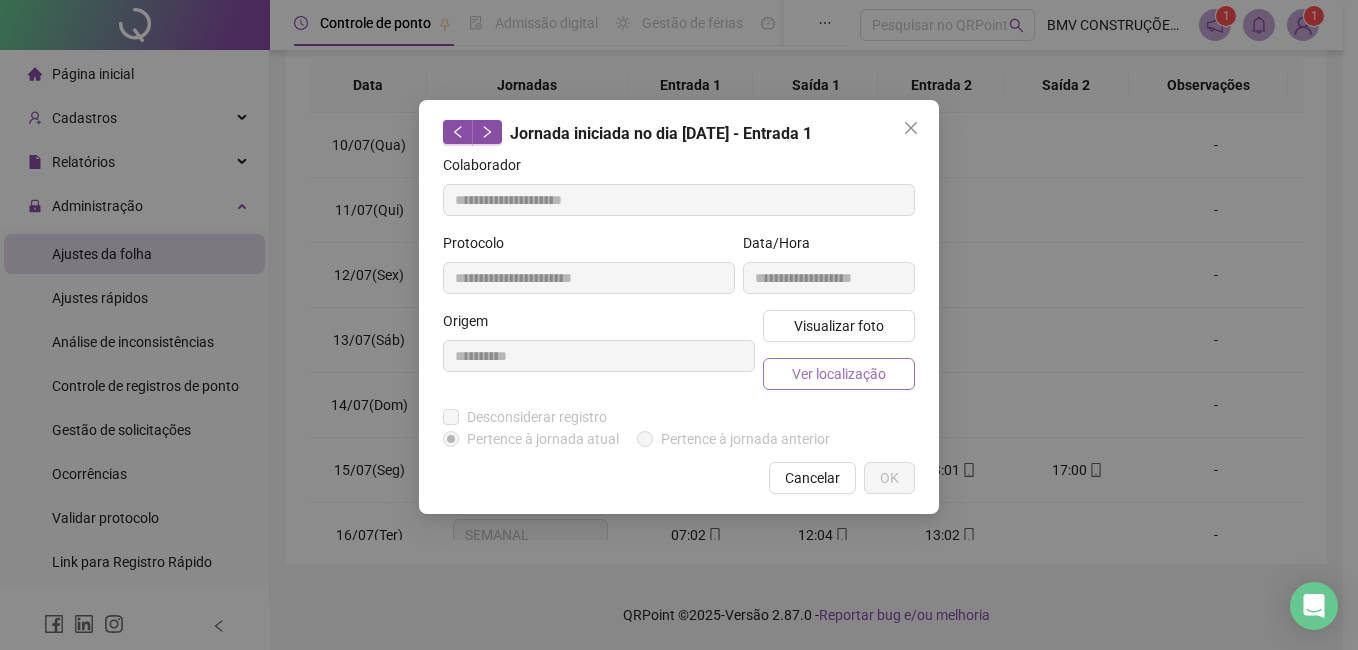 click on "Ver localização" at bounding box center [839, 374] 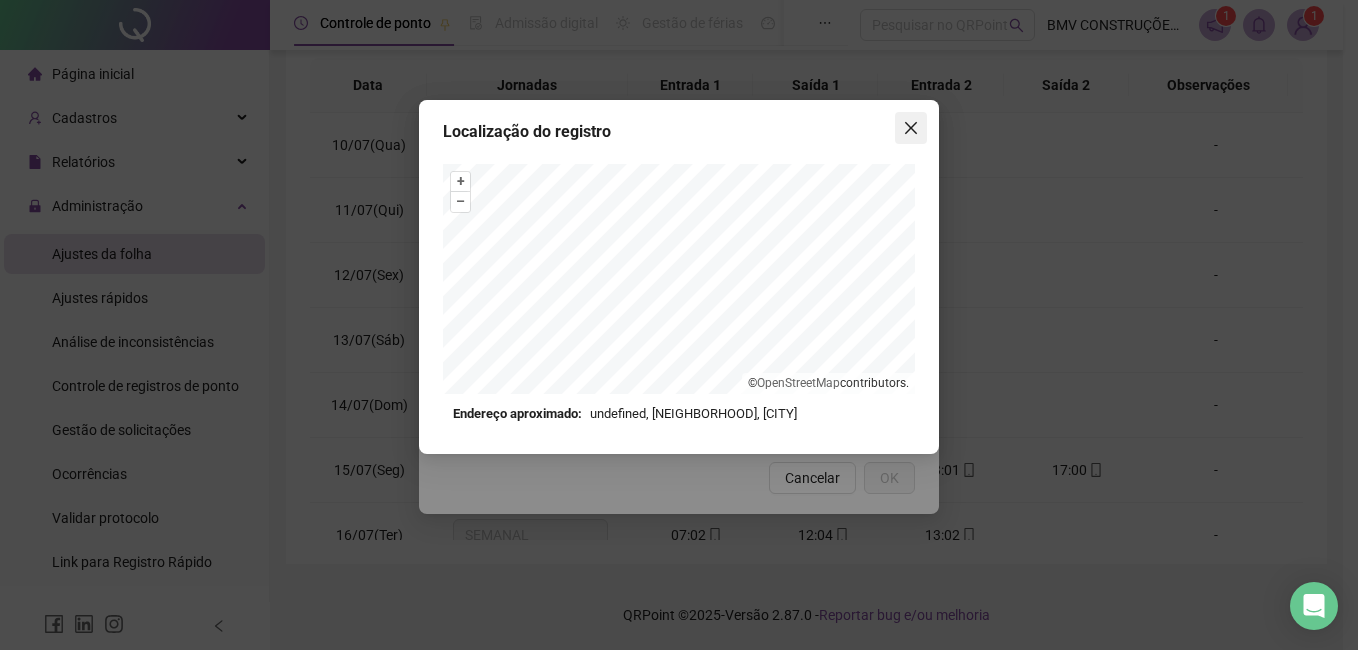 click 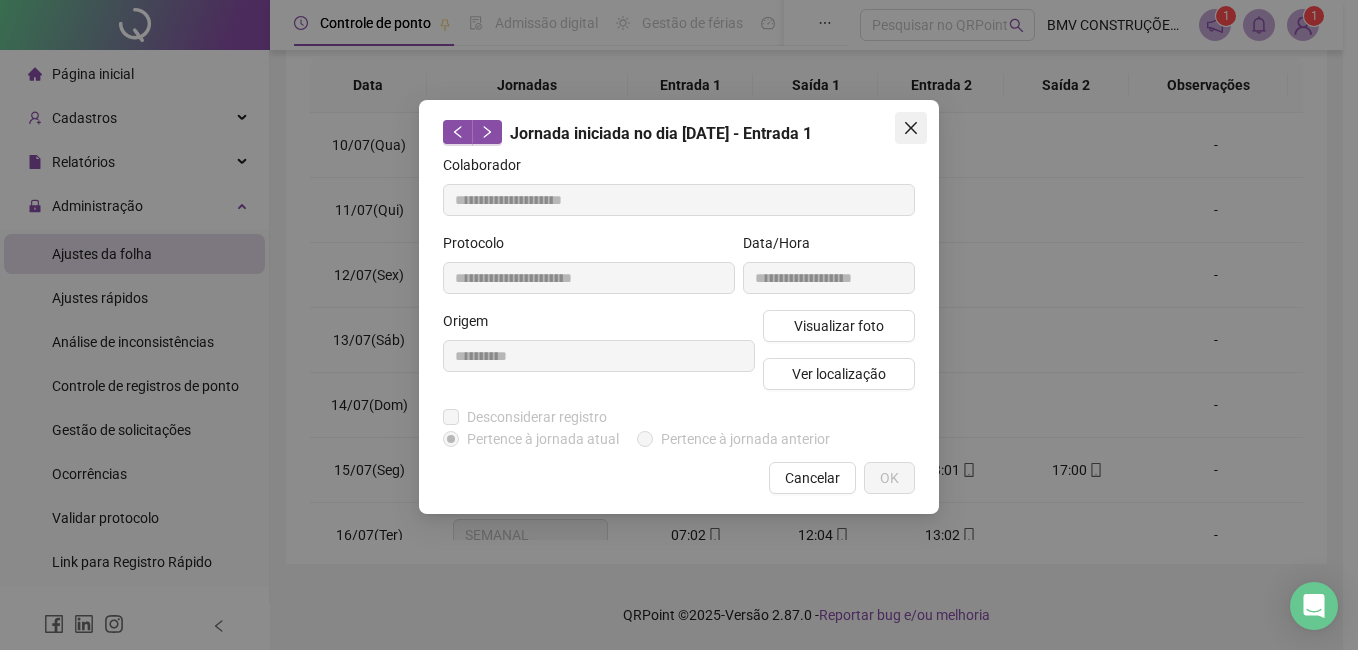 click 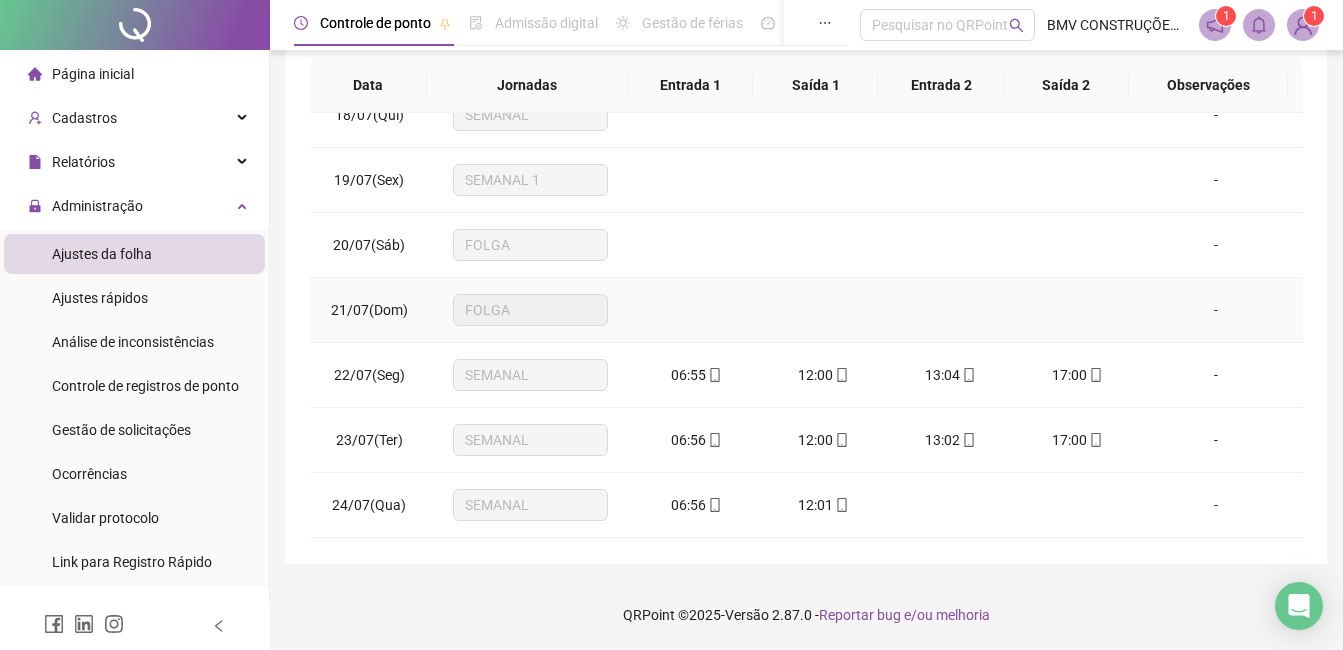 scroll, scrollTop: 600, scrollLeft: 0, axis: vertical 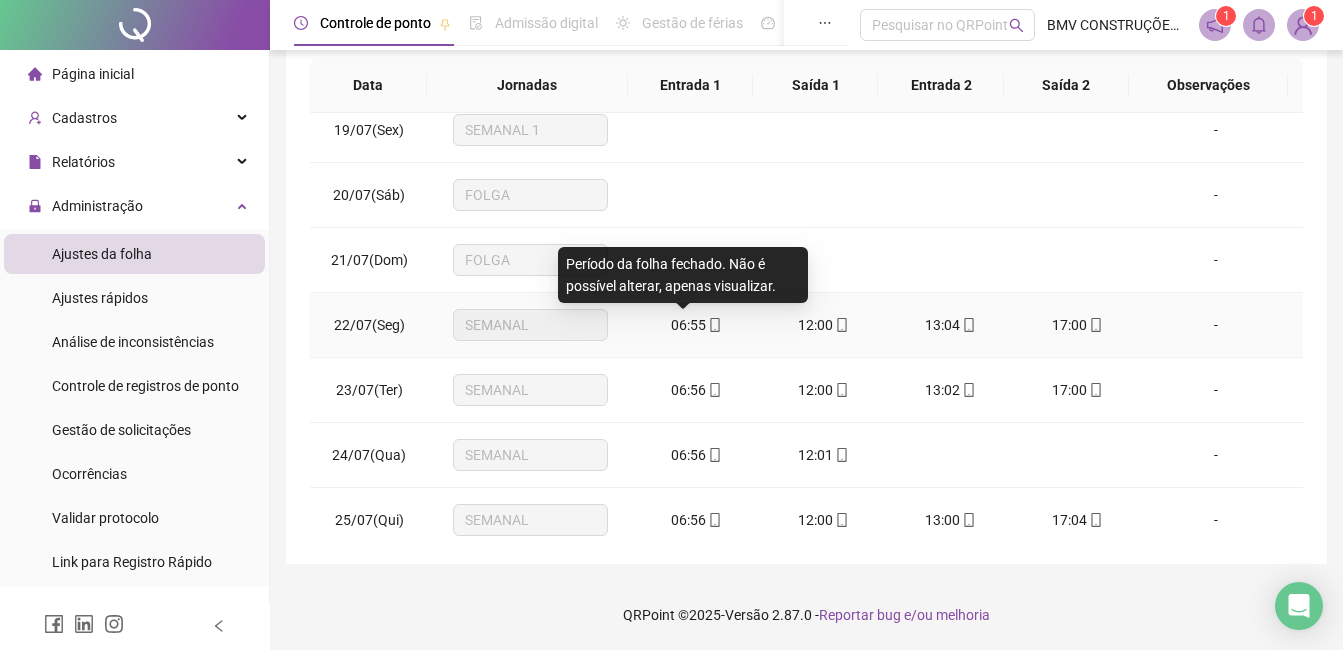 click on "06:55" at bounding box center [688, 325] 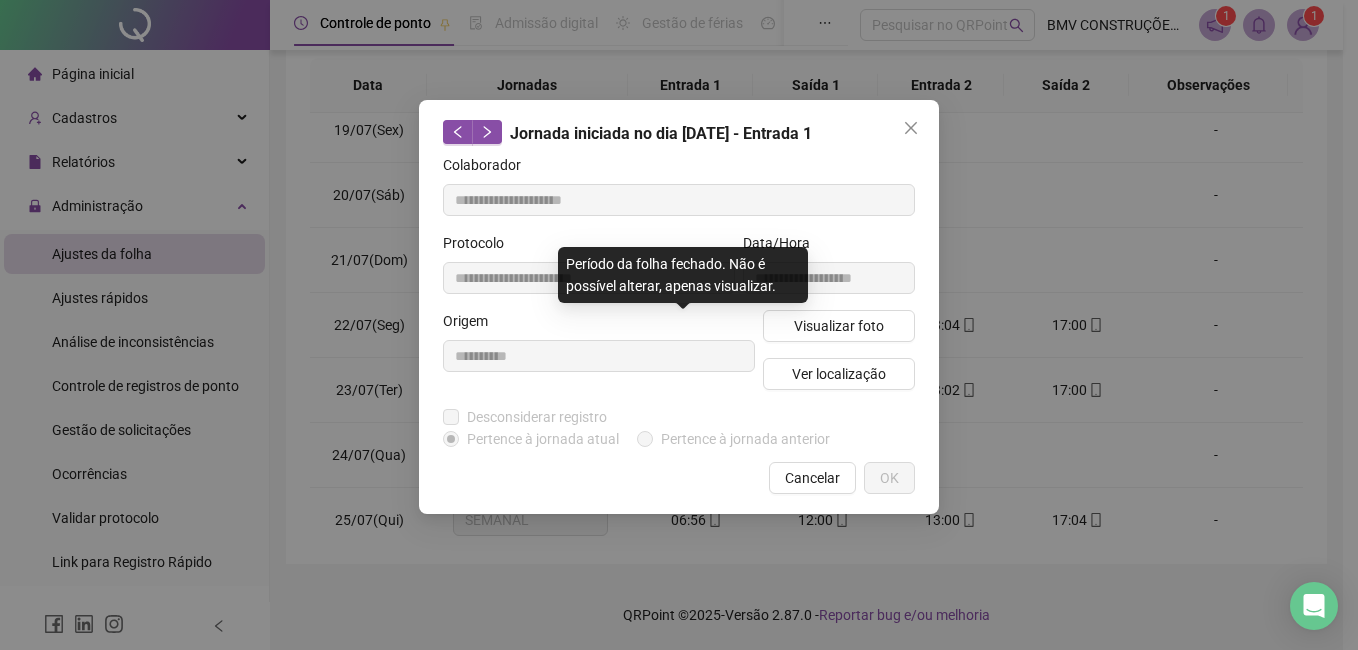 type on "**********" 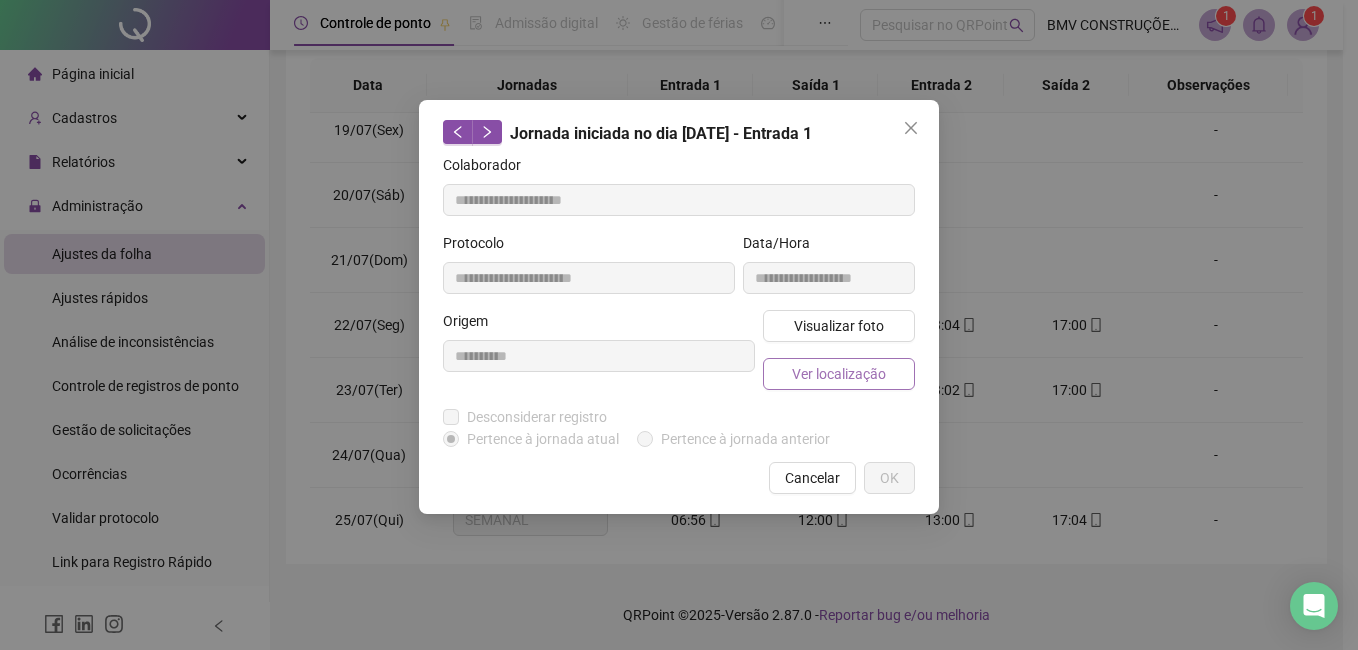 click on "Visualizar foto Ver localização" at bounding box center [839, 358] 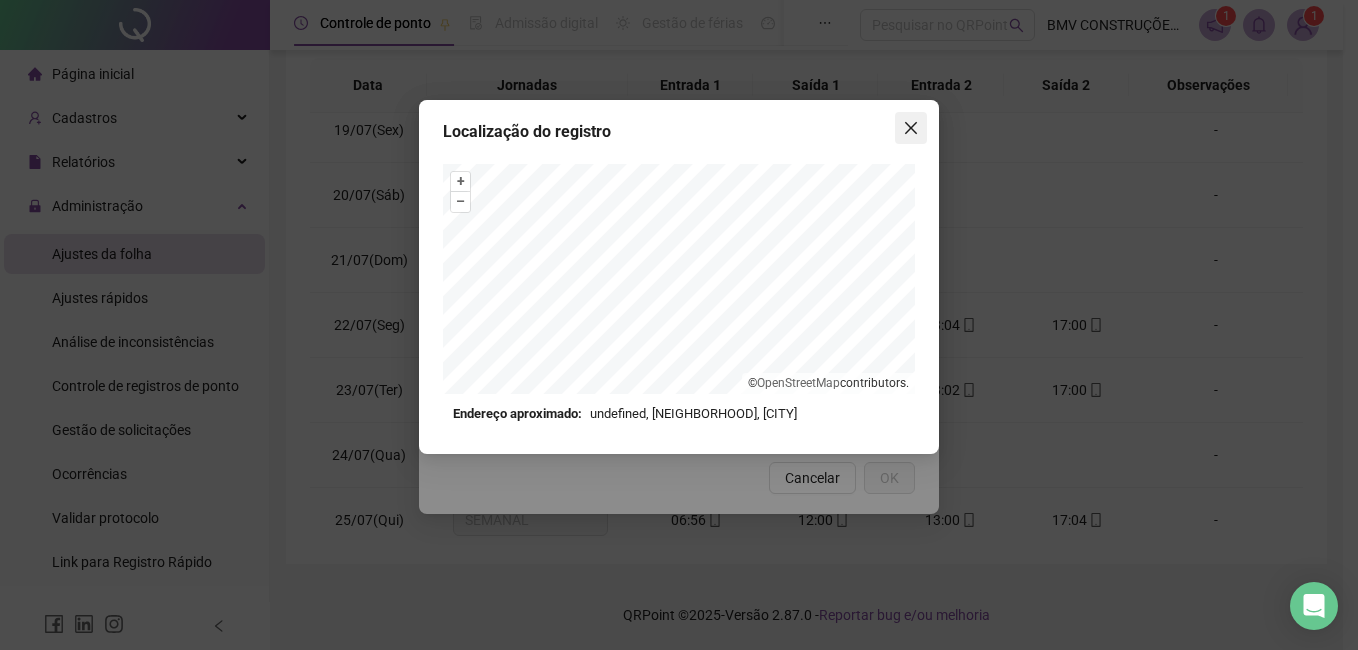 click 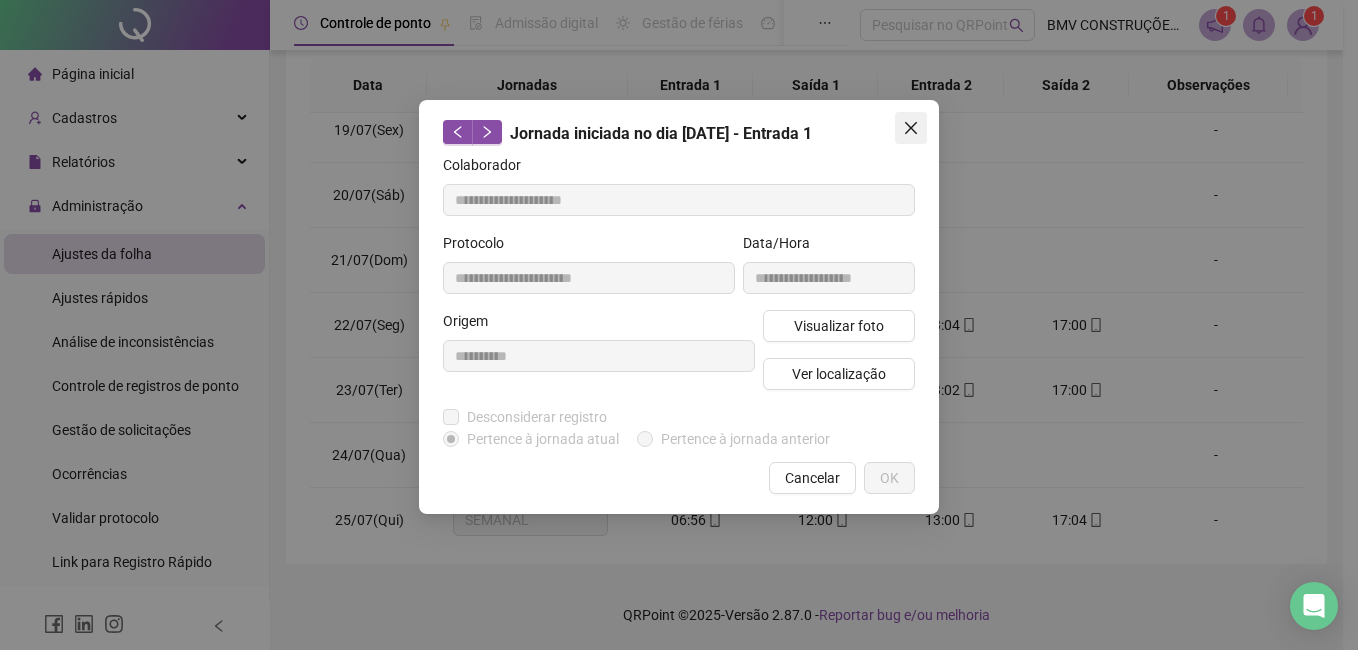 click 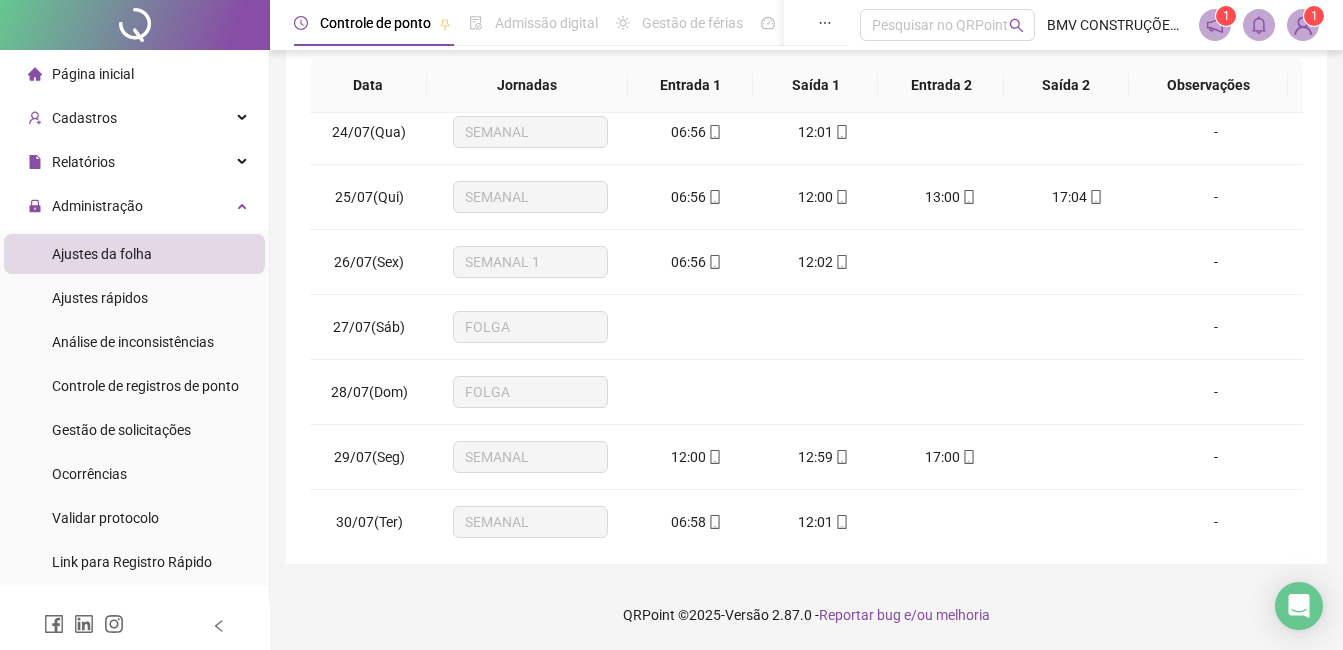 scroll, scrollTop: 1003, scrollLeft: 0, axis: vertical 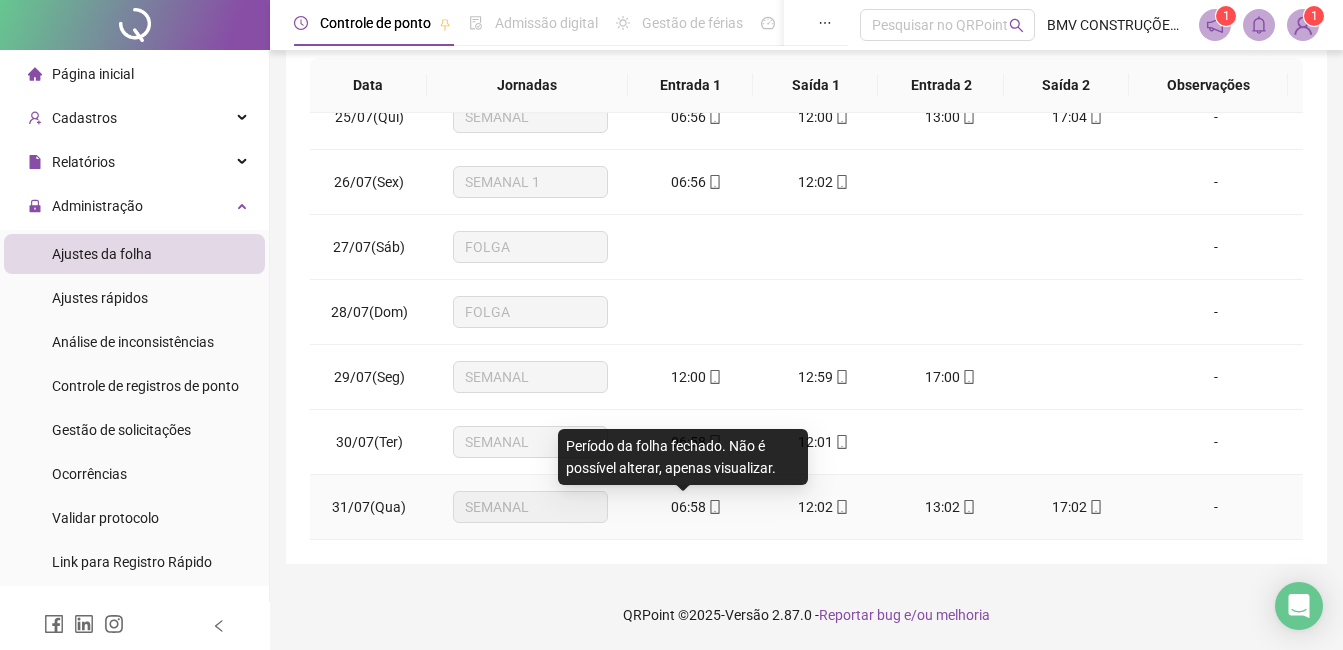 drag, startPoint x: 679, startPoint y: 501, endPoint x: 718, endPoint y: 452, distance: 62.625874 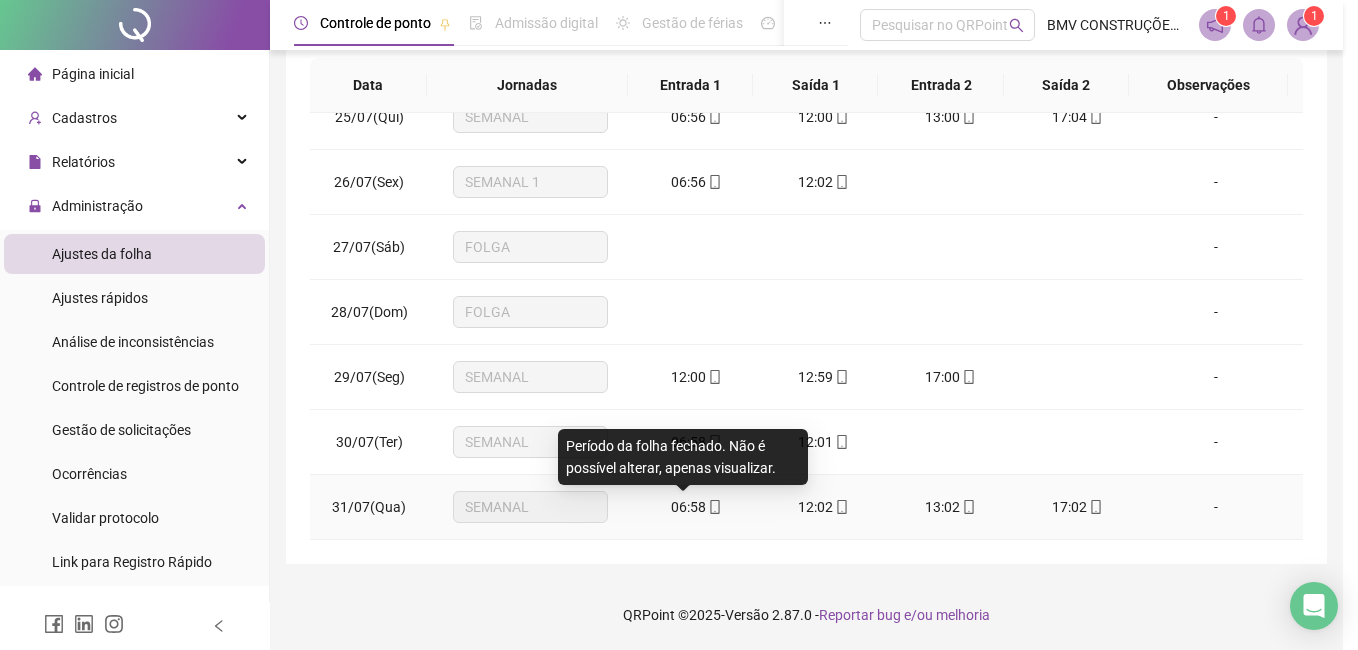type on "**********" 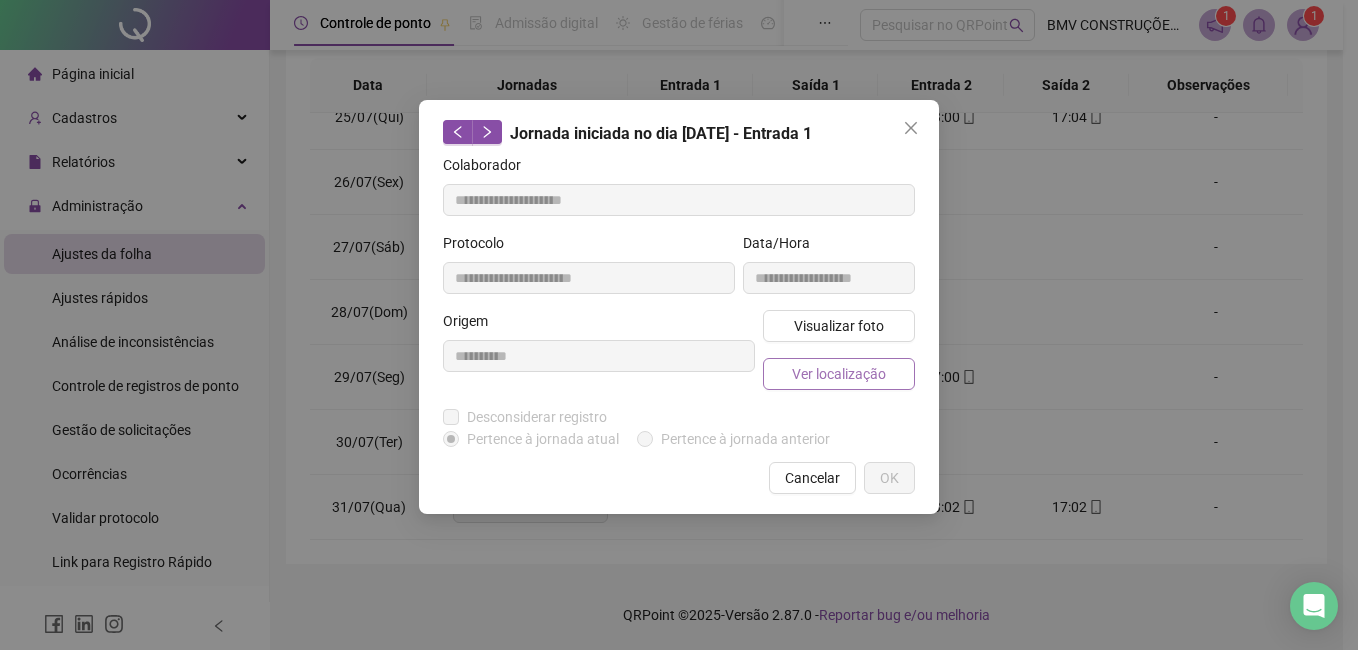 click on "Ver localização" at bounding box center [839, 374] 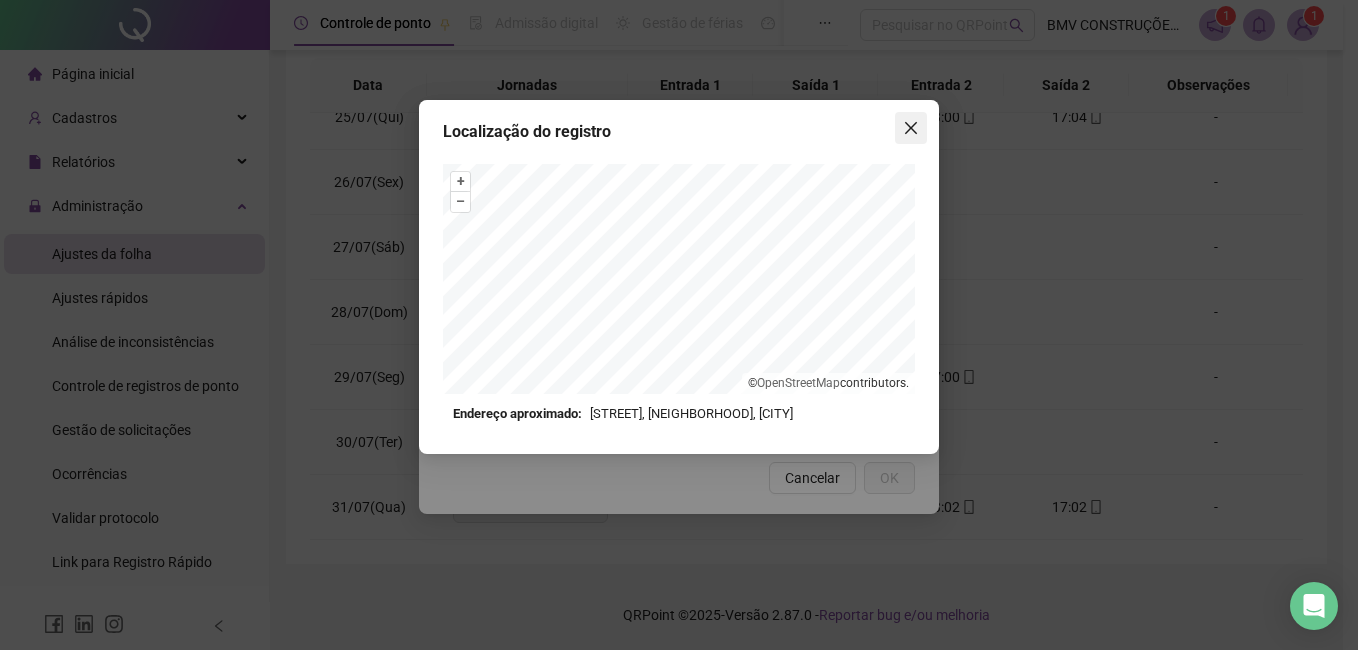 click 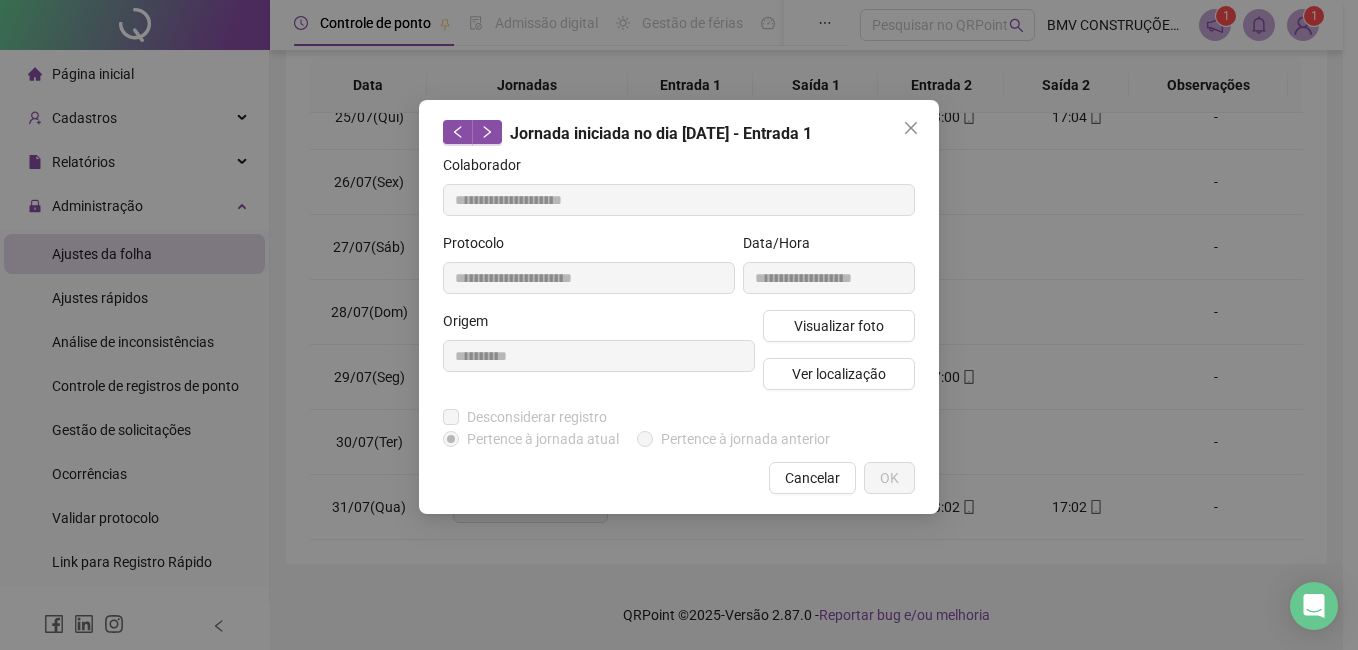 click 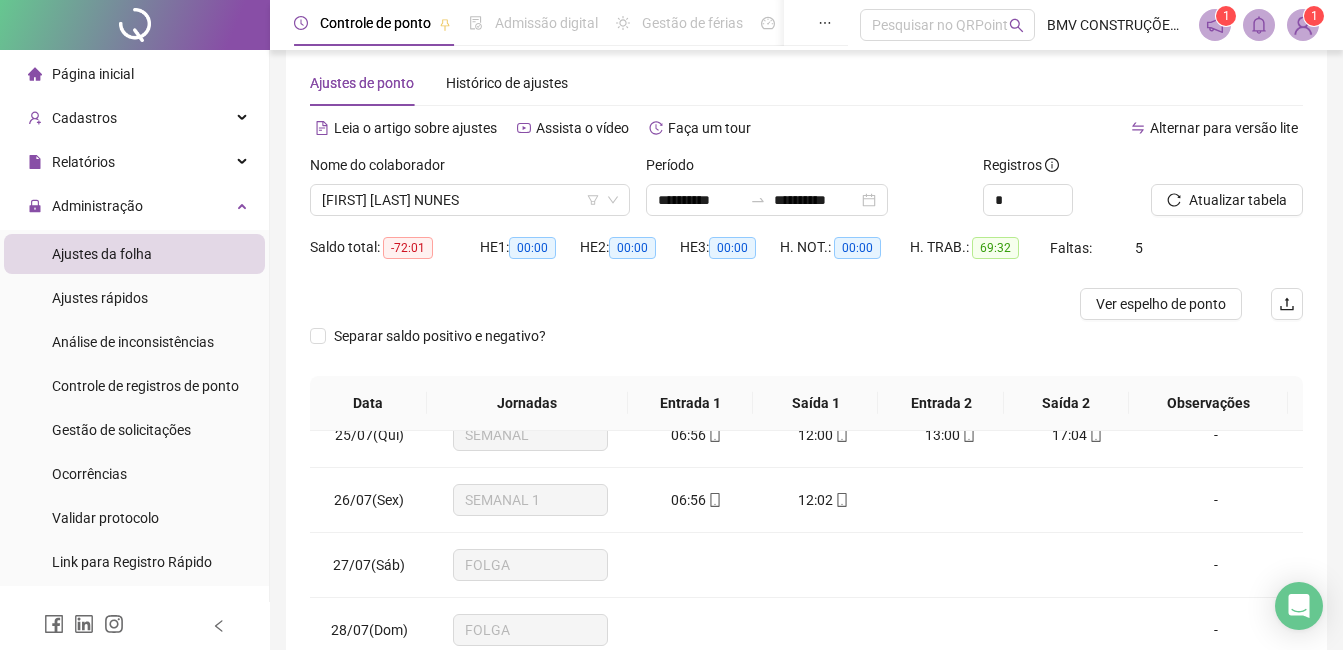 scroll, scrollTop: 0, scrollLeft: 0, axis: both 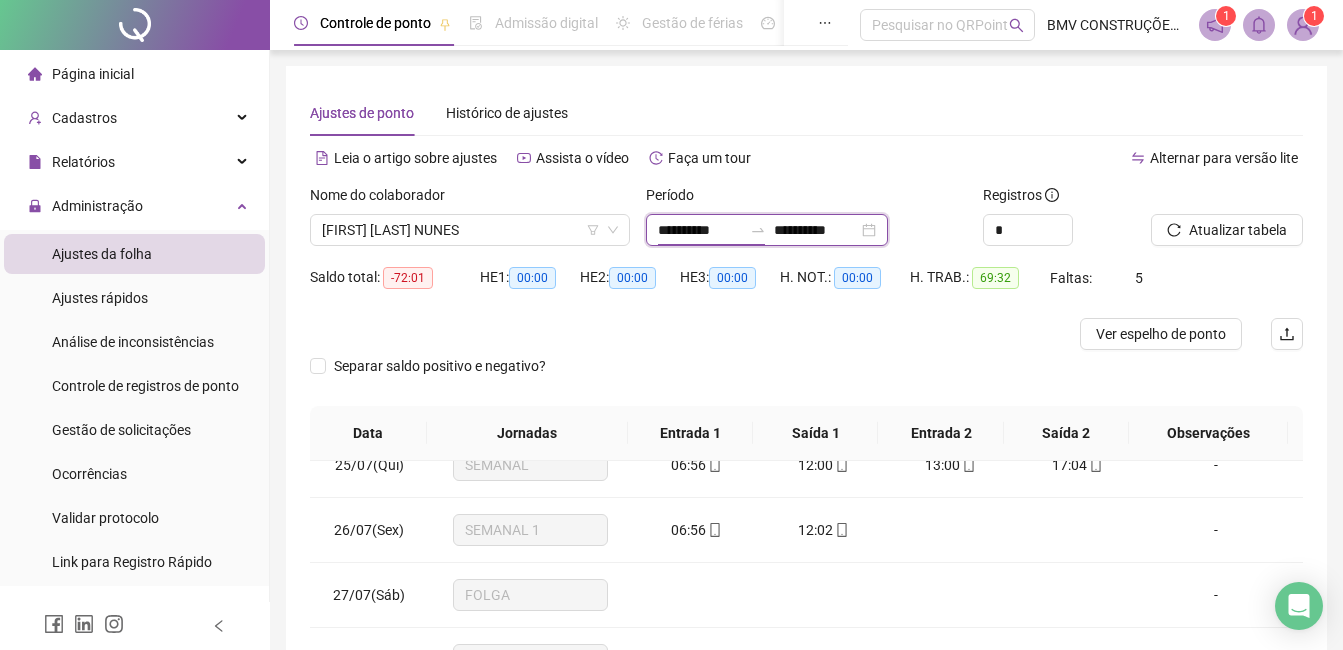 click on "**********" at bounding box center [700, 230] 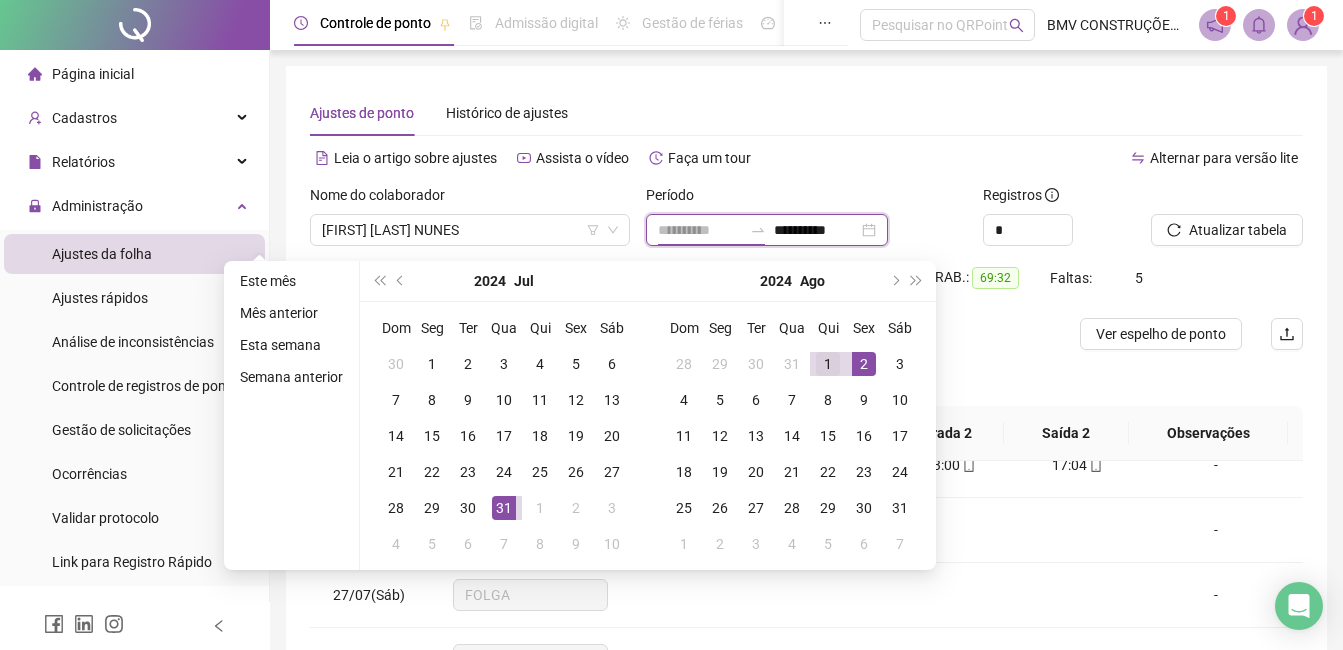 type on "**********" 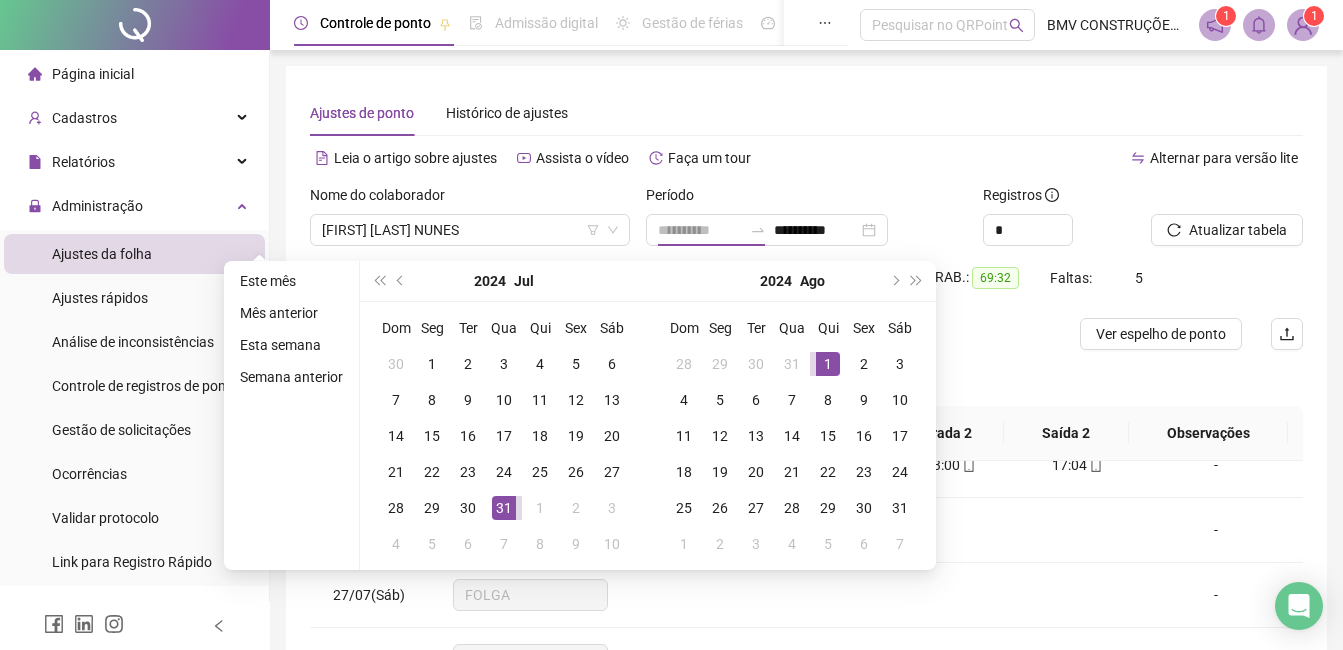 click on "1" at bounding box center [828, 364] 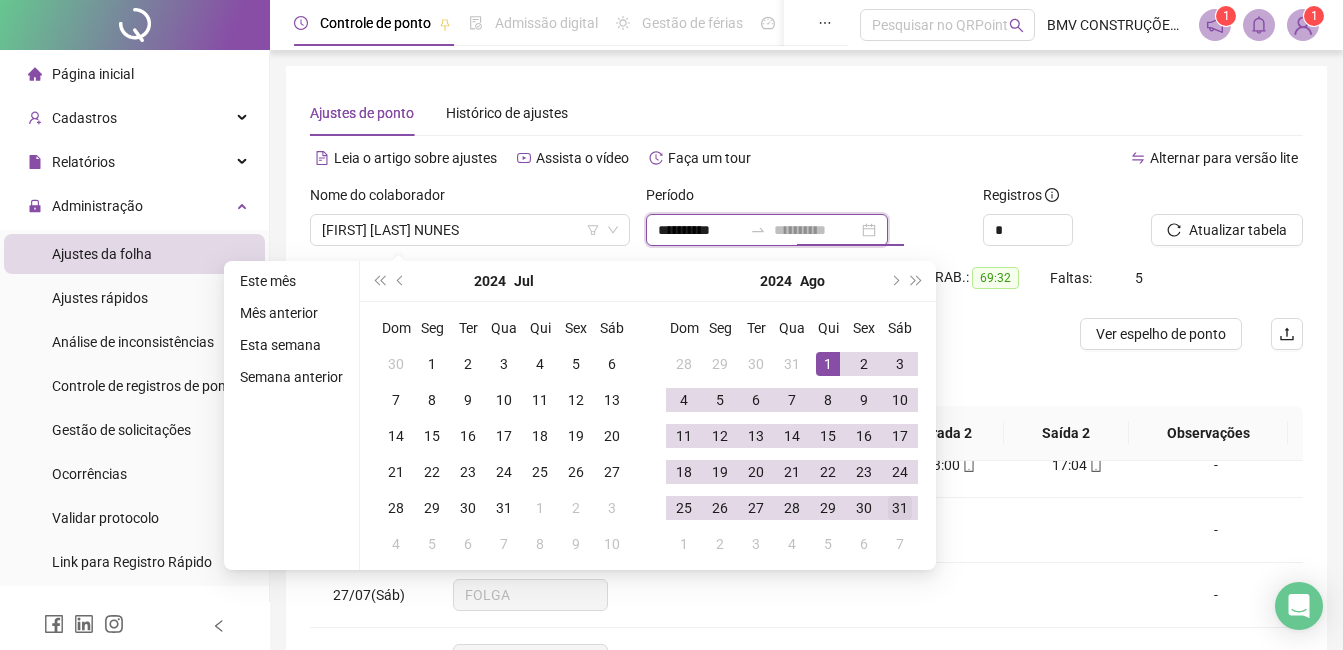 type on "**********" 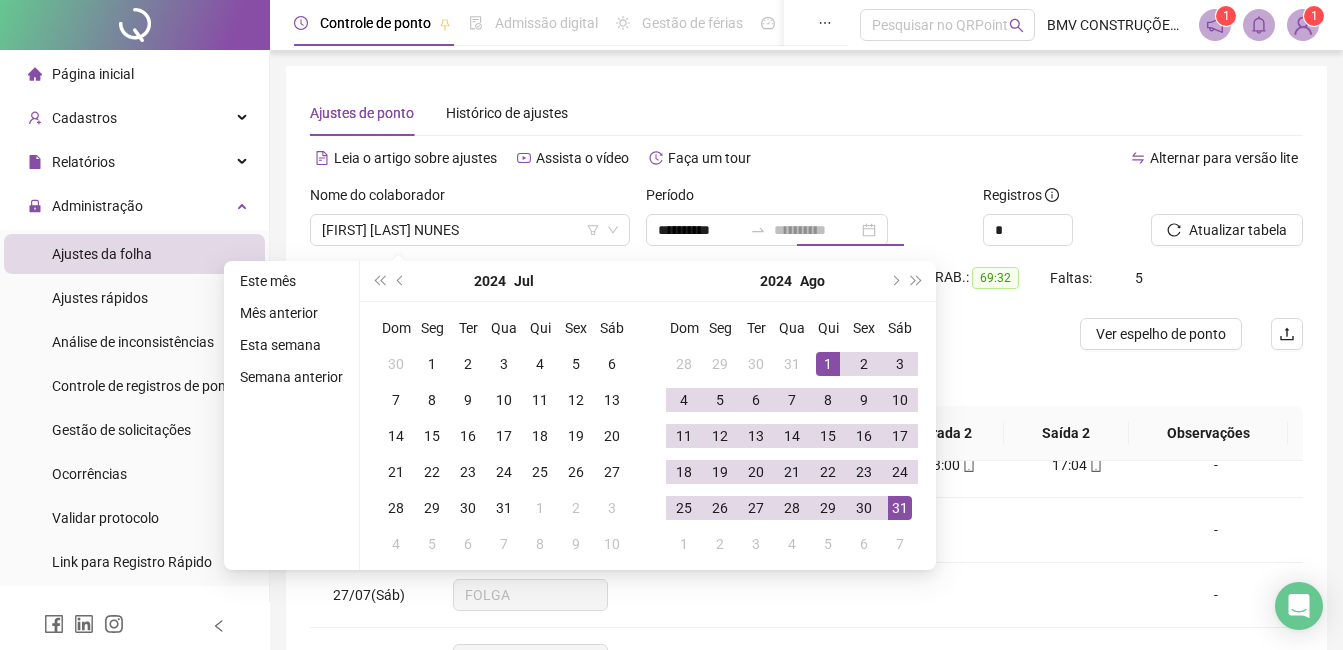 click on "31" at bounding box center (900, 508) 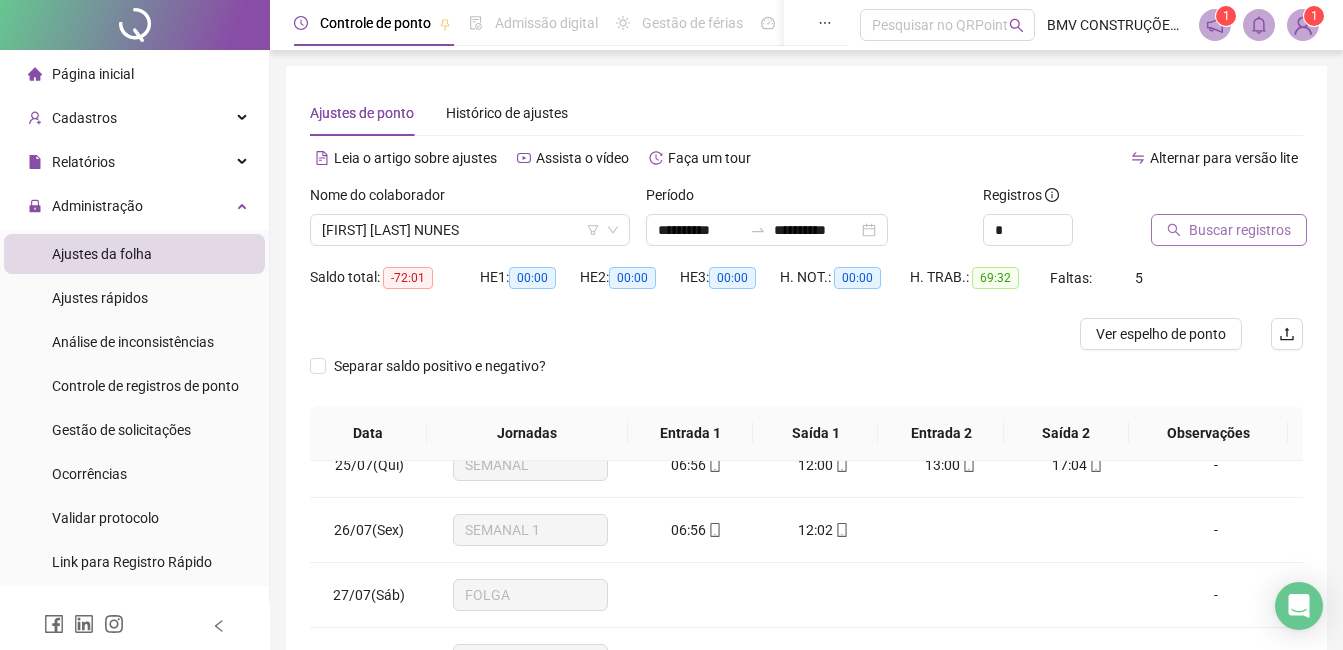 click 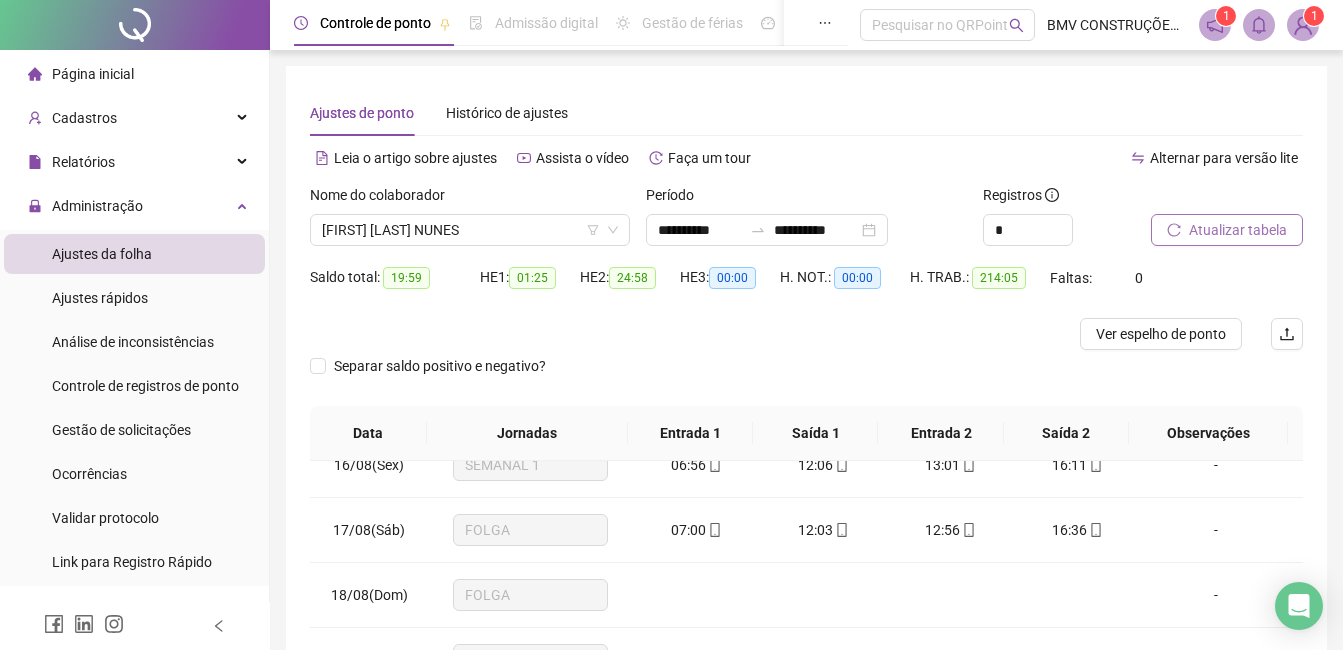 scroll, scrollTop: 348, scrollLeft: 0, axis: vertical 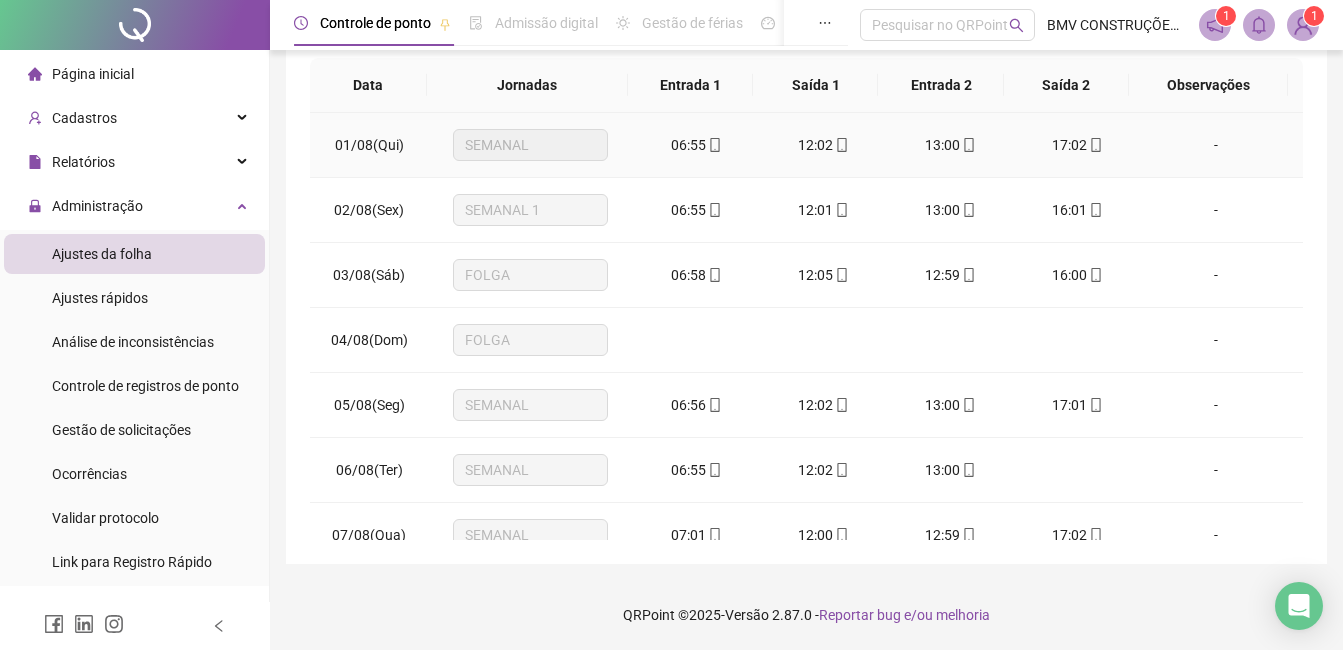 click on "06:55" at bounding box center (688, 145) 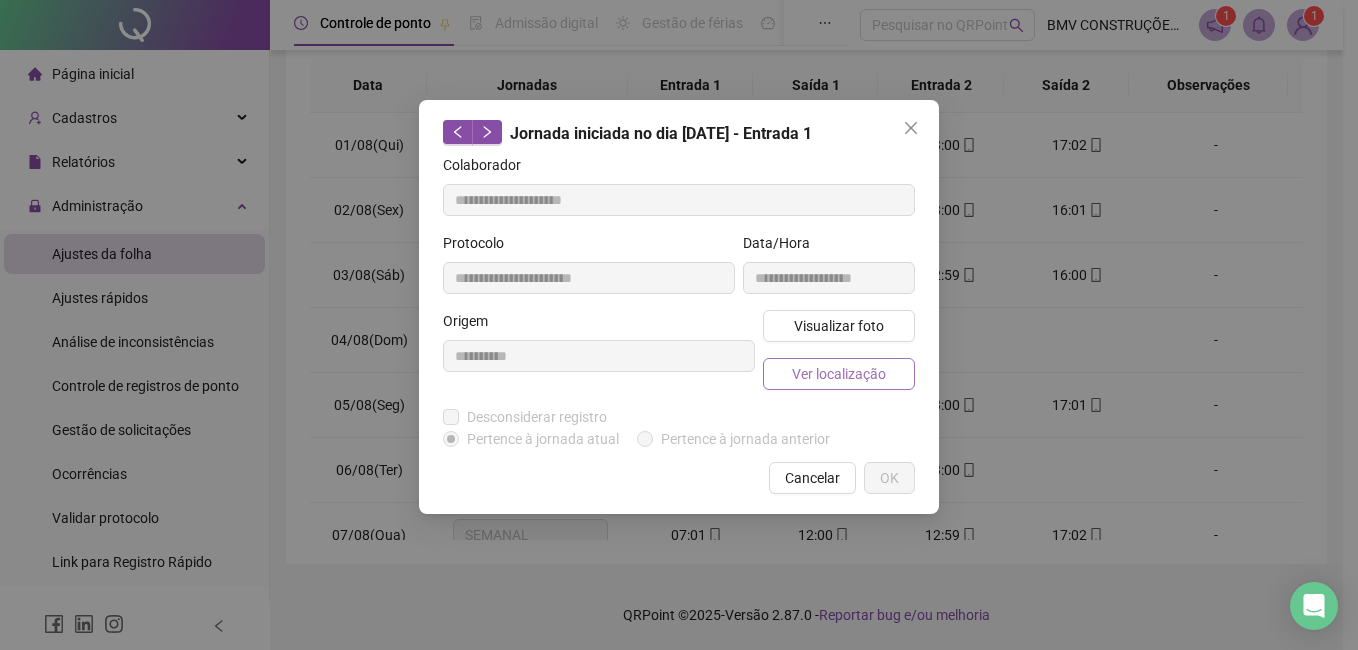 type on "**********" 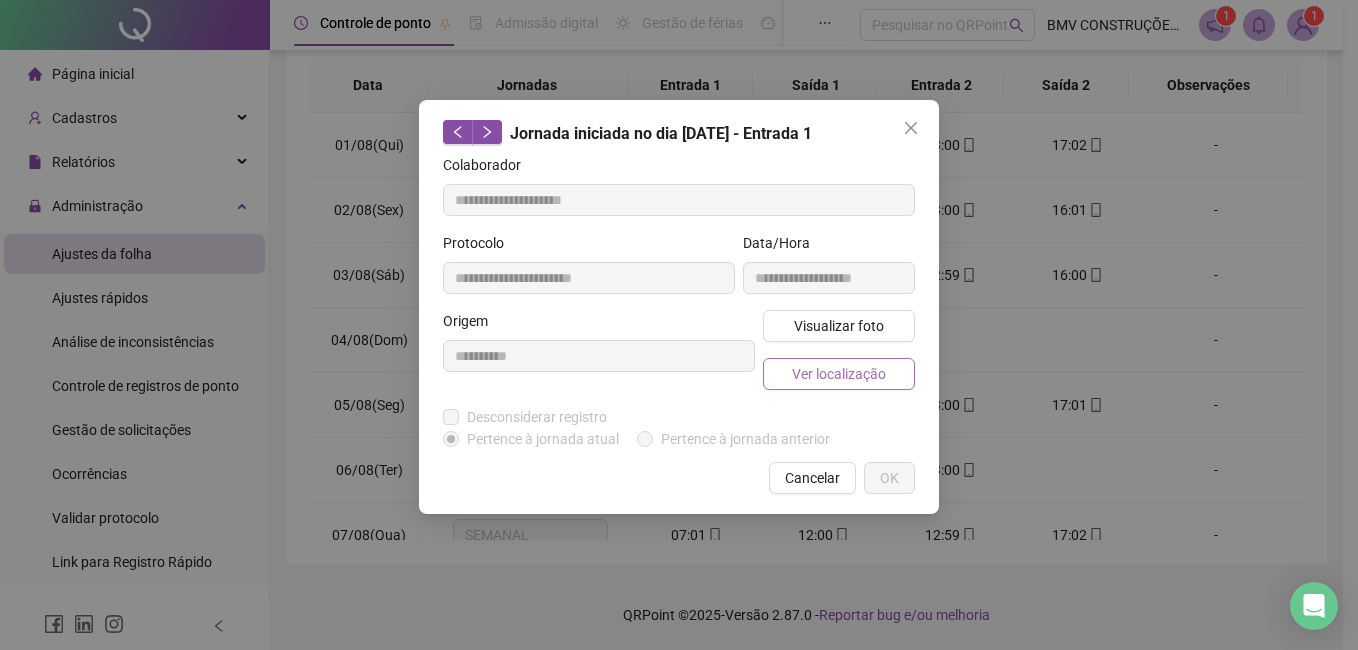 click on "Ver localização" at bounding box center [839, 374] 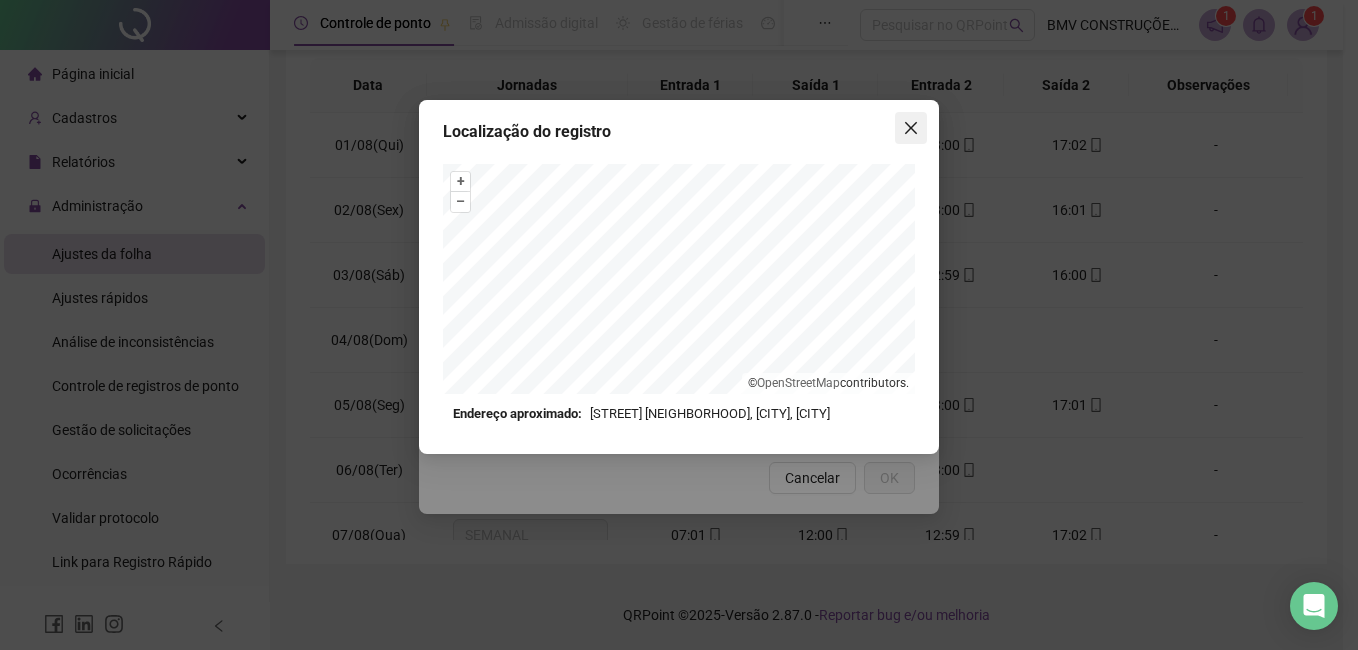 click at bounding box center [911, 128] 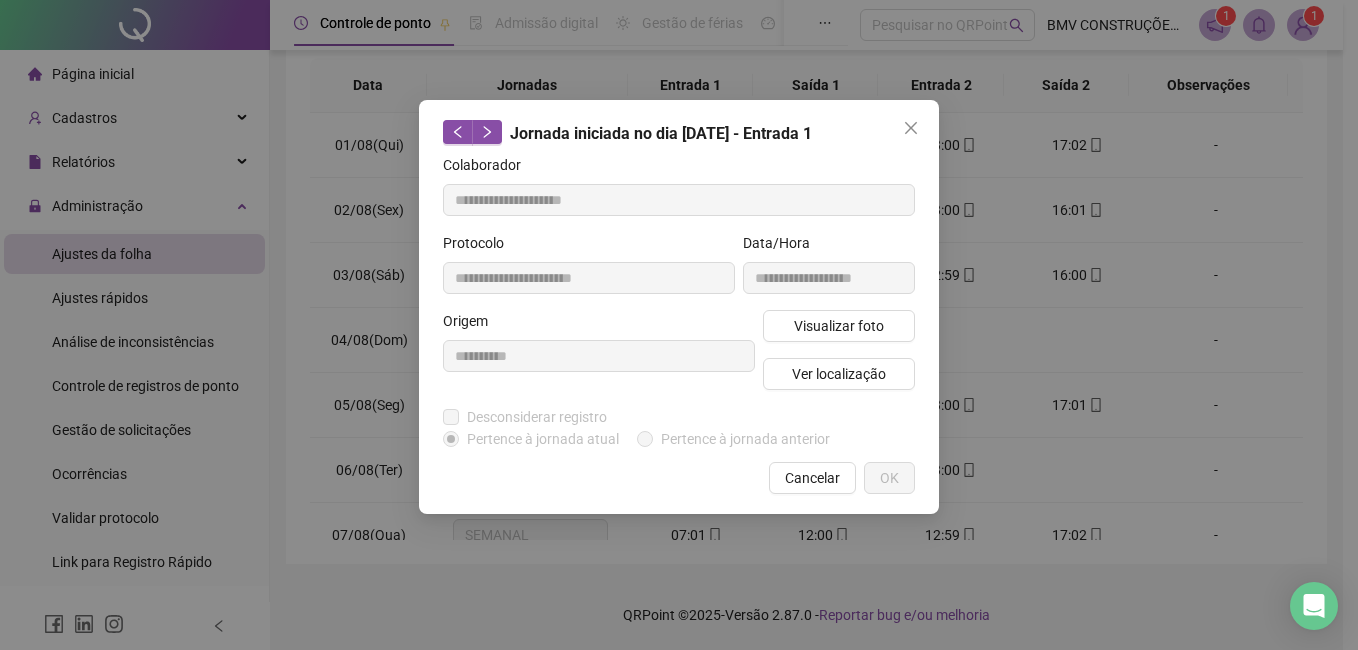 click 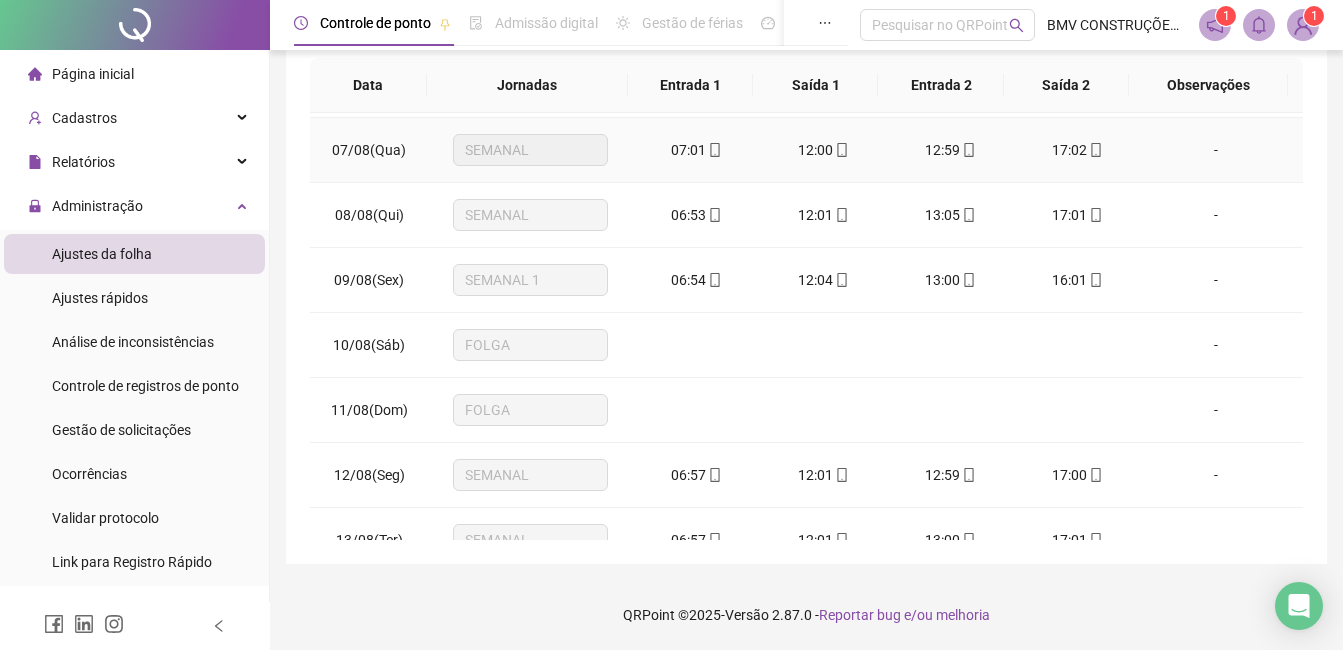 scroll, scrollTop: 400, scrollLeft: 0, axis: vertical 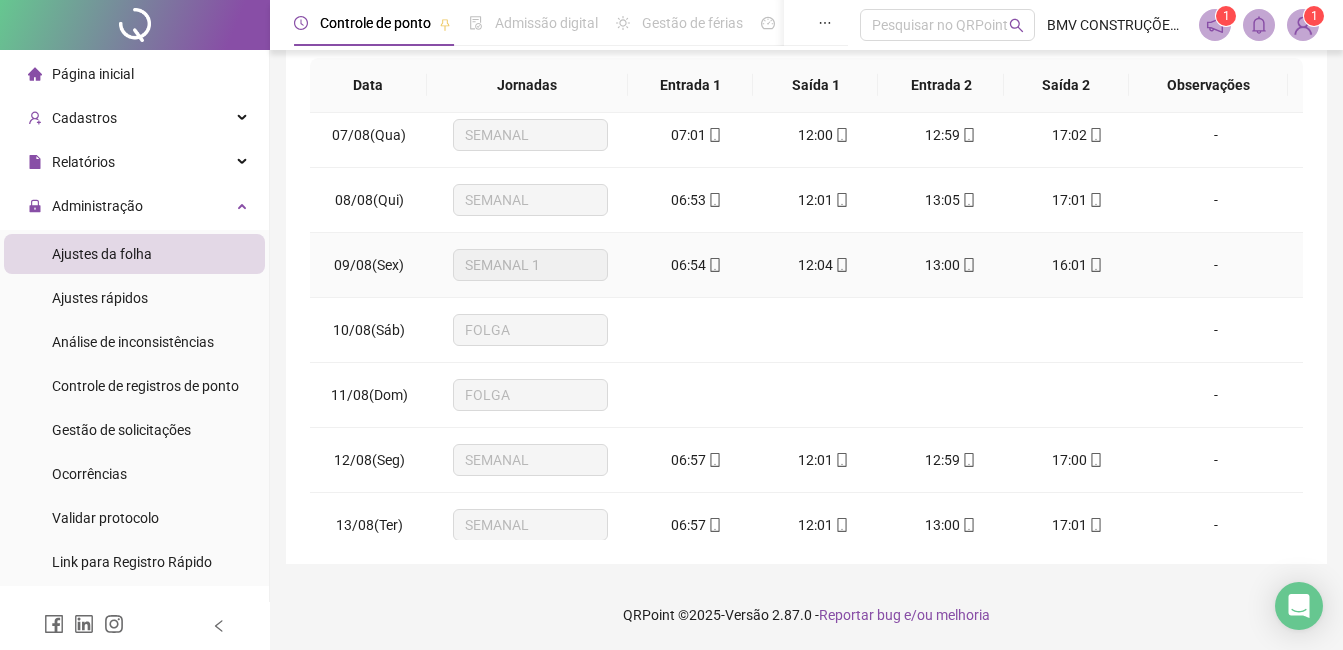 click on "06:54" at bounding box center (688, 265) 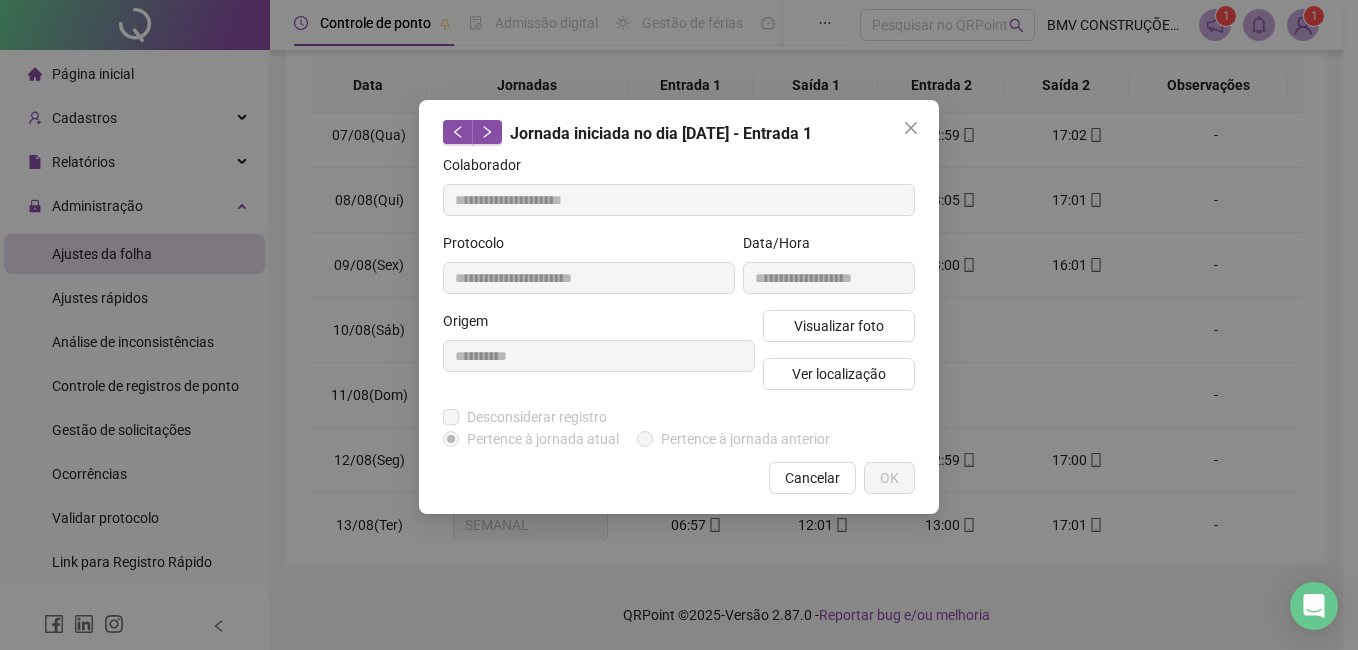 type on "**********" 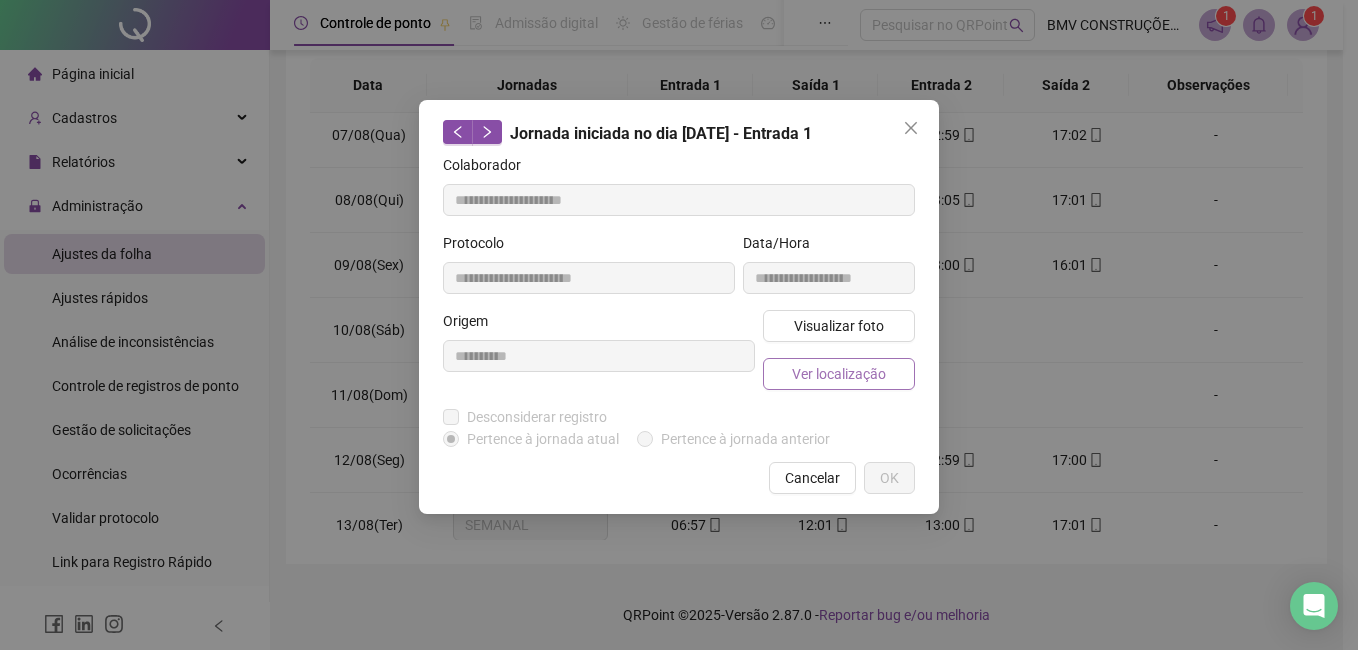 click on "Ver localização" at bounding box center [839, 374] 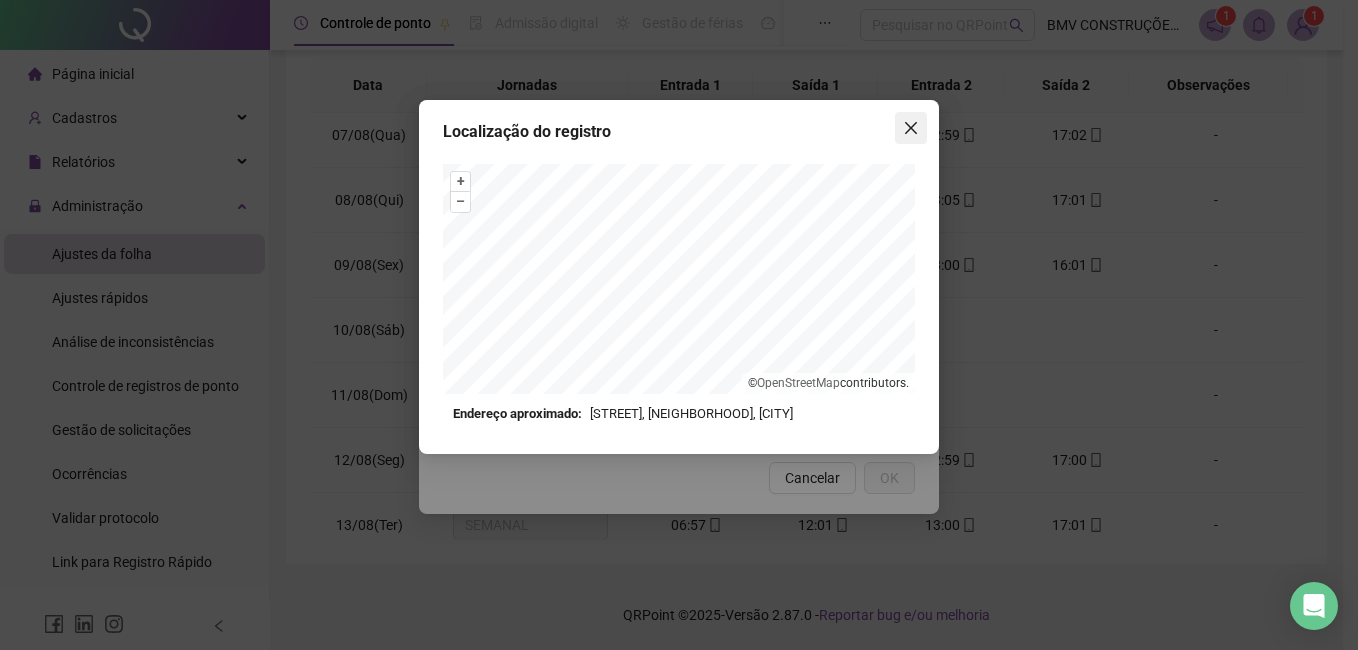 click at bounding box center (911, 128) 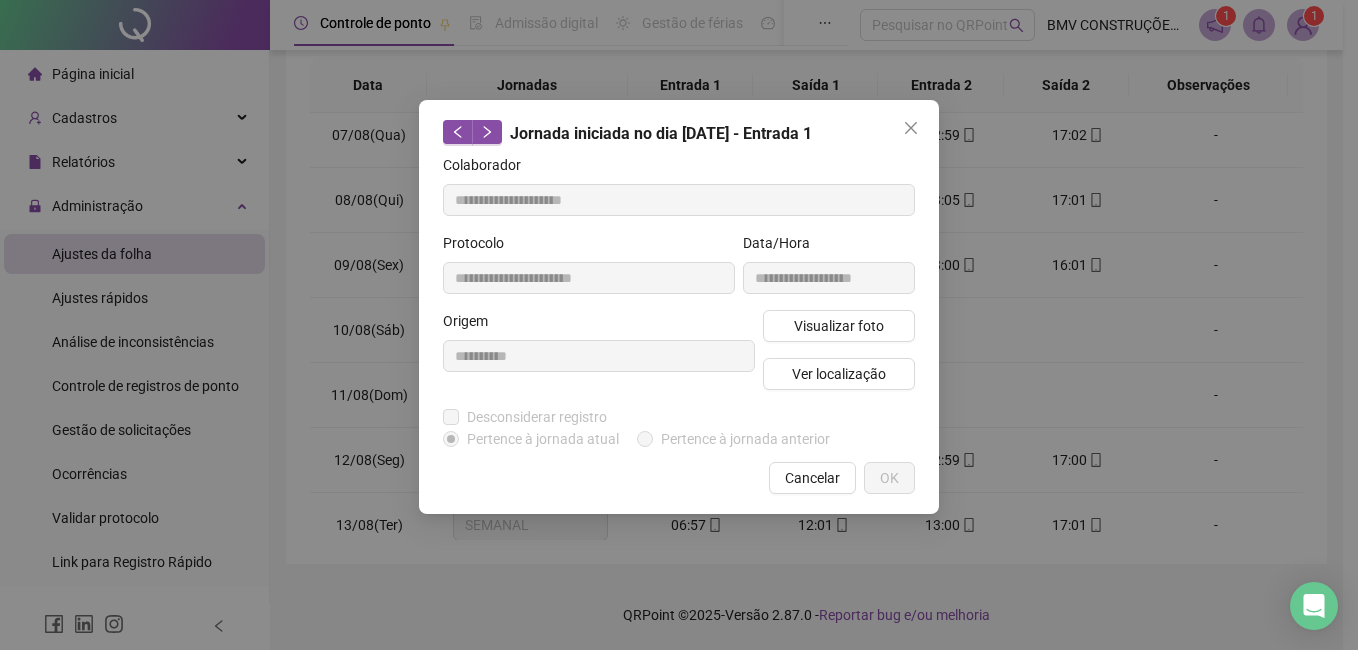 drag, startPoint x: 906, startPoint y: 126, endPoint x: 901, endPoint y: 146, distance: 20.615528 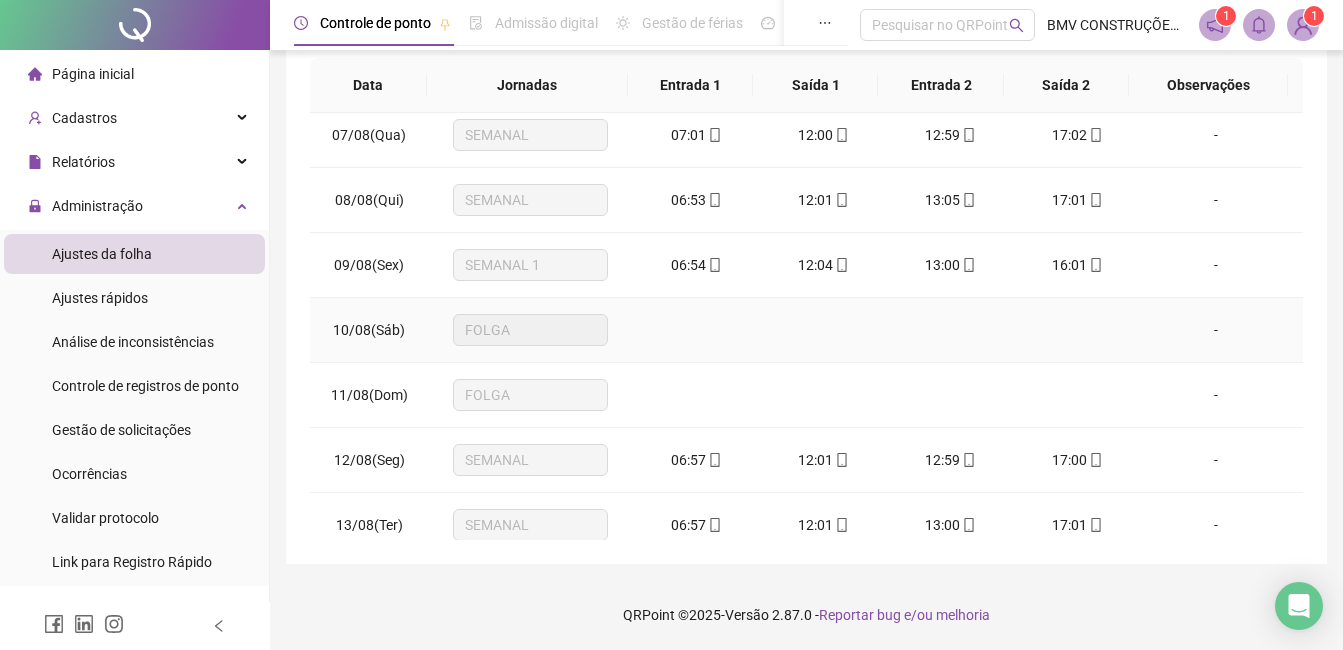 scroll, scrollTop: 500, scrollLeft: 0, axis: vertical 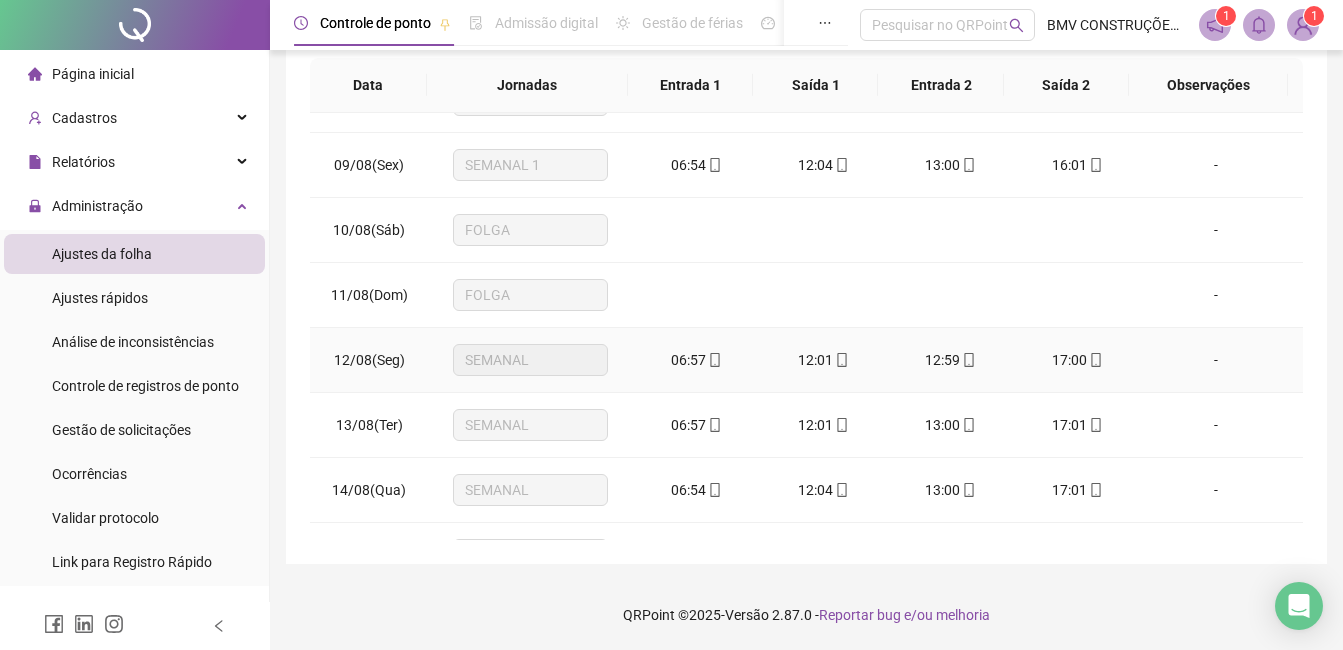 click on "06:57" at bounding box center (688, 360) 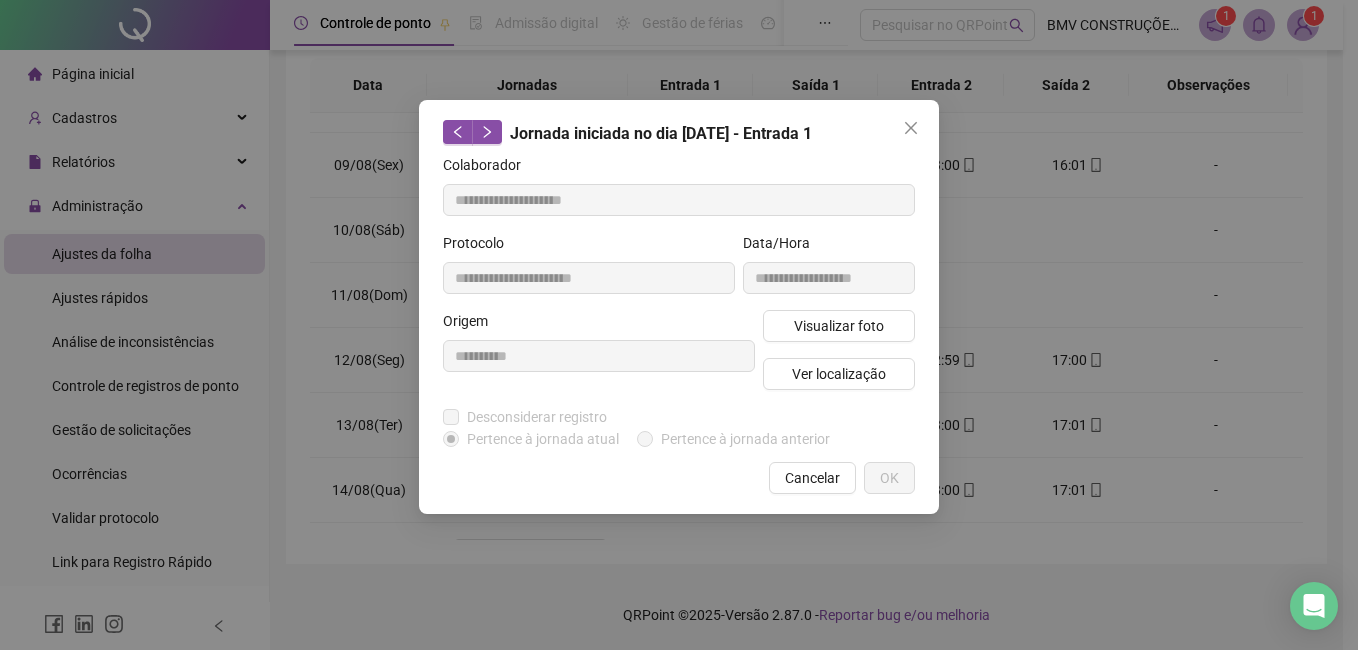 type on "**********" 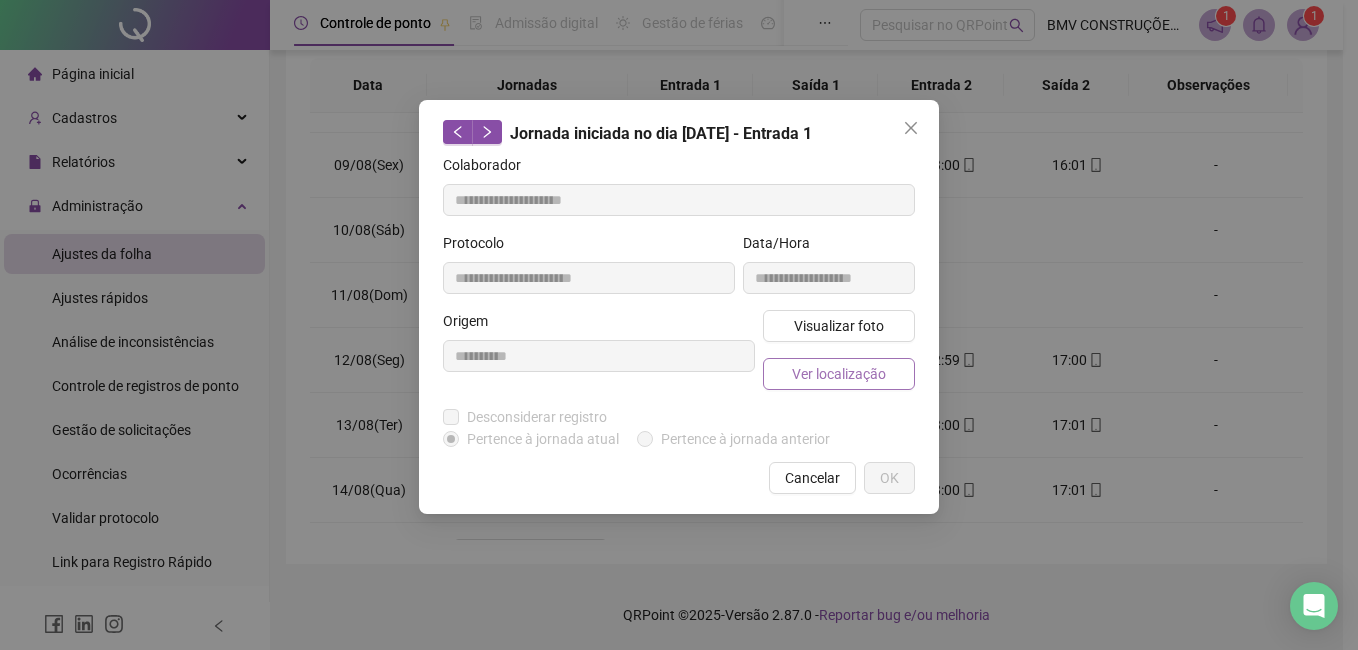 click on "Ver localização" at bounding box center [839, 374] 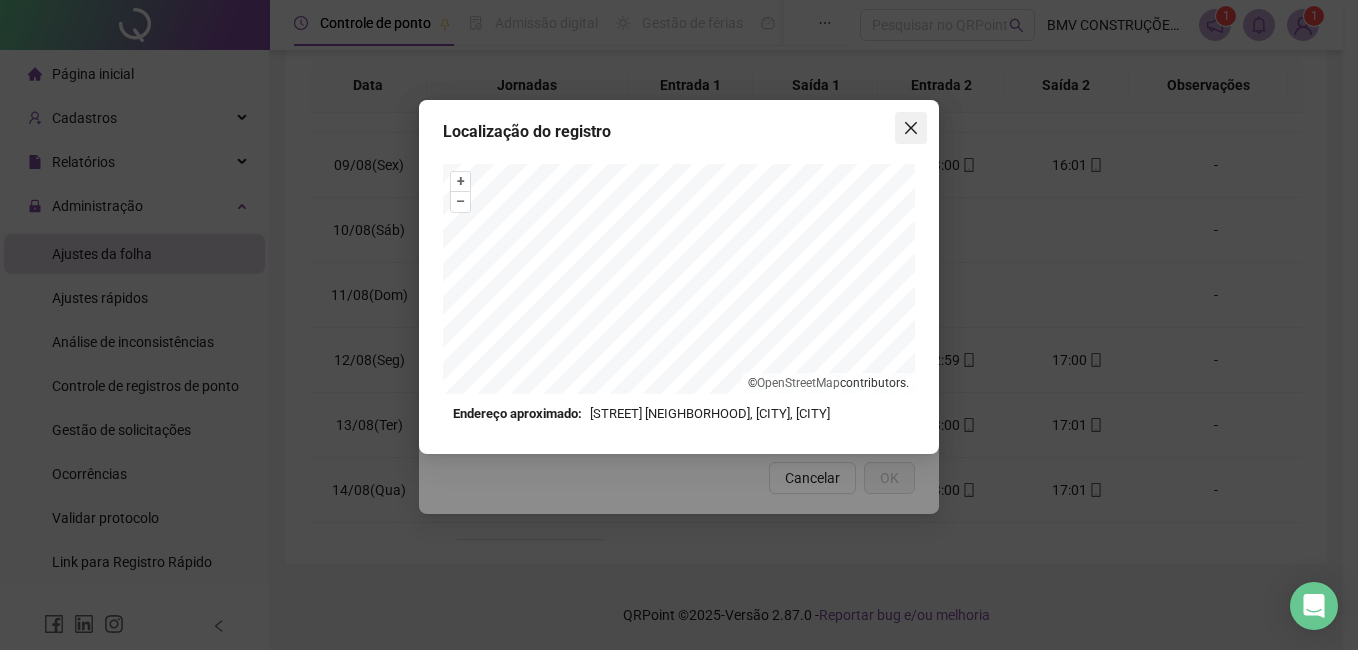 click 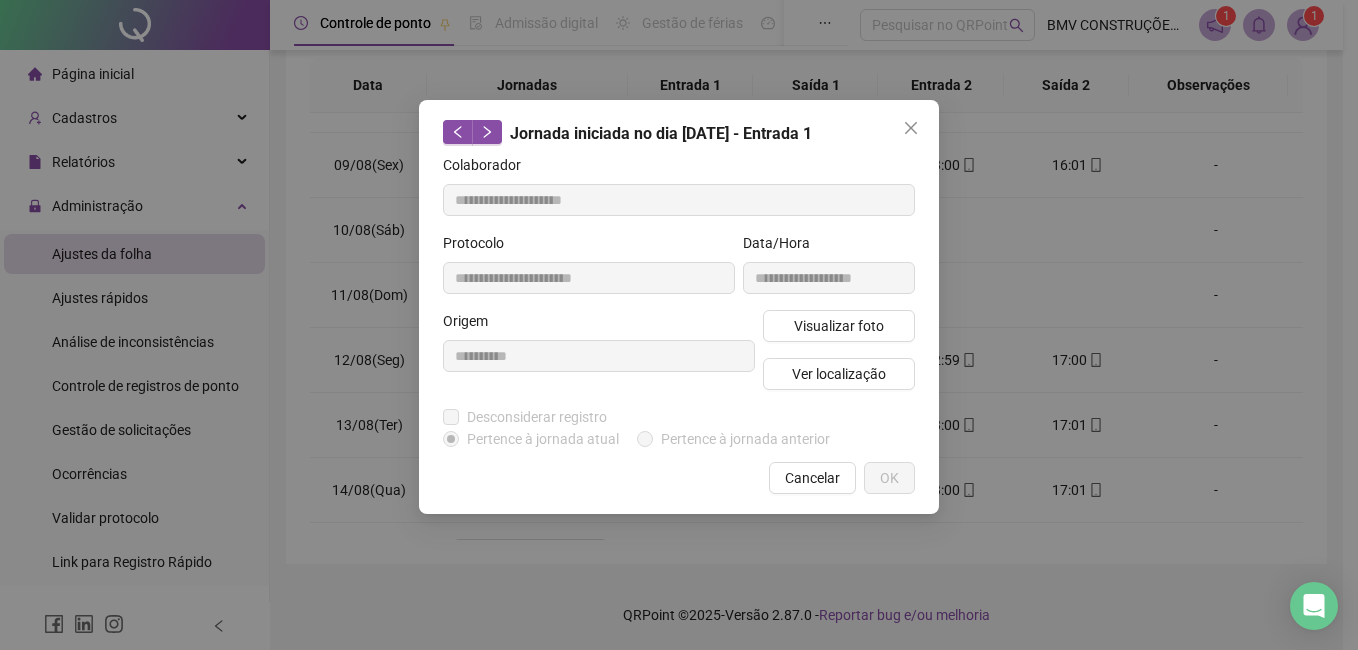 click 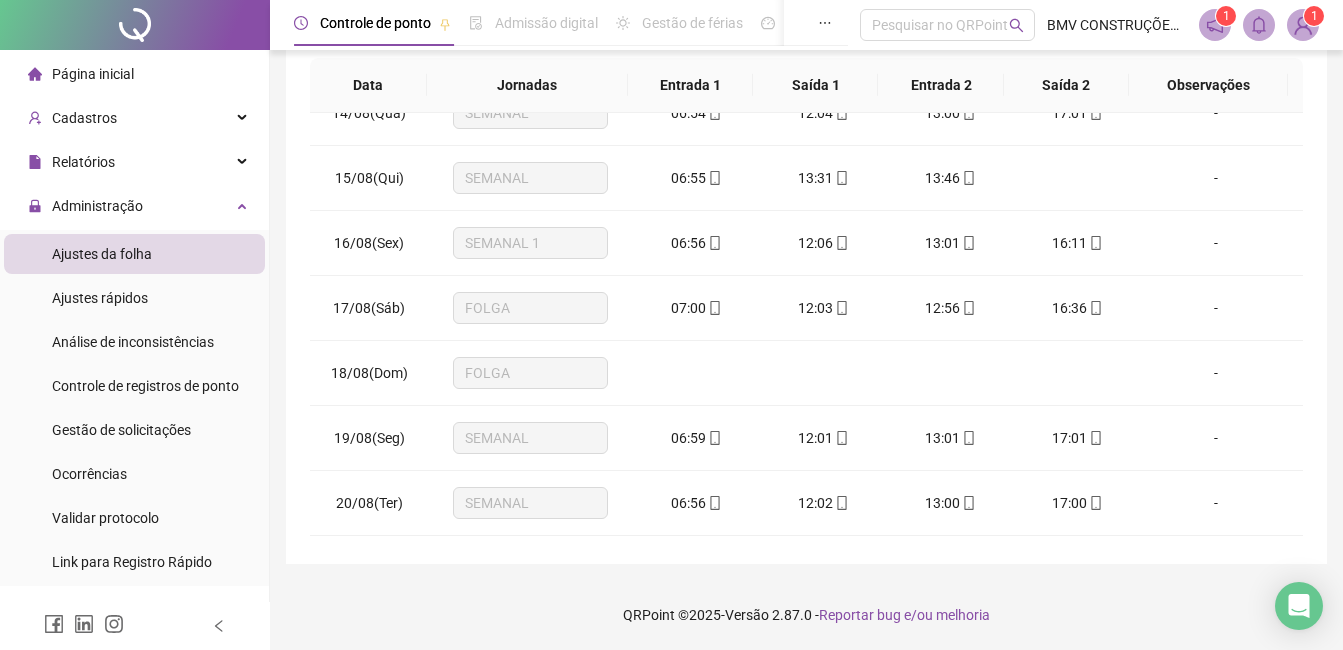 scroll, scrollTop: 900, scrollLeft: 0, axis: vertical 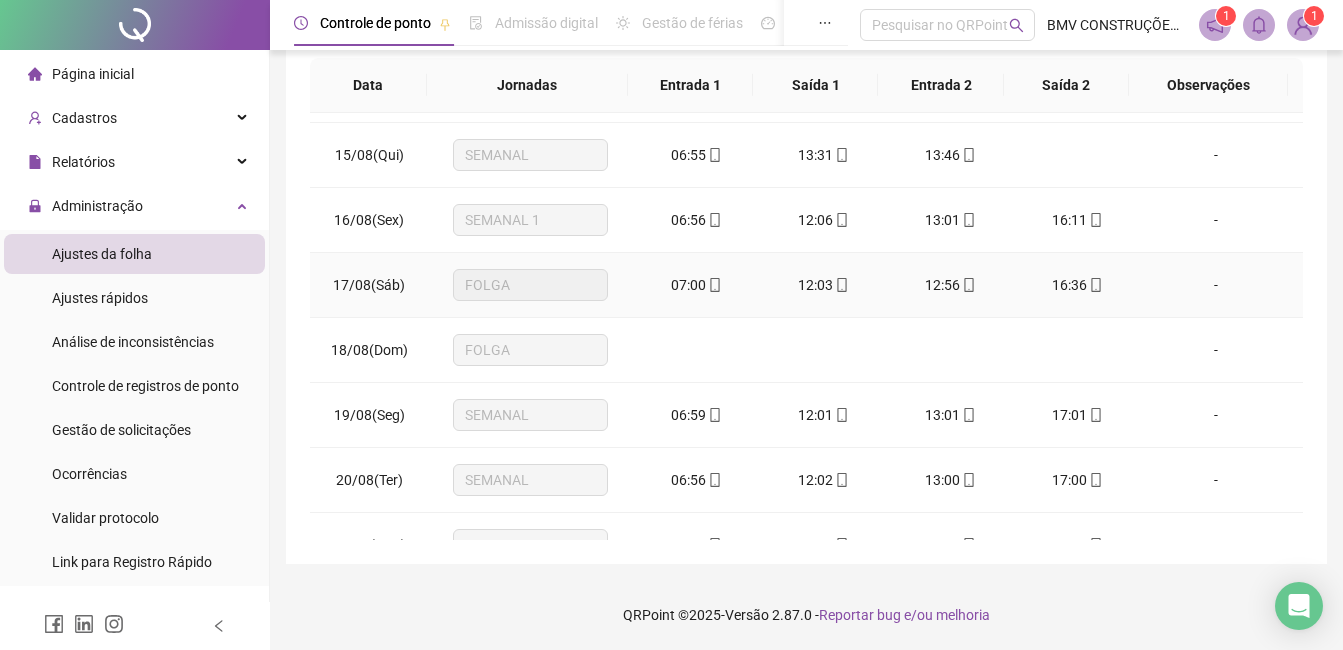 click on "07:00" at bounding box center (688, 285) 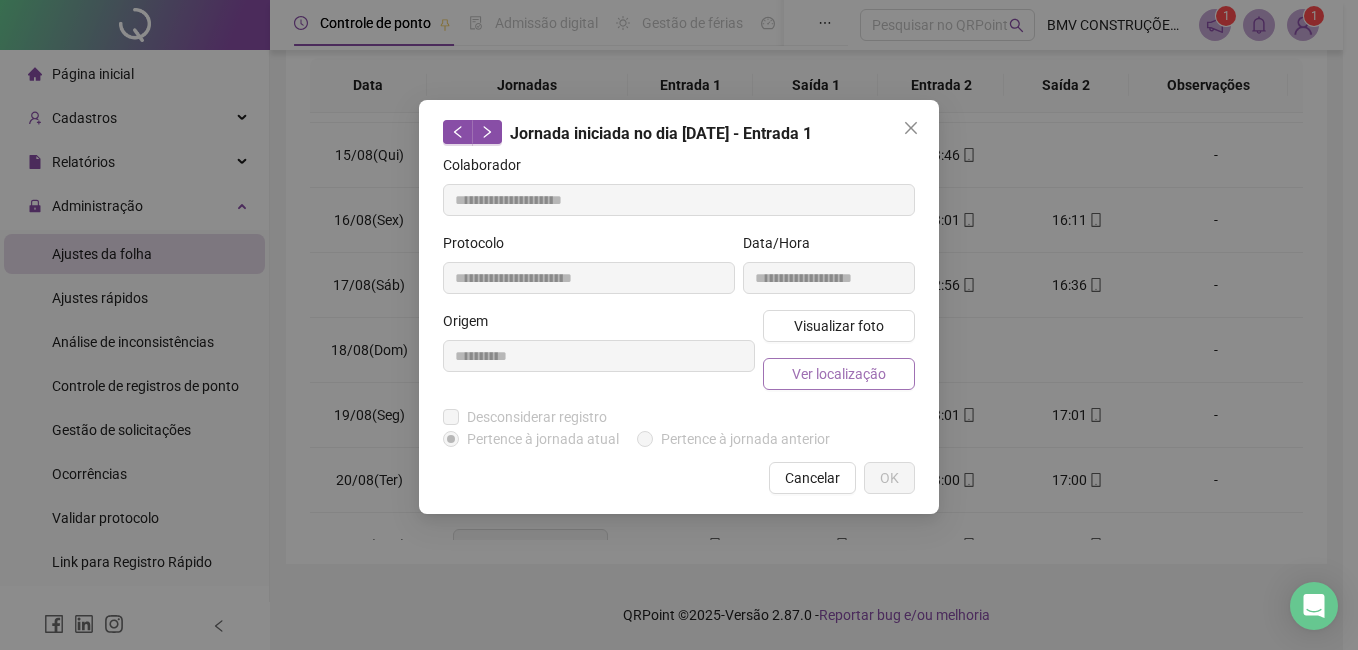 type on "**********" 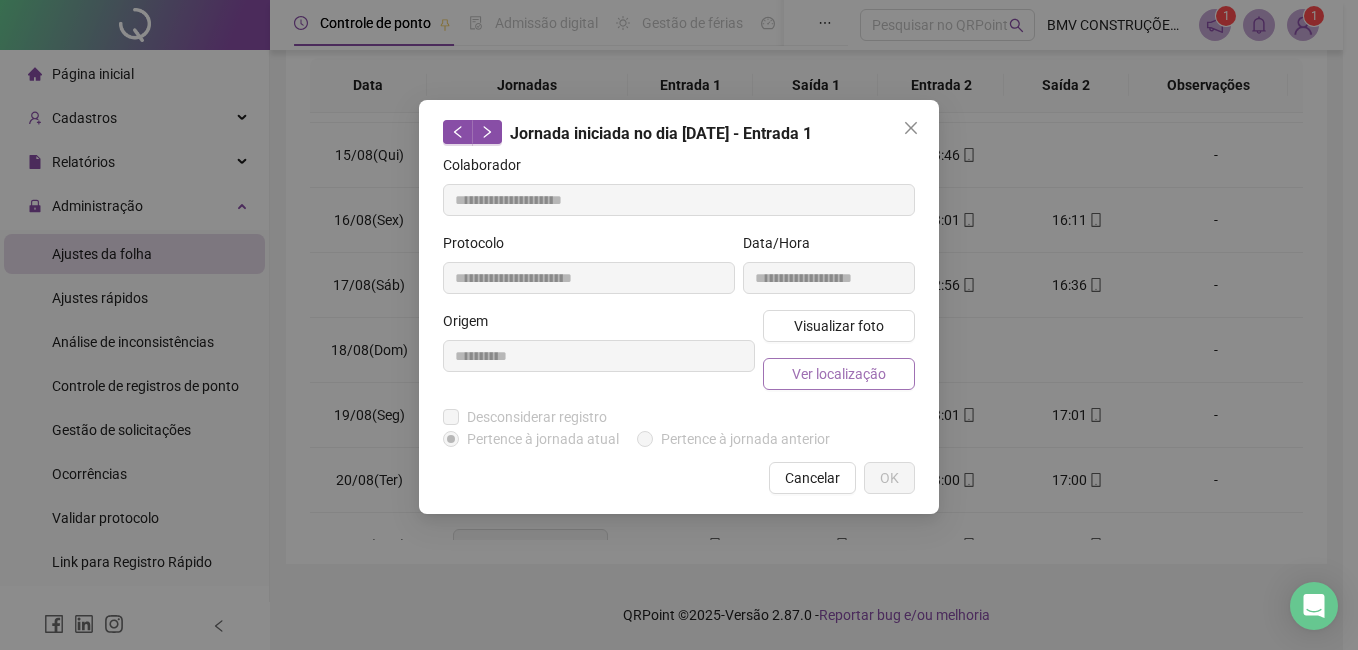 click on "Ver localização" at bounding box center (839, 374) 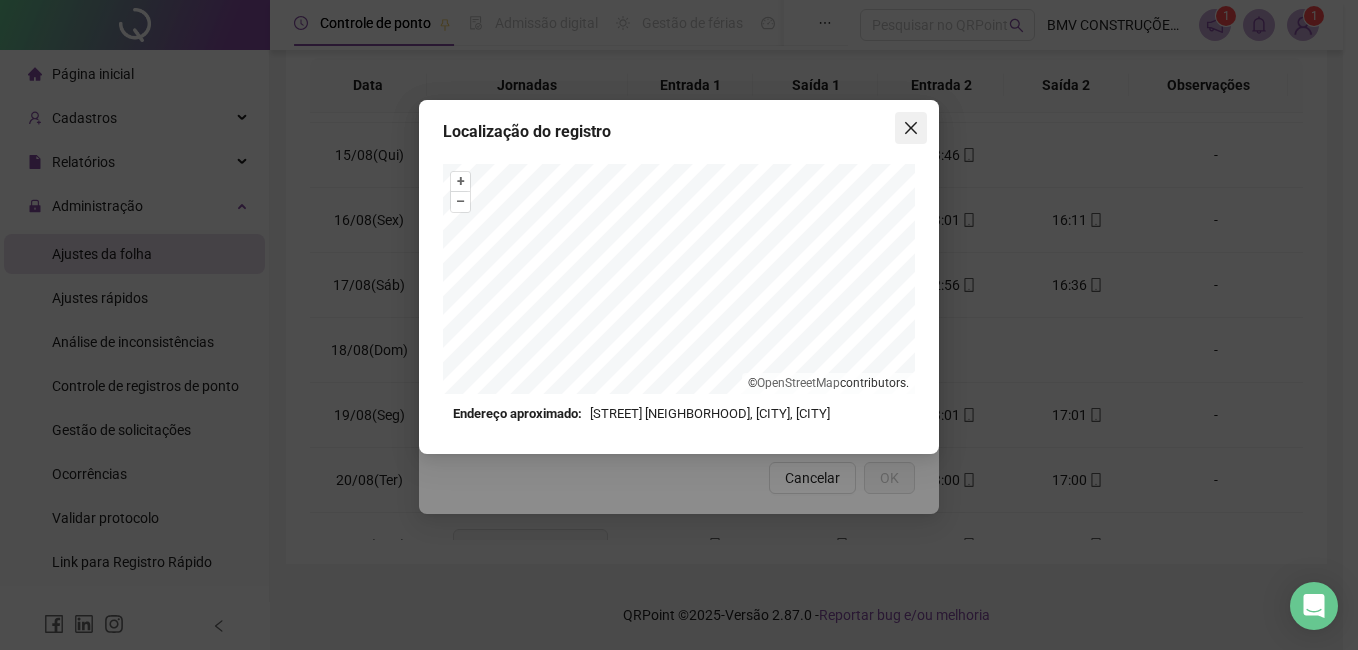 click at bounding box center [911, 128] 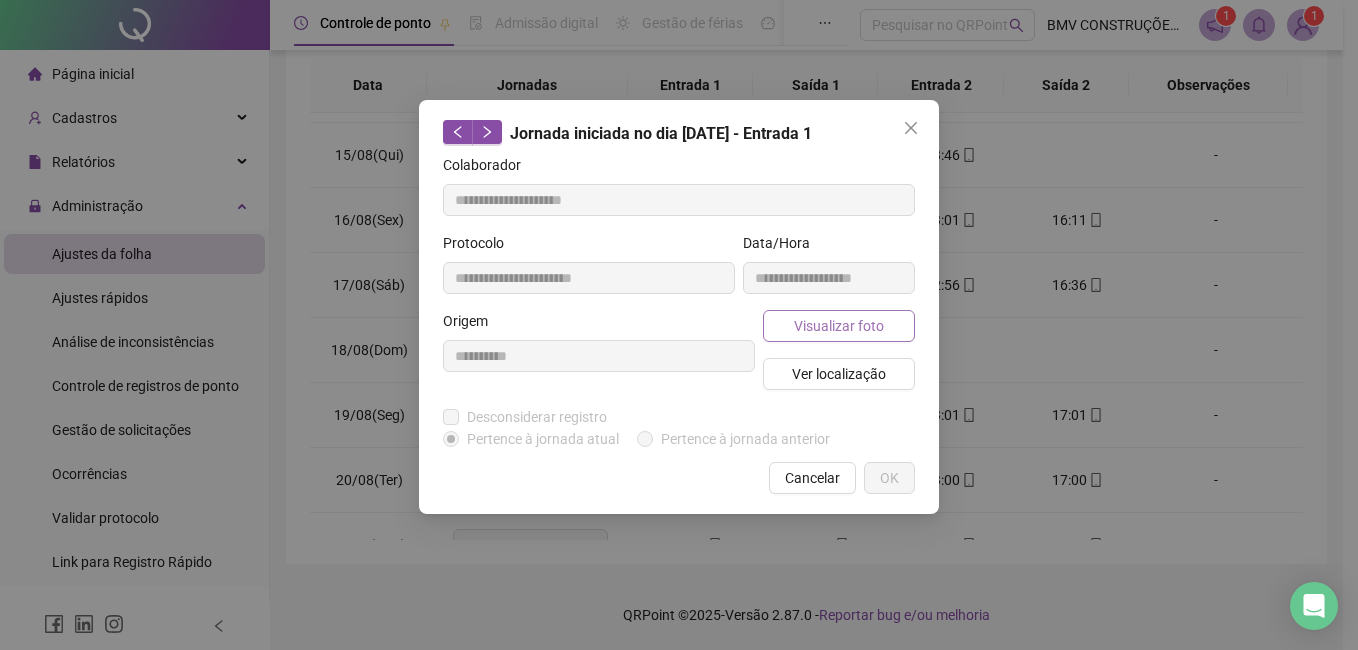 click on "Visualizar foto" at bounding box center [839, 326] 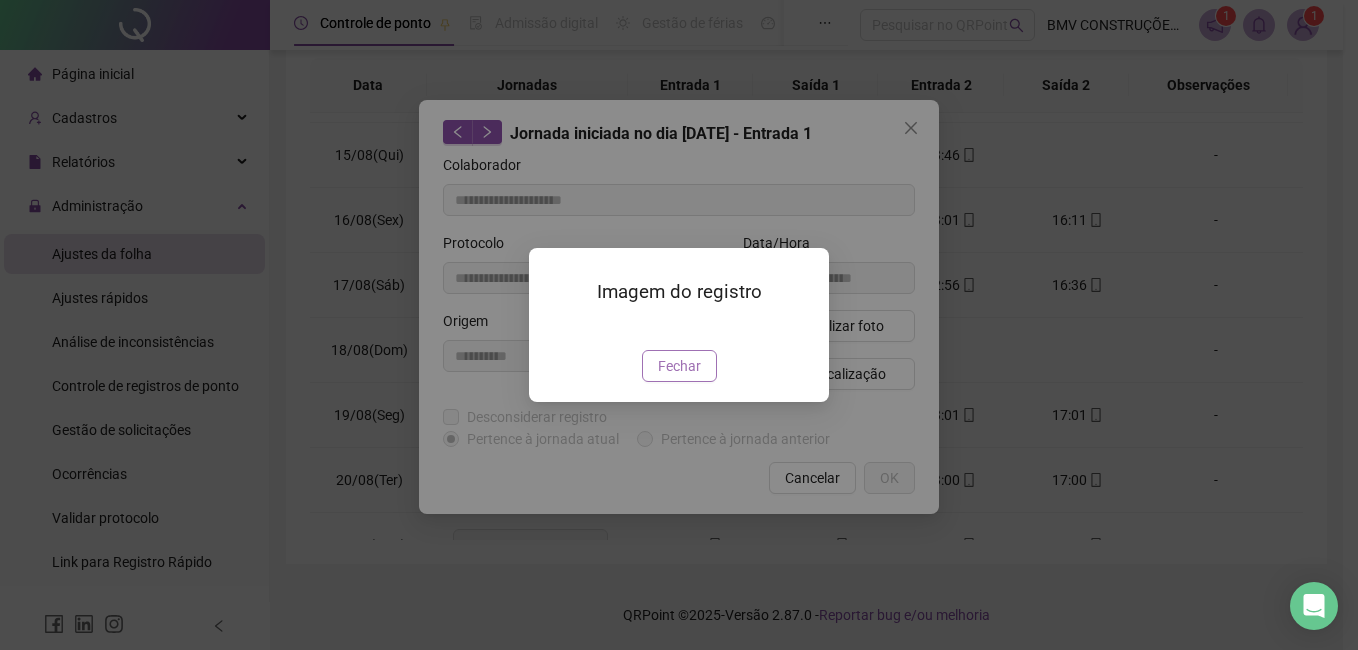 click on "Fechar" at bounding box center (679, 366) 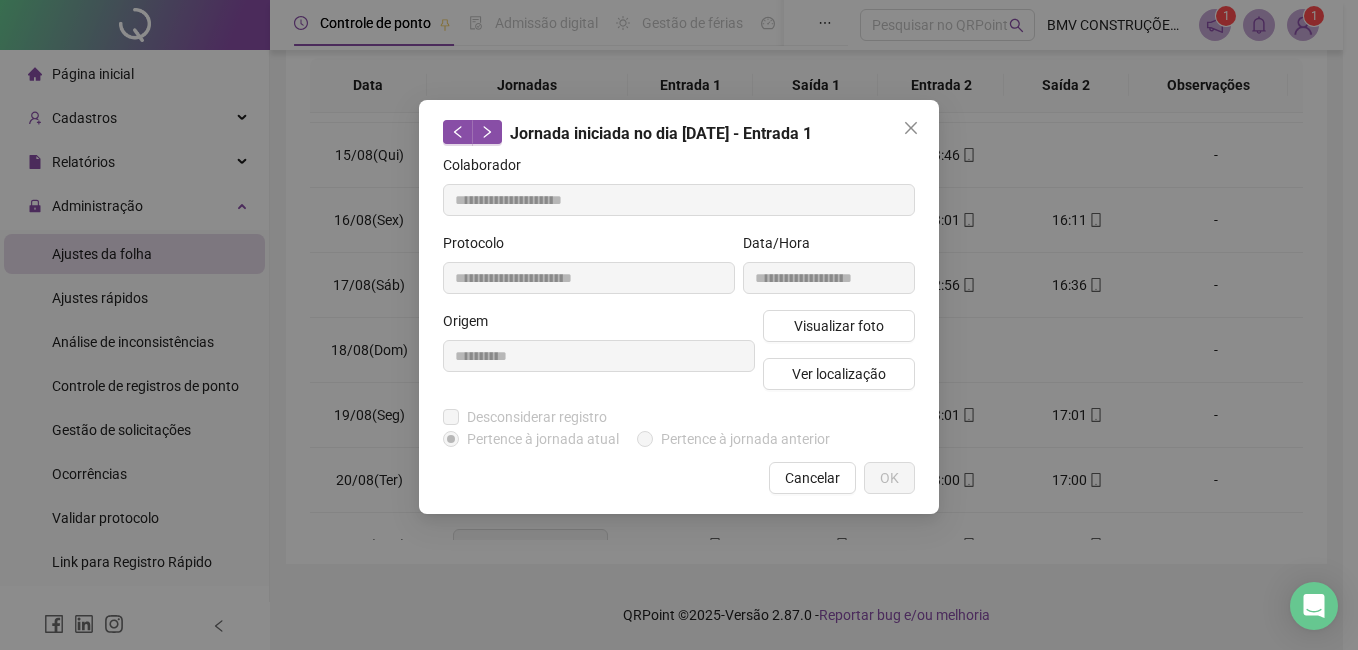 drag, startPoint x: 787, startPoint y: 489, endPoint x: 743, endPoint y: 341, distance: 154.40207 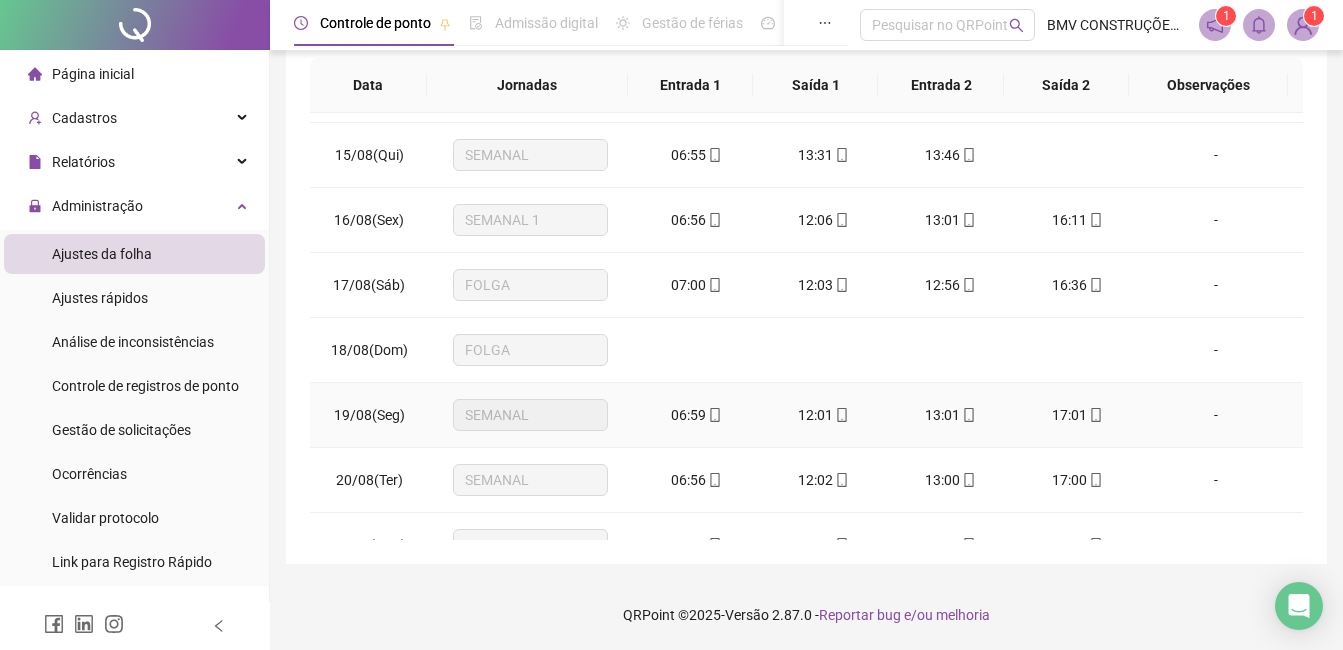 click on "06:59" at bounding box center (696, 415) 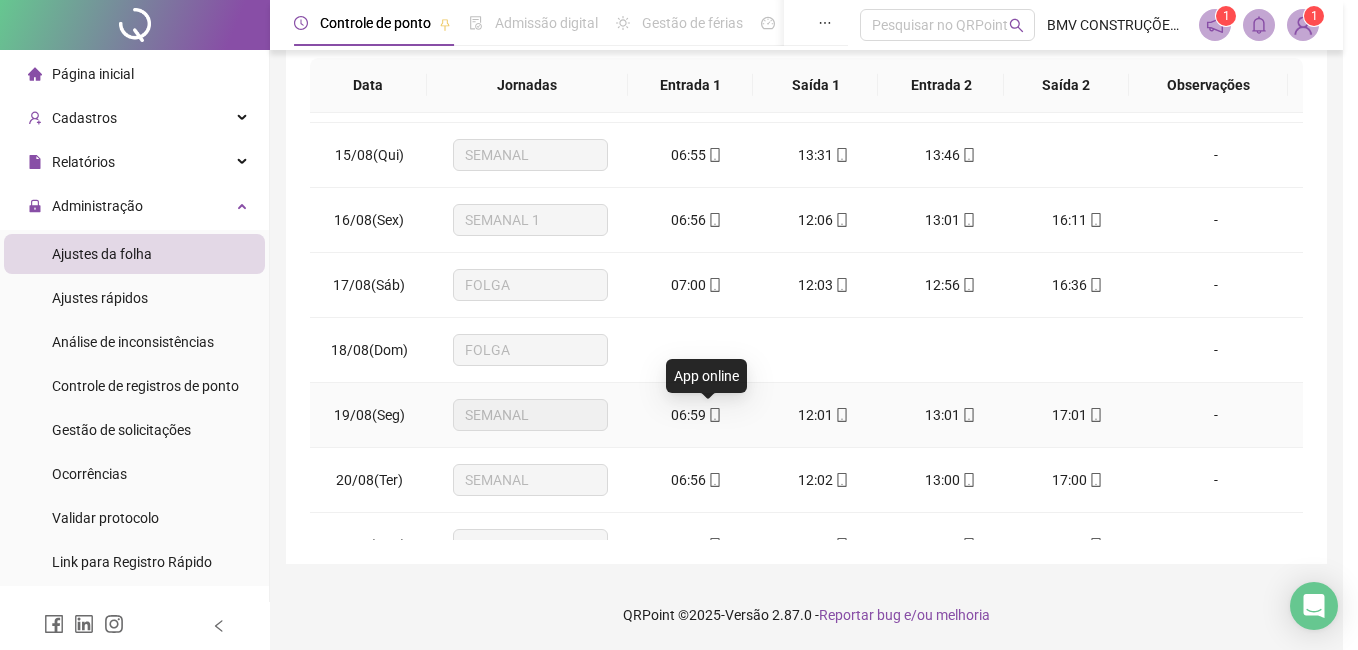 type on "**********" 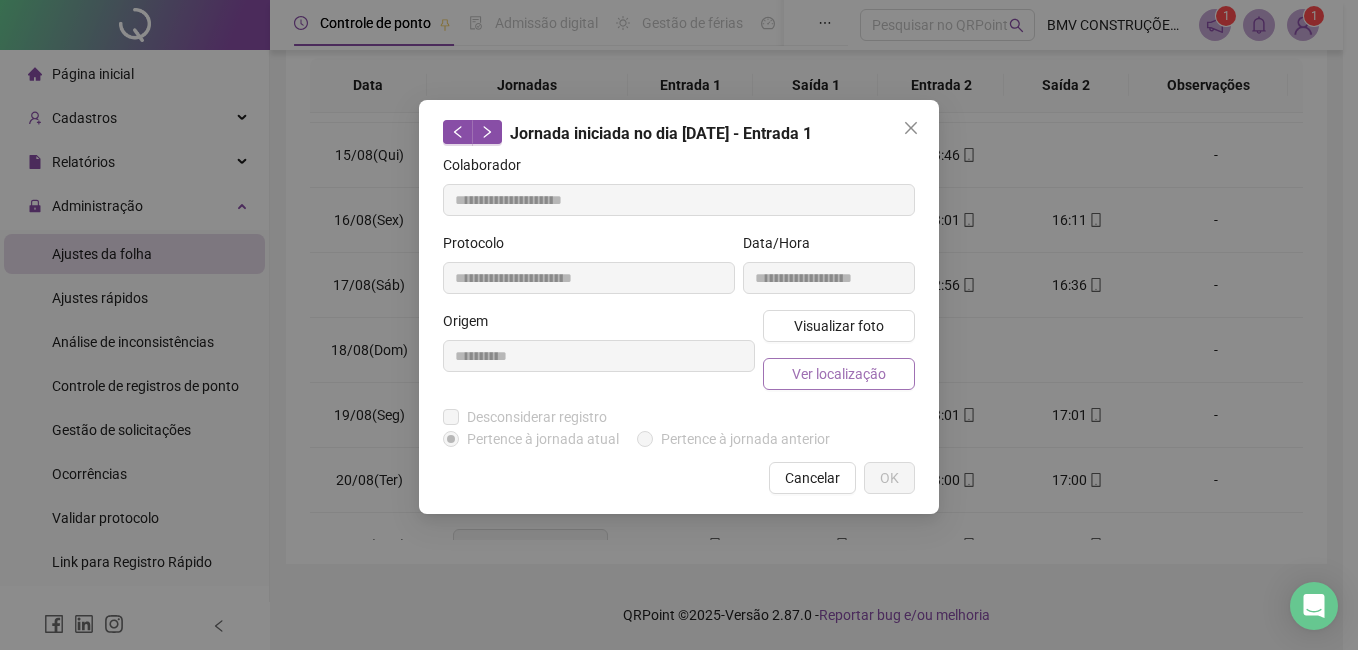 click on "Ver localização" at bounding box center (839, 374) 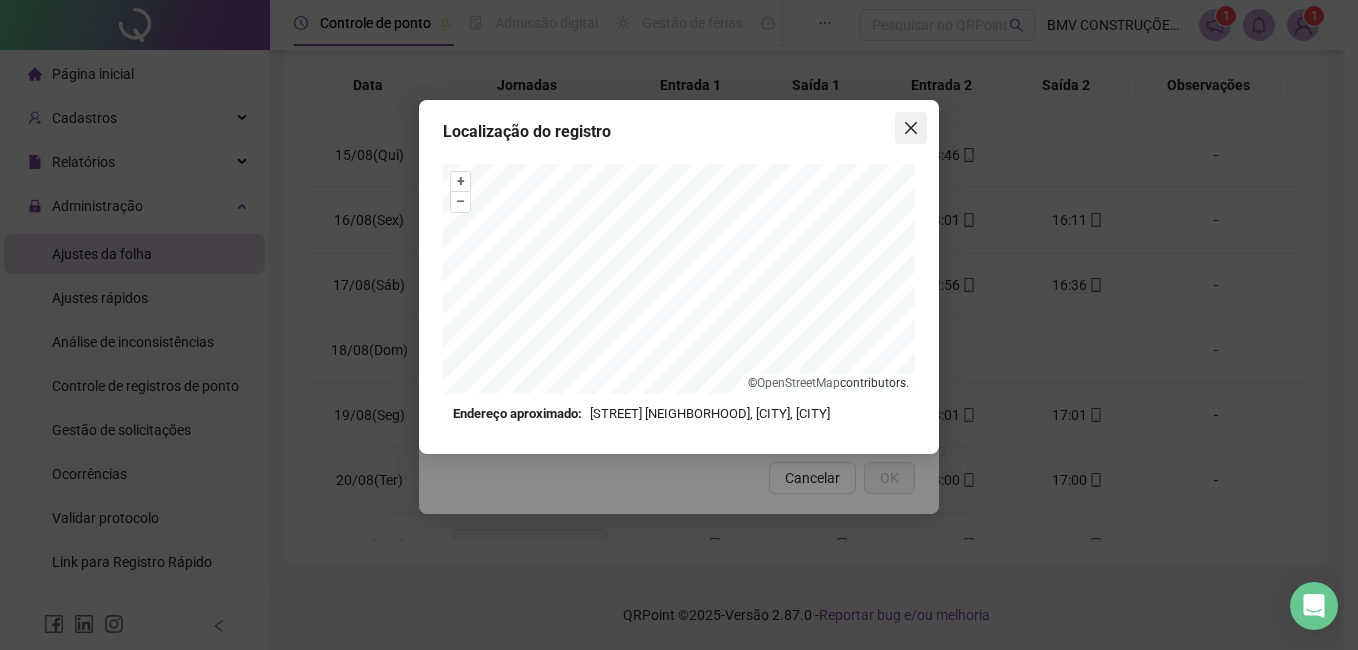 click 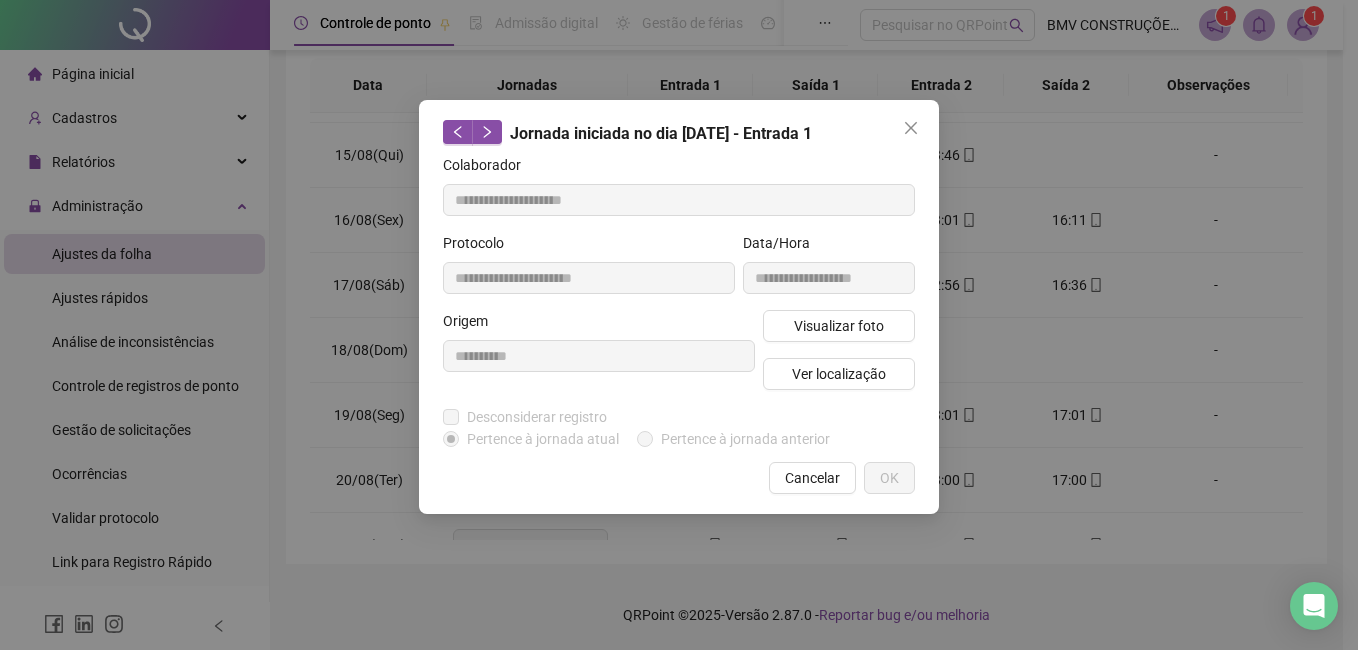 click 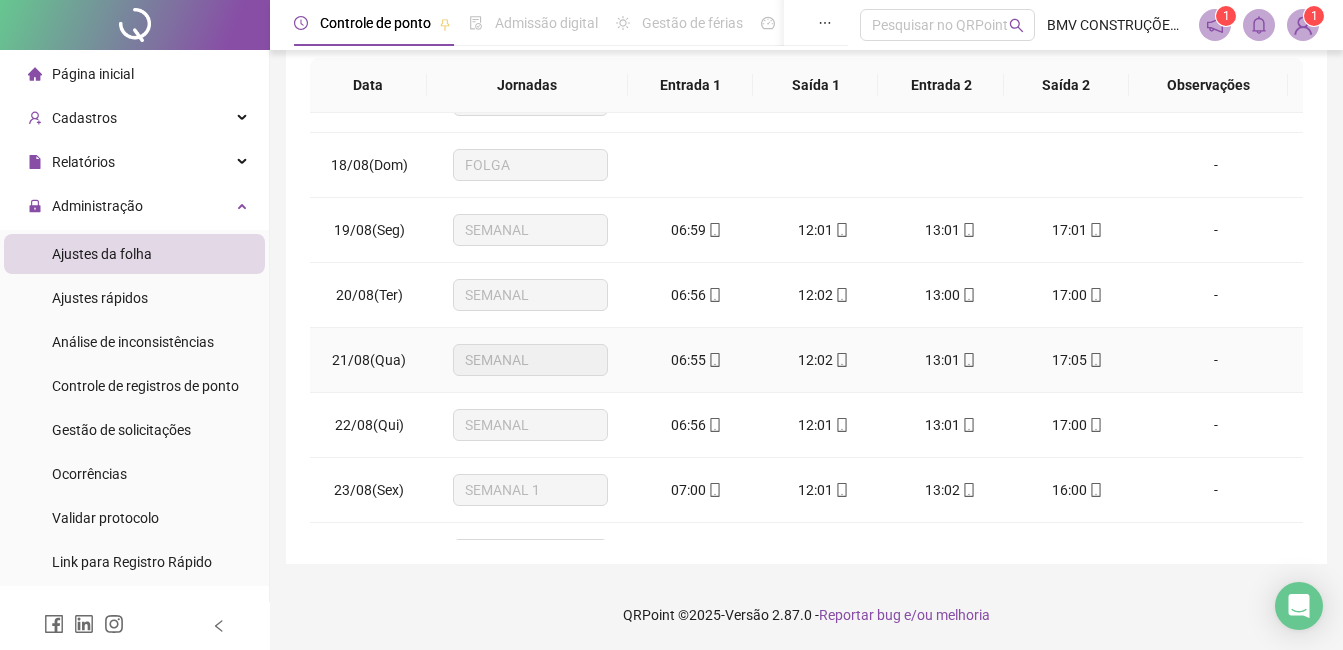 scroll, scrollTop: 1100, scrollLeft: 0, axis: vertical 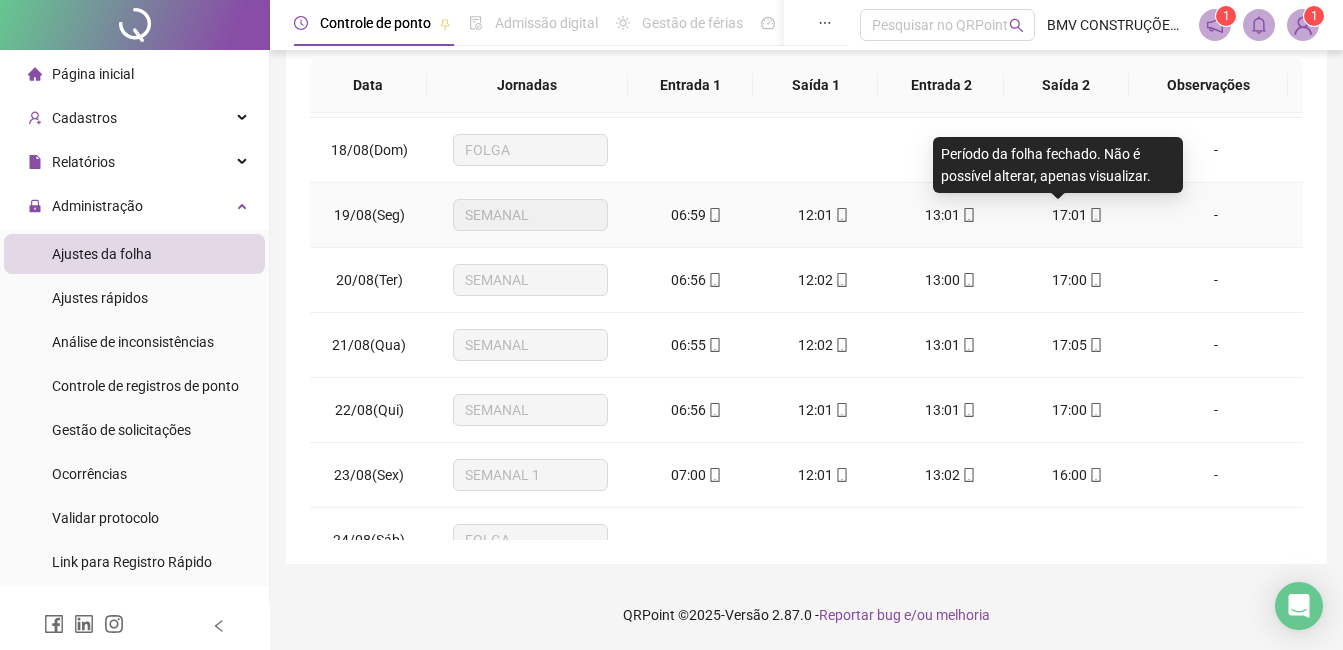 click on "17:01" at bounding box center (1069, 215) 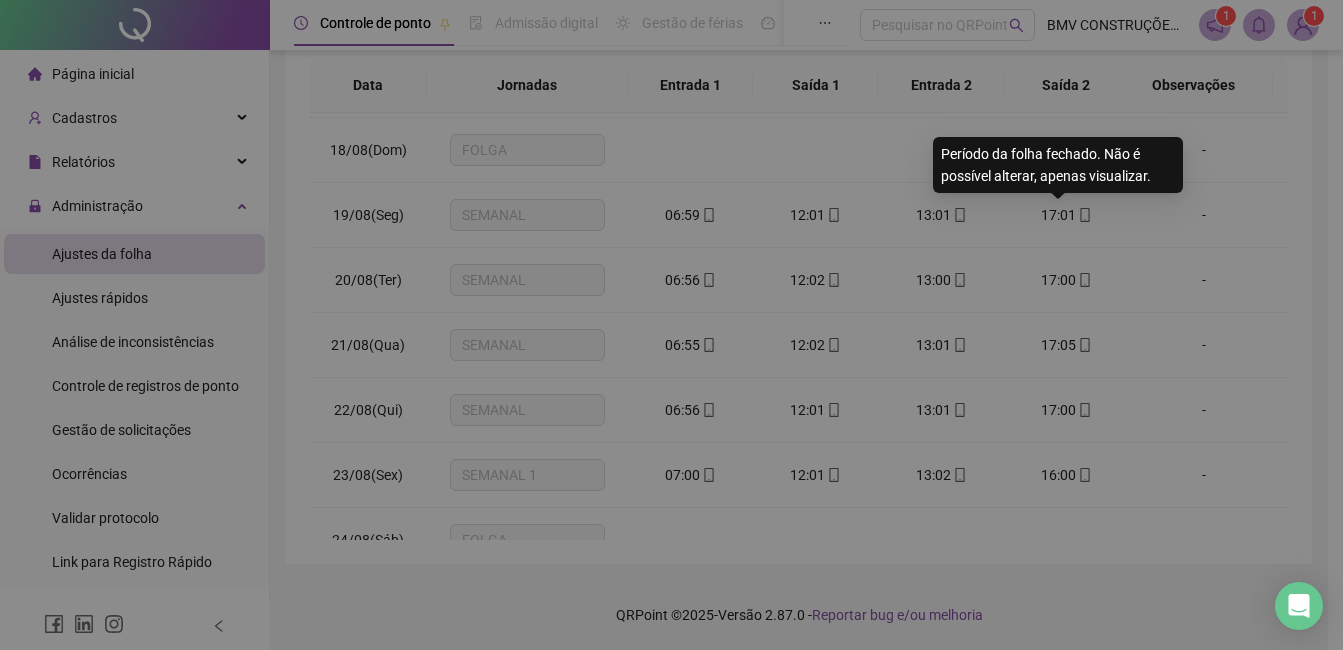 type on "**********" 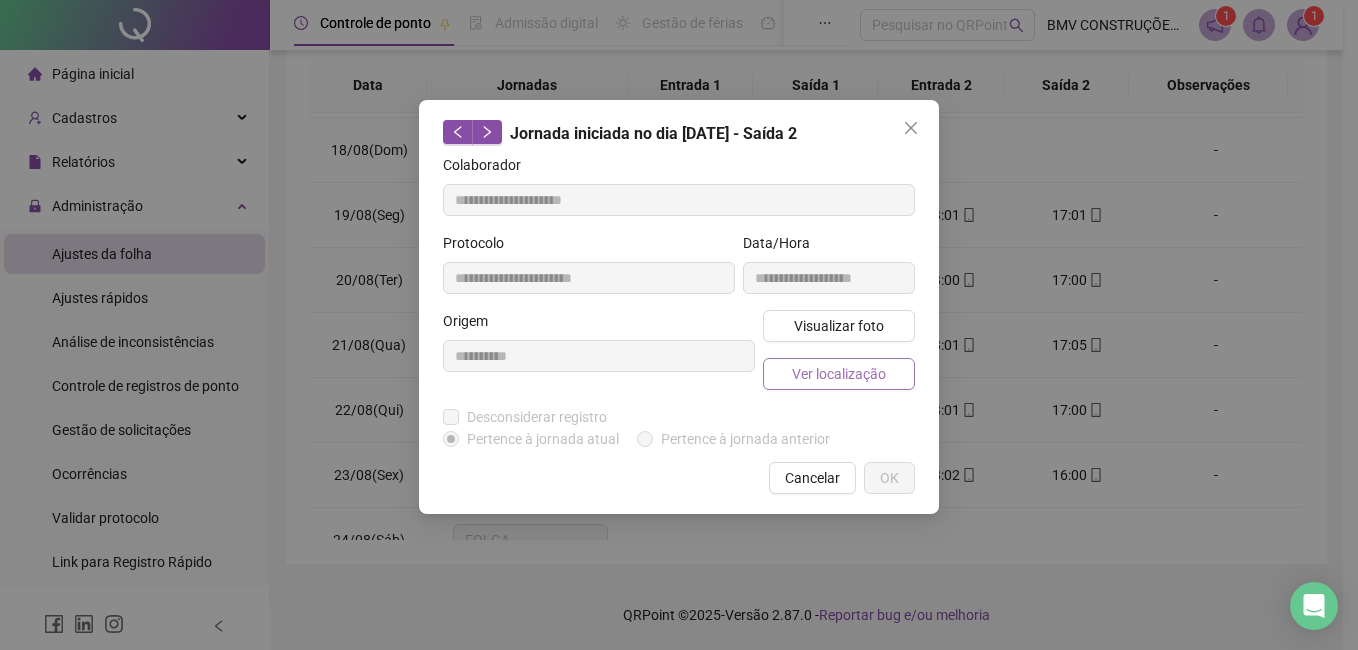 click on "Ver localização" at bounding box center (839, 374) 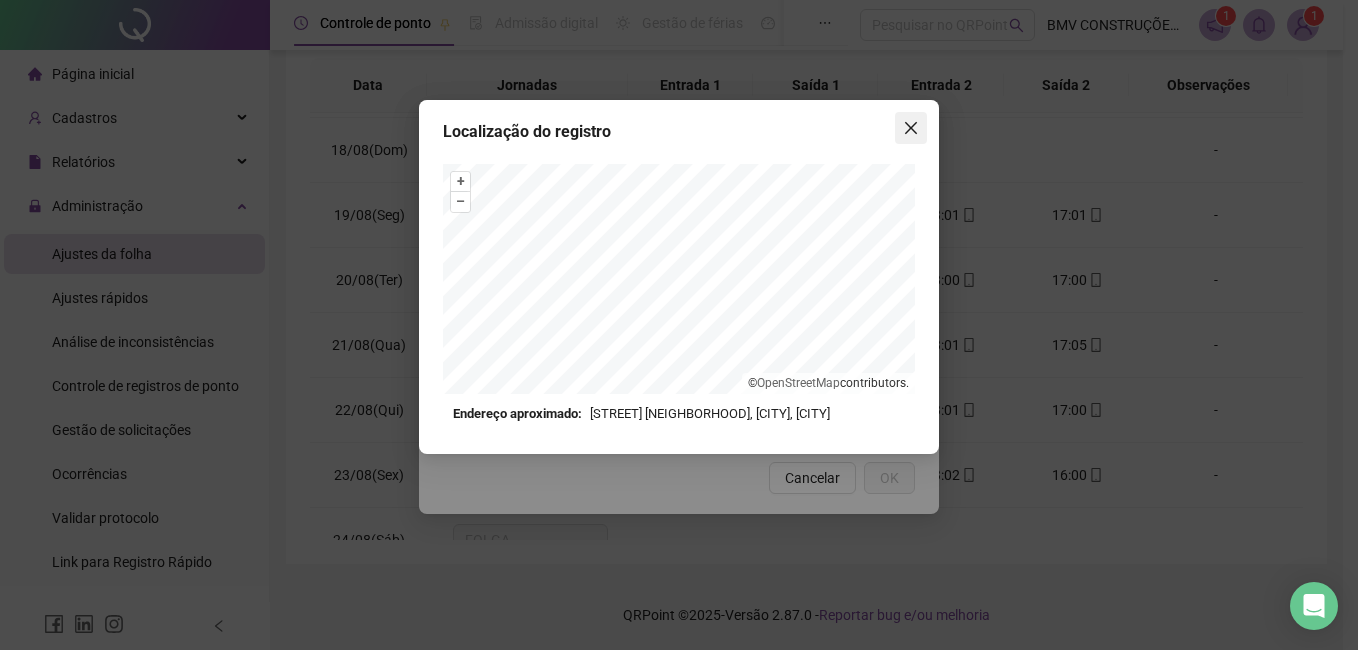 click 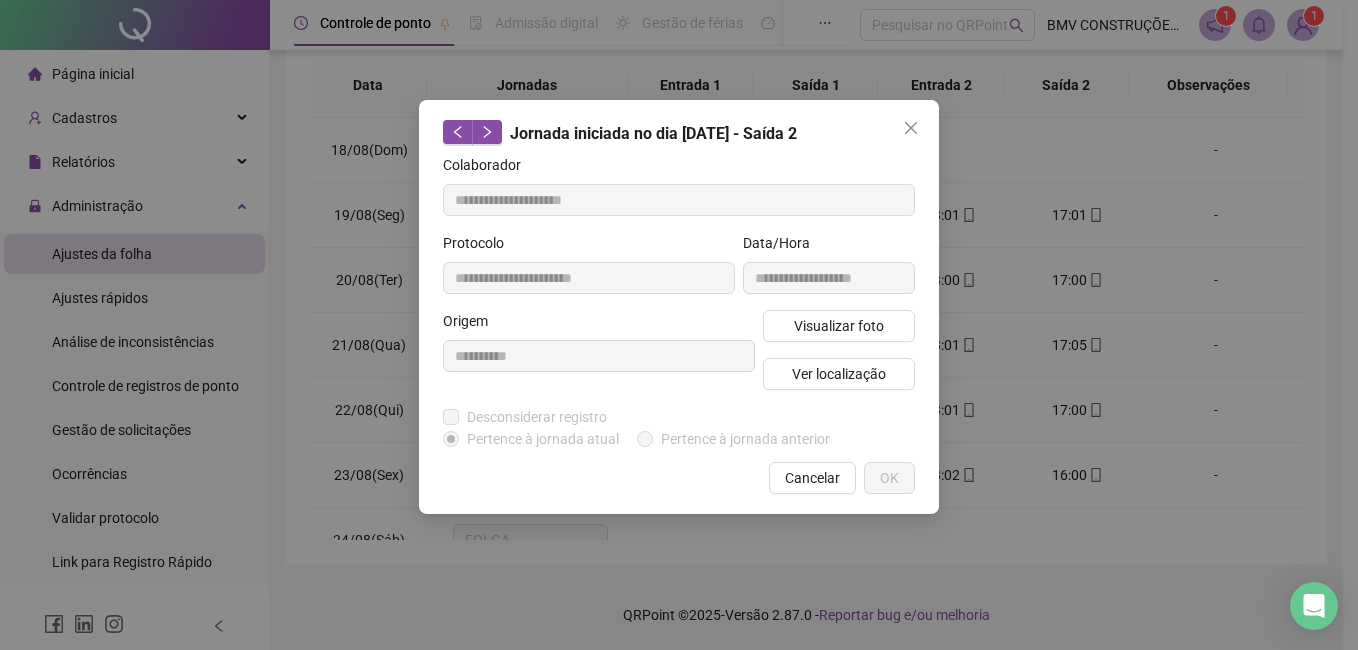 click 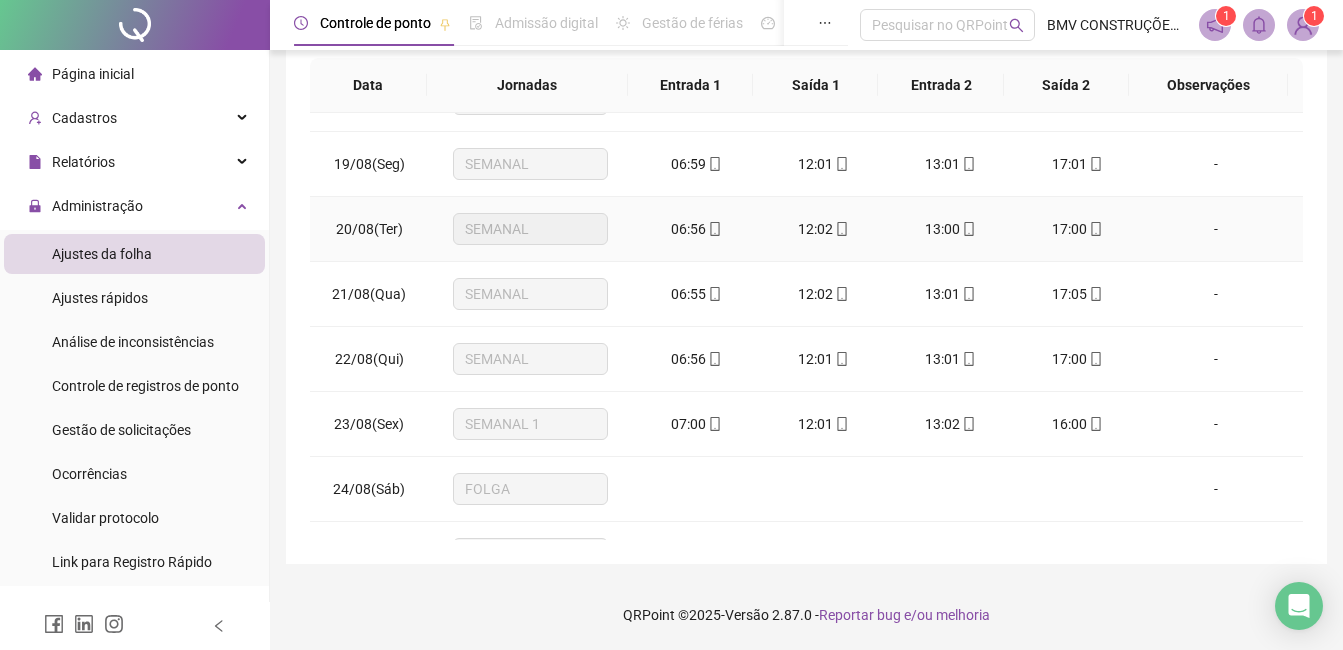 scroll, scrollTop: 1200, scrollLeft: 0, axis: vertical 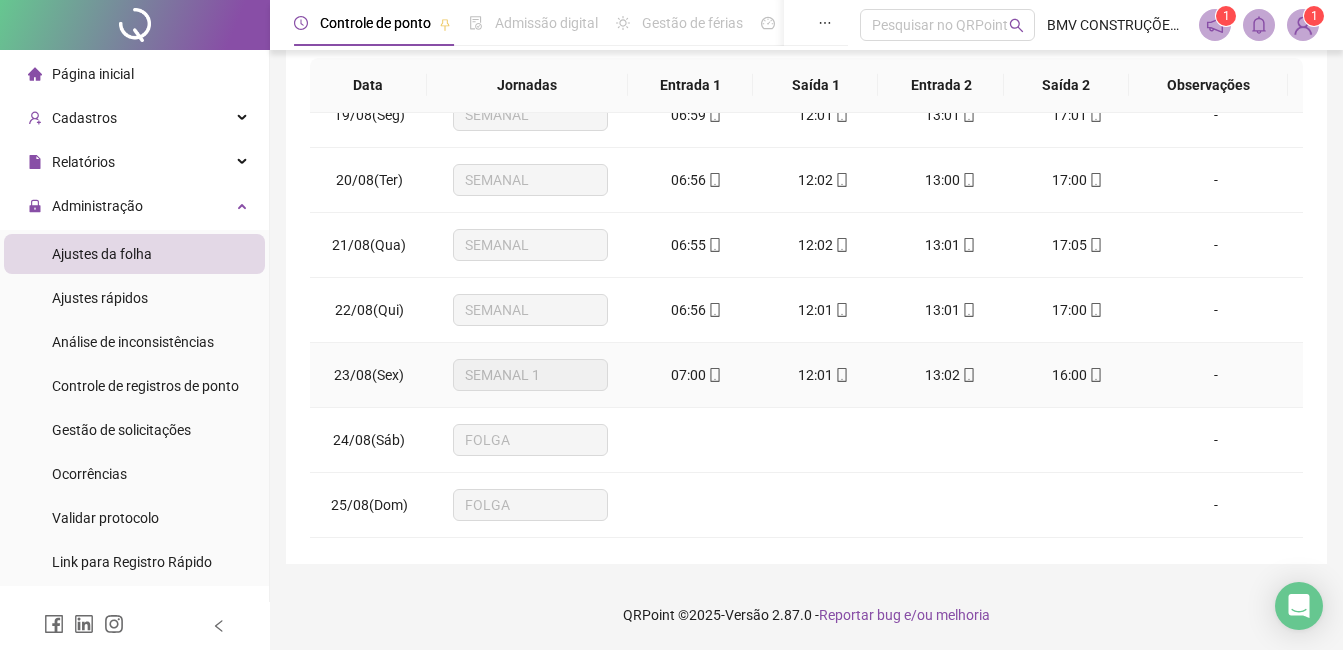 click on "07:00" at bounding box center (688, 375) 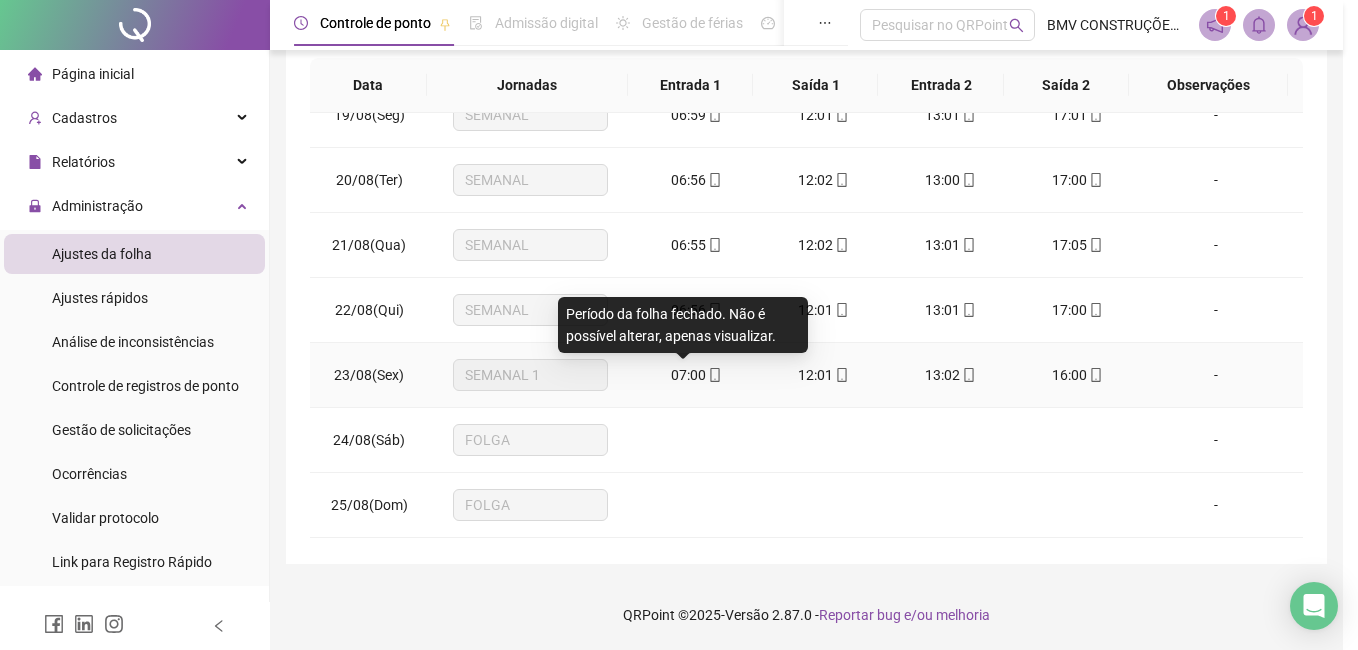 type on "**********" 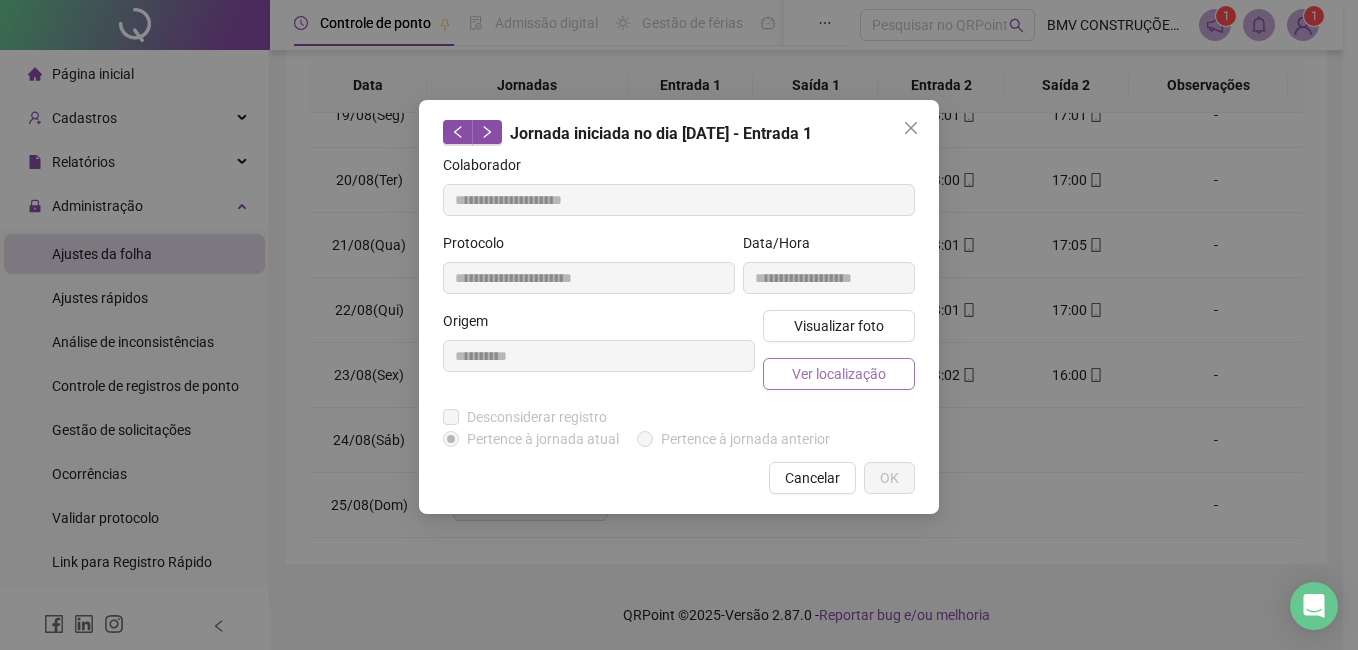 click on "Ver localização" at bounding box center [839, 374] 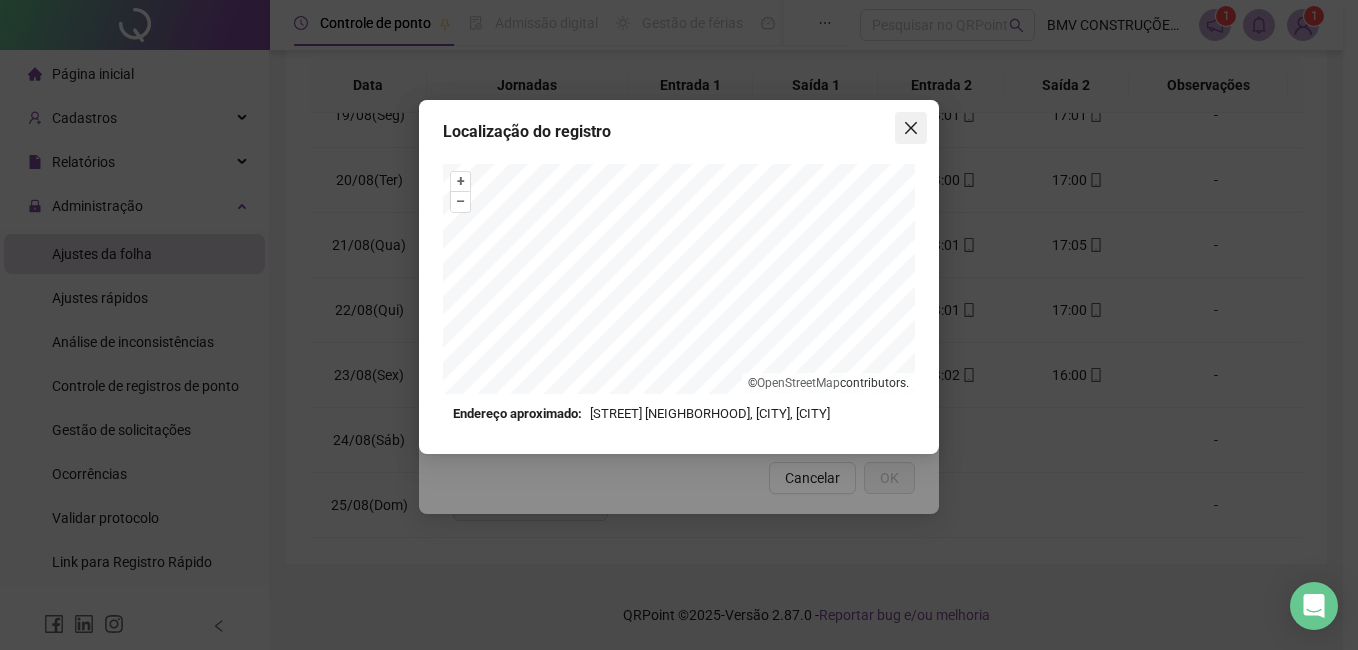 click 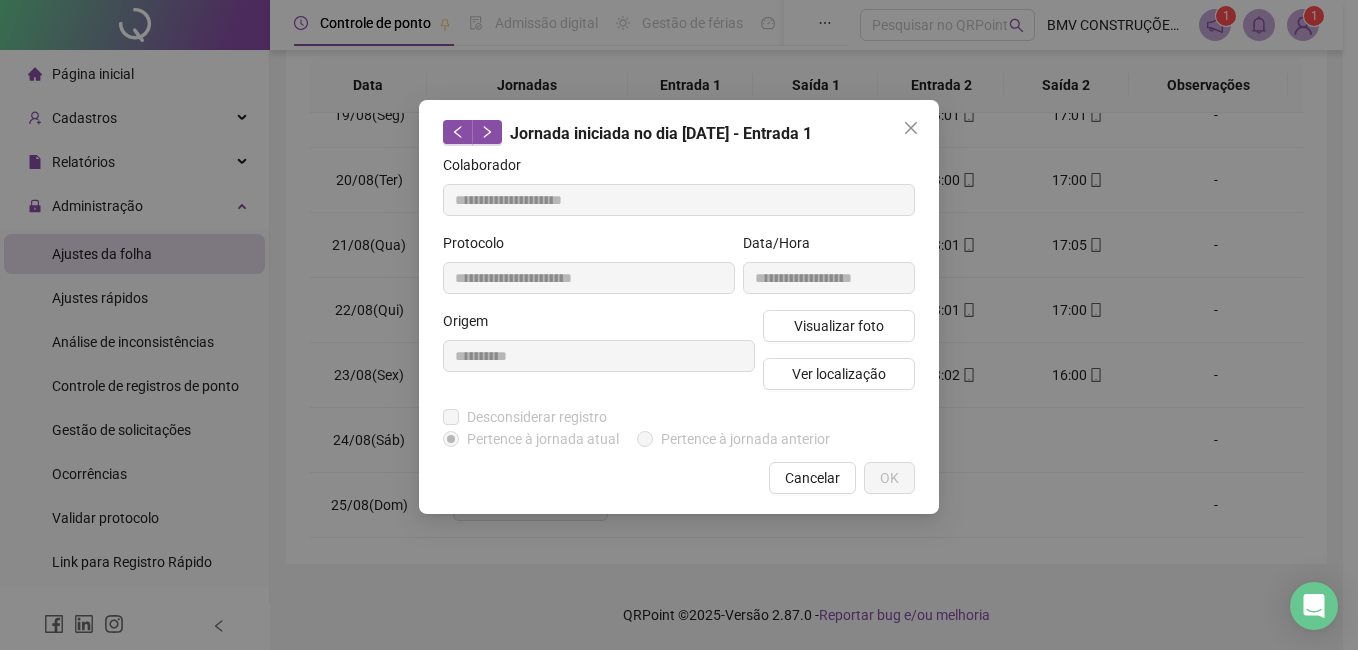 click 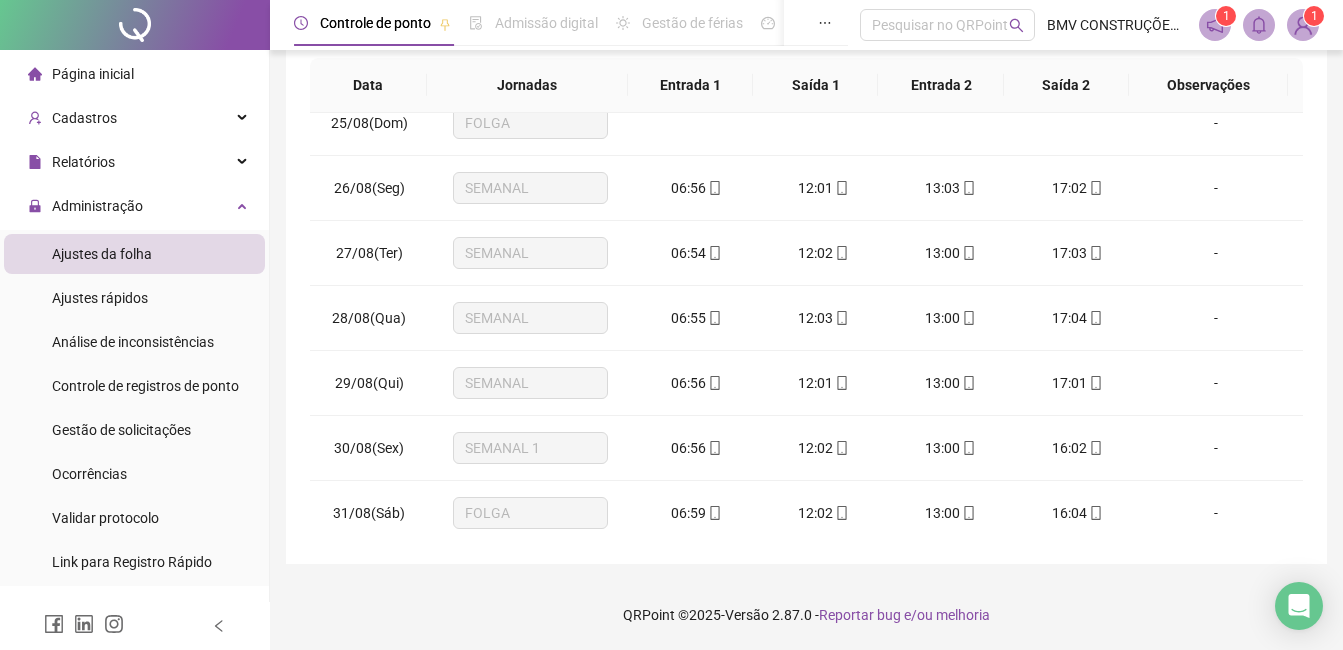 scroll, scrollTop: 1588, scrollLeft: 0, axis: vertical 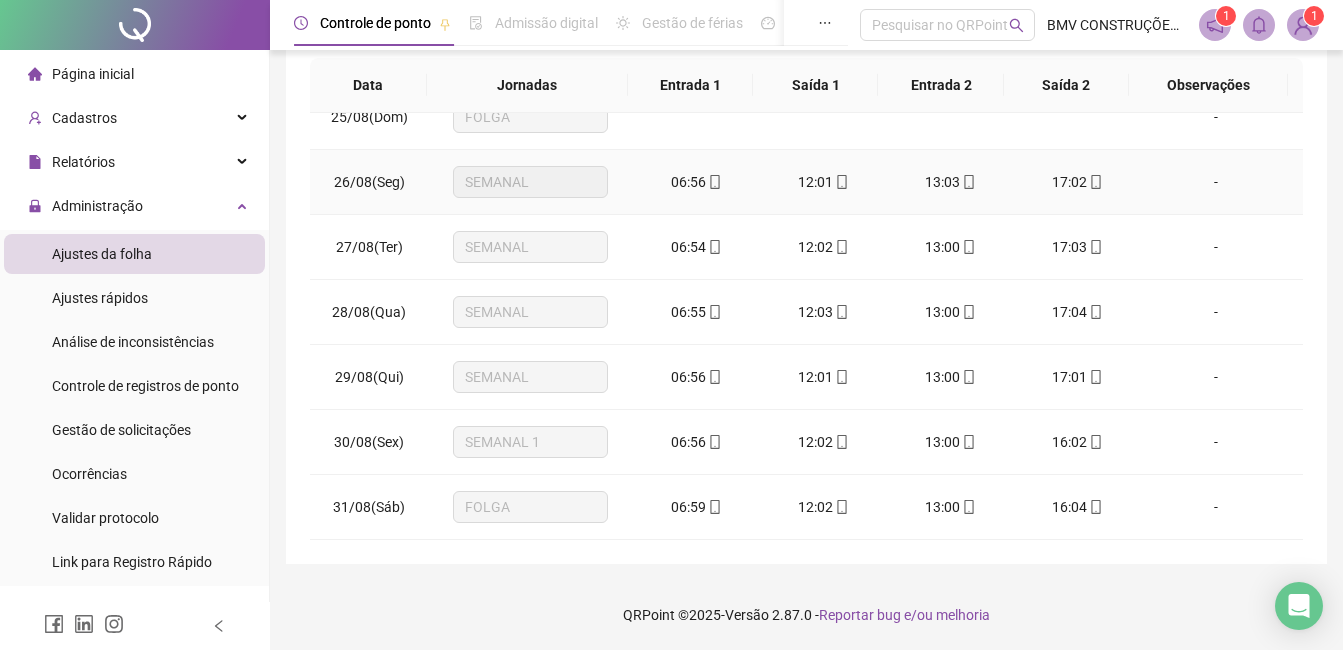 click on "06:56" at bounding box center (688, 182) 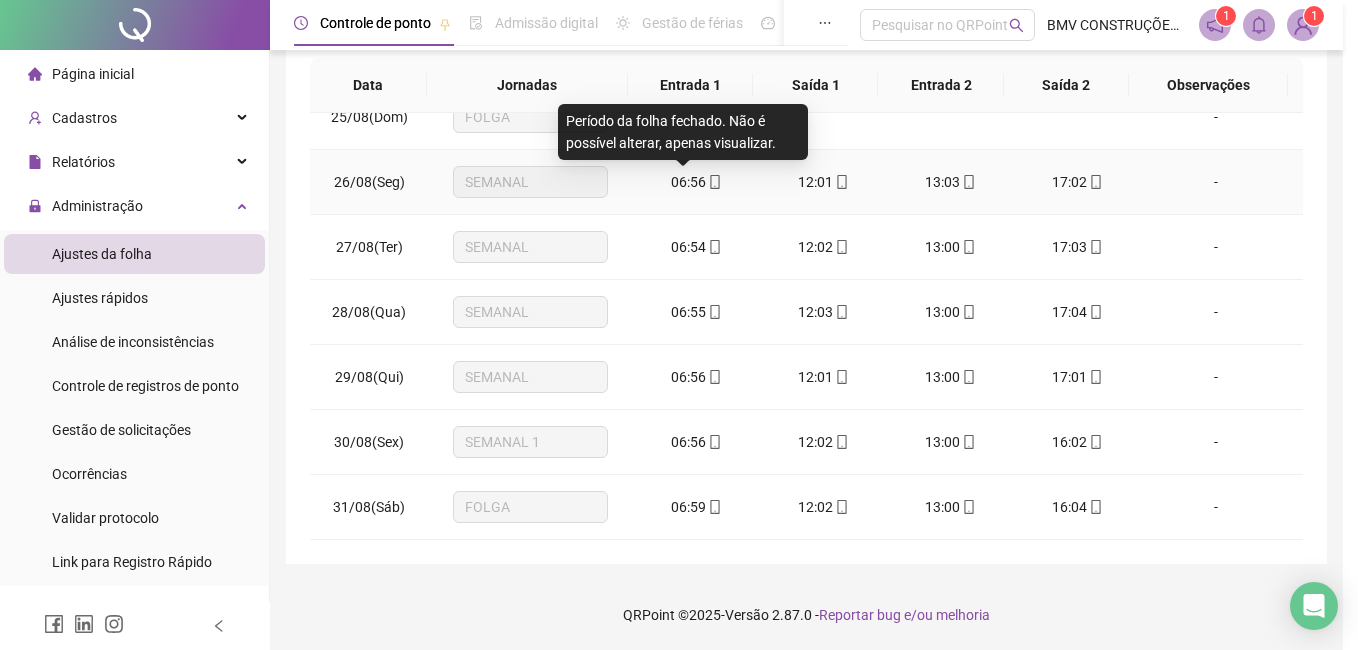 type on "**********" 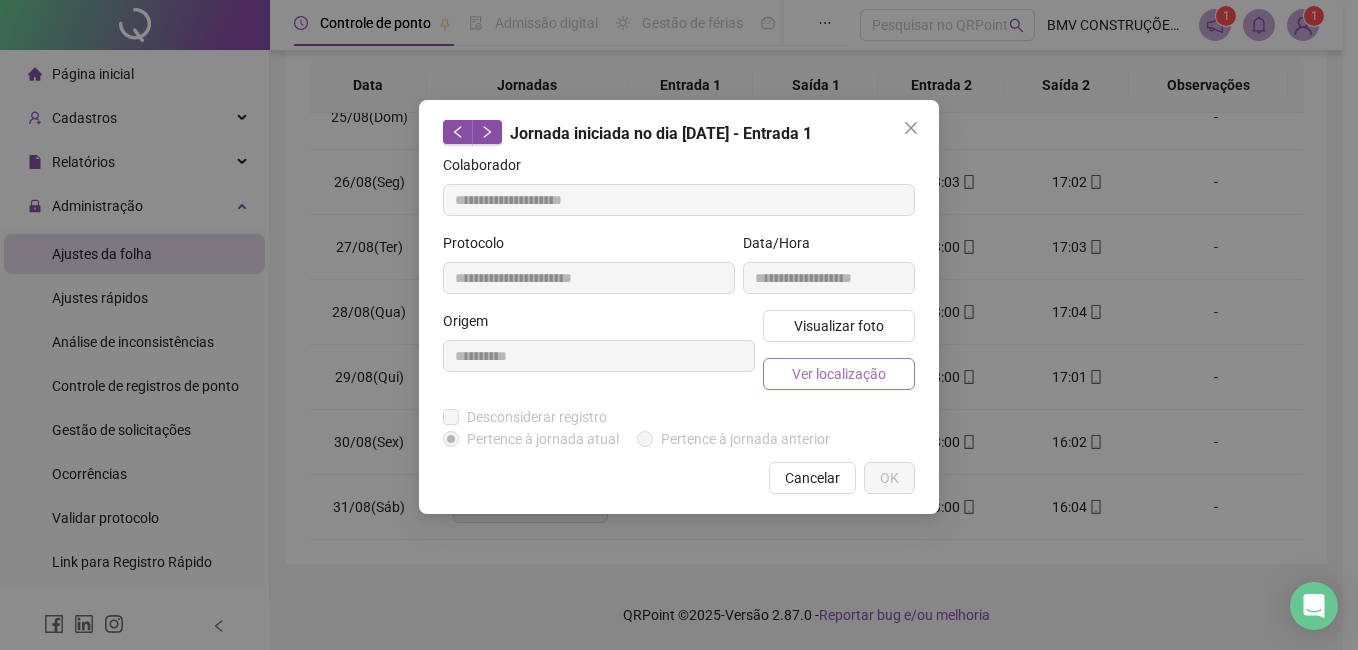 click on "Ver localização" at bounding box center (839, 374) 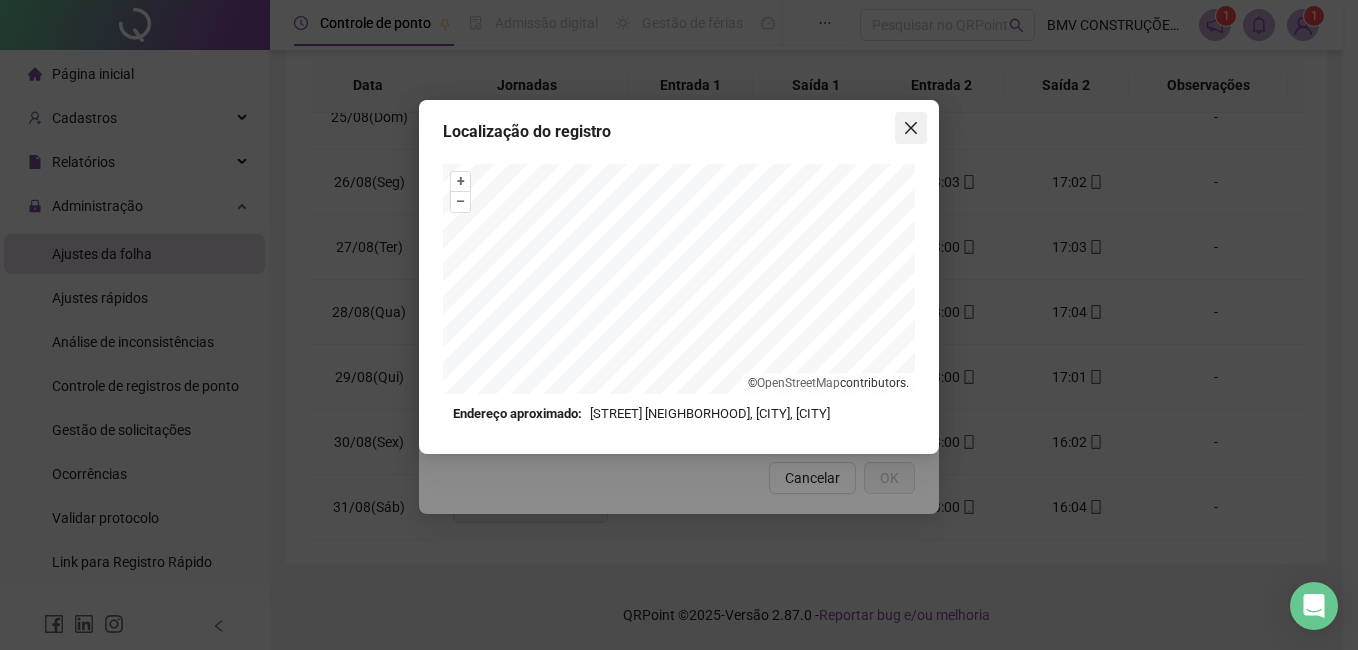 click at bounding box center (911, 128) 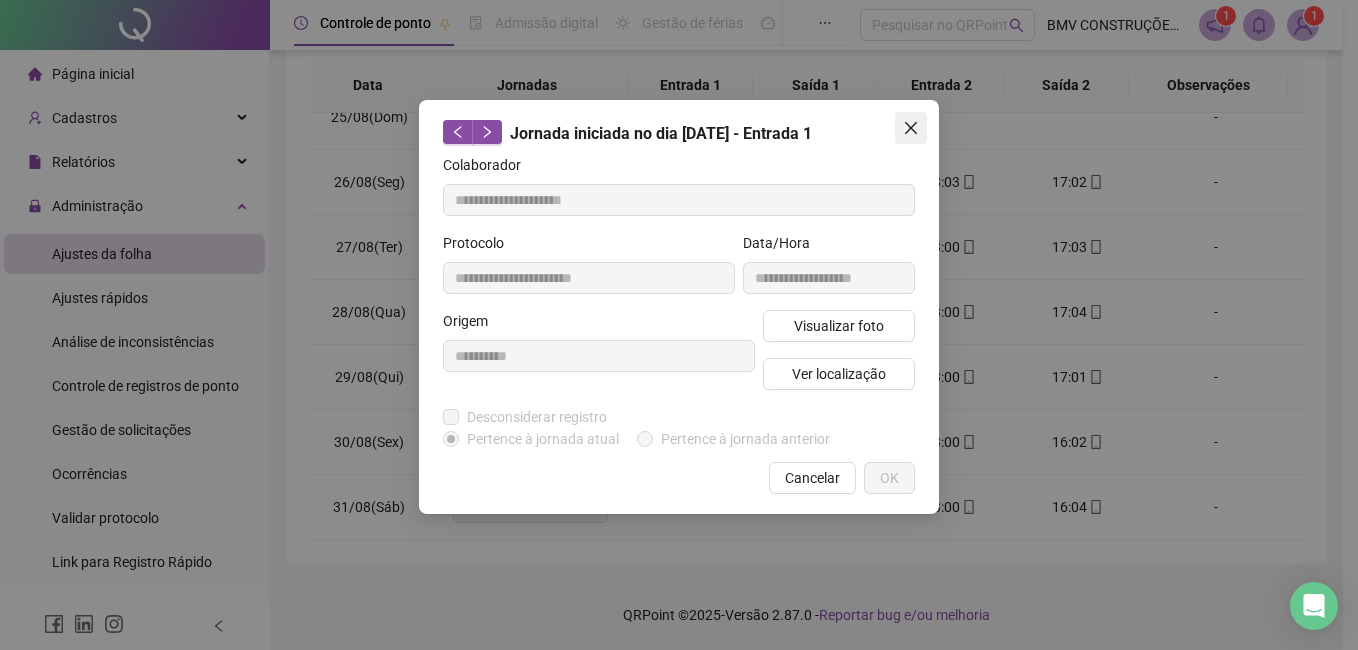 click at bounding box center [911, 128] 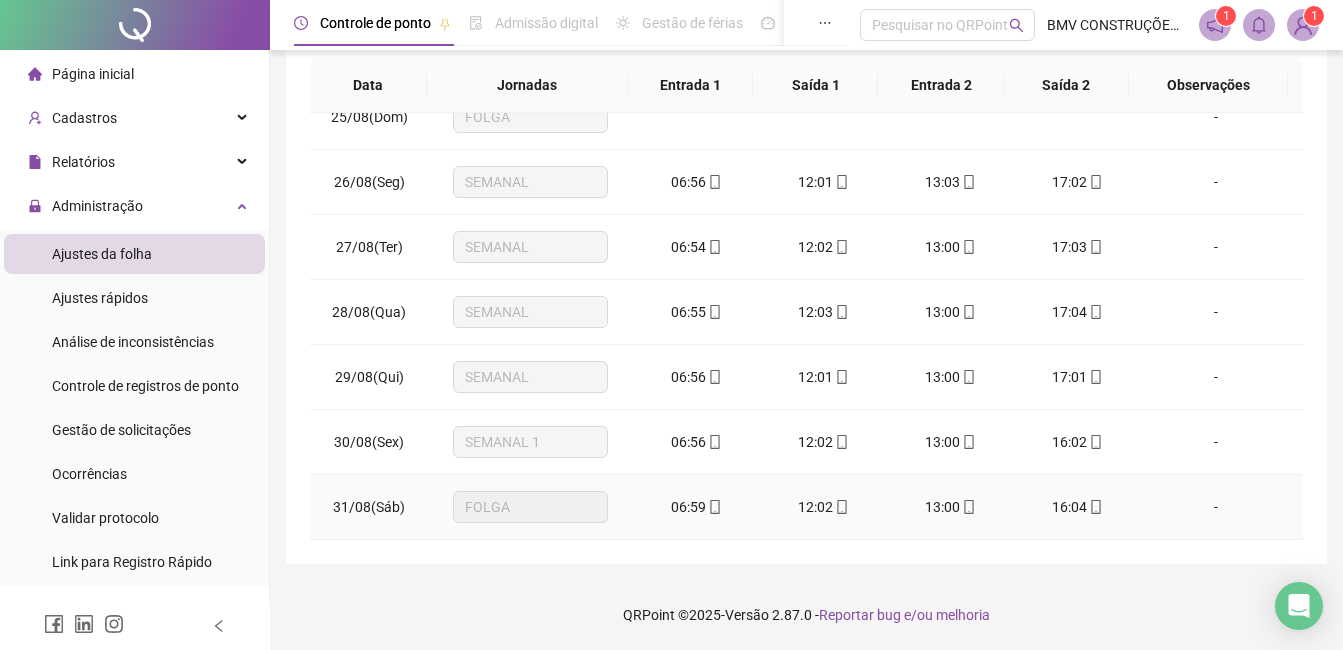 click on "06:59" at bounding box center [696, 507] 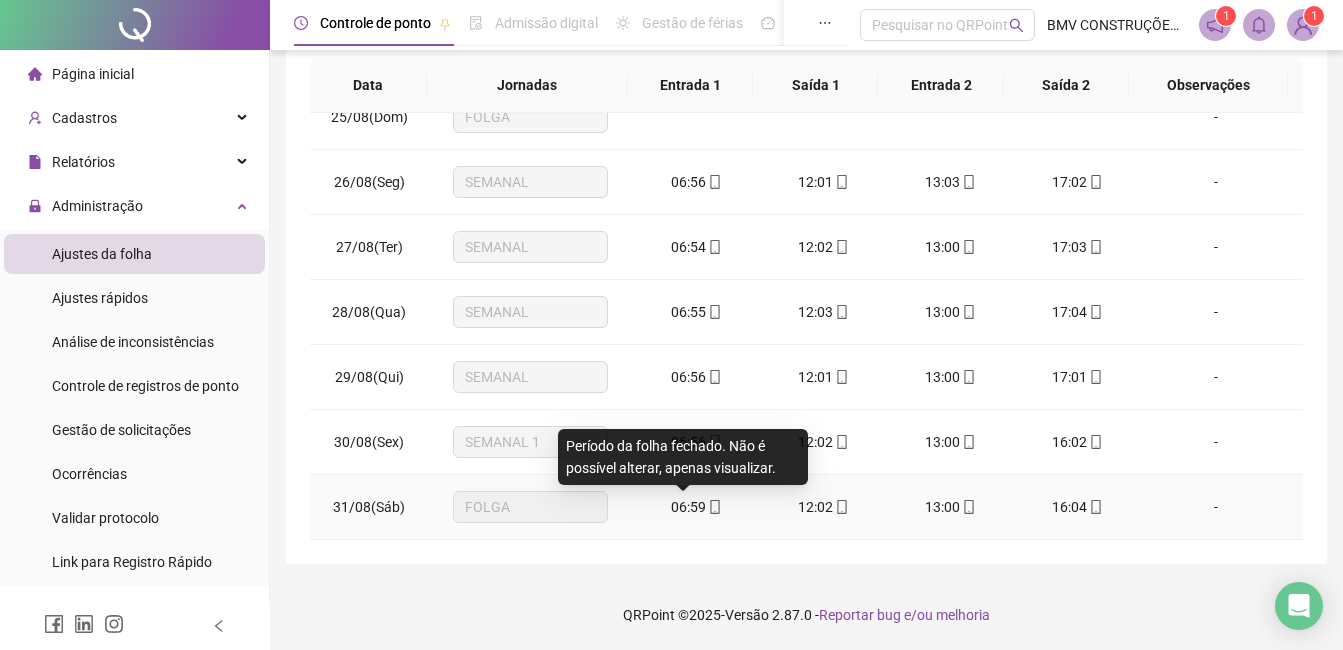click on "06:59" at bounding box center [688, 507] 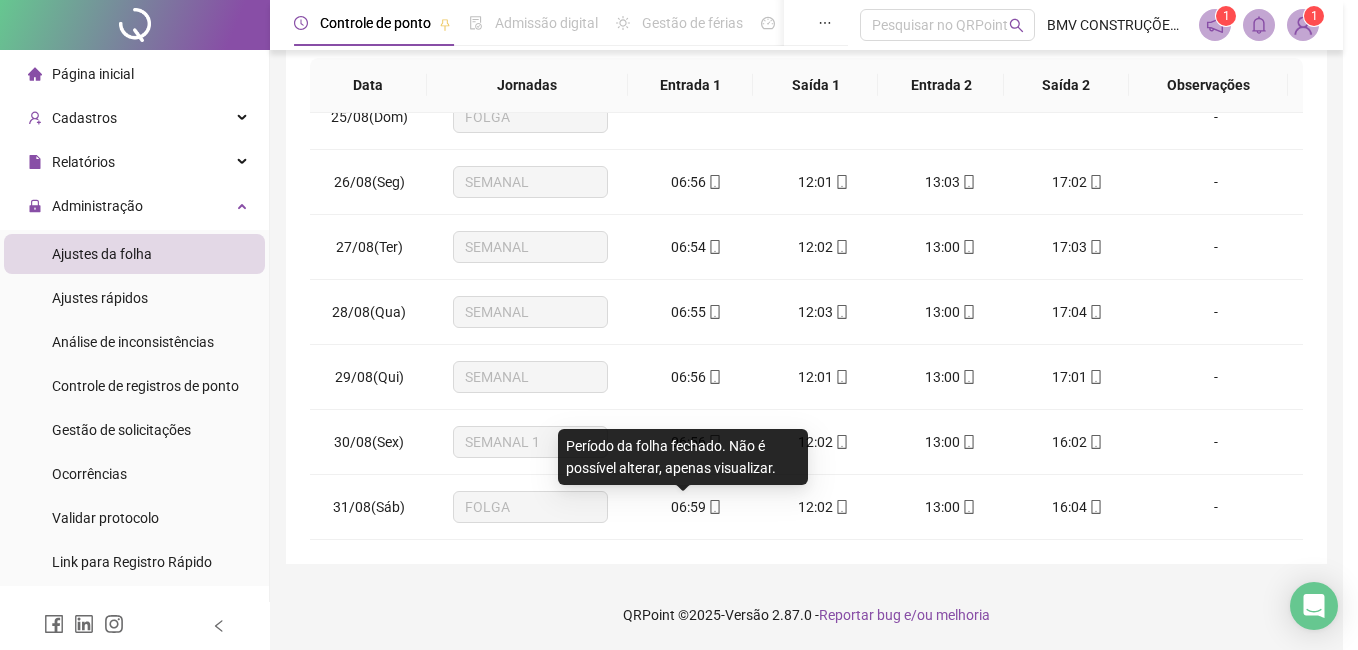 type on "**********" 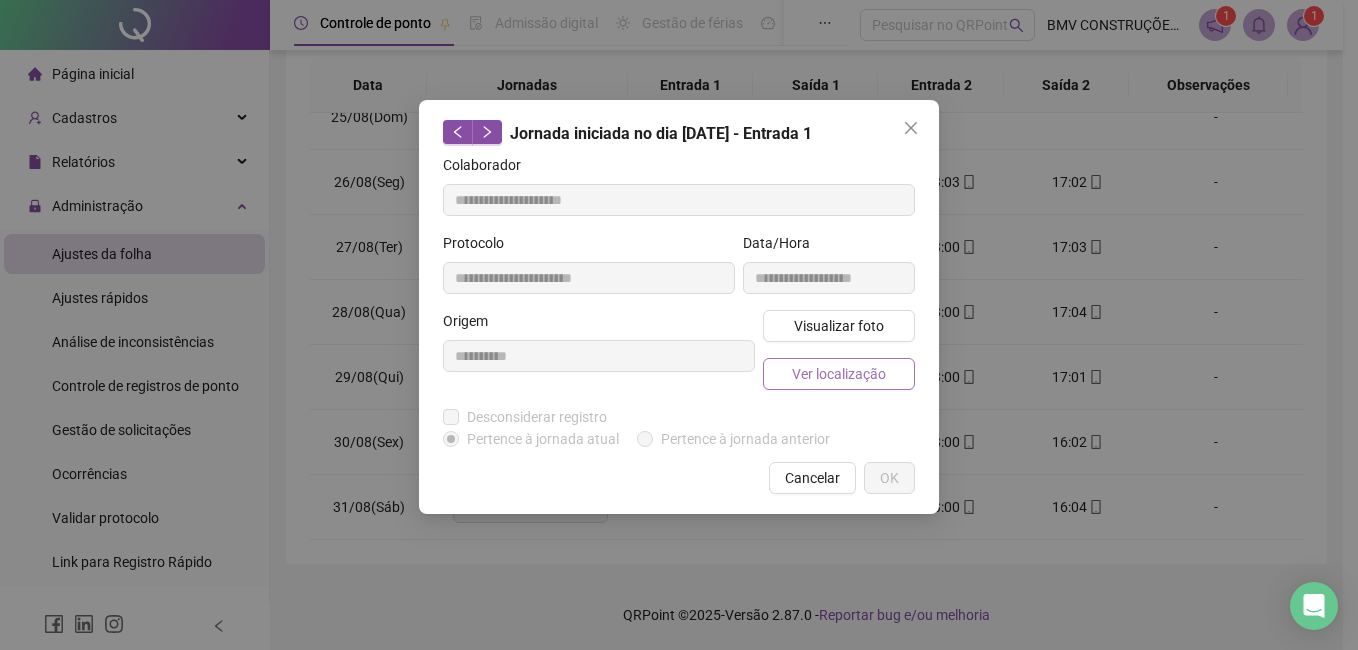 click on "Ver localização" at bounding box center [839, 374] 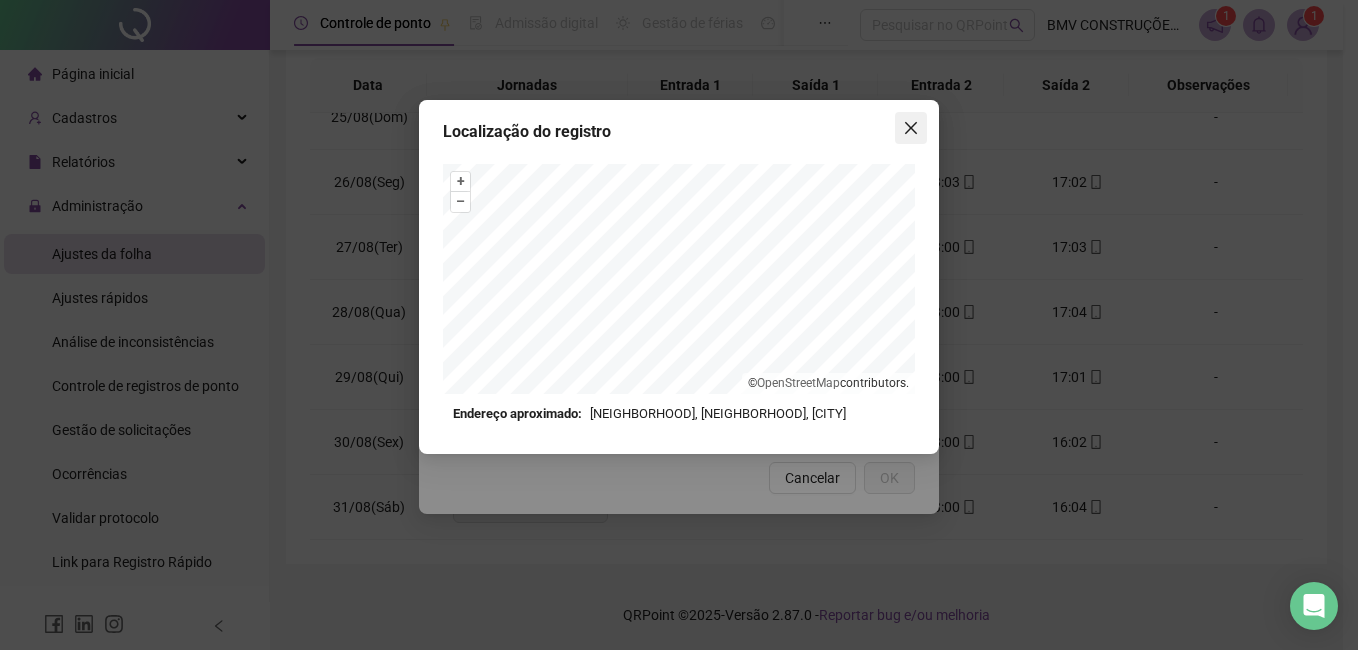 click 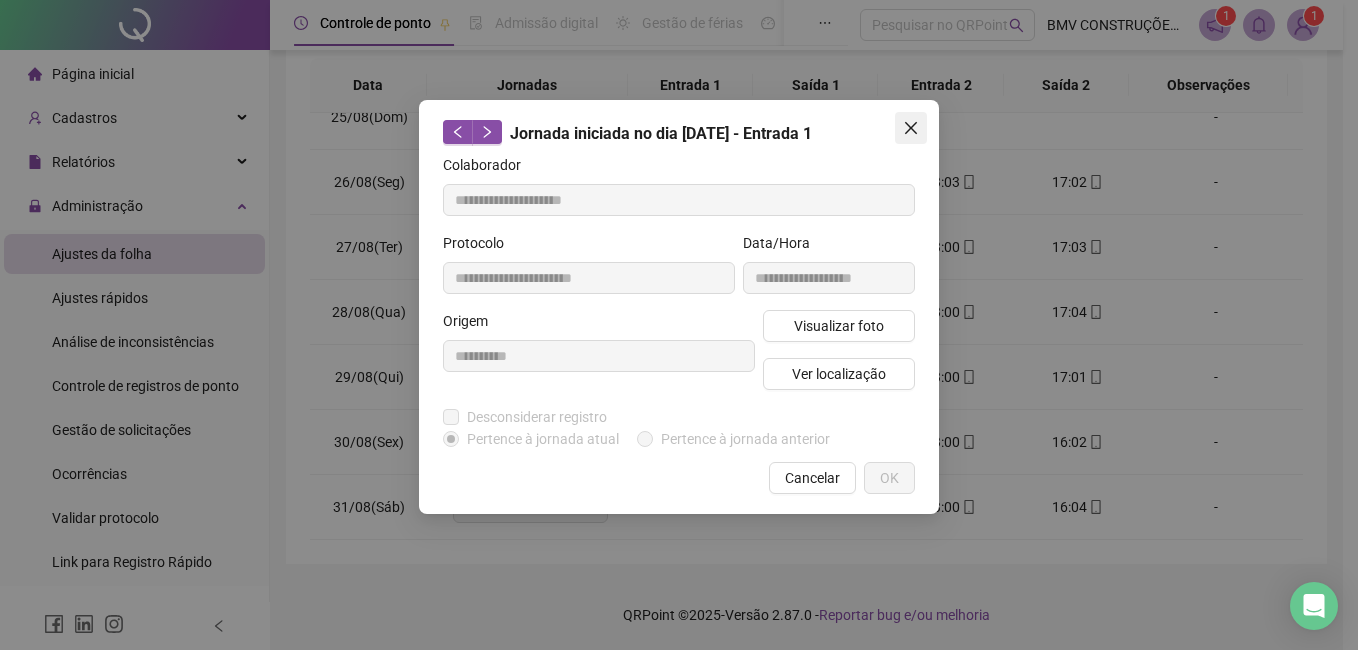 click 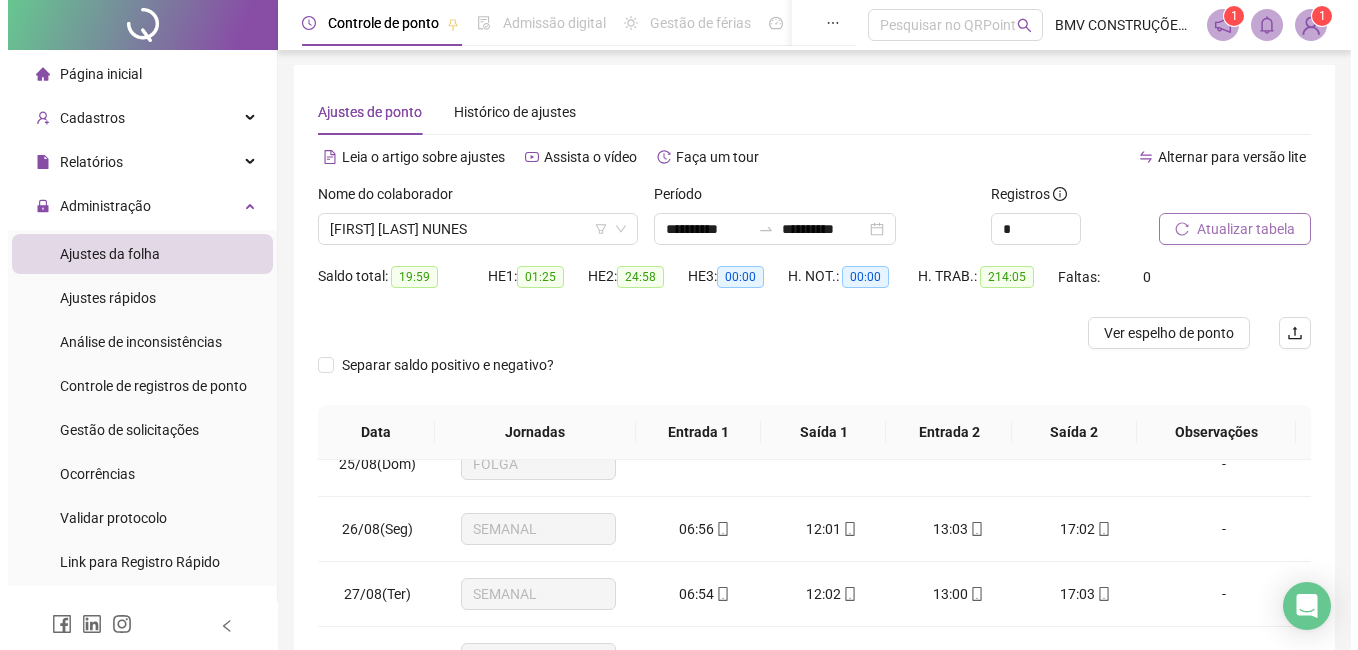 scroll, scrollTop: 0, scrollLeft: 0, axis: both 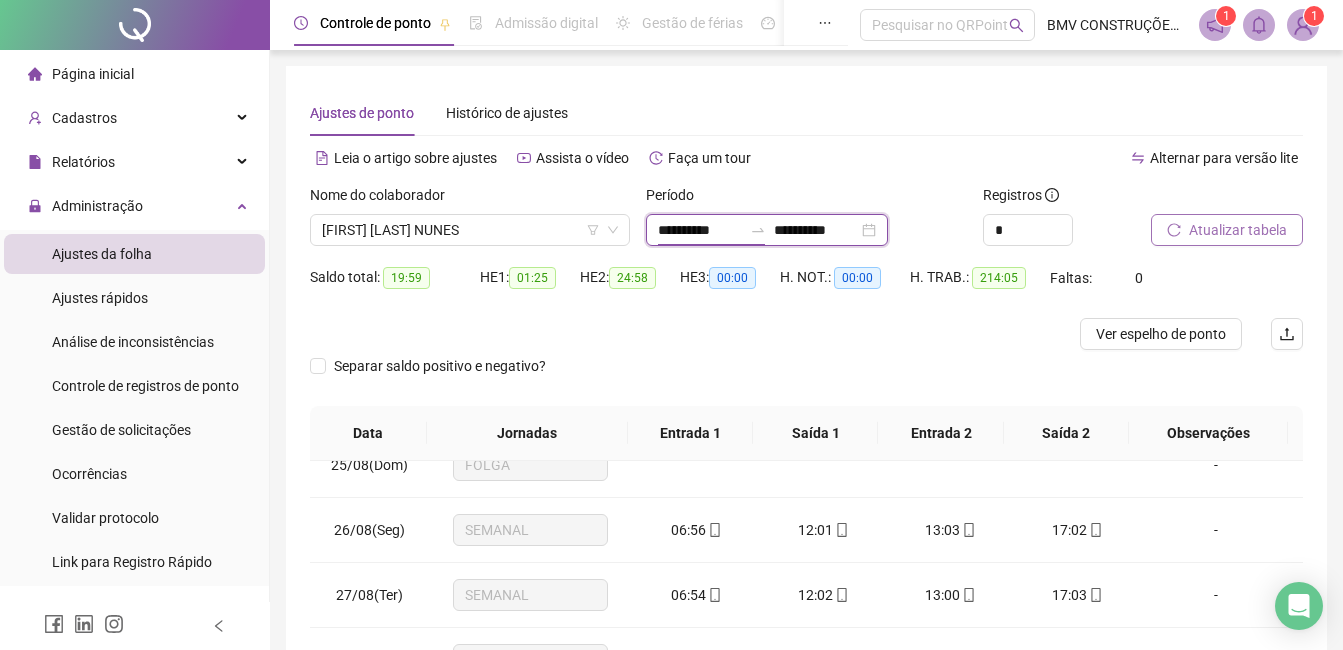 click on "**********" at bounding box center (700, 230) 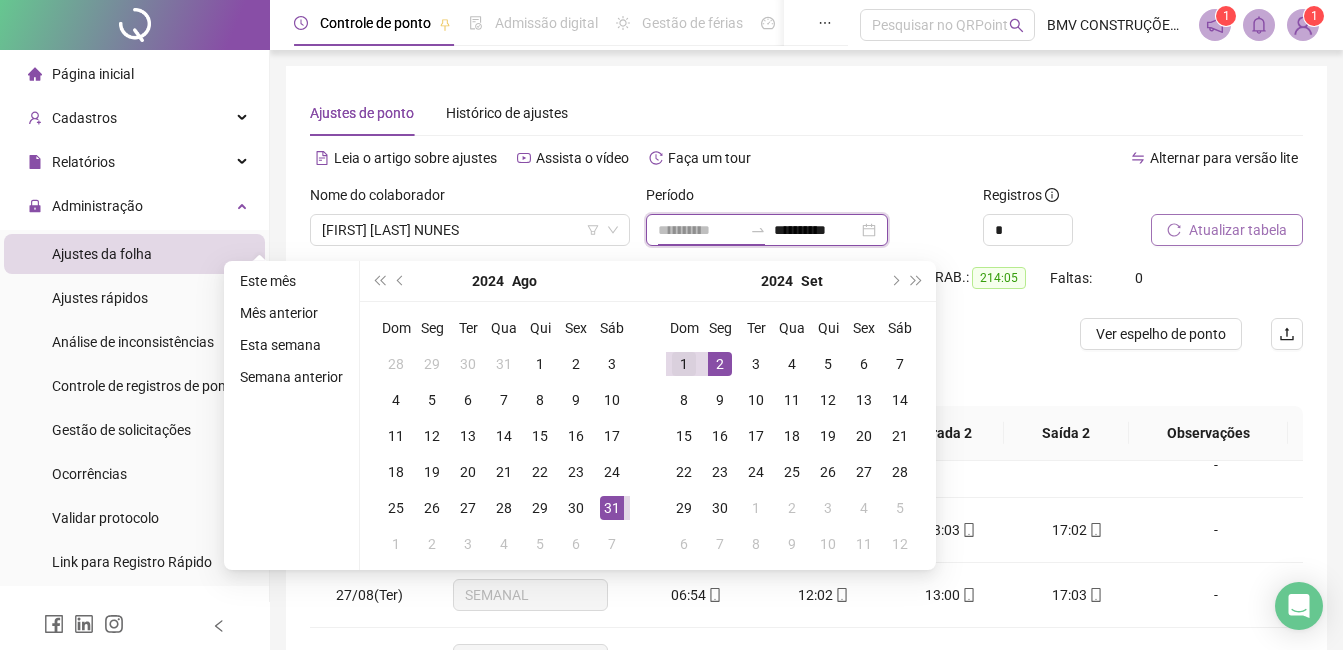 type on "**********" 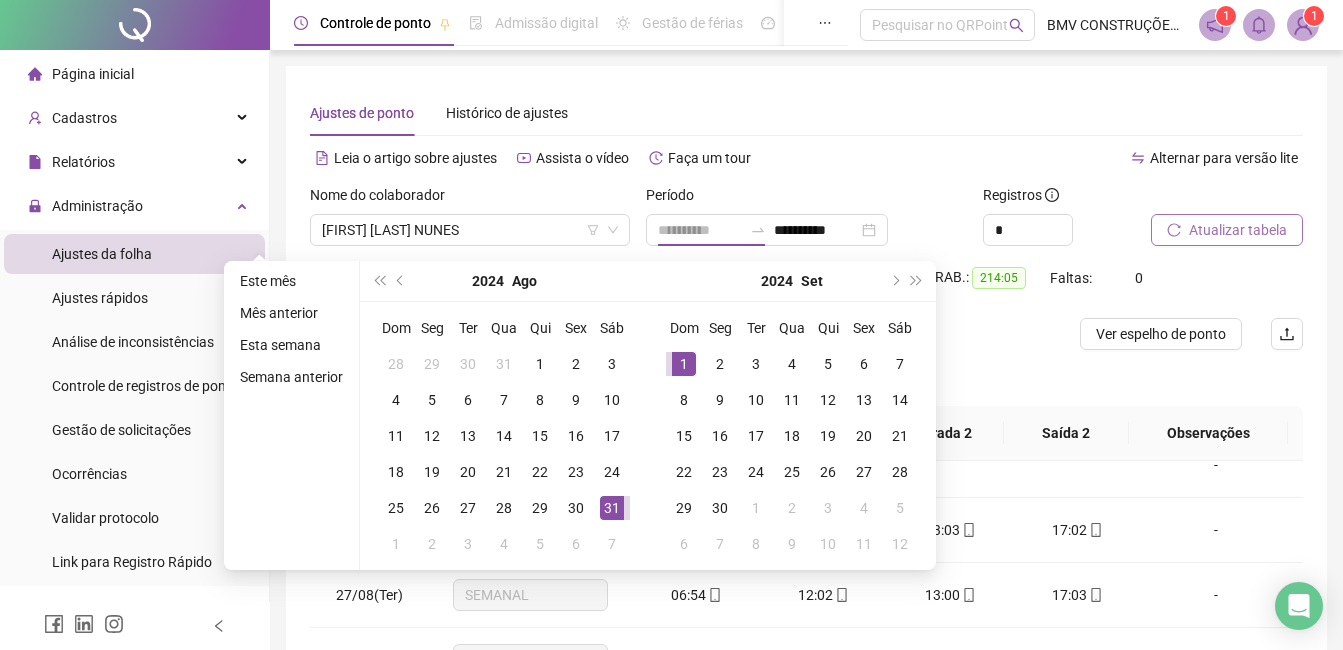 click on "1" at bounding box center [684, 364] 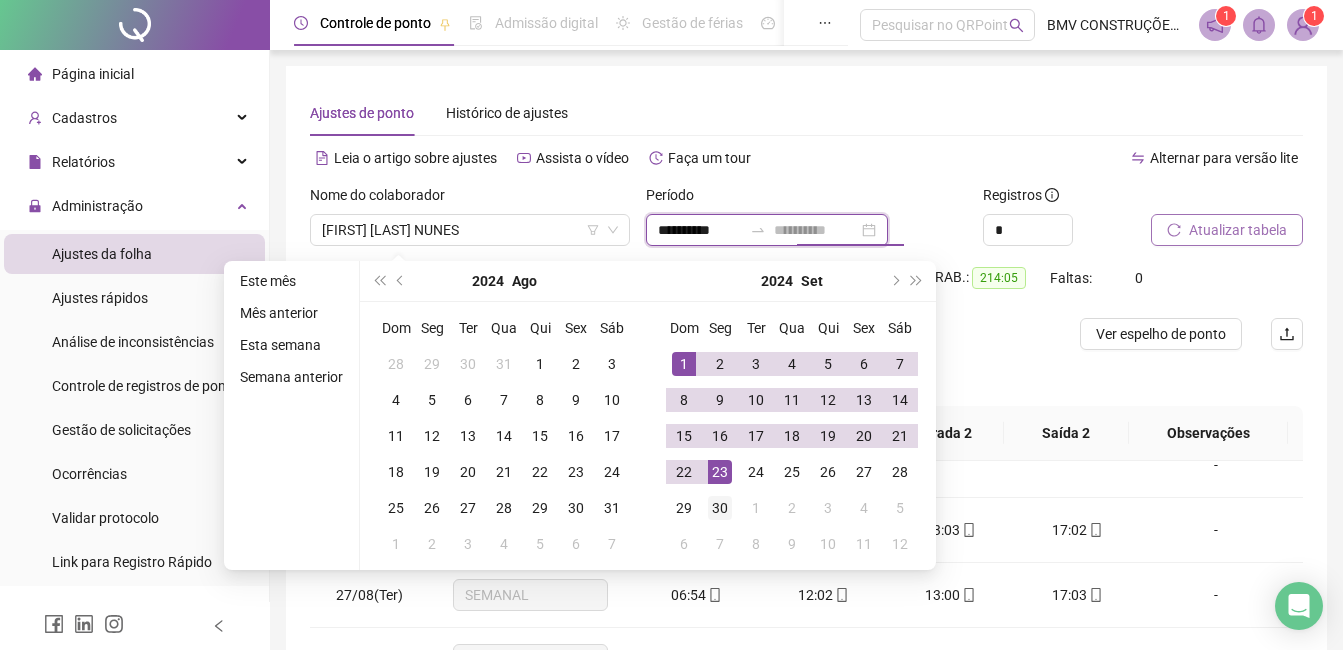 type on "**********" 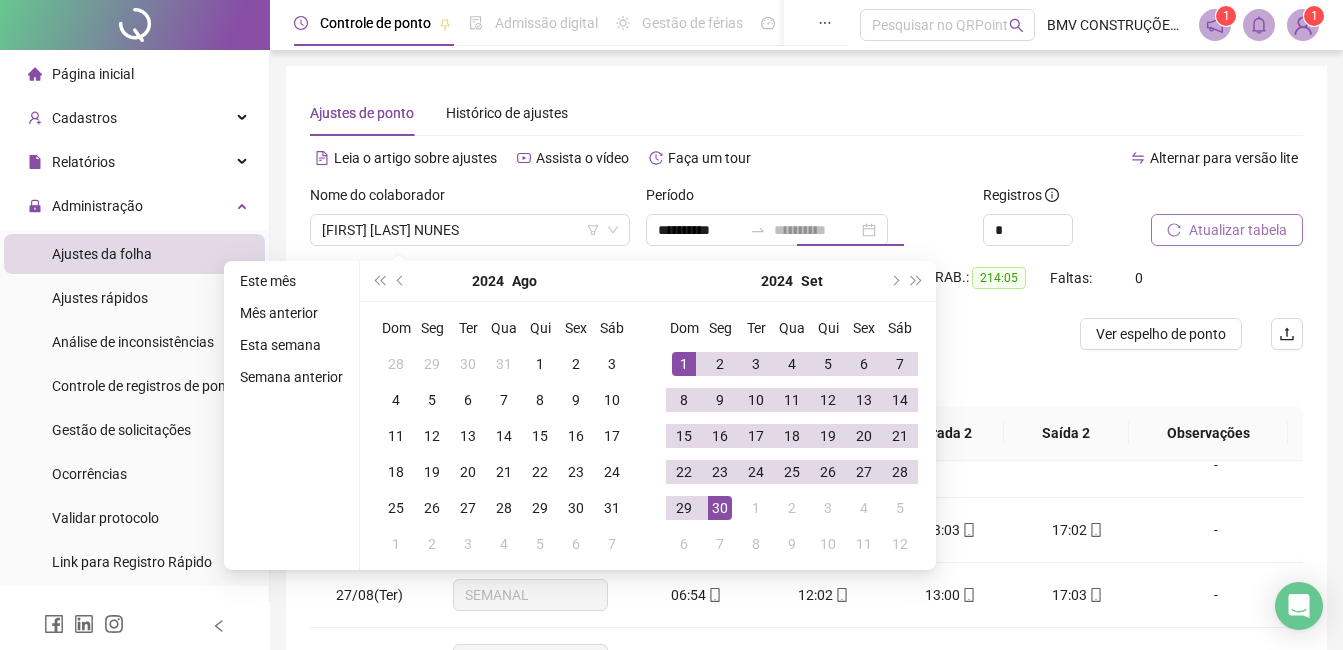 click on "30" at bounding box center (720, 508) 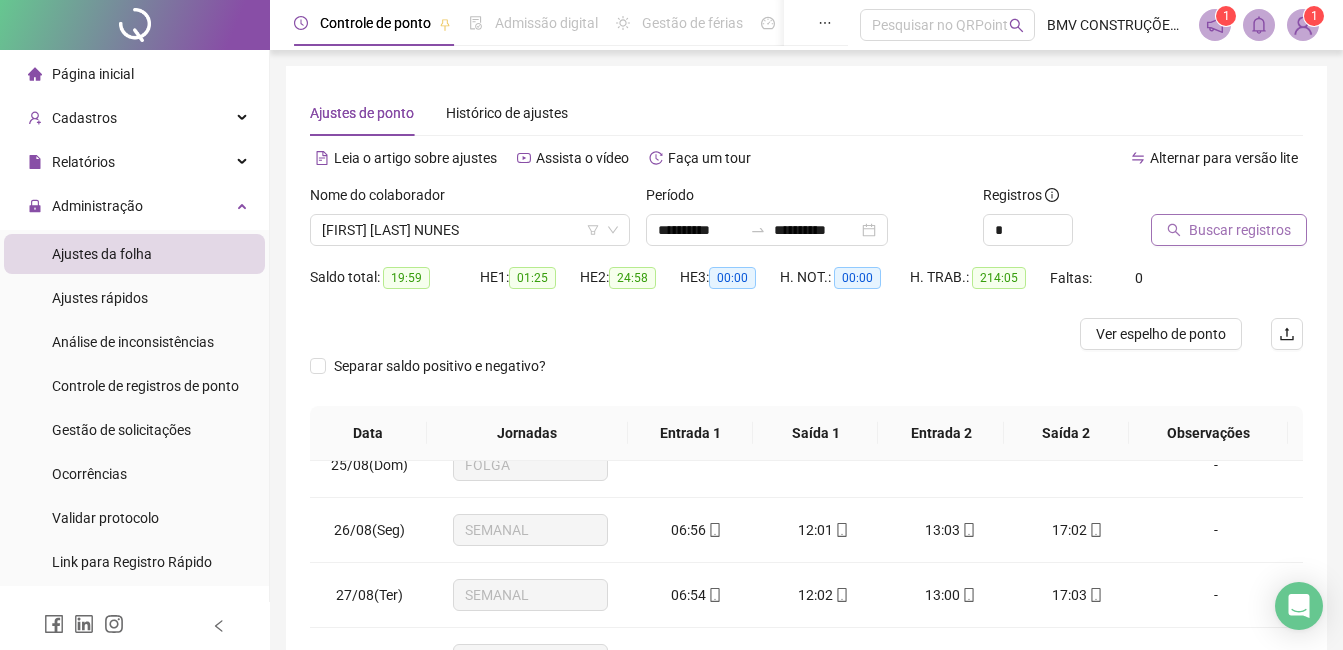 click on "Buscar registros" at bounding box center [1240, 230] 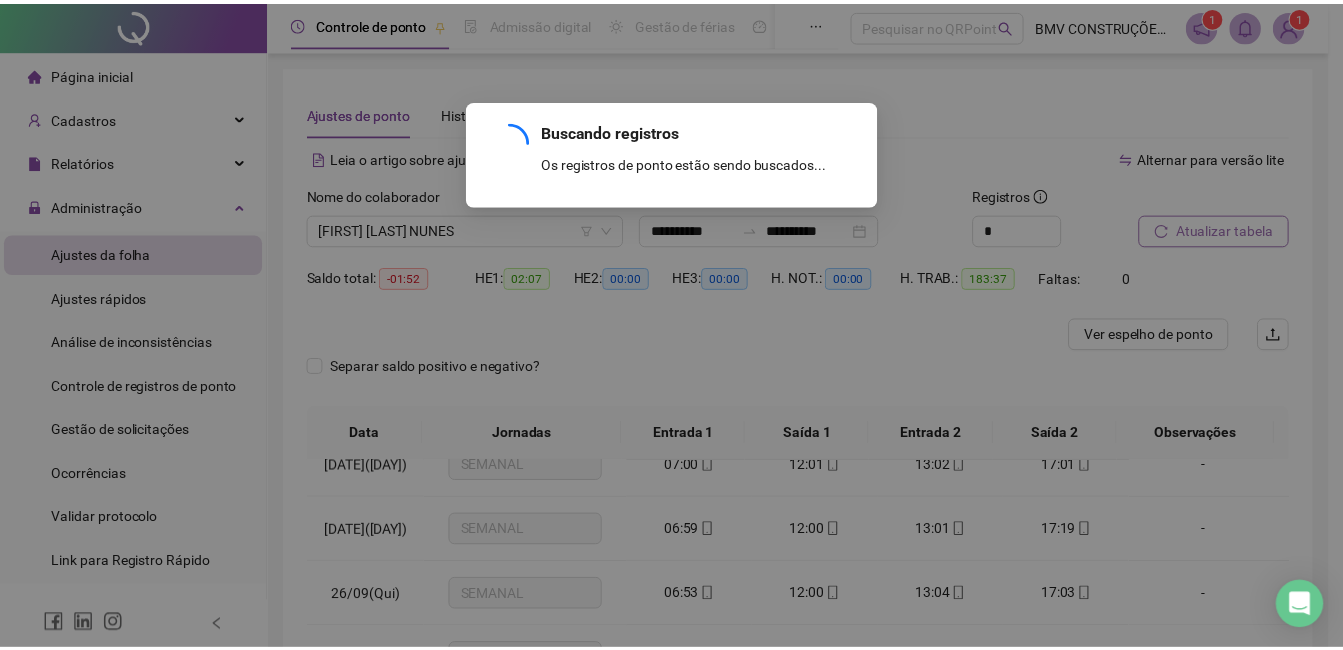 scroll, scrollTop: 1523, scrollLeft: 0, axis: vertical 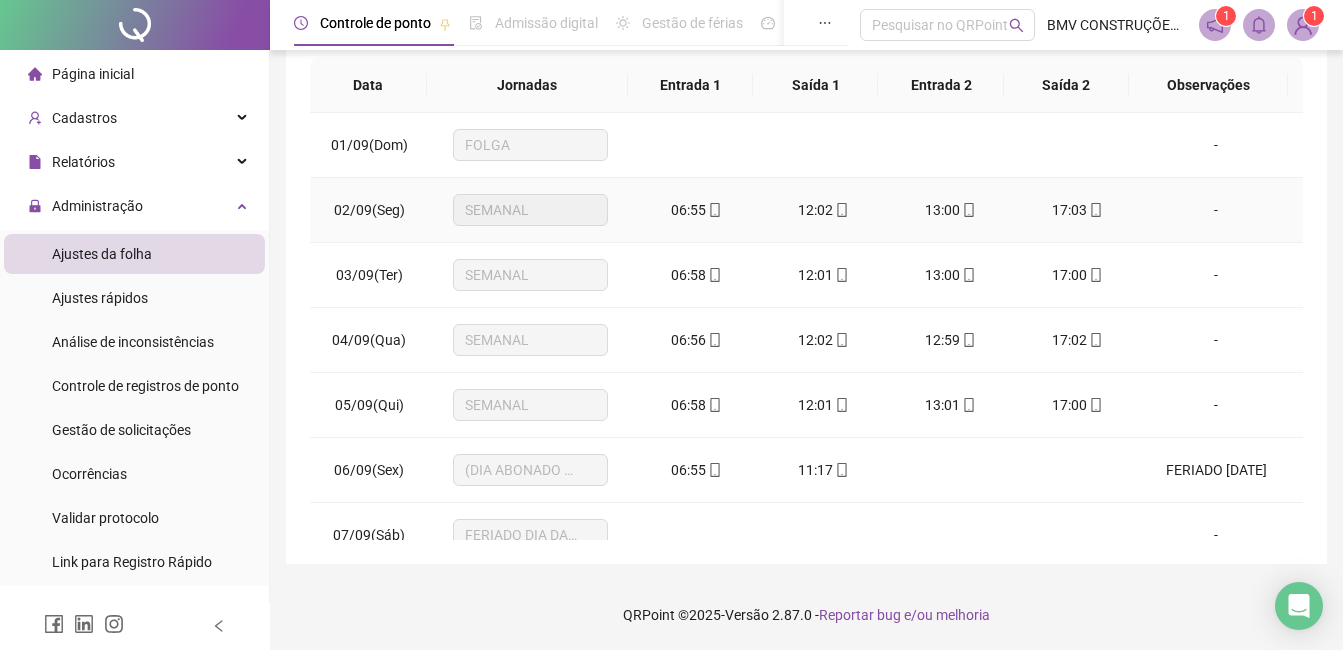 click on "06:55" at bounding box center (688, 210) 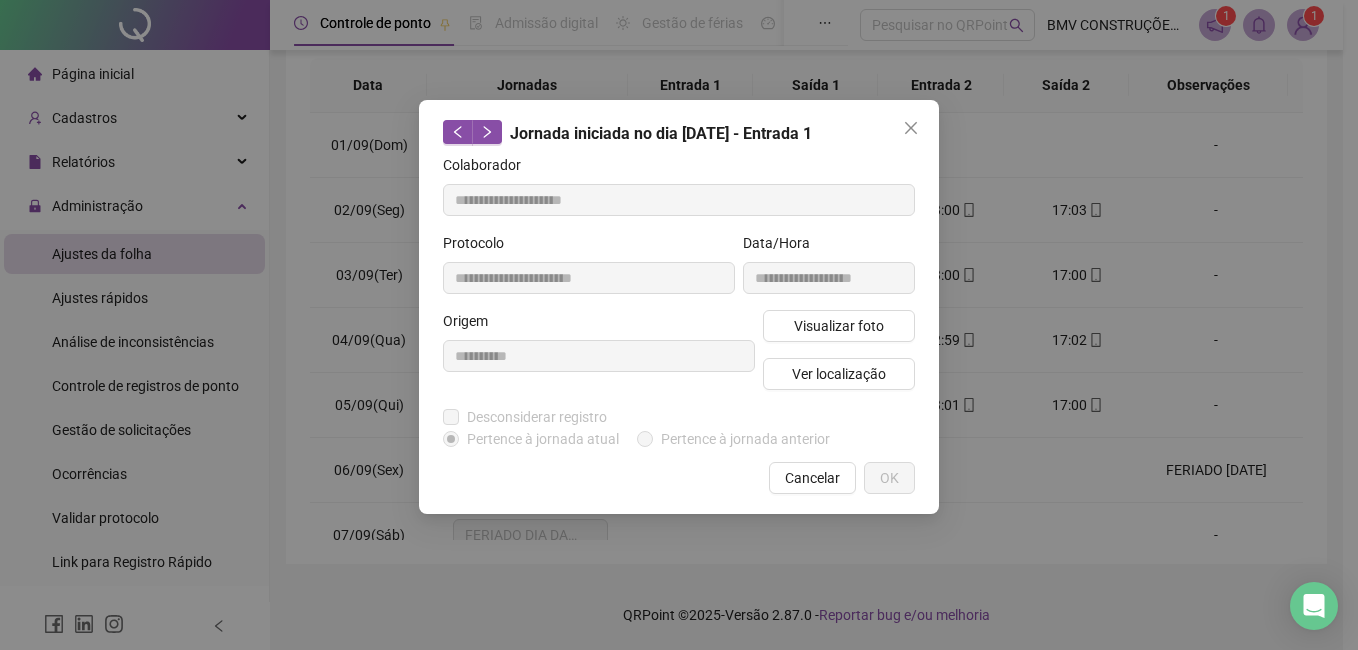 type on "**********" 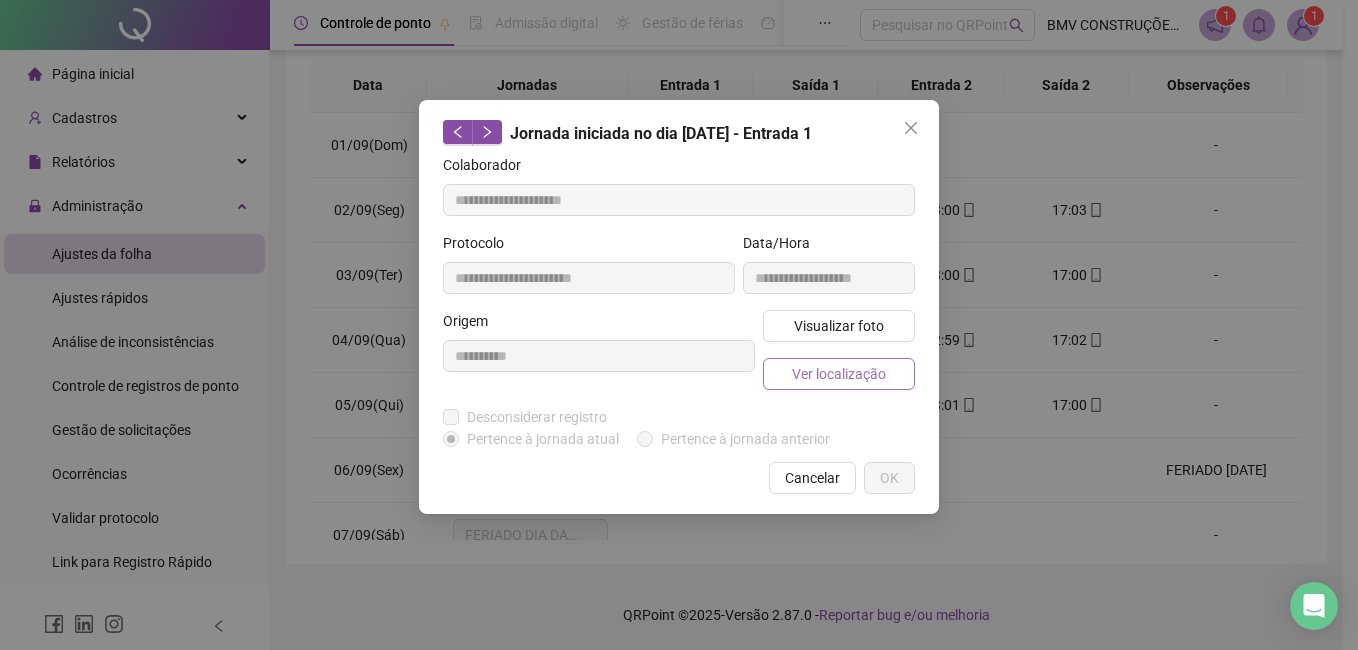 click on "Ver localização" at bounding box center [839, 374] 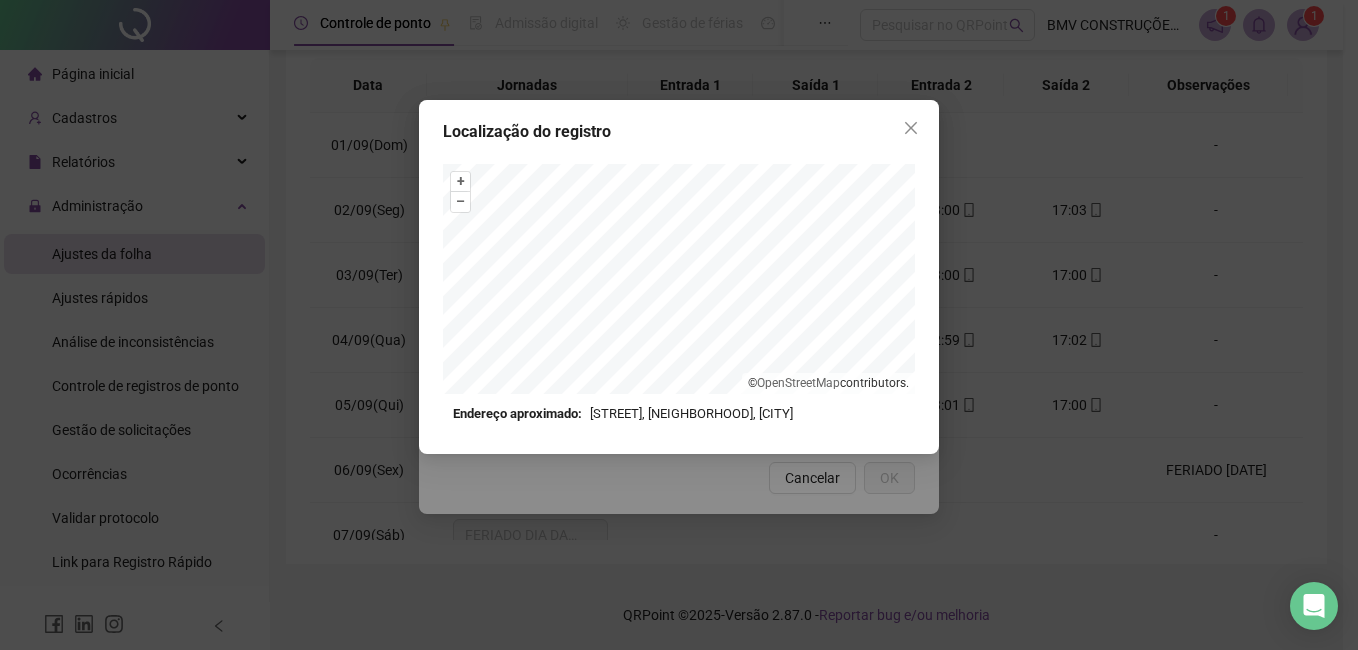 click on "Localização do registro + – ⇧ › ©  OpenStreetMap  contributors. Endereço aproximado:   [STREET] [NEIGHBORHOOD], [CITY] *OBS Os registros de ponto executados através da web utilizam uma tecnologia menos precisa para obter a geolocalização do colaborador, o que poderá resultar em localizações distintas." at bounding box center (679, 277) 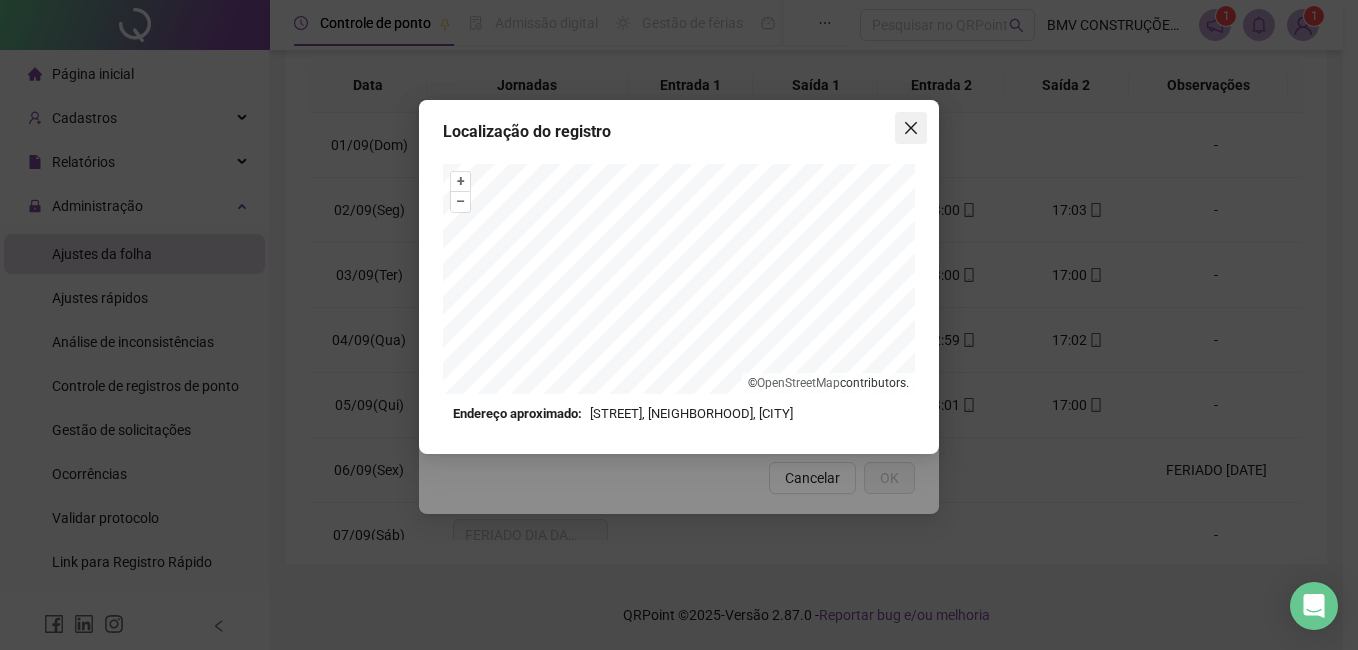 click at bounding box center (911, 128) 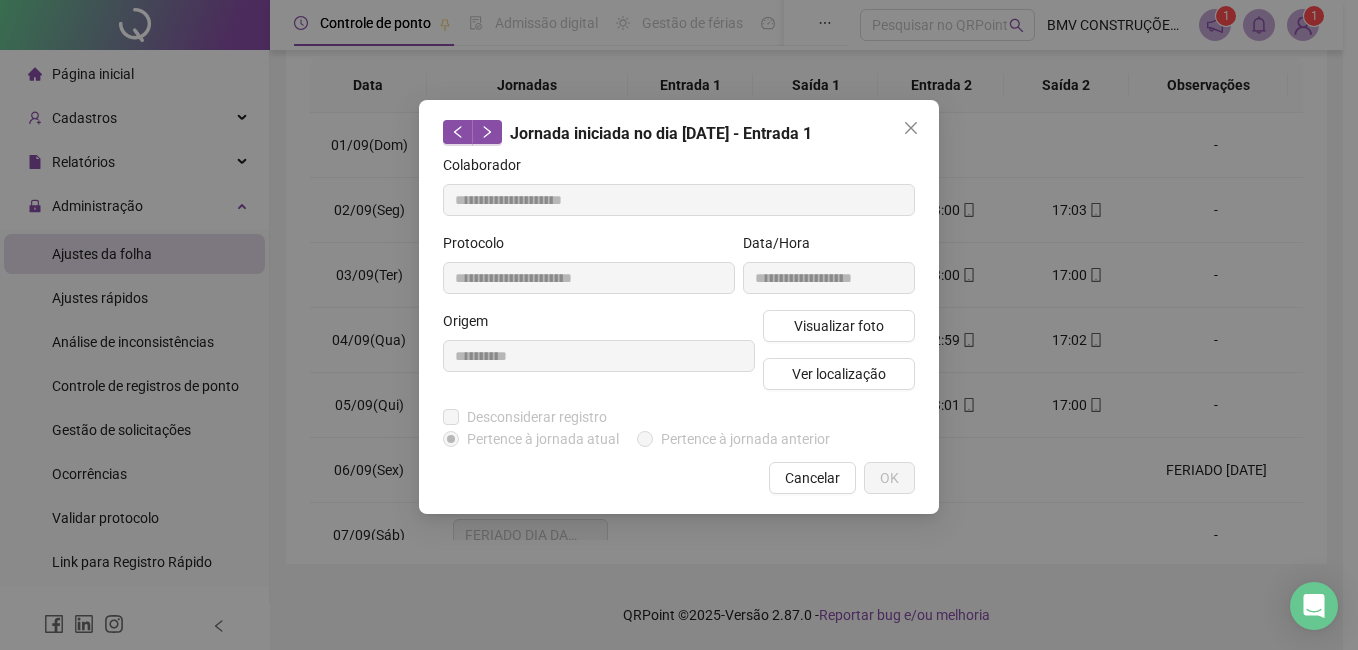 click at bounding box center [911, 128] 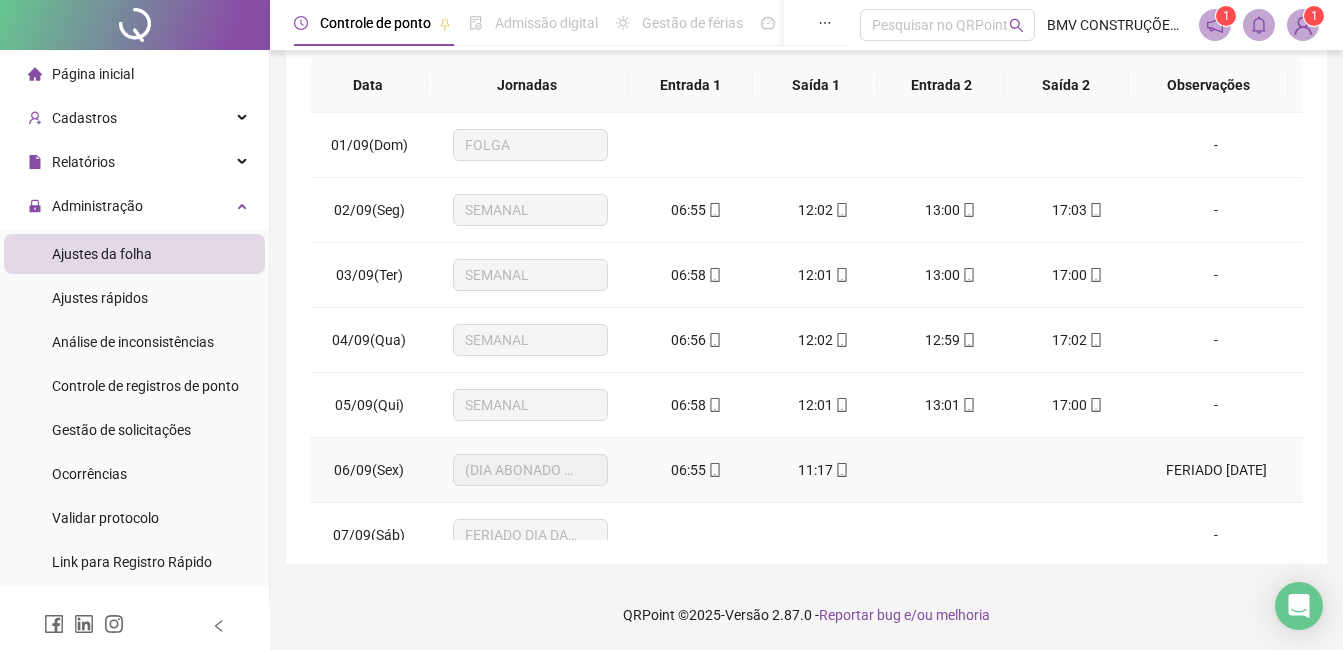 click on "06:55" at bounding box center (696, 470) 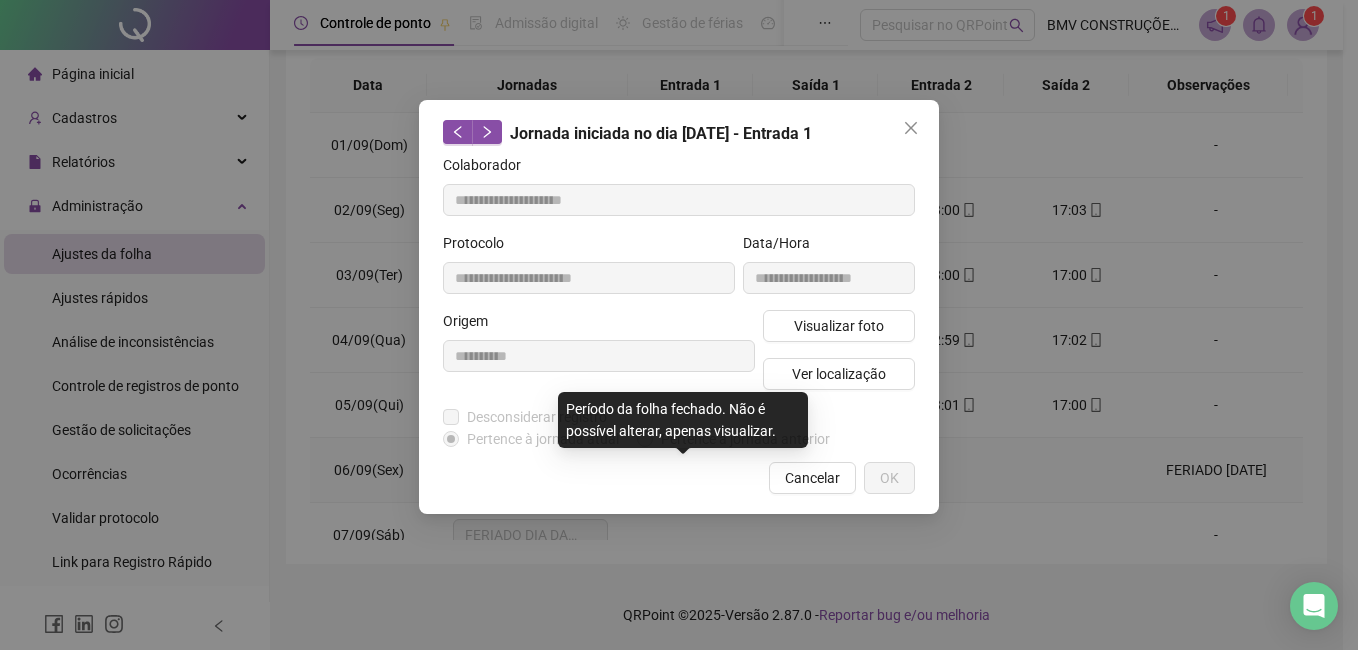 type on "**********" 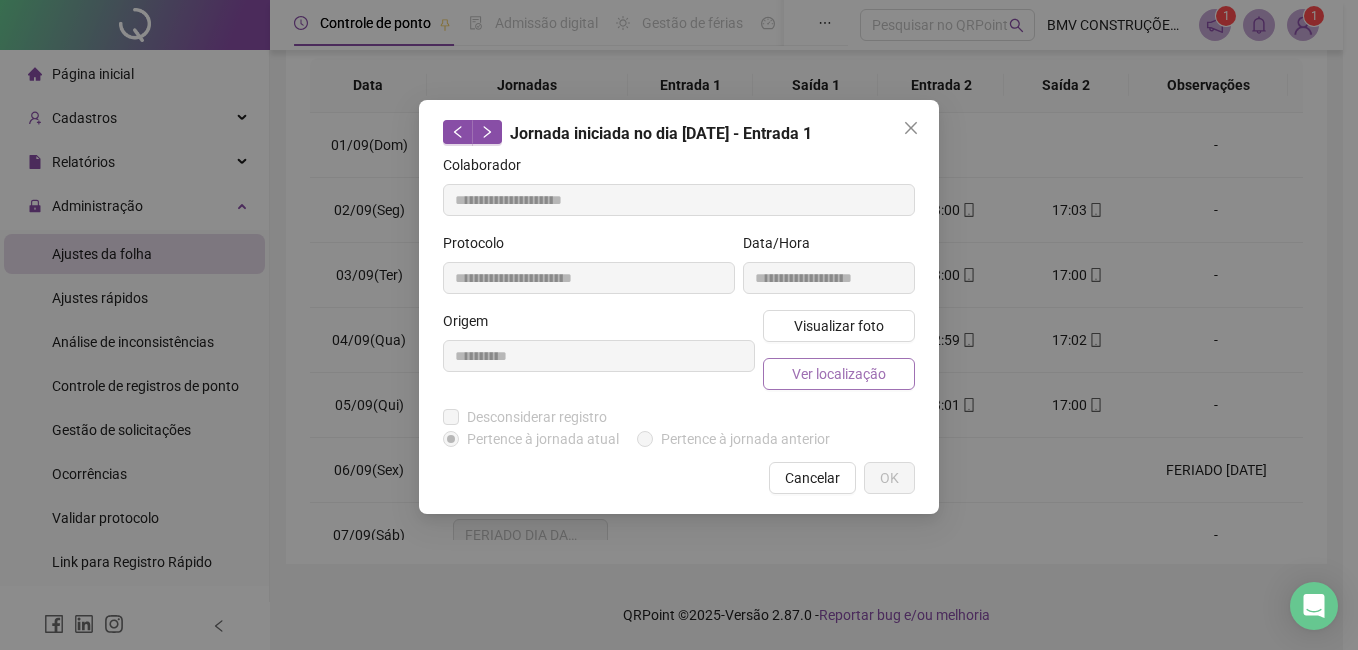click on "Ver localização" at bounding box center (839, 374) 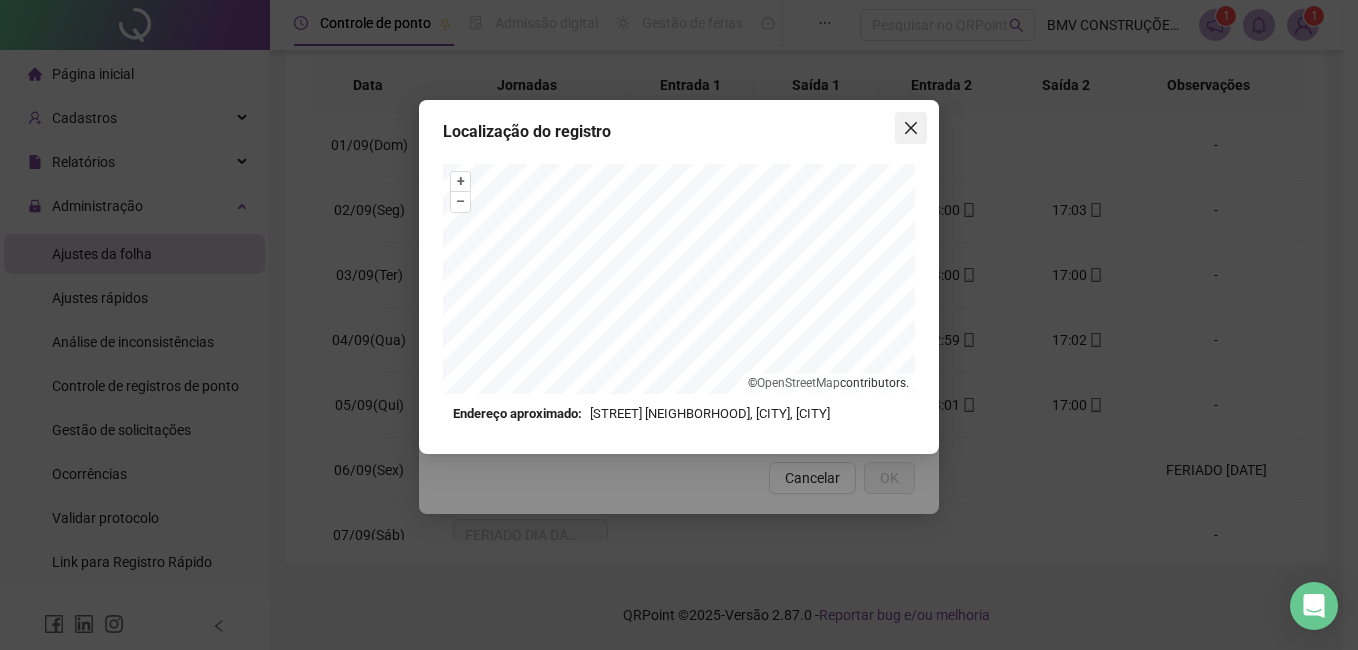 click 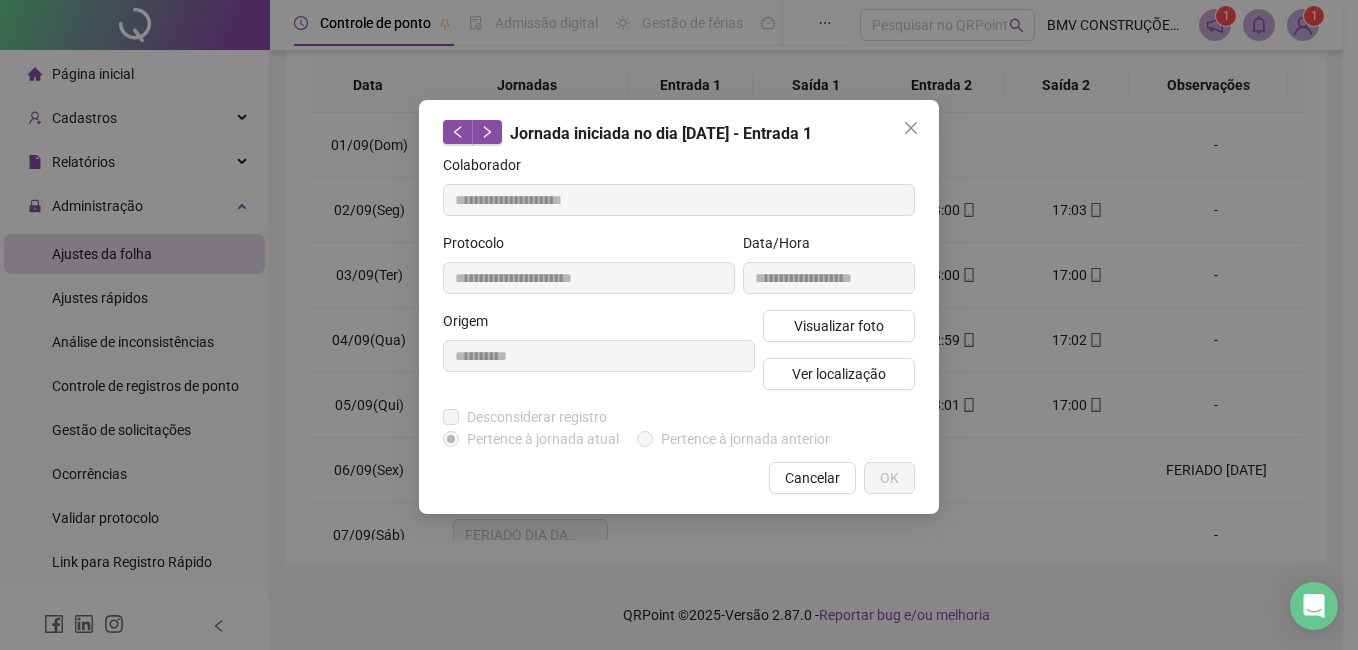 drag, startPoint x: 913, startPoint y: 126, endPoint x: 922, endPoint y: 200, distance: 74.54529 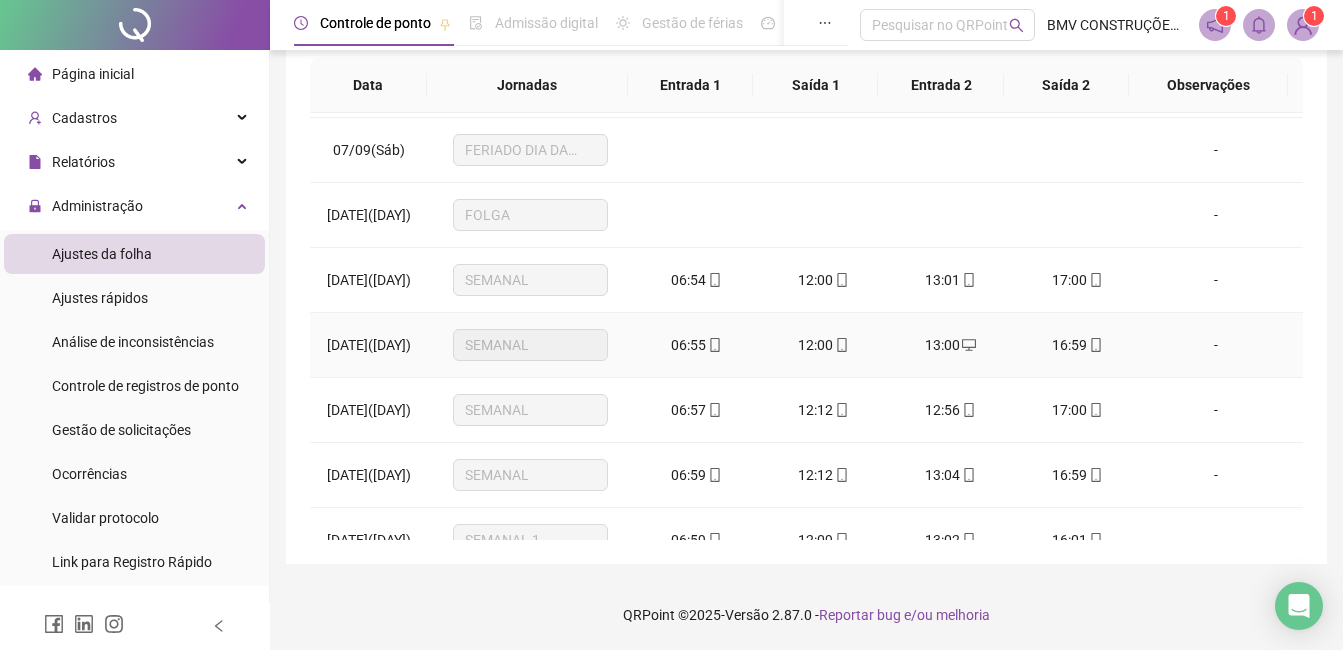 scroll, scrollTop: 400, scrollLeft: 0, axis: vertical 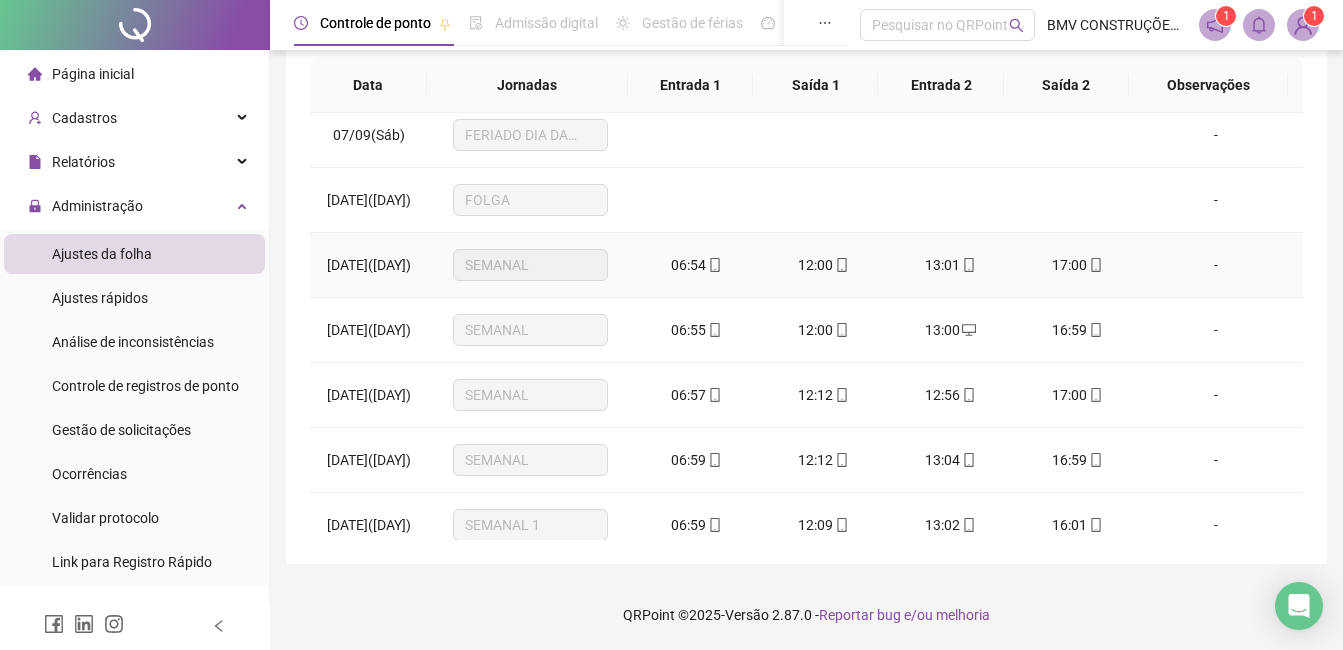 drag, startPoint x: 657, startPoint y: 258, endPoint x: 686, endPoint y: 273, distance: 32.649654 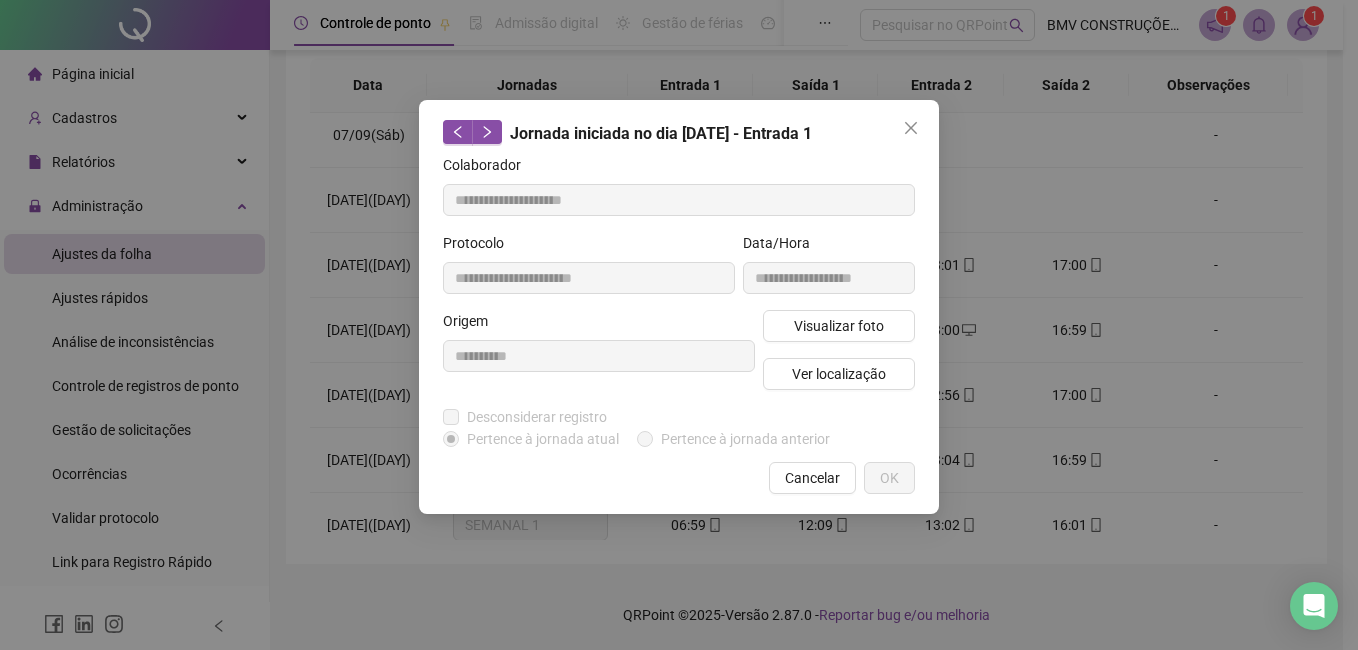 type on "**********" 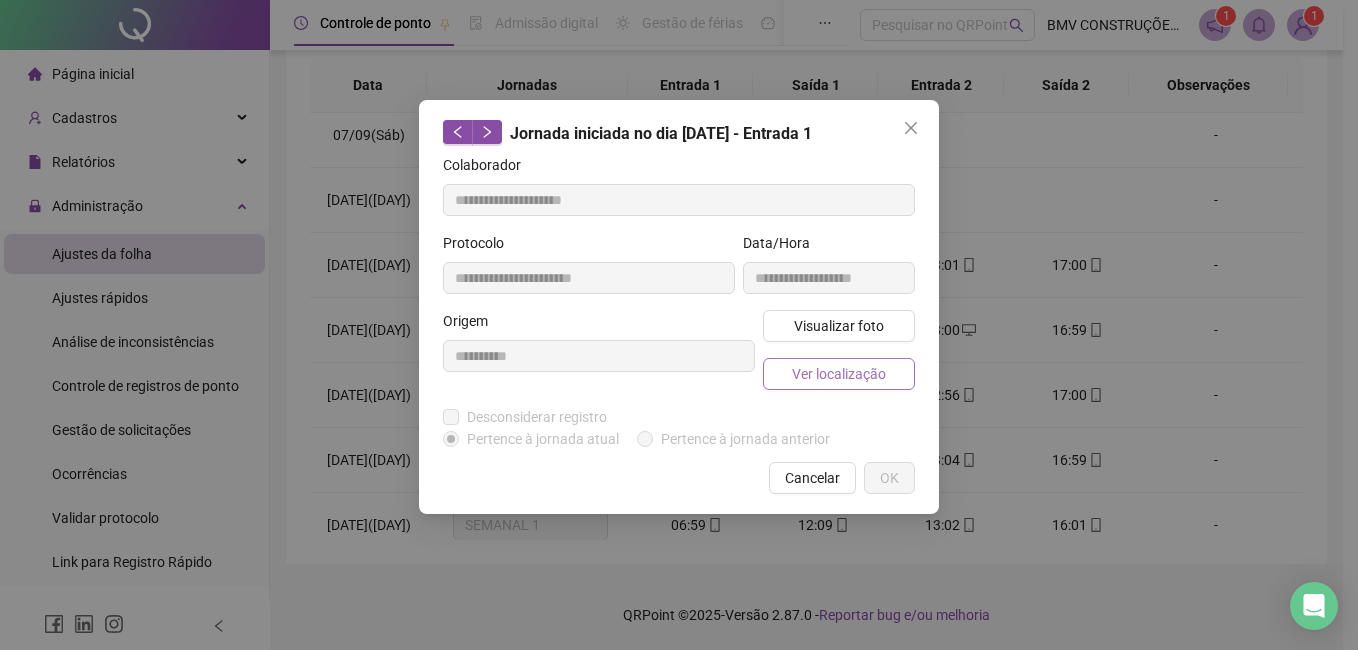 click on "Ver localização" at bounding box center (839, 374) 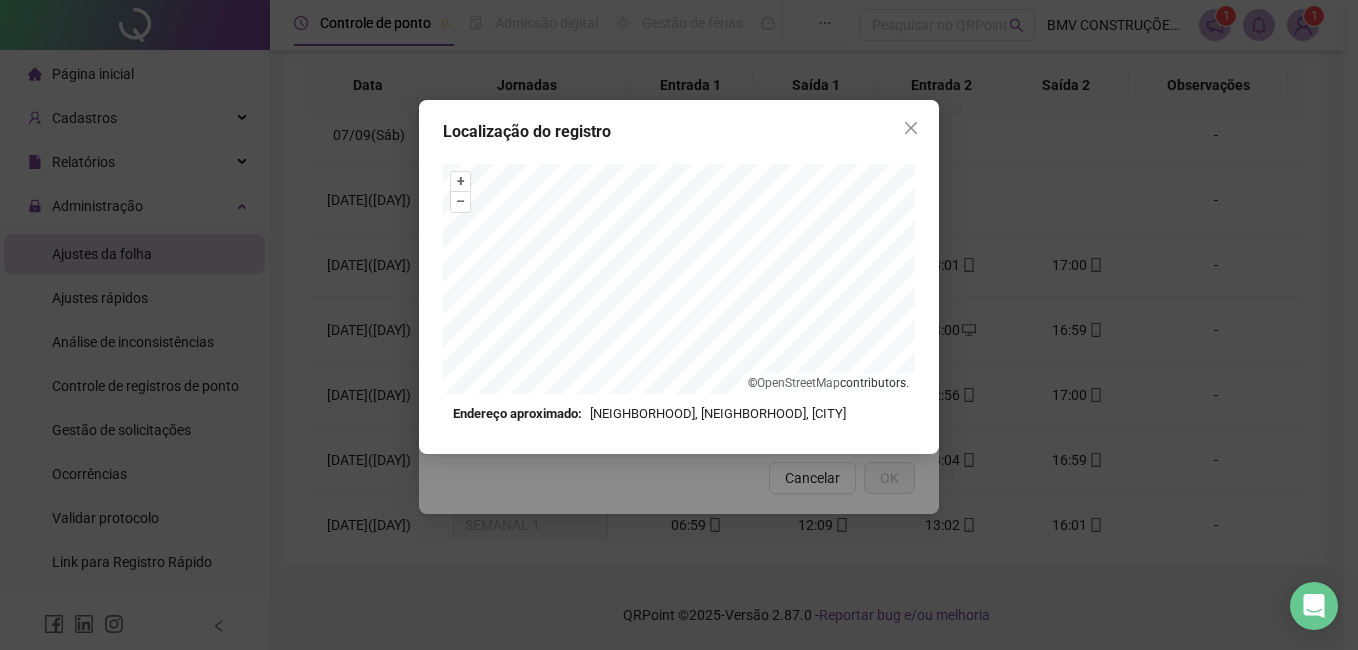 click on "Localização do registro" at bounding box center (679, 132) 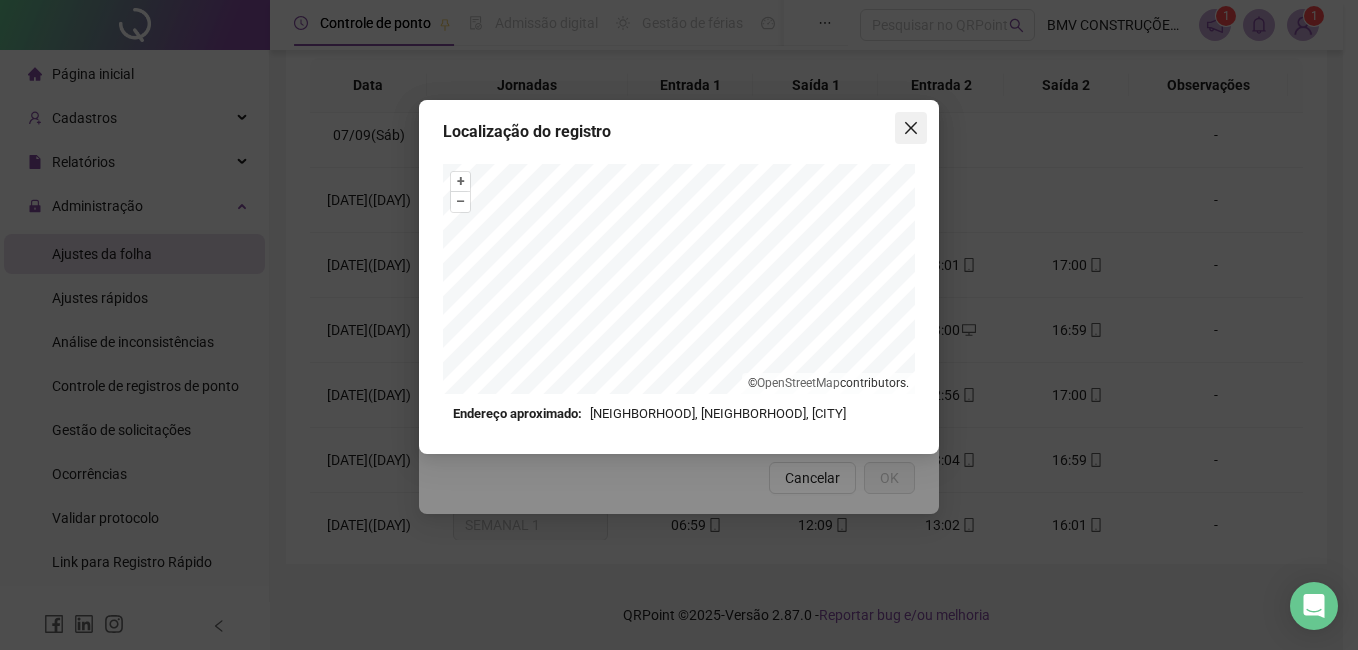 click 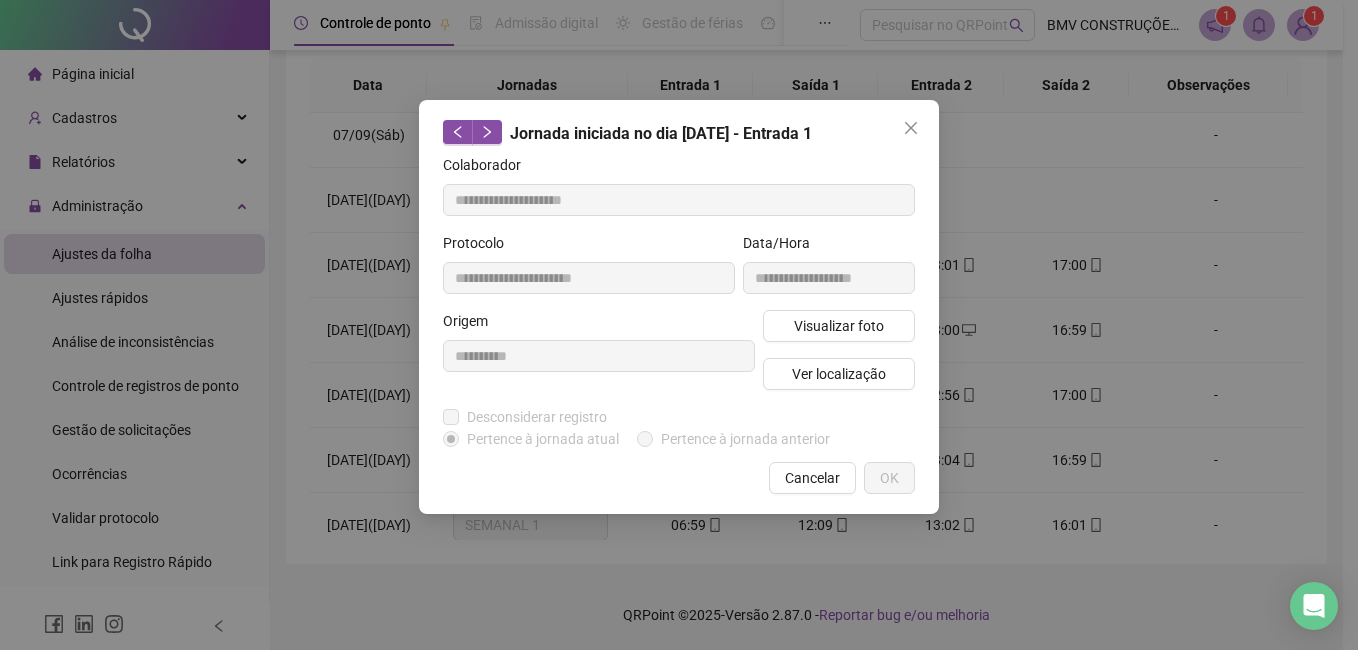 click 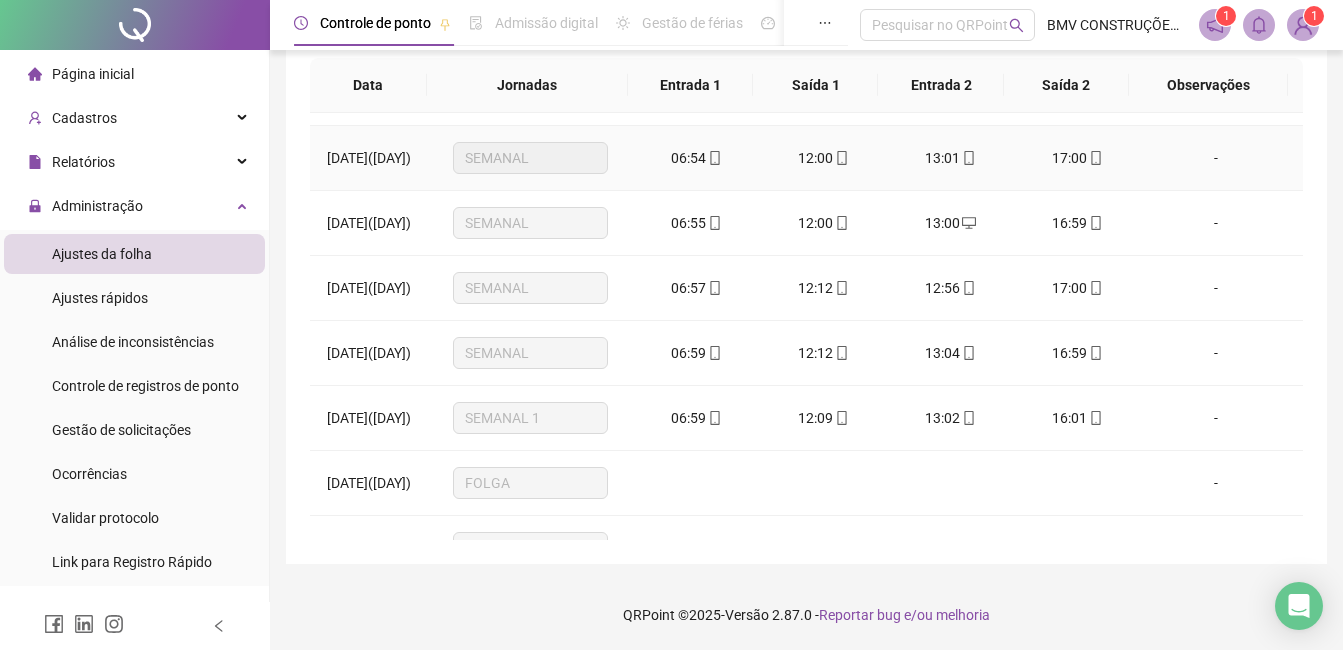 scroll, scrollTop: 800, scrollLeft: 0, axis: vertical 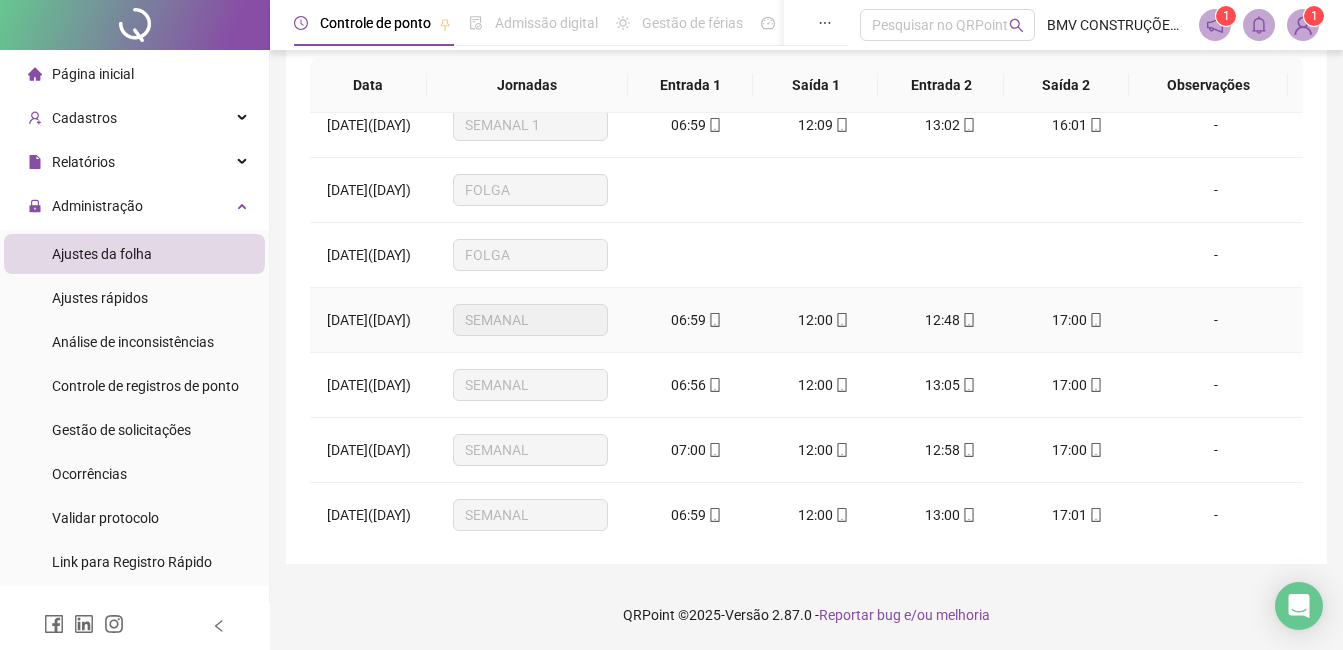 click on "06:59" at bounding box center (688, 320) 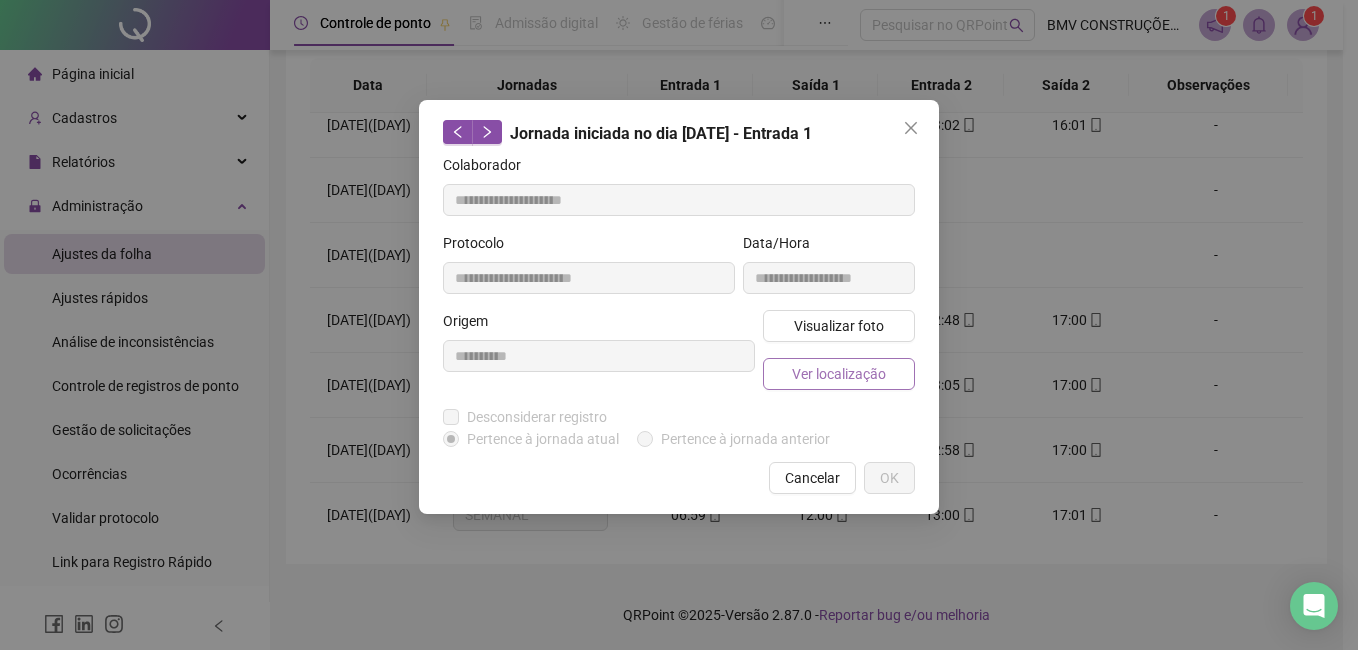 click on "Ver localização" at bounding box center [839, 374] 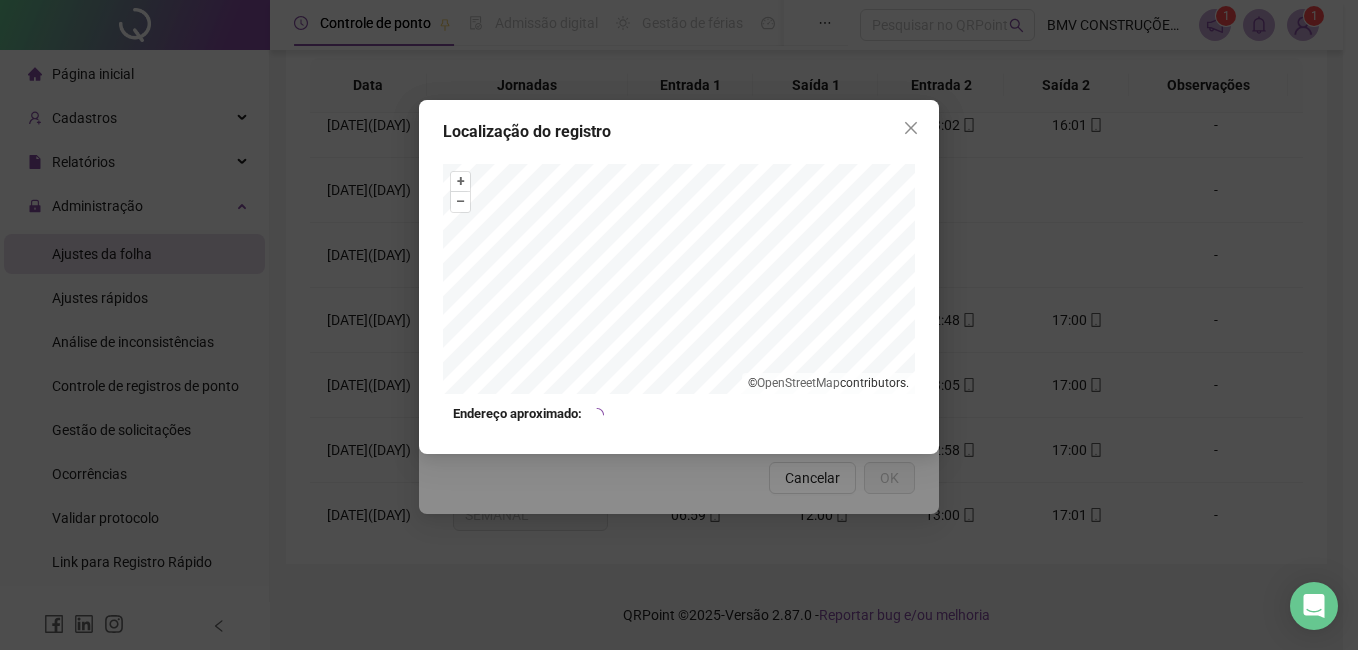 type on "**********" 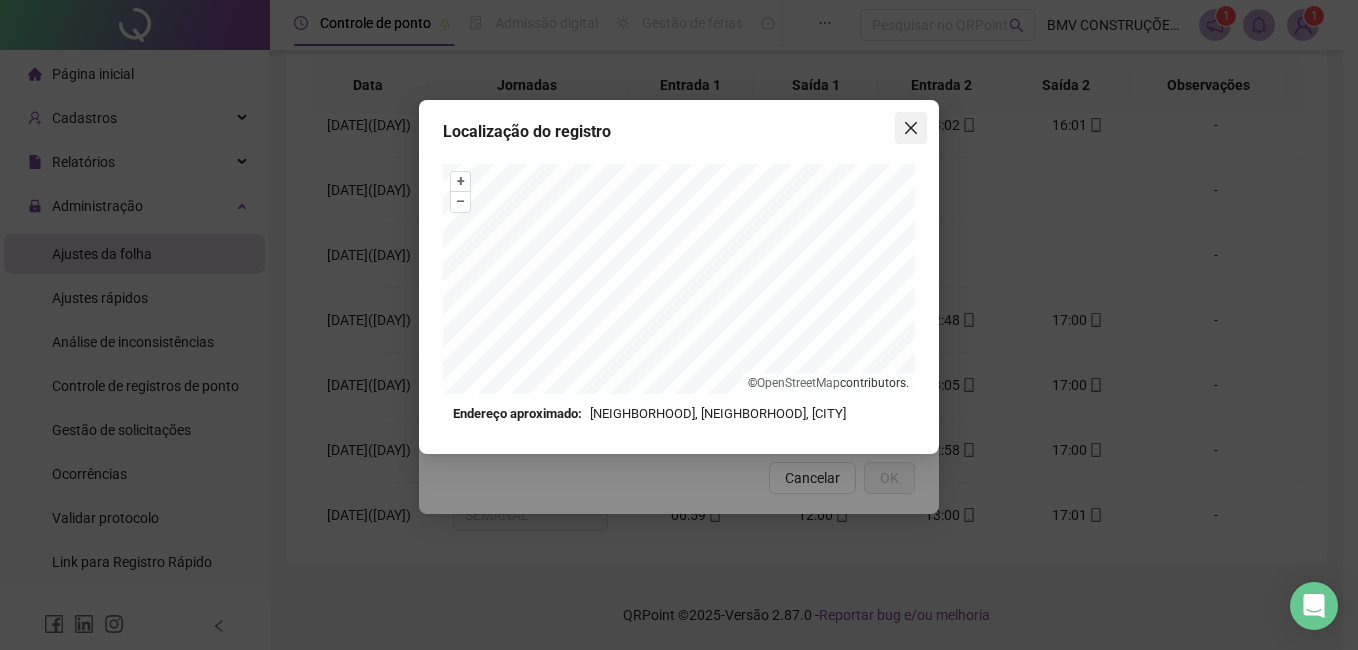 click at bounding box center [911, 128] 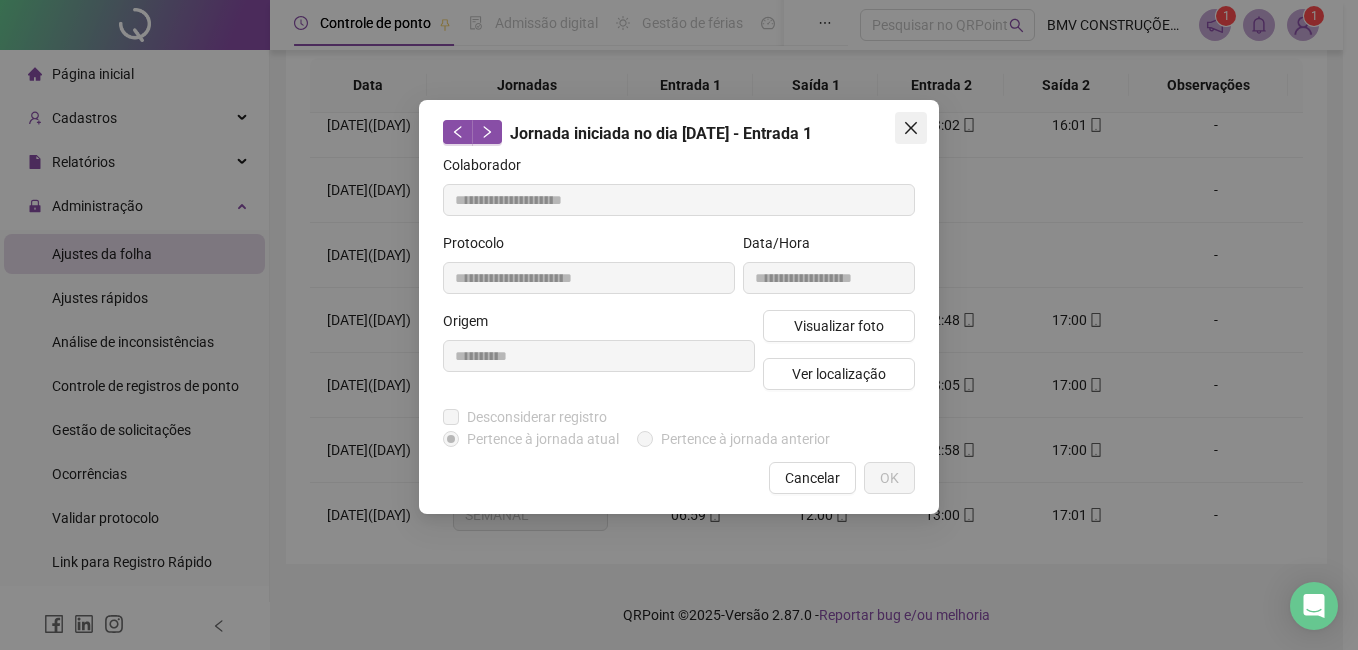 click 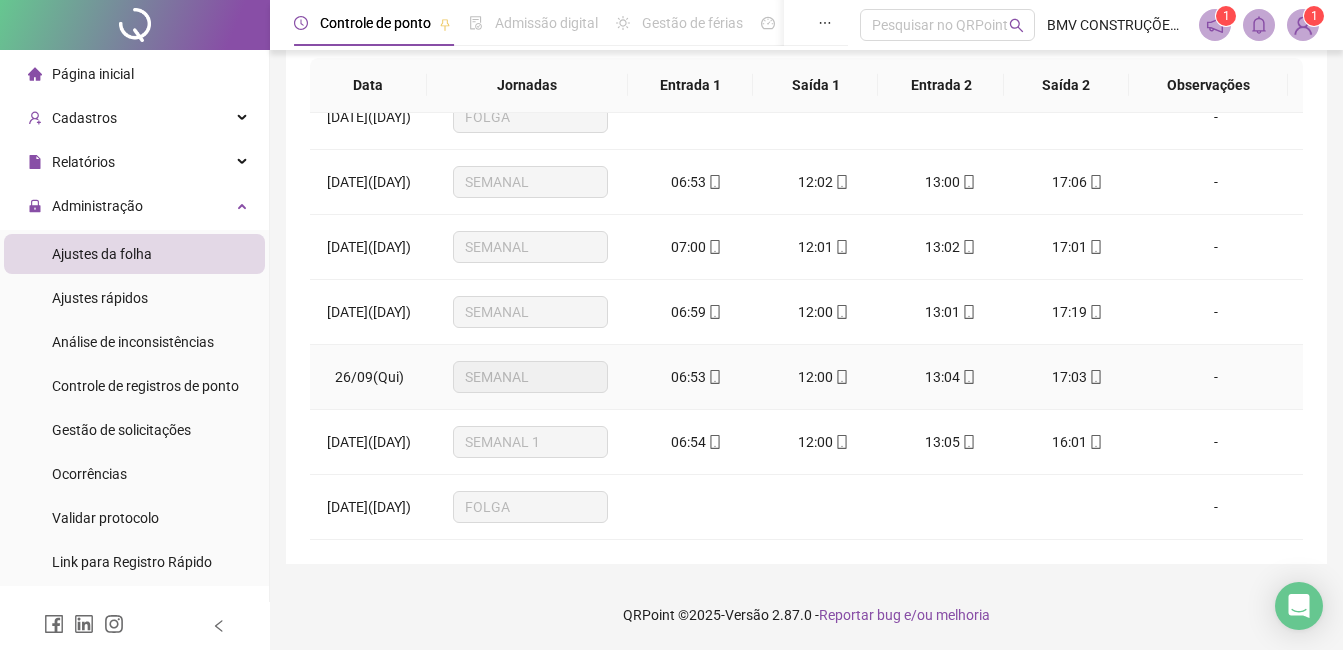 scroll, scrollTop: 1400, scrollLeft: 0, axis: vertical 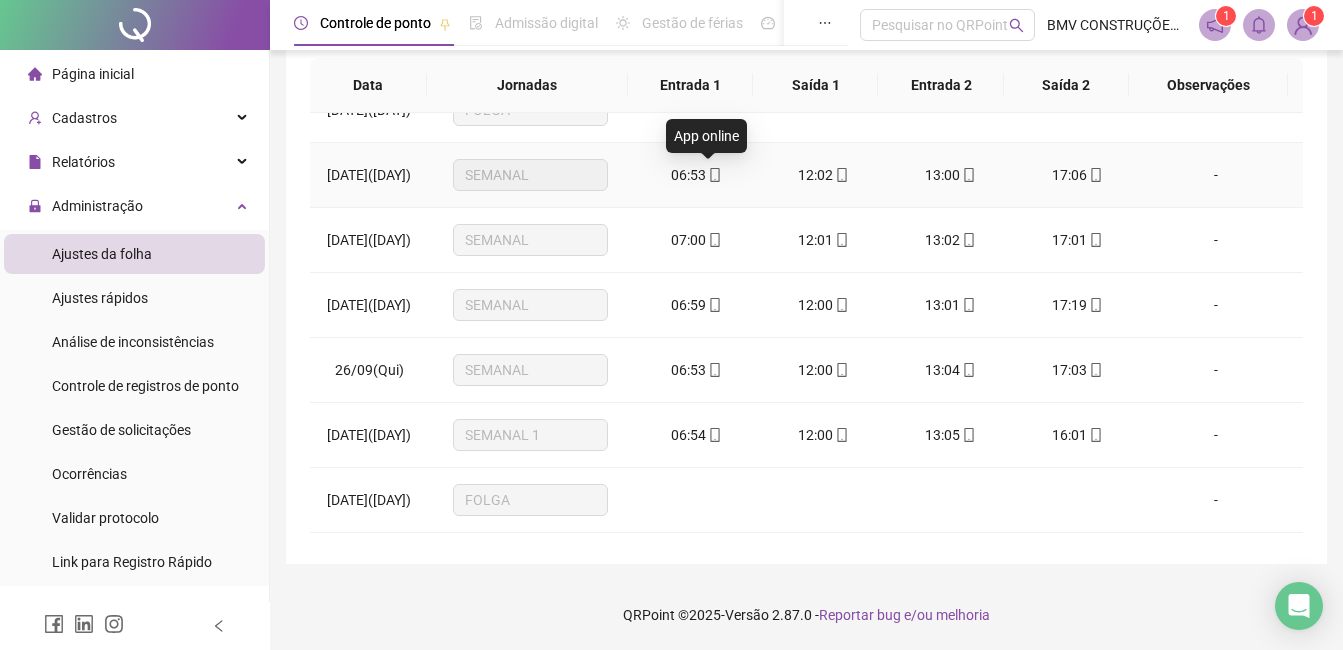 click 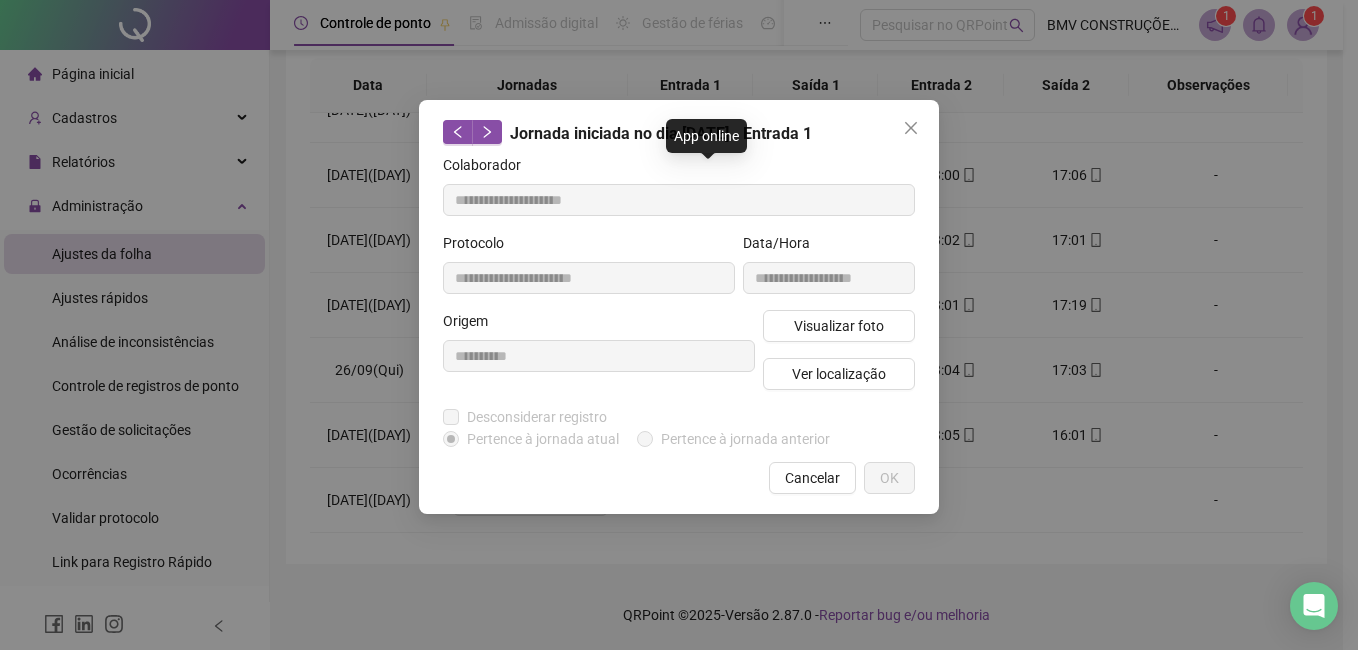 type on "**********" 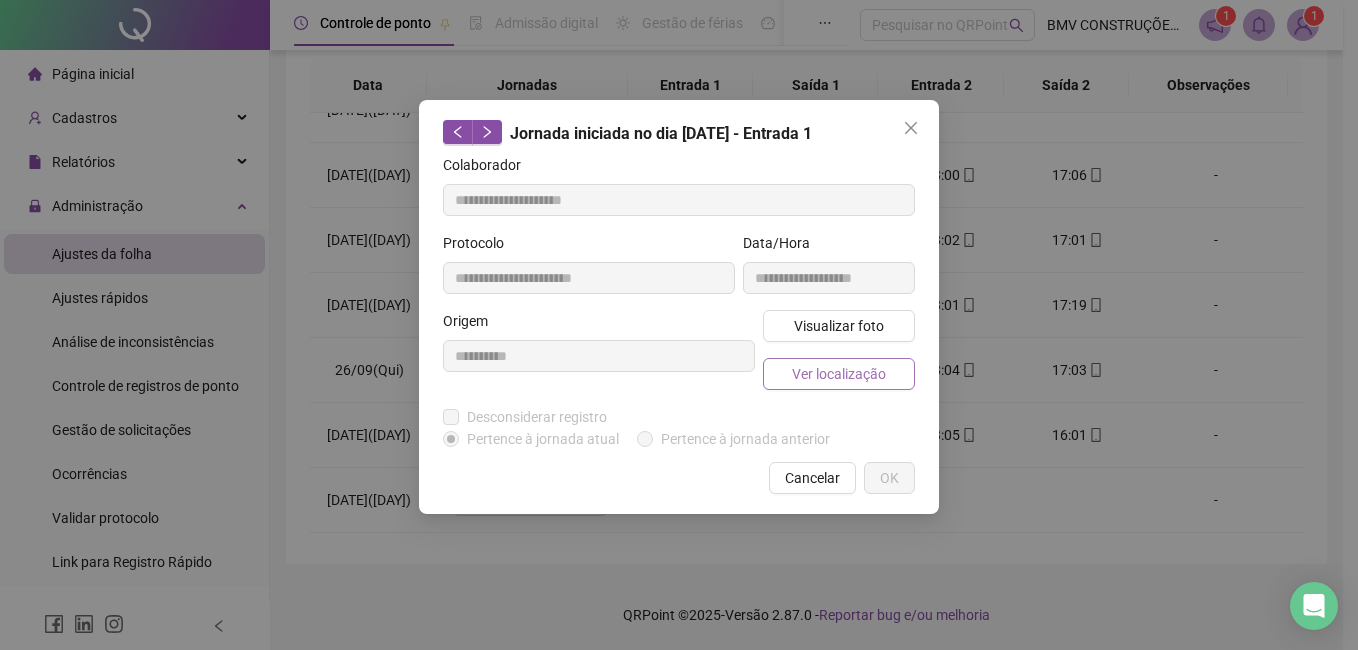click on "Ver localização" at bounding box center [839, 374] 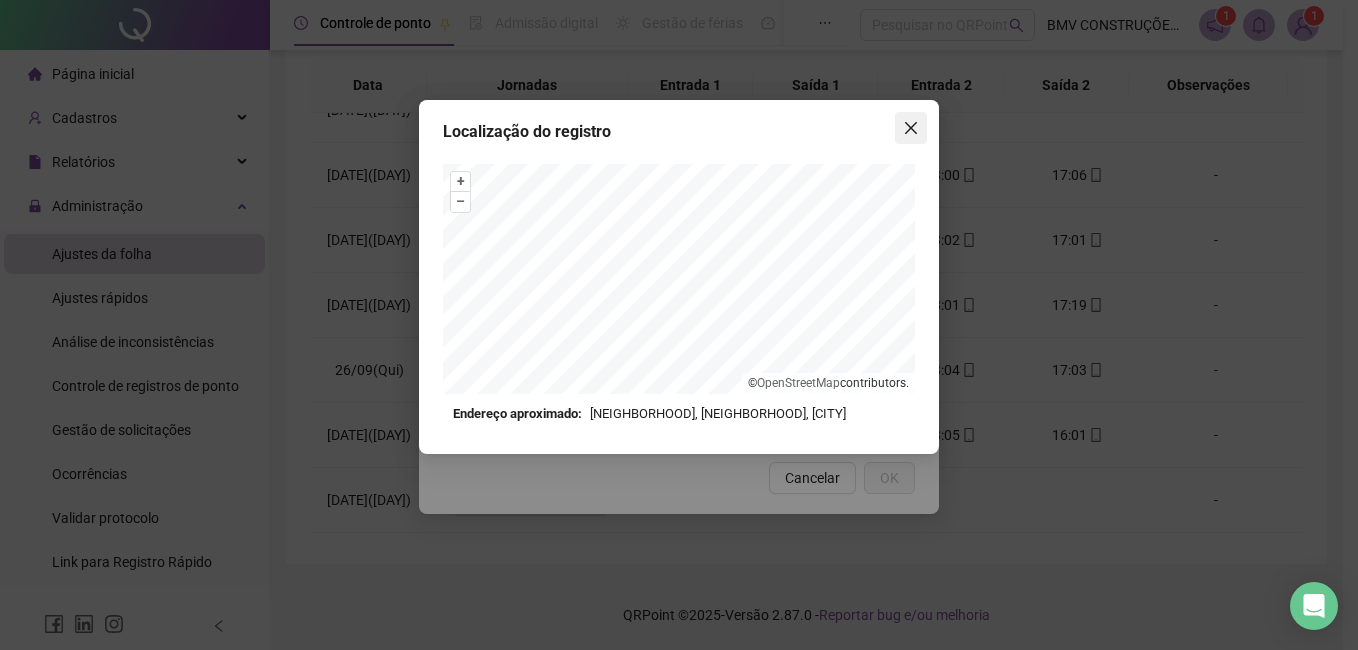 click at bounding box center (911, 128) 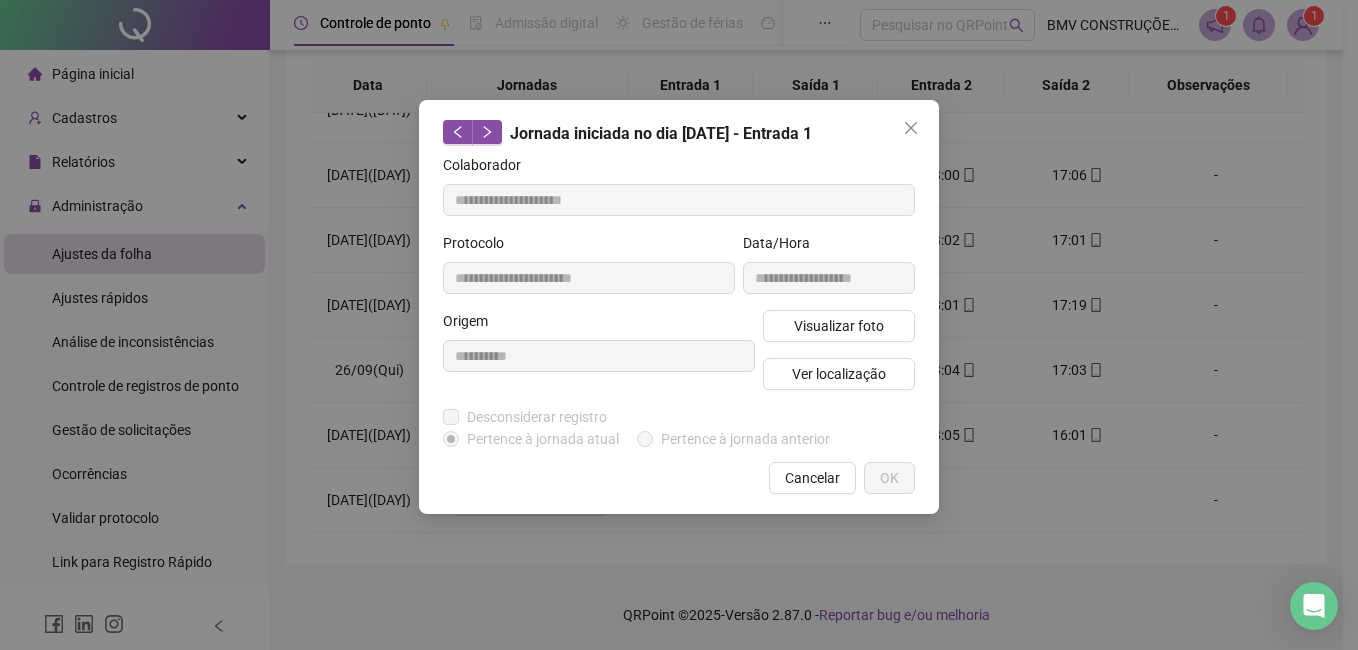 click at bounding box center (911, 128) 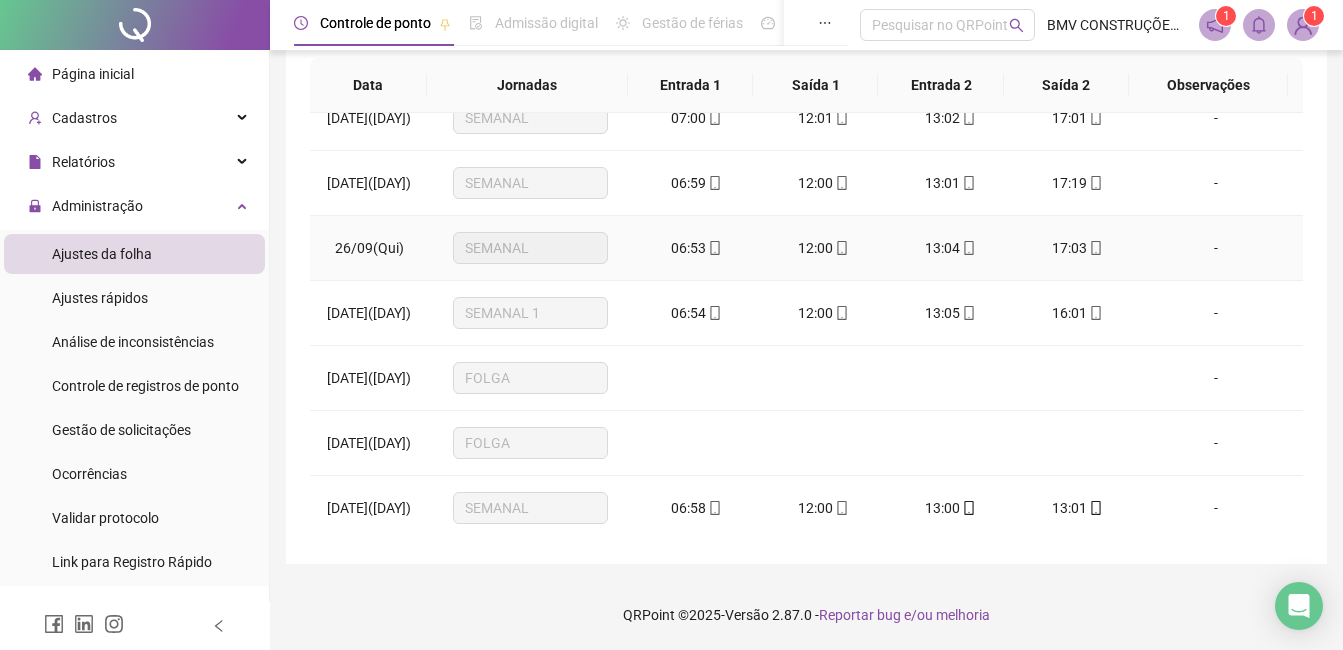 scroll, scrollTop: 1523, scrollLeft: 0, axis: vertical 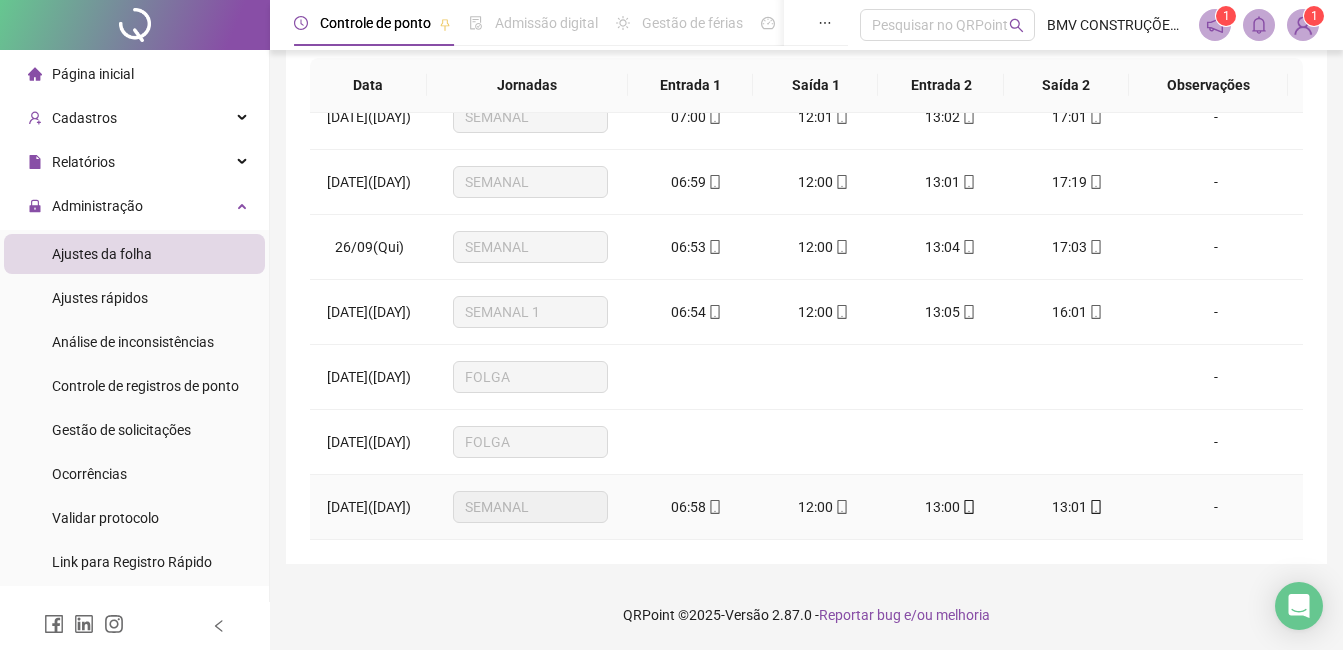 click on "06:58" at bounding box center (696, 507) 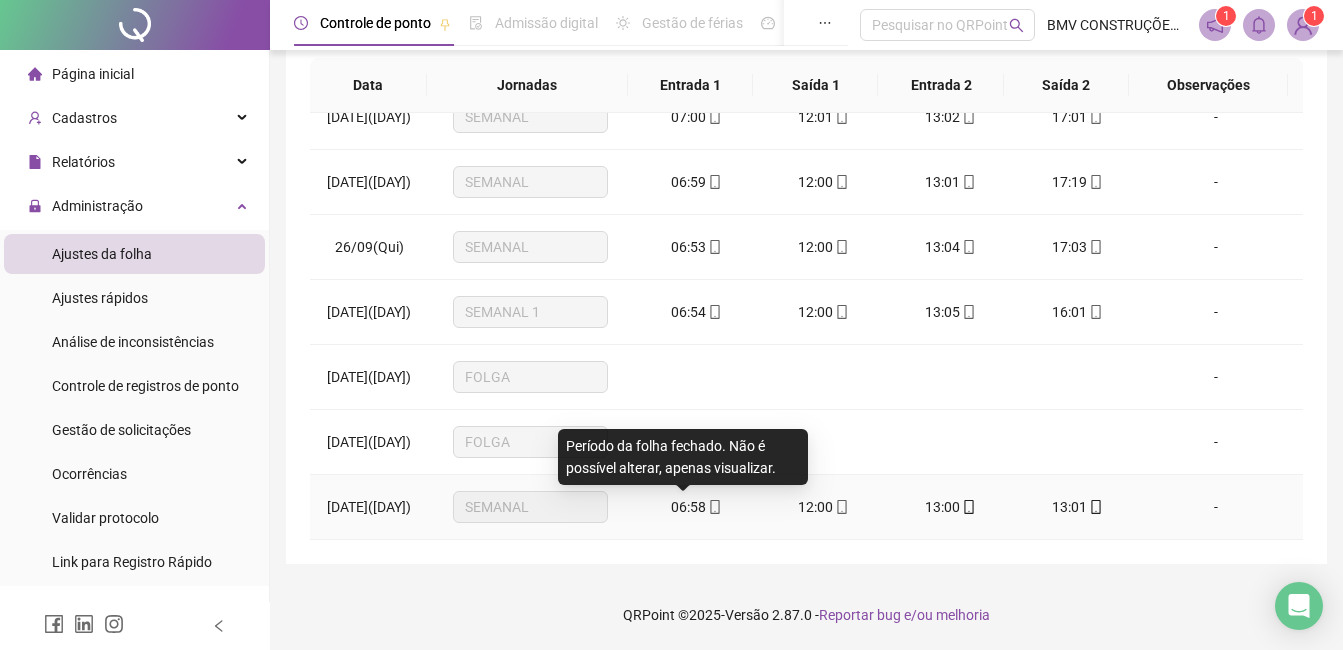 drag, startPoint x: 686, startPoint y: 504, endPoint x: 731, endPoint y: 459, distance: 63.63961 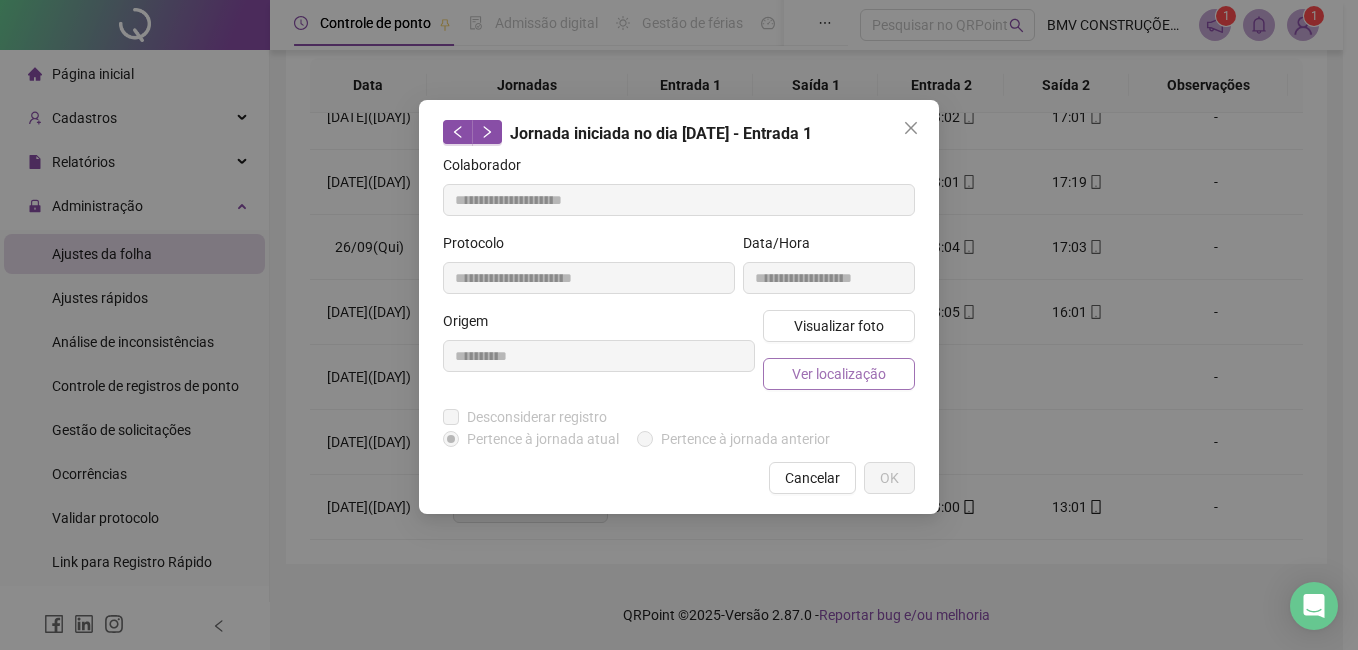 click on "Ver localização" at bounding box center [839, 374] 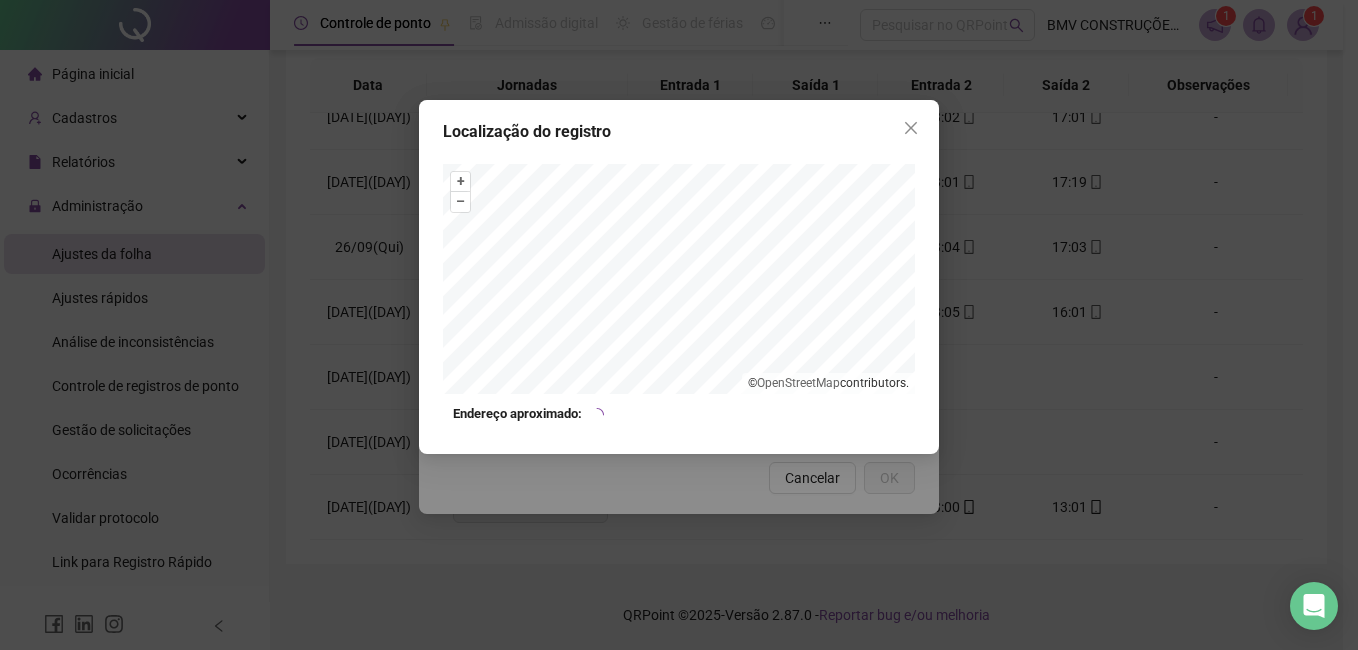 type on "**********" 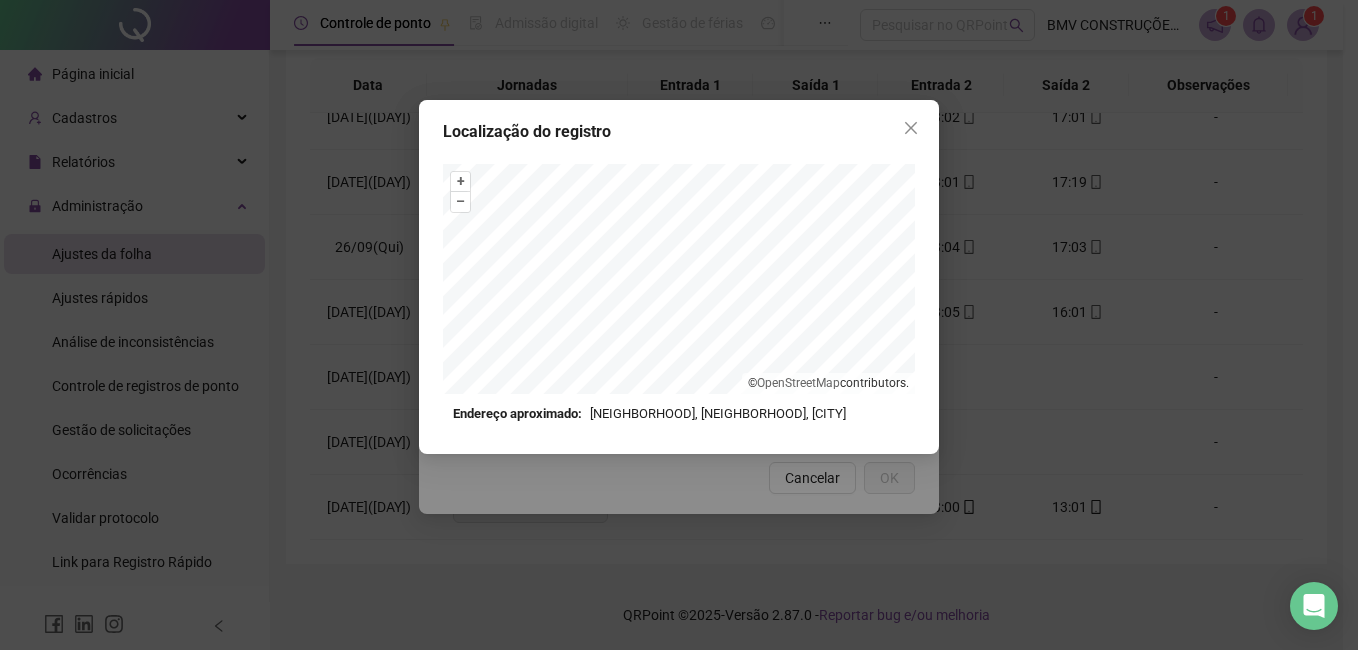 click on "Localização do registro + – ⇧ › ©  OpenStreetMap  contributors. Endereço aproximado:   [NEIGHBORHOOD], [NEIGHBORHOOD], [CITY] *OBS Os registros de ponto executados através da web utilizam uma tecnologia menos precisa para obter a geolocalização do colaborador, o que poderá resultar em localizações distintas." at bounding box center [679, 277] 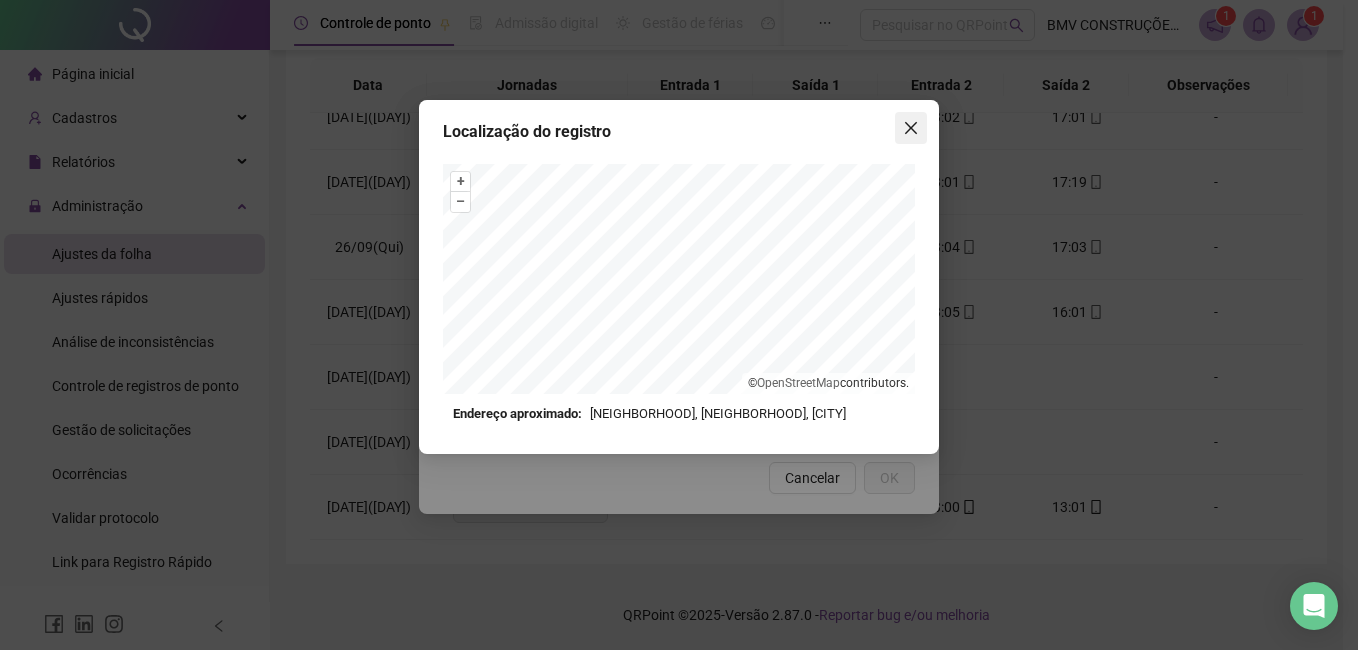 click at bounding box center [911, 128] 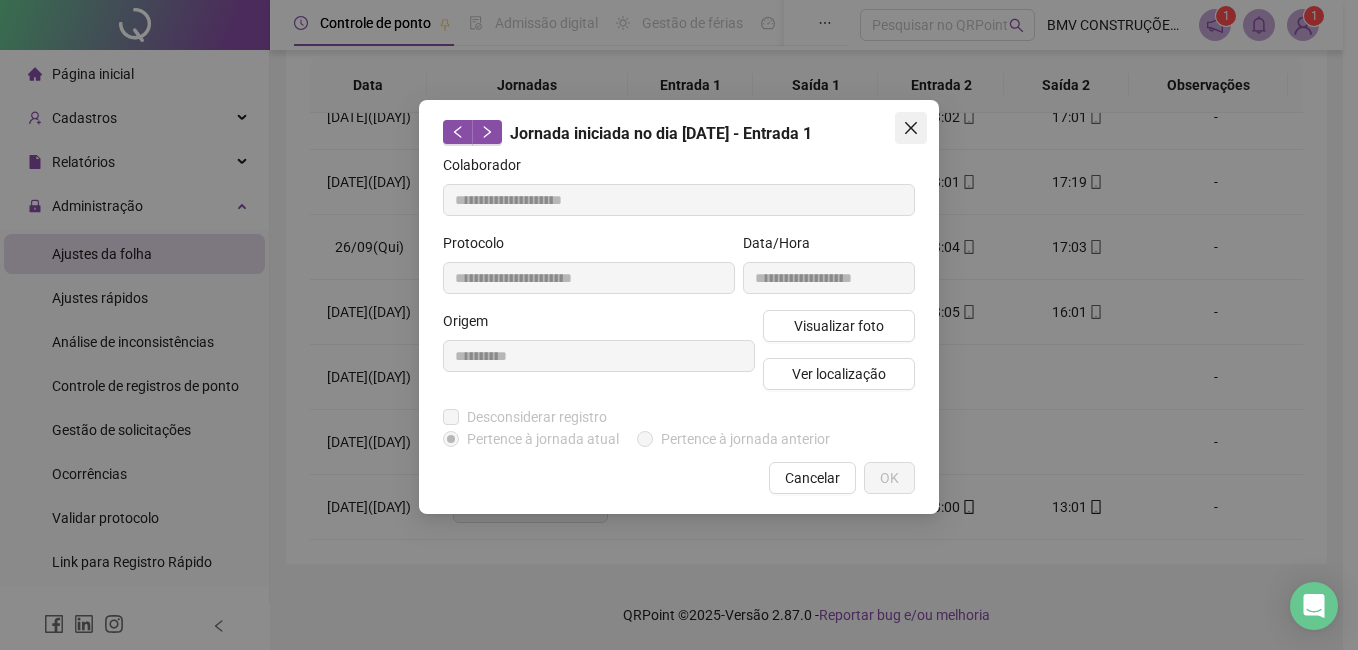 click 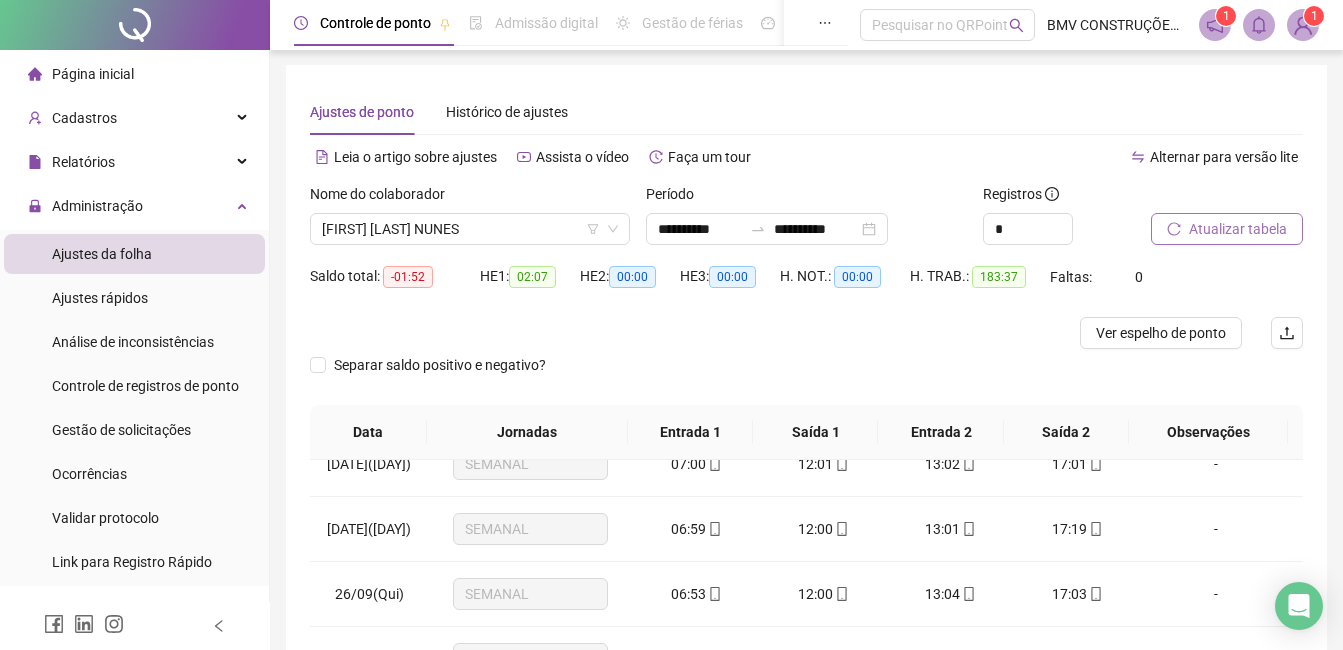 scroll, scrollTop: 0, scrollLeft: 0, axis: both 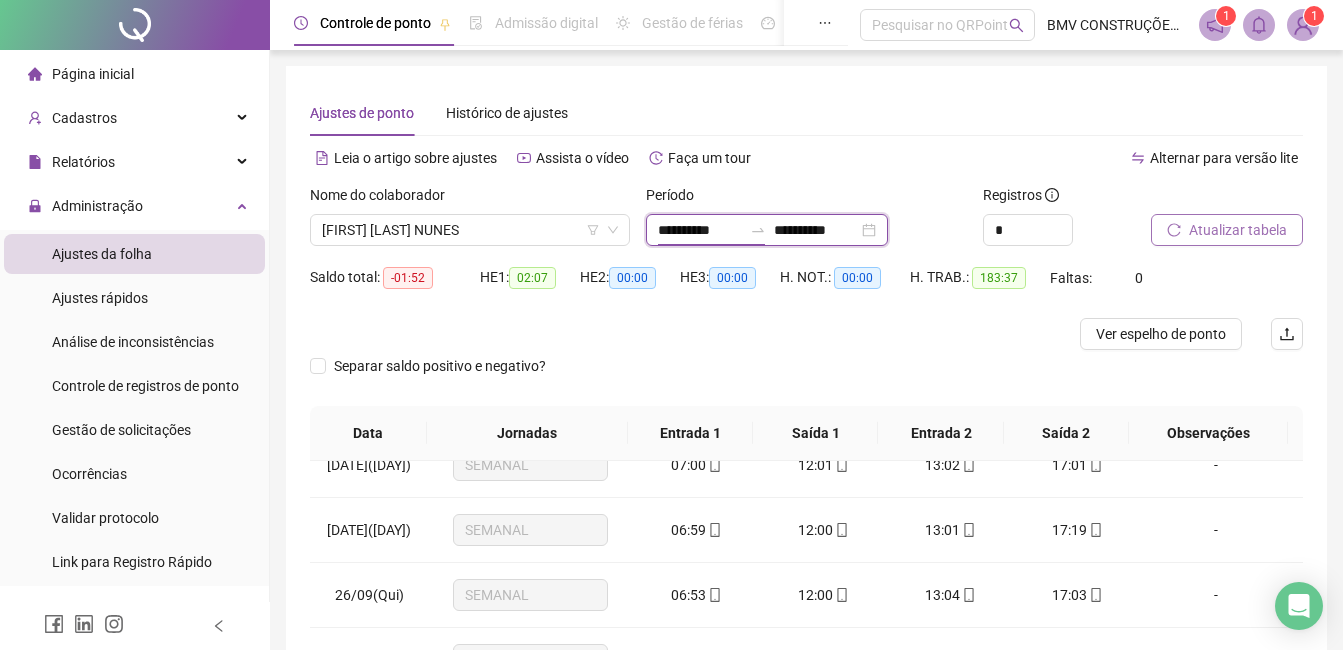 drag, startPoint x: 720, startPoint y: 234, endPoint x: 731, endPoint y: 247, distance: 17.029387 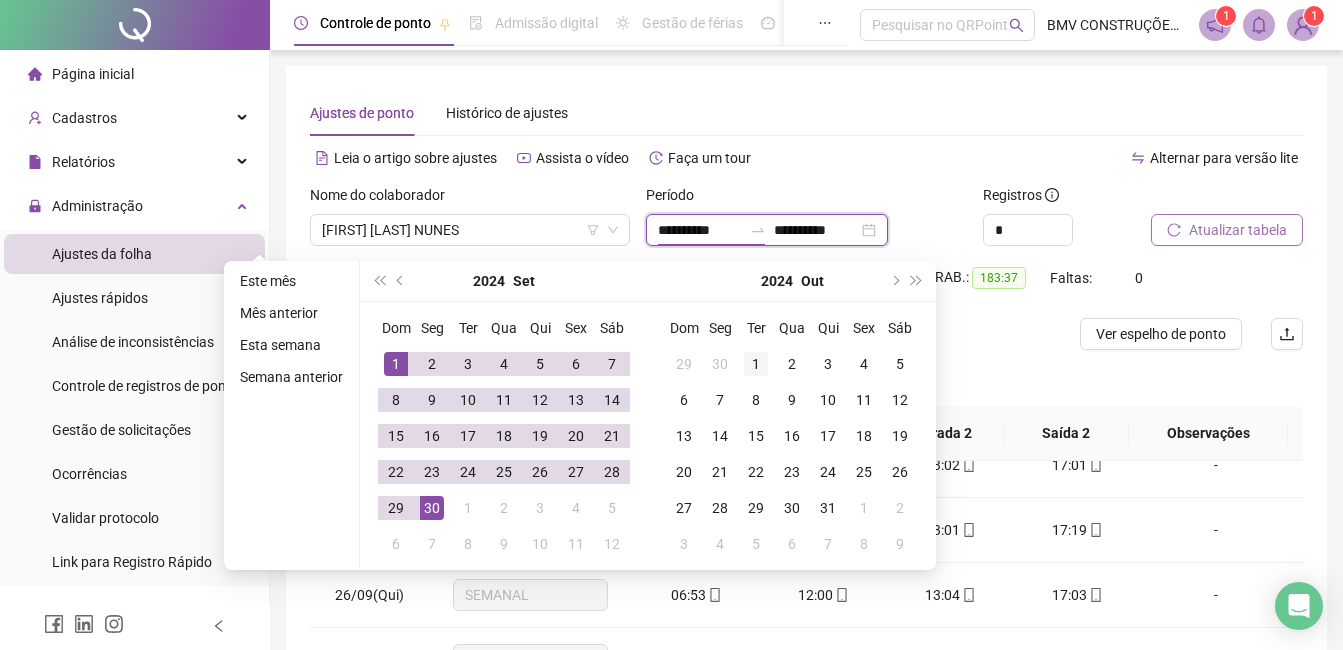 type on "**********" 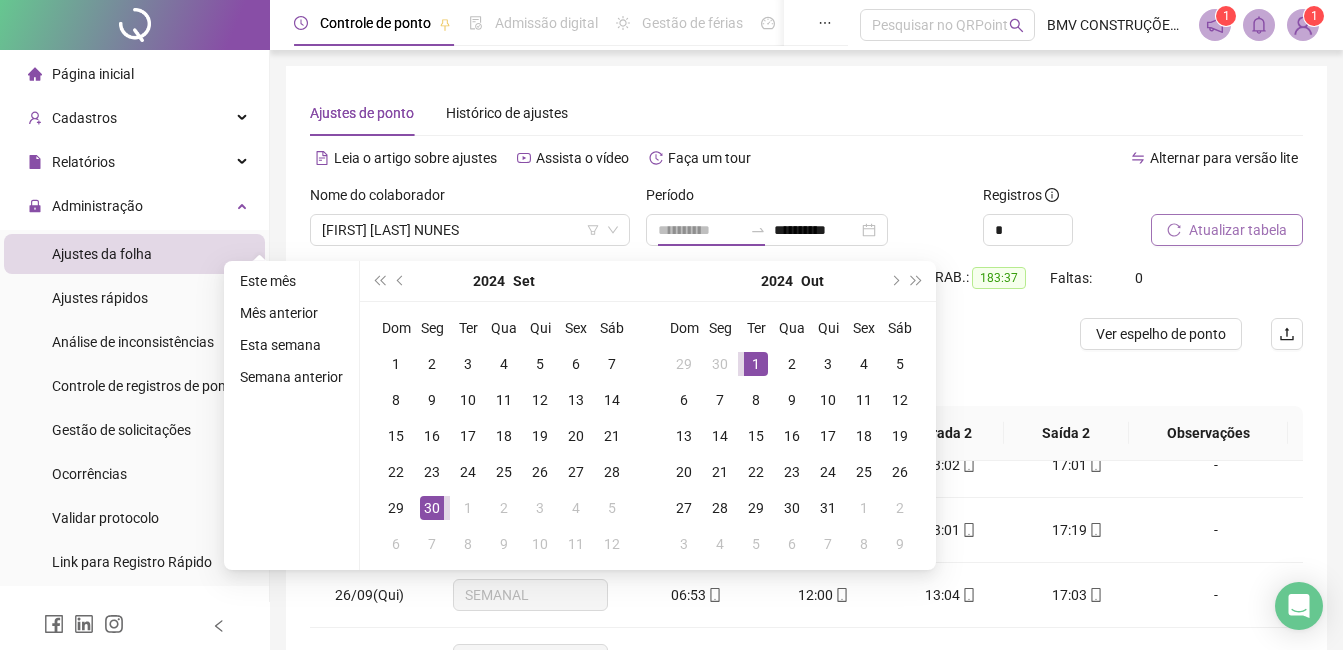 click on "1" at bounding box center [756, 364] 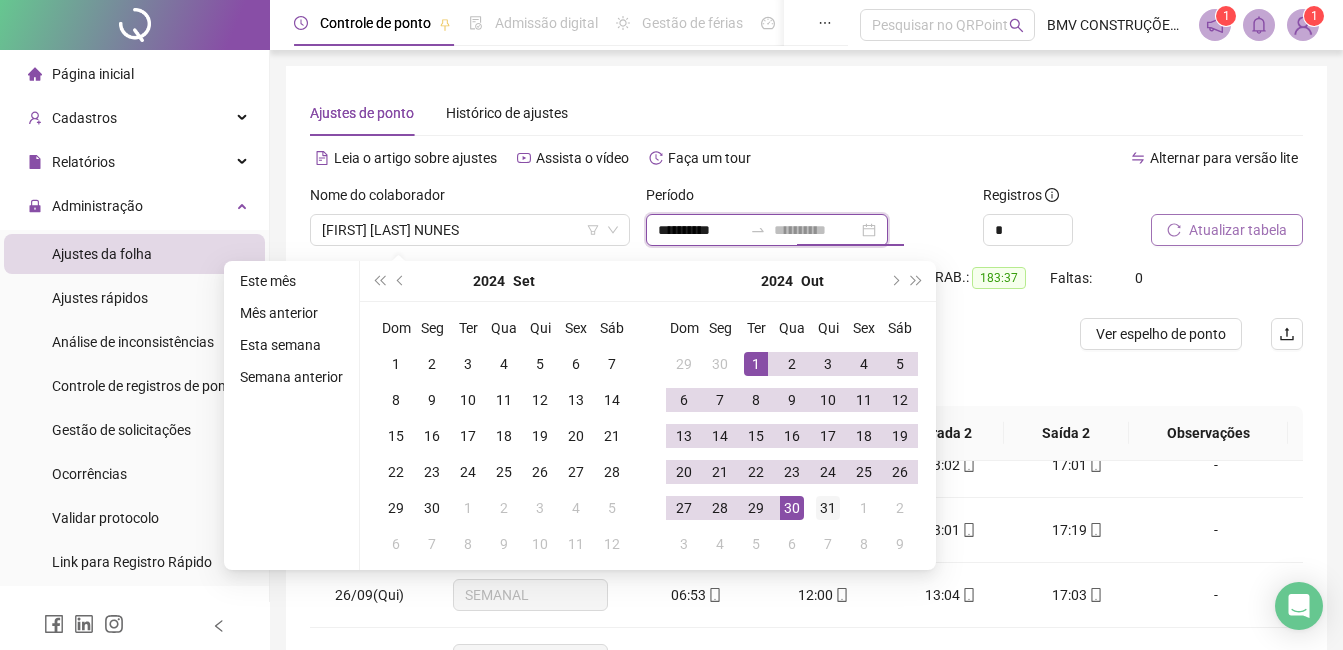 type on "**********" 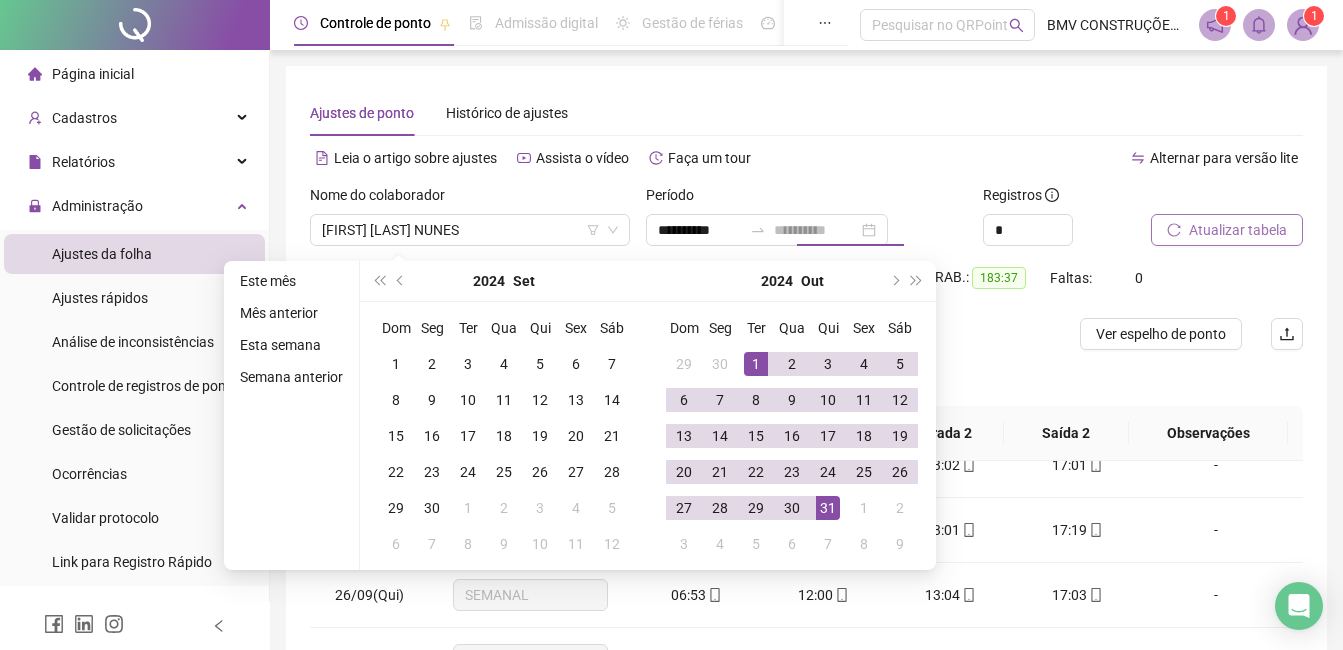 click on "31" at bounding box center [828, 508] 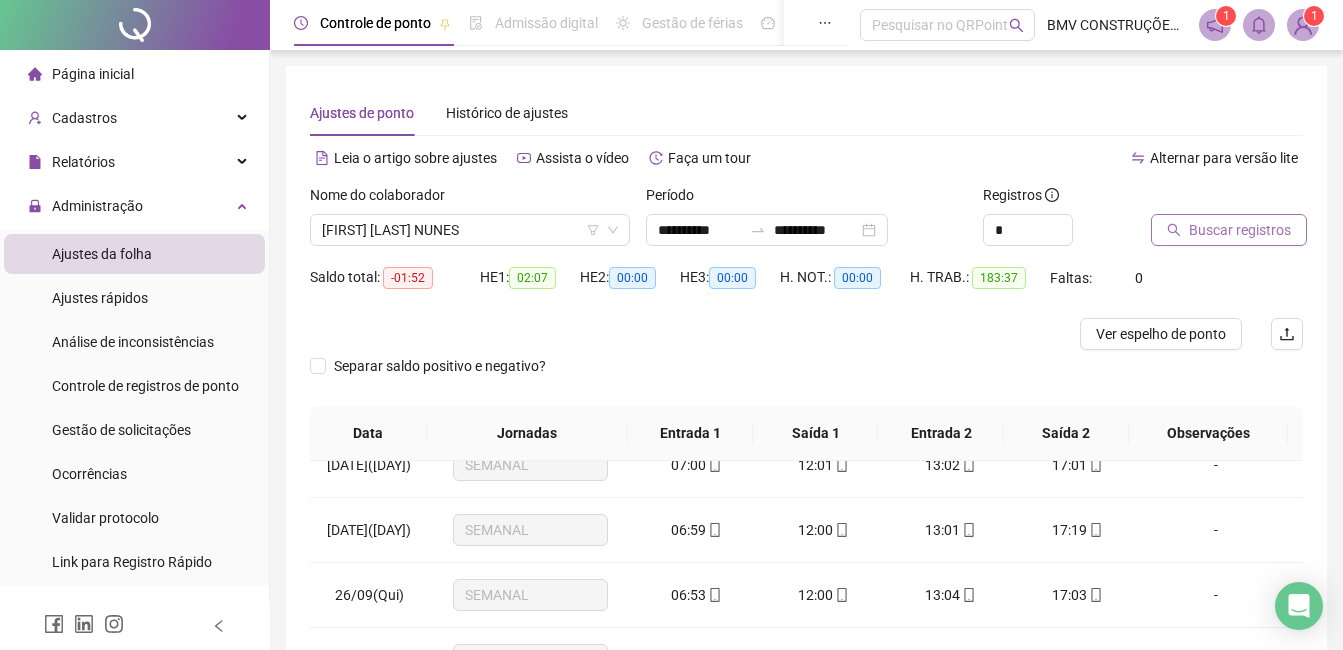 click on "Buscar registros" at bounding box center [1240, 230] 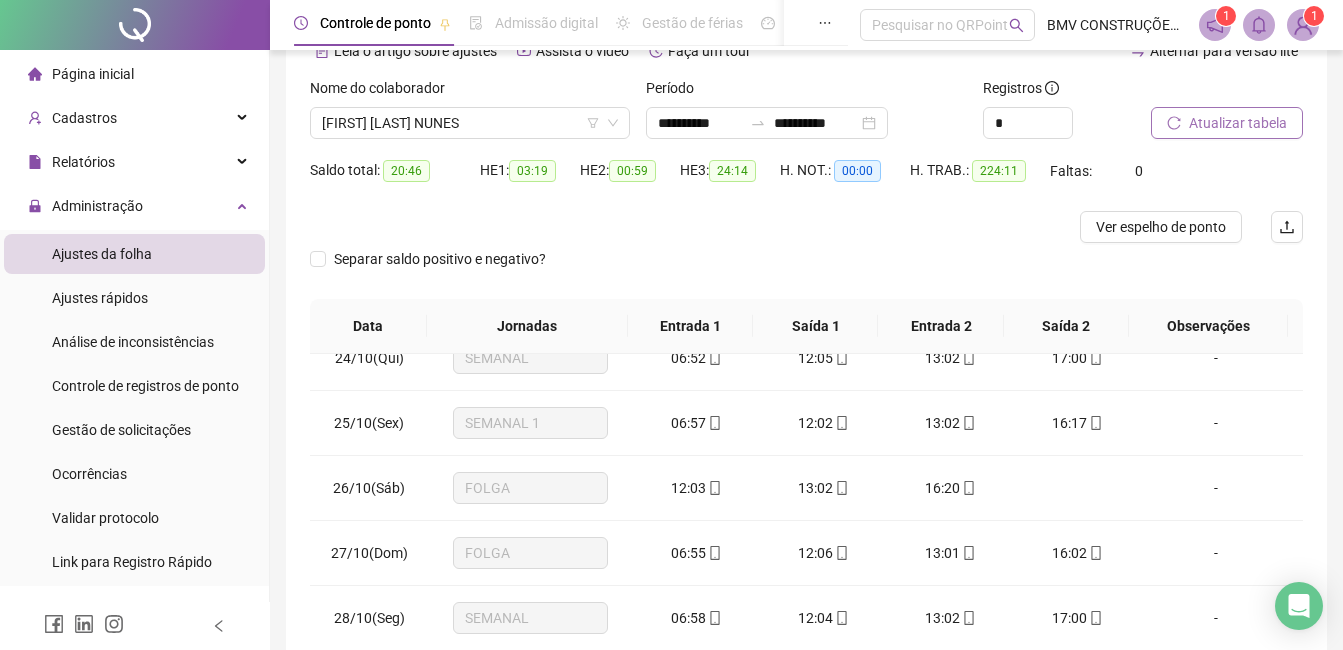 scroll, scrollTop: 348, scrollLeft: 0, axis: vertical 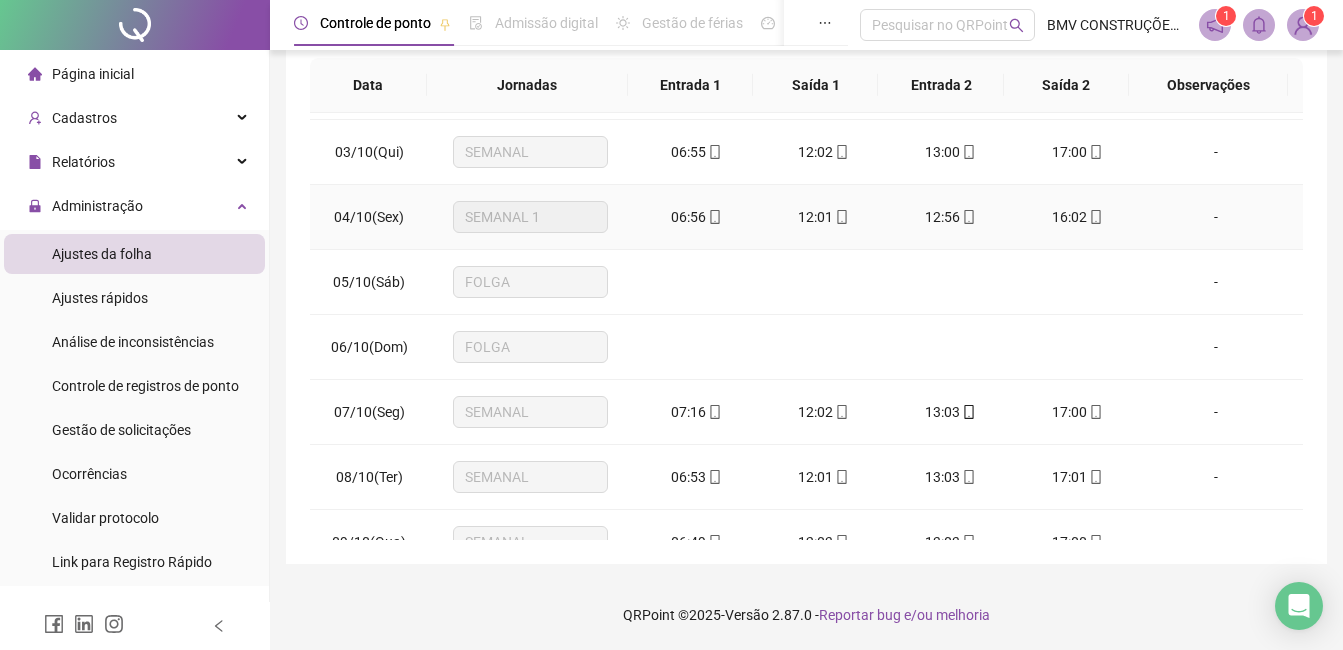 click on "06:56" at bounding box center (688, 217) 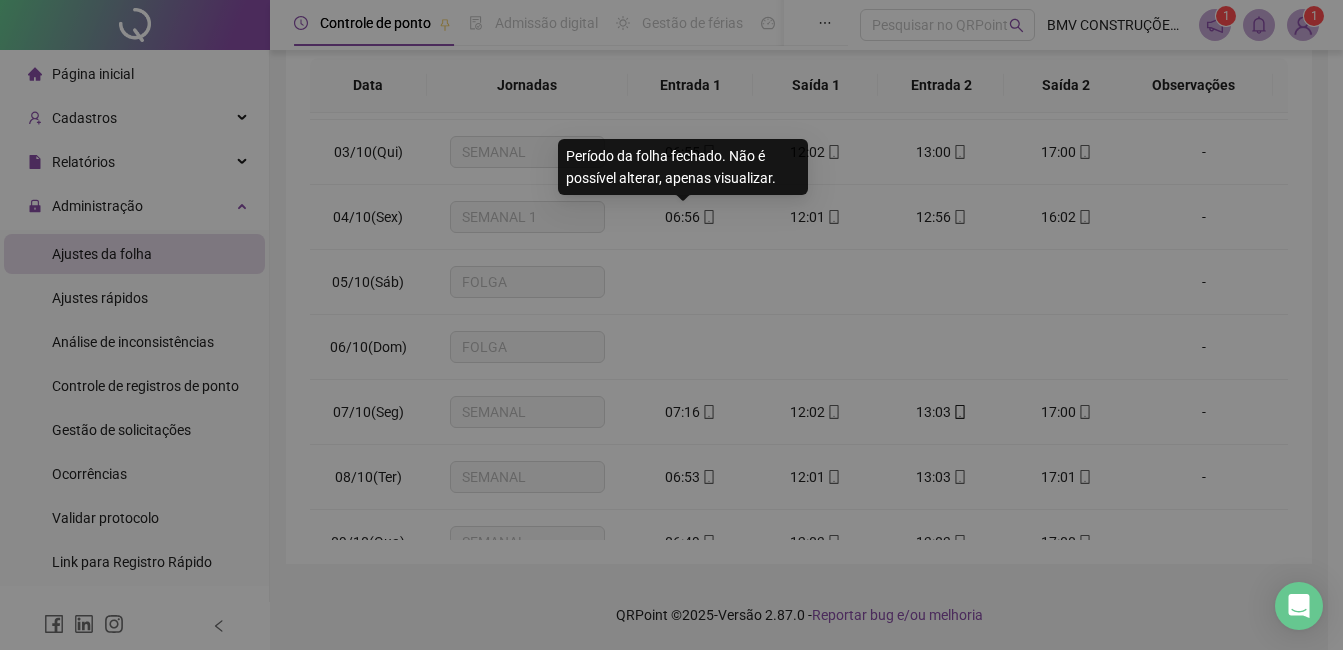type on "**********" 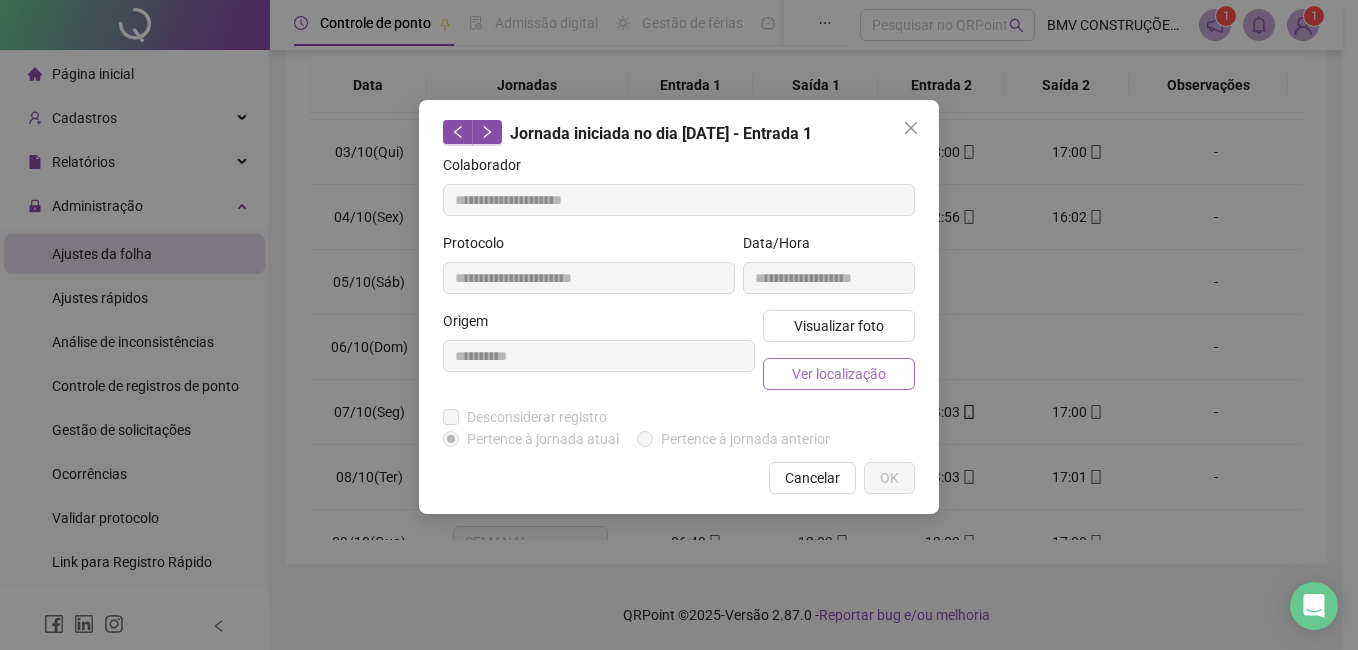 click on "Ver localização" at bounding box center (839, 374) 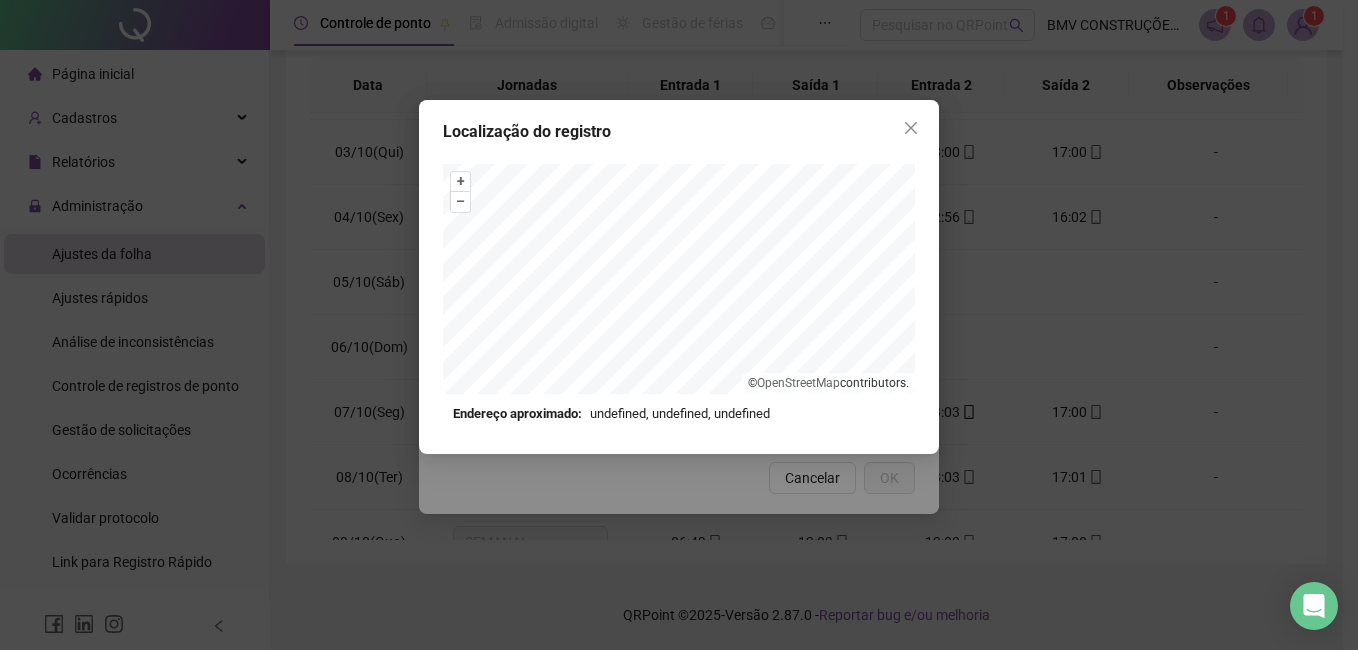 click on "Localização do registro + – ⇧ › ©  OpenStreetMap  contributors. Endereço aproximado:   undefined, undefined, undefined *OBS Os registros de ponto executados através da web utilizam uma tecnologia menos precisa para obter a geolocalização do colaborador, o que poderá resultar em localizações distintas." at bounding box center (679, 277) 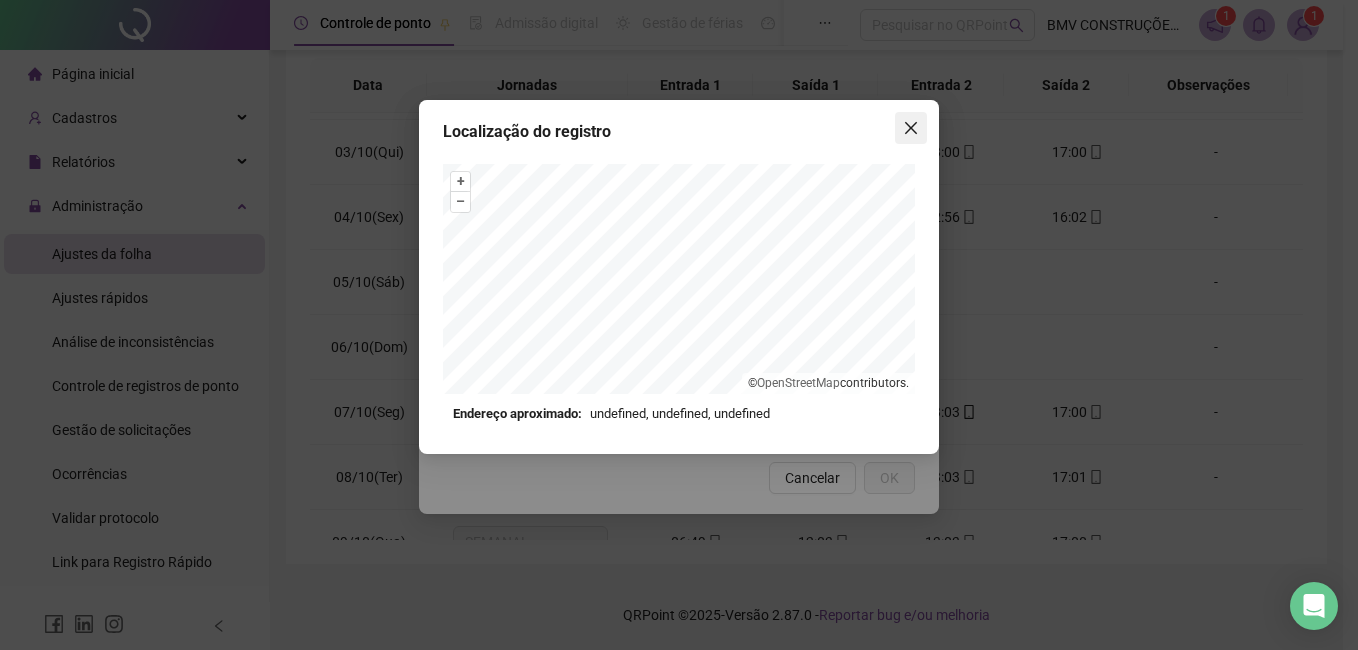 drag, startPoint x: 913, startPoint y: 124, endPoint x: 920, endPoint y: 134, distance: 12.206555 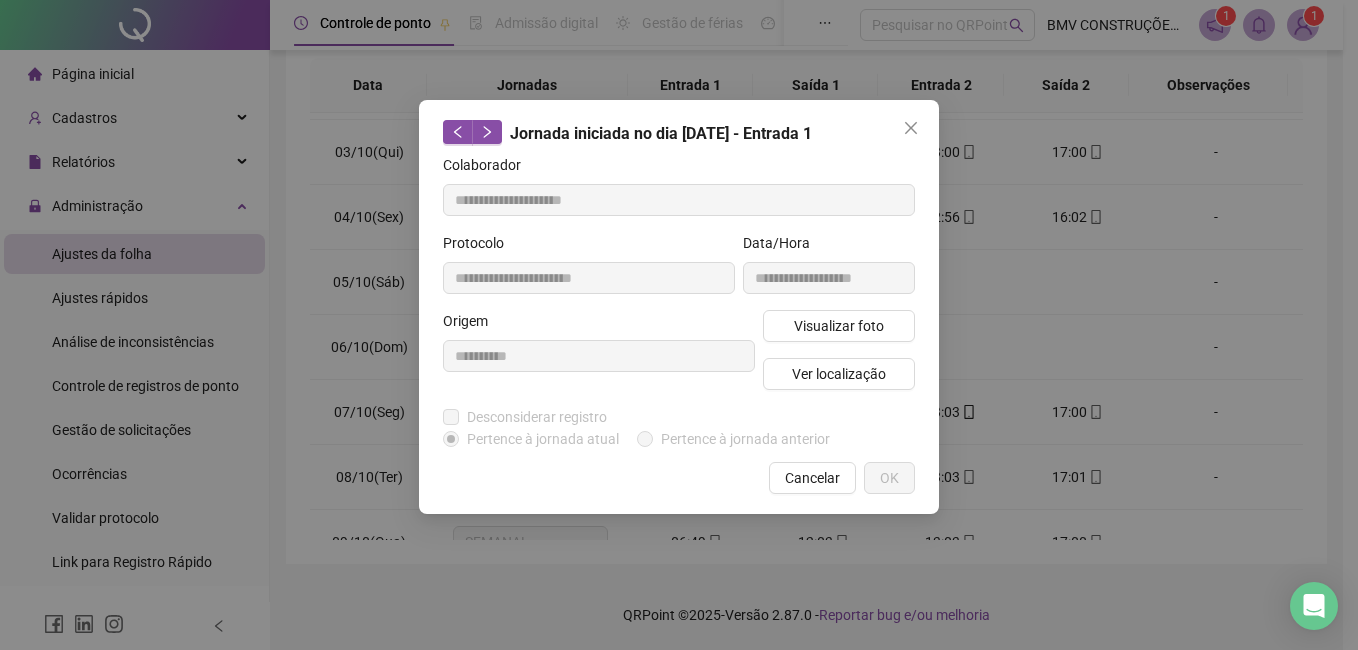click at bounding box center (911, 128) 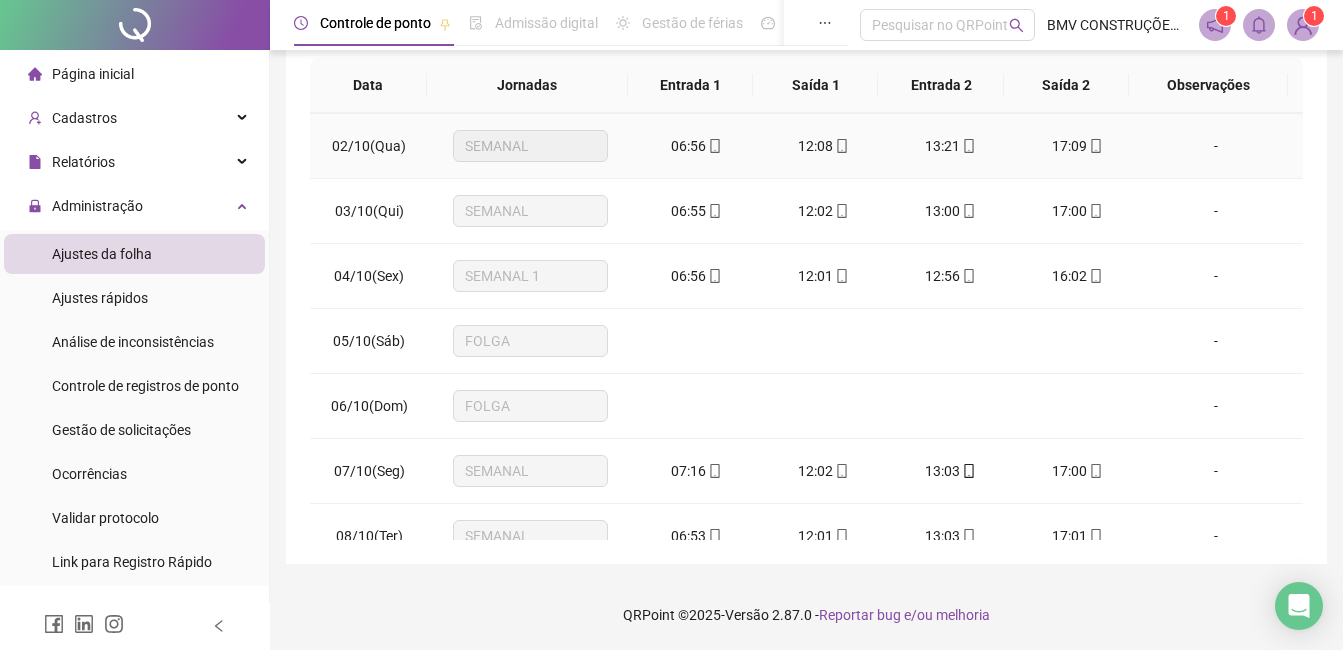 scroll, scrollTop: 0, scrollLeft: 0, axis: both 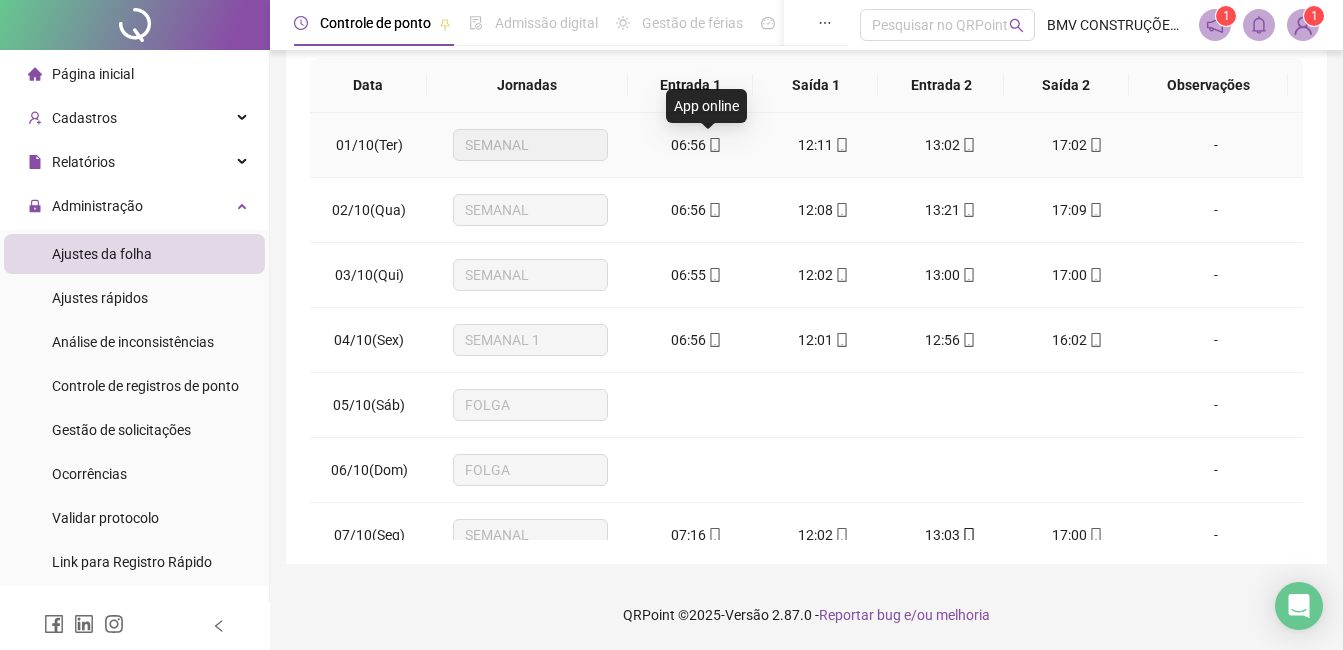 click 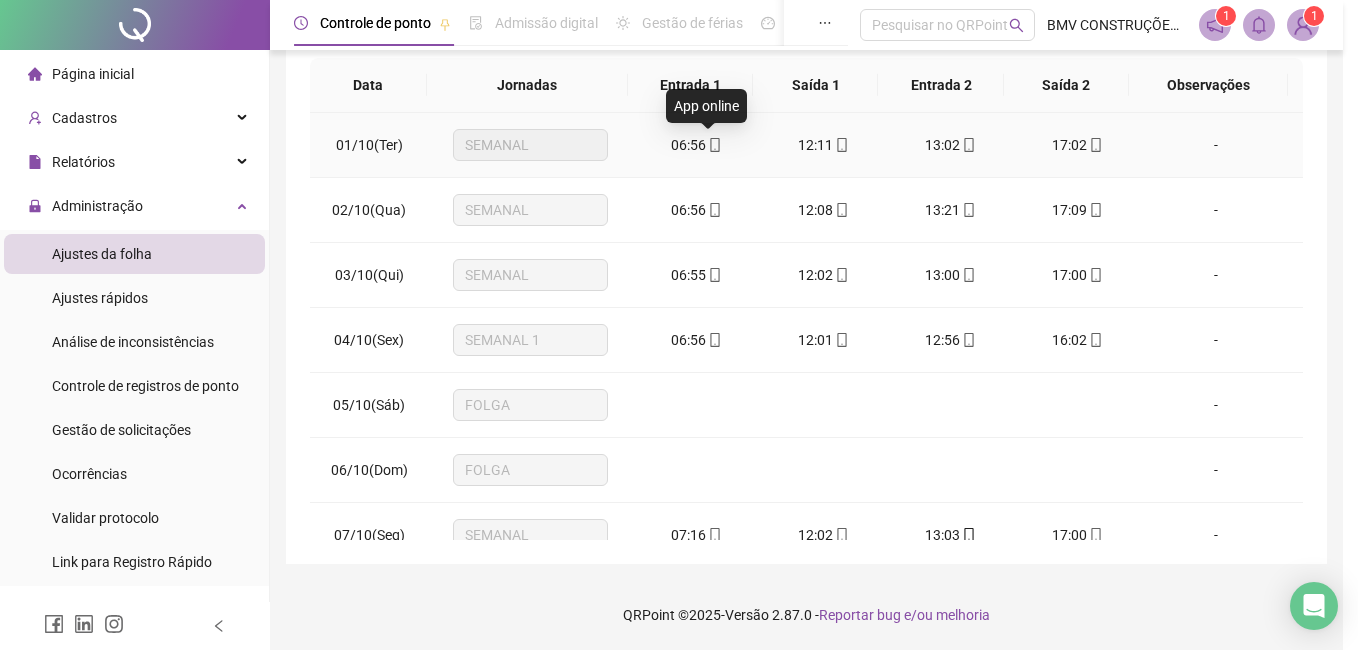 type on "**********" 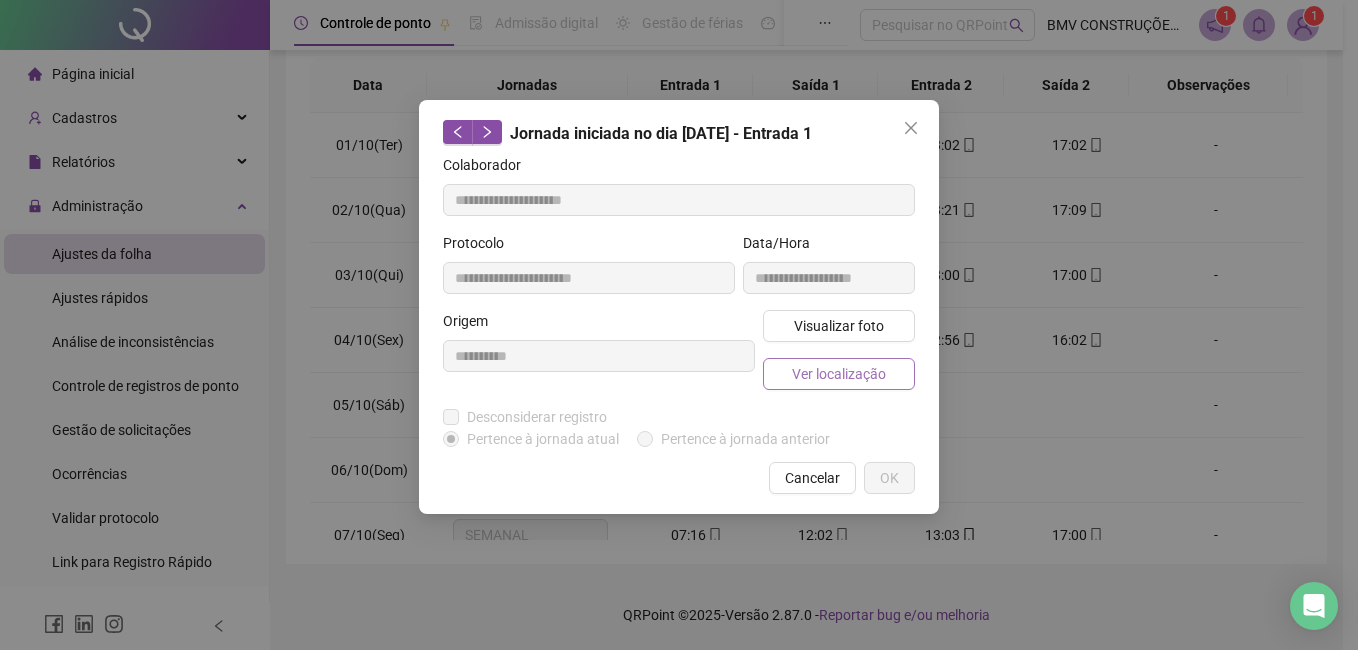 click on "Ver localização" at bounding box center (839, 374) 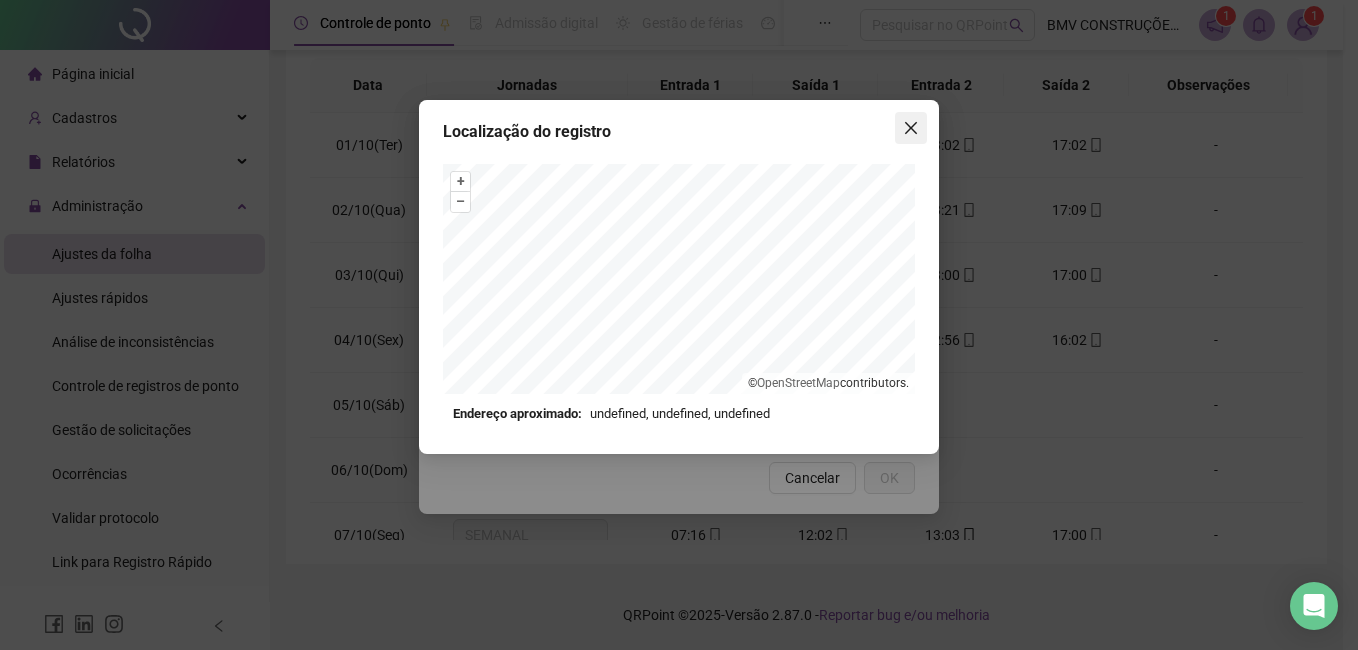 drag, startPoint x: 891, startPoint y: 146, endPoint x: 896, endPoint y: 137, distance: 10.29563 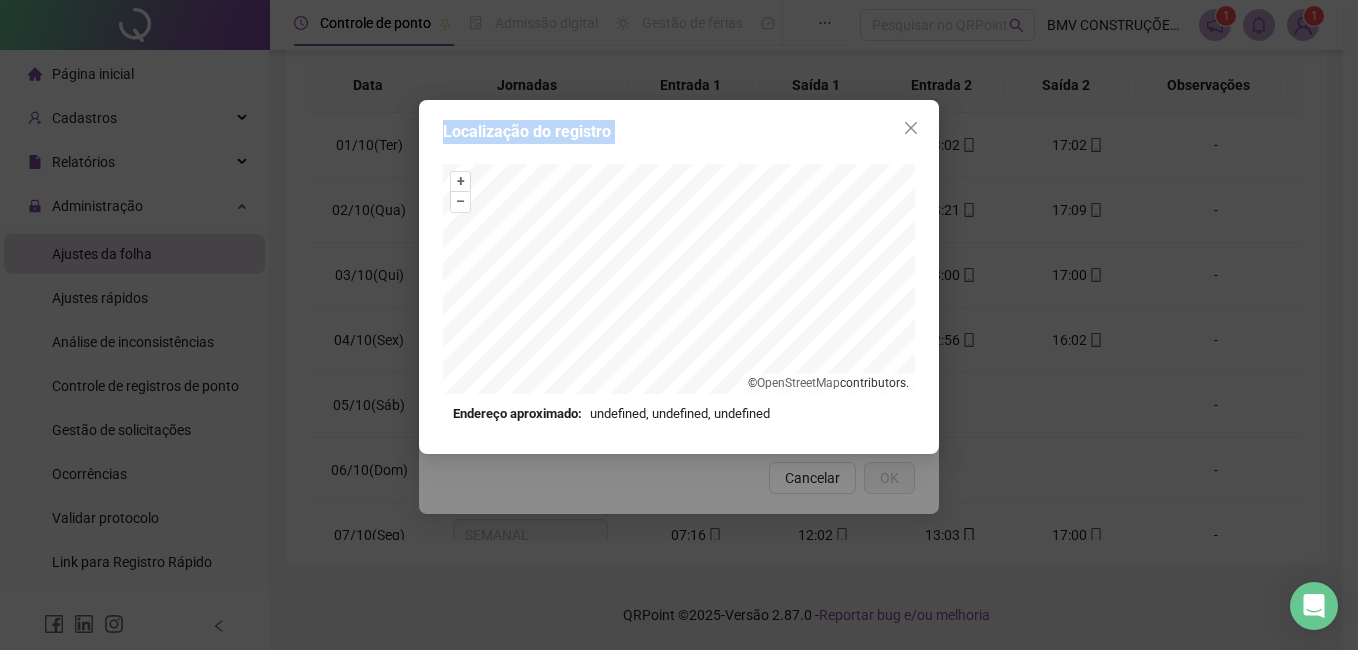 drag, startPoint x: 896, startPoint y: 137, endPoint x: 908, endPoint y: 126, distance: 16.27882 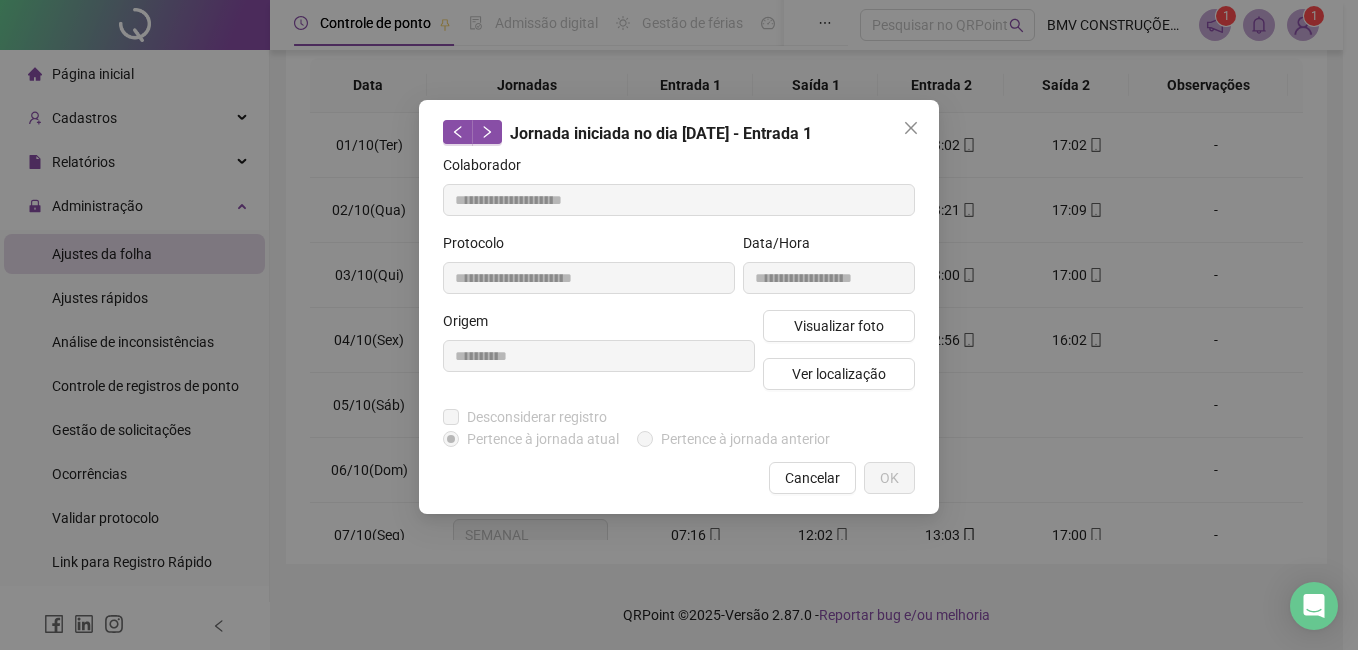 click 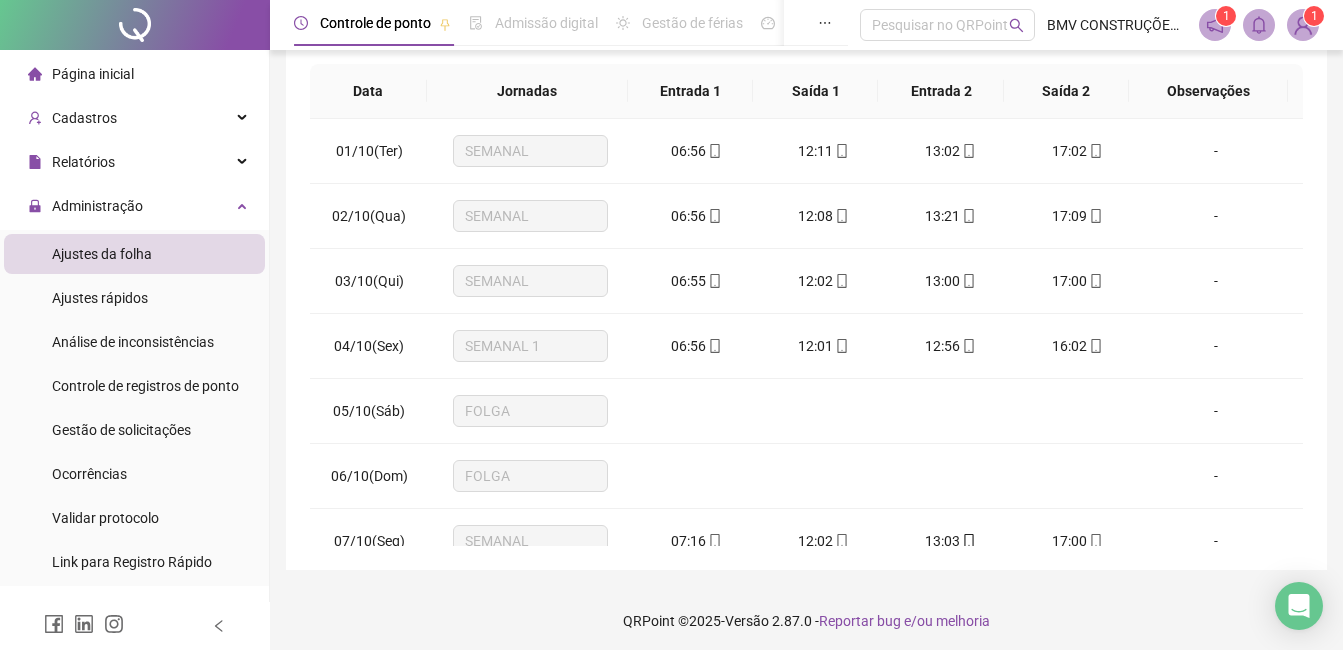 scroll, scrollTop: 348, scrollLeft: 0, axis: vertical 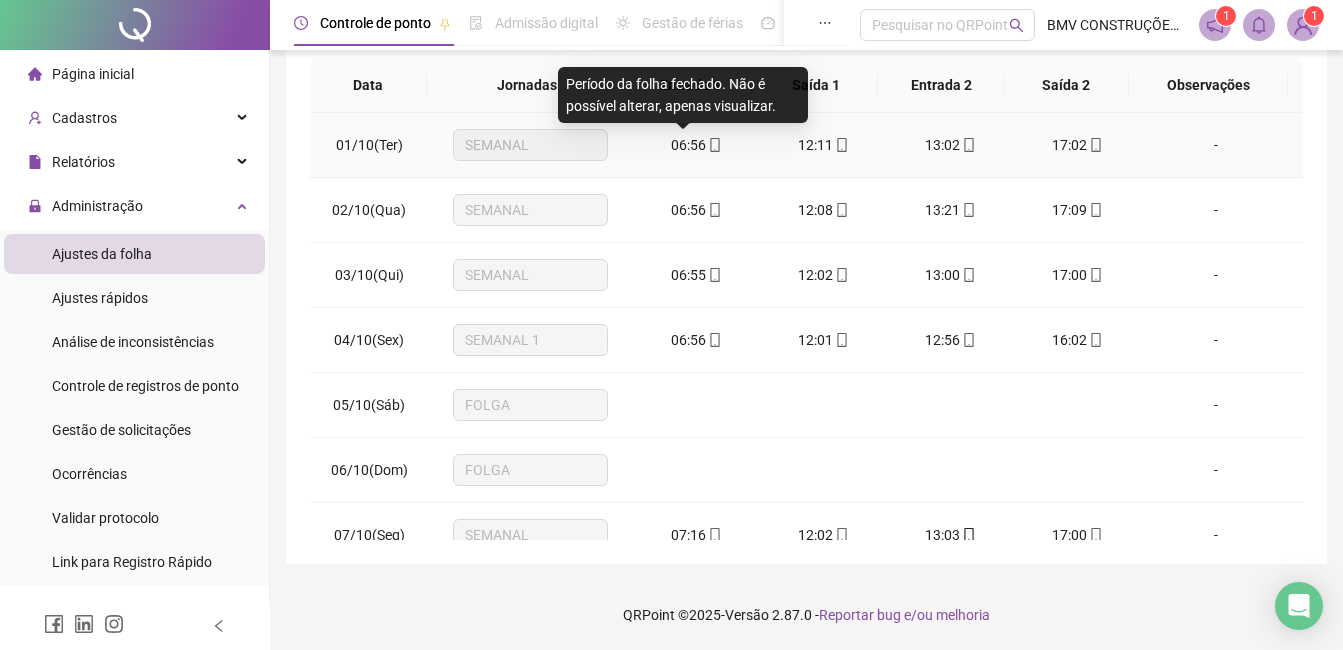 click on "06:56" at bounding box center [688, 145] 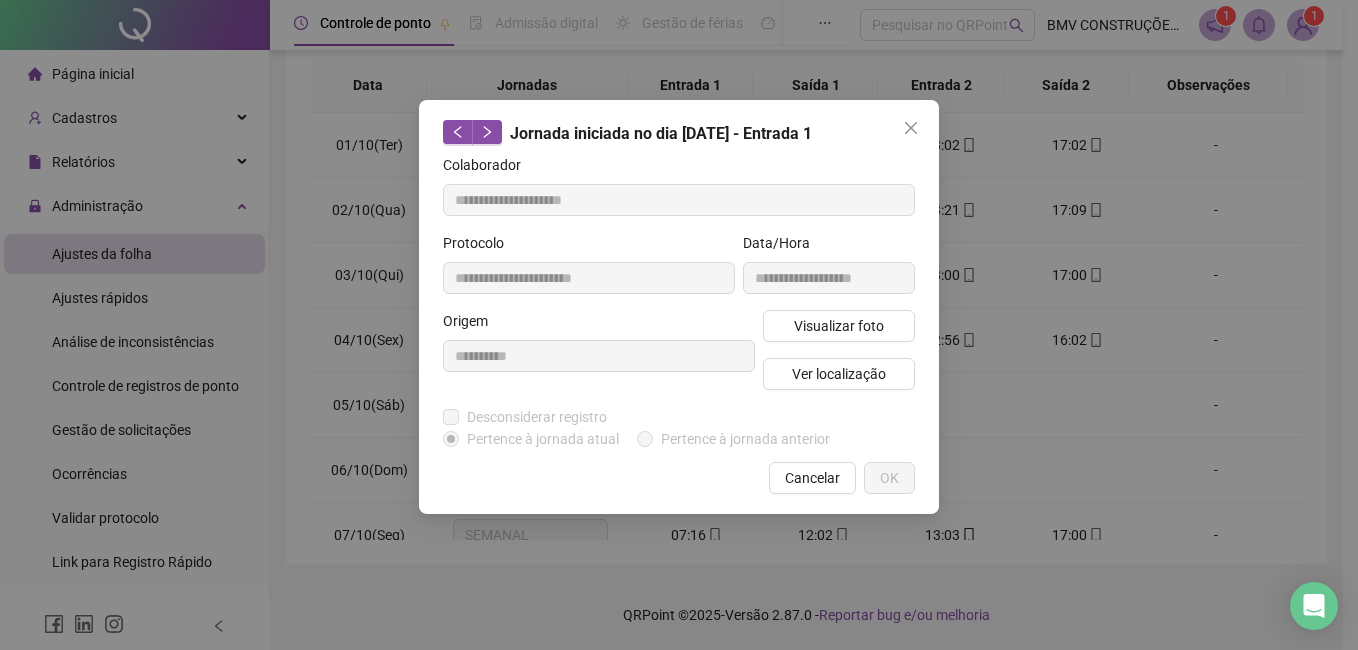 click on "Visualizar foto Ver localização" at bounding box center (839, 358) 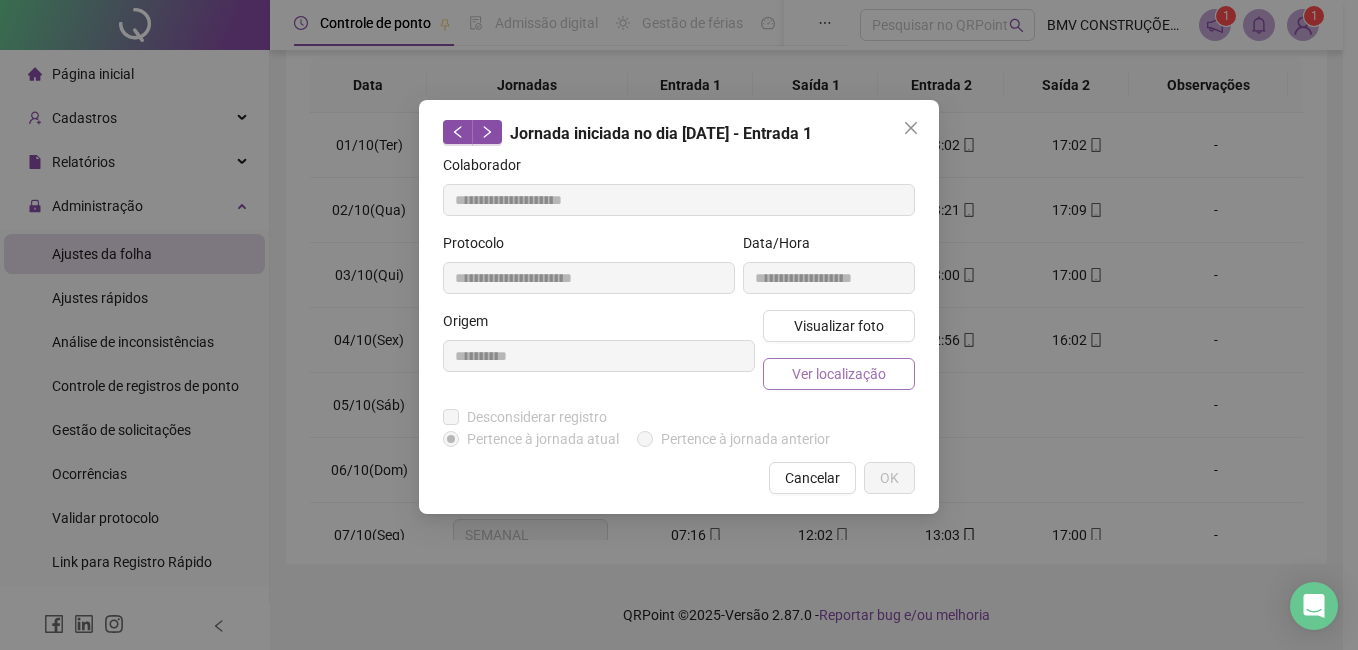 click on "Ver localização" at bounding box center [839, 374] 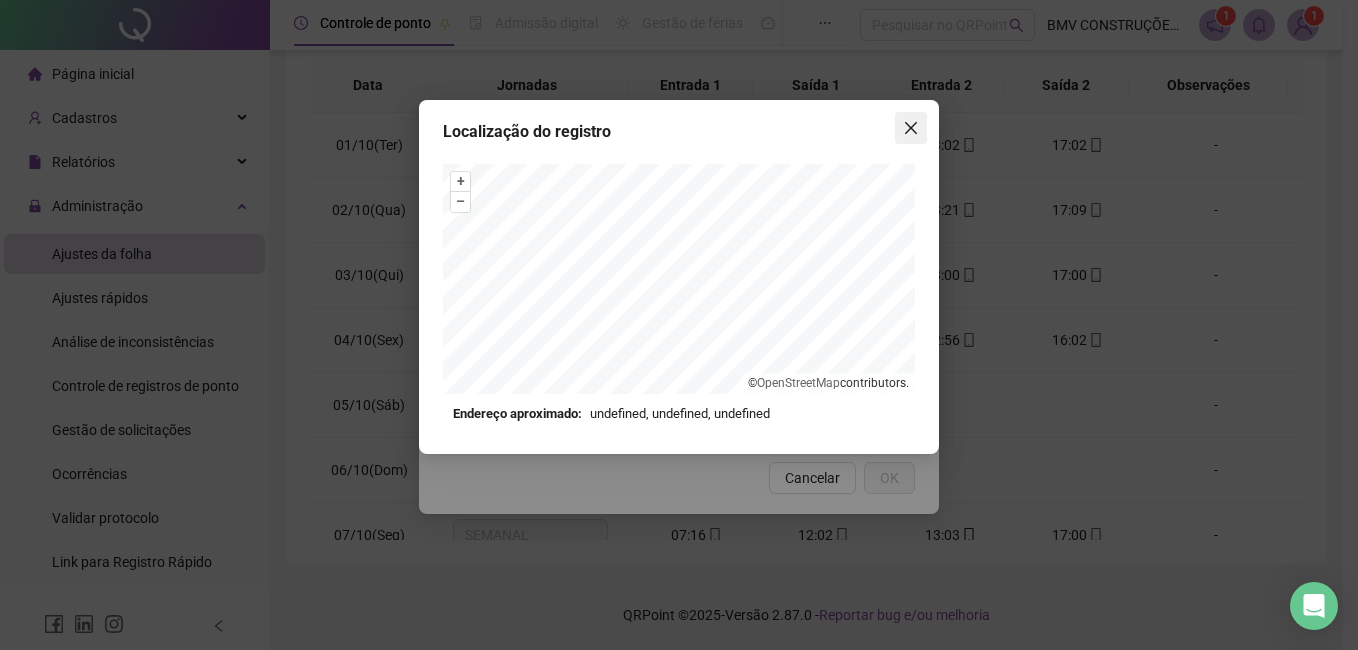 click 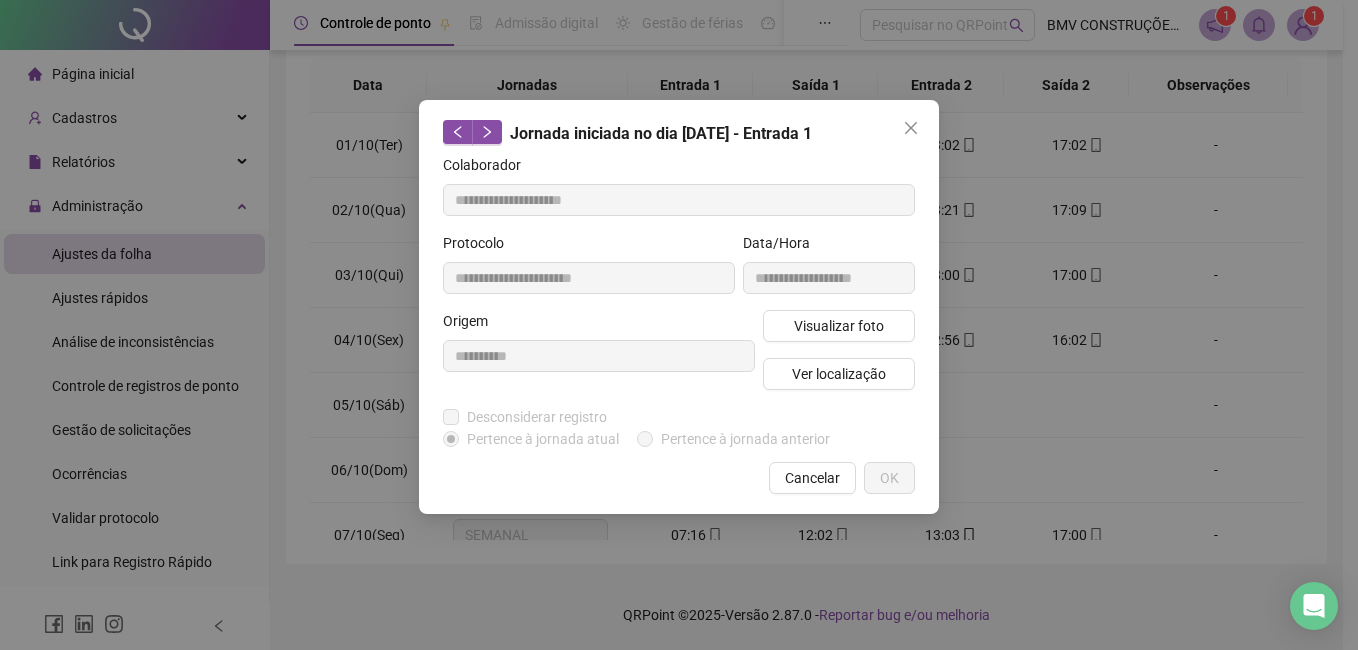 click 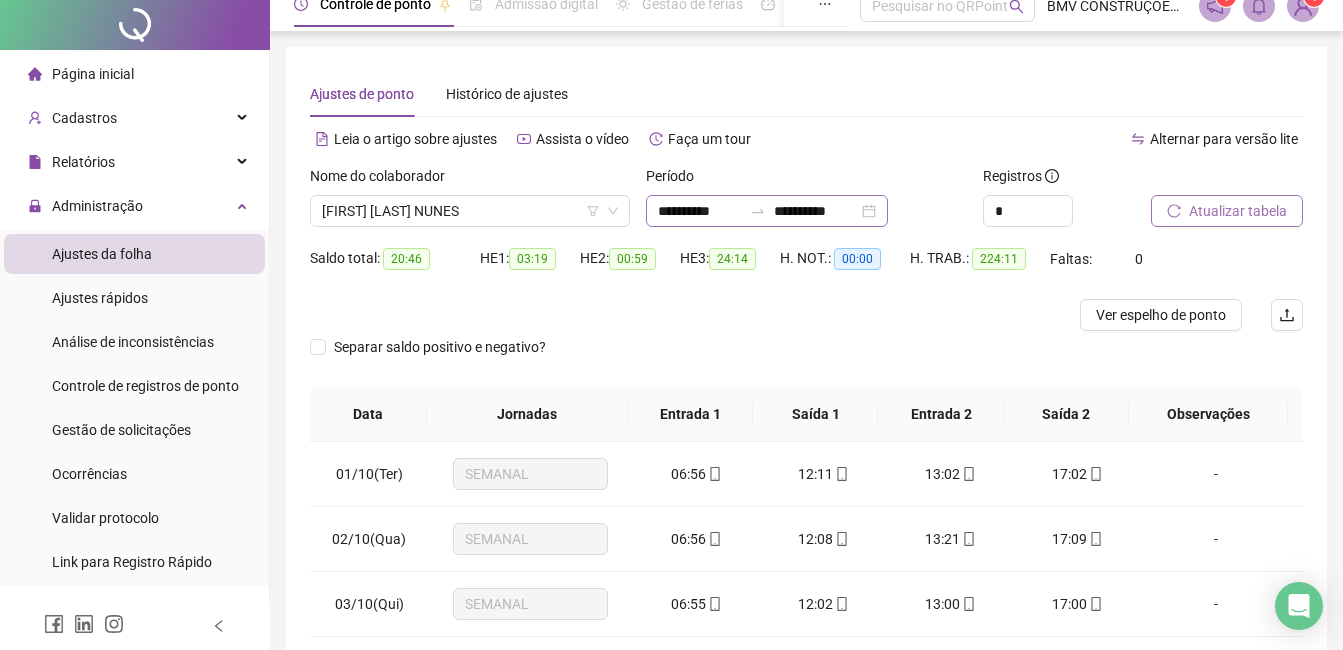 scroll, scrollTop: 0, scrollLeft: 0, axis: both 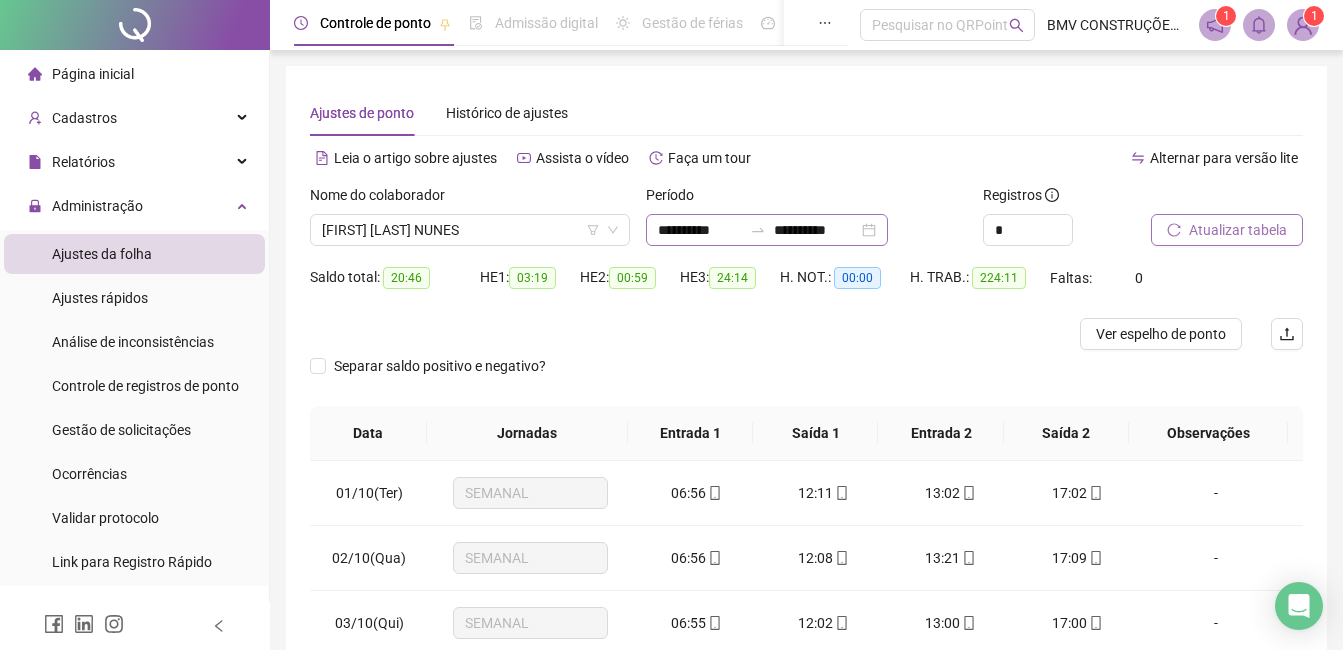 click on "**********" at bounding box center (767, 230) 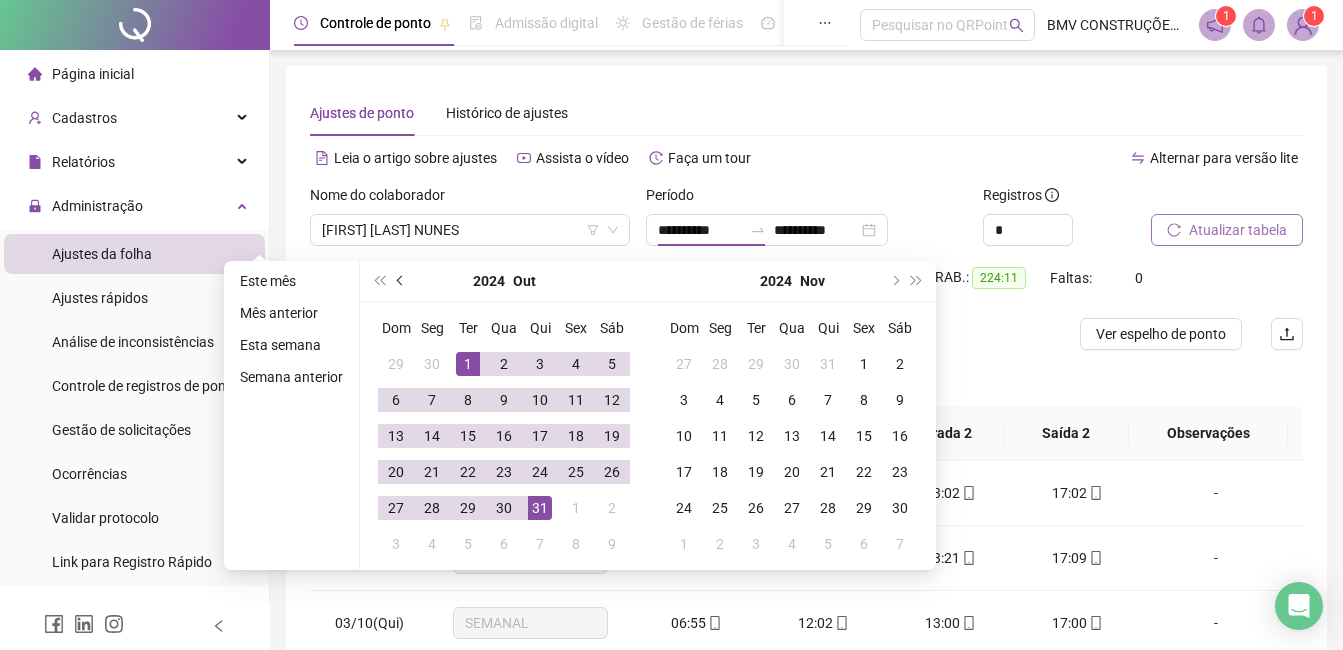 click at bounding box center (401, 281) 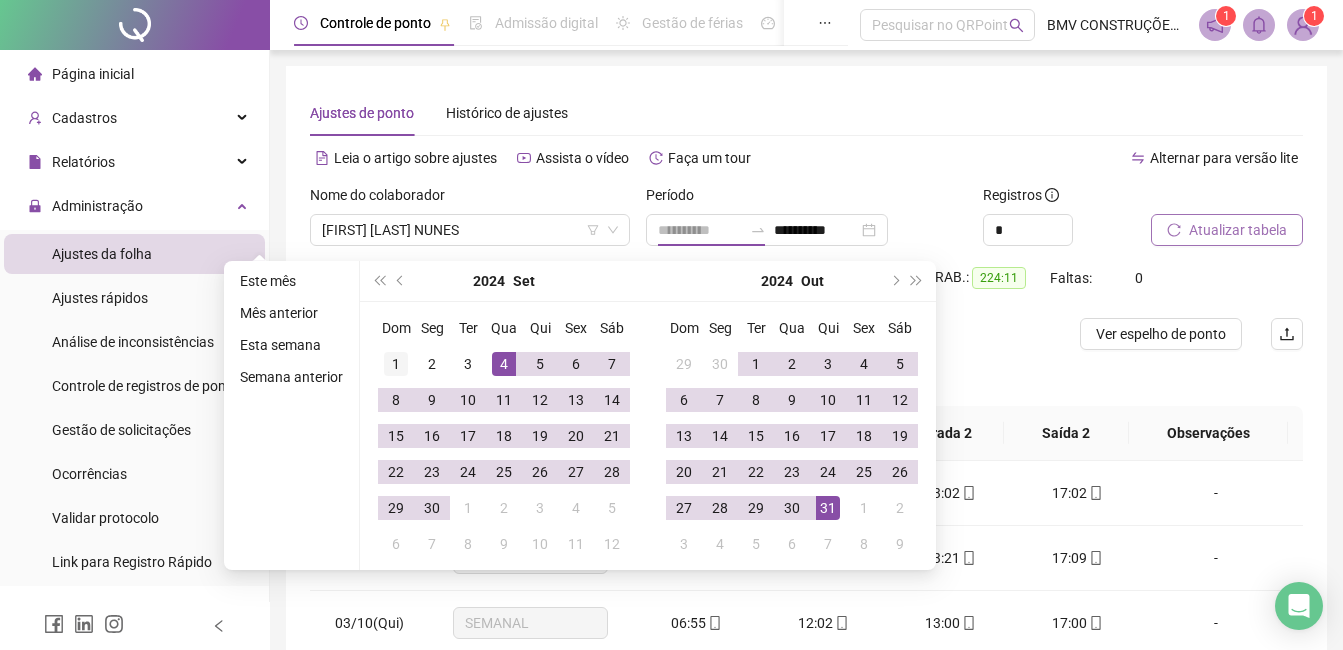 type on "**********" 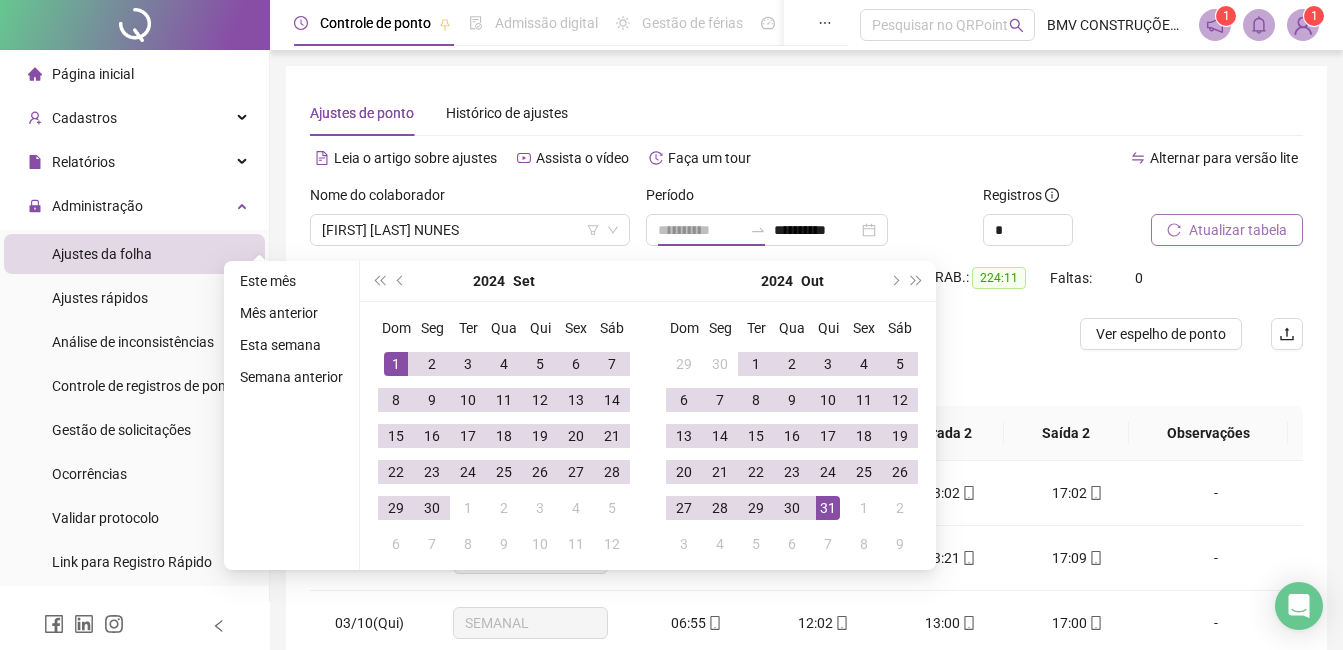 click on "1" at bounding box center [396, 364] 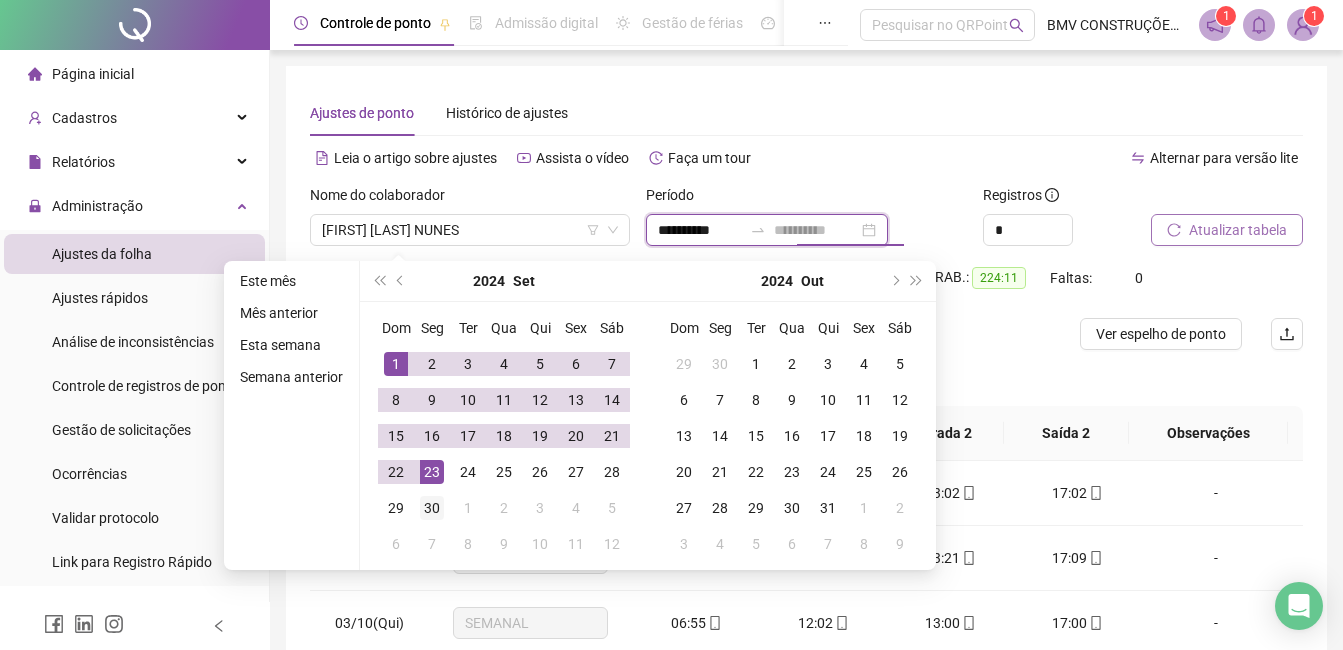 type on "**********" 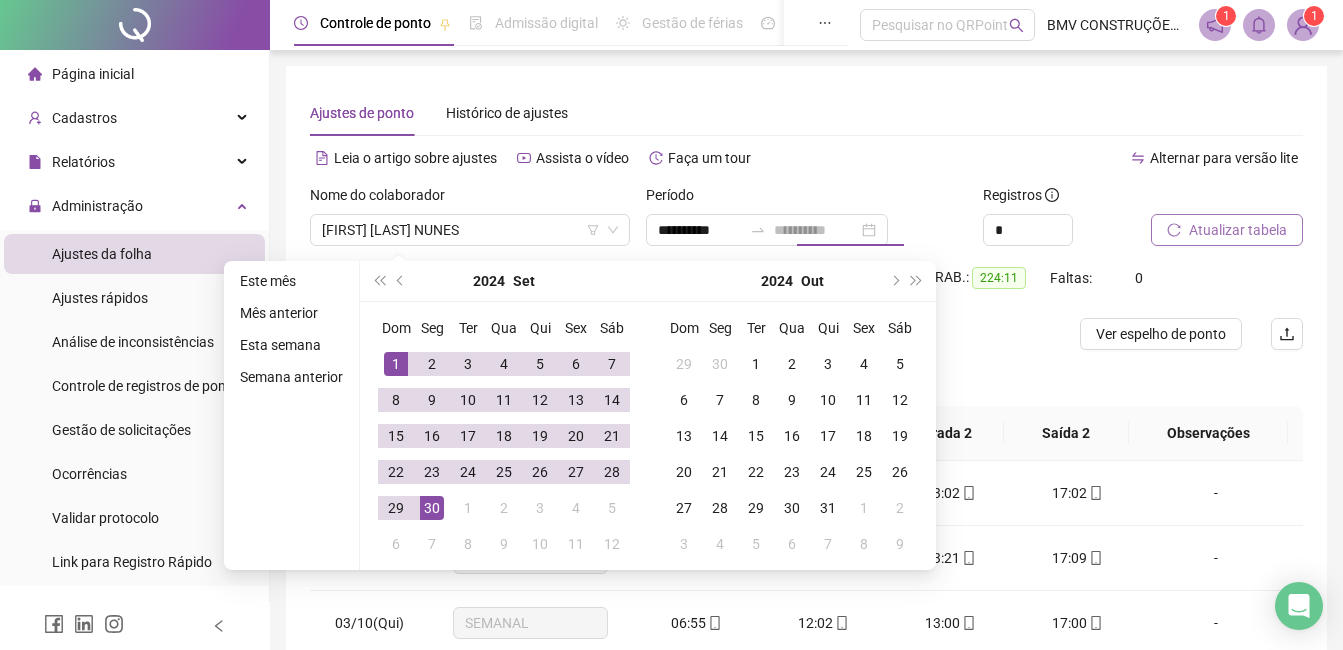 click on "30" at bounding box center [432, 508] 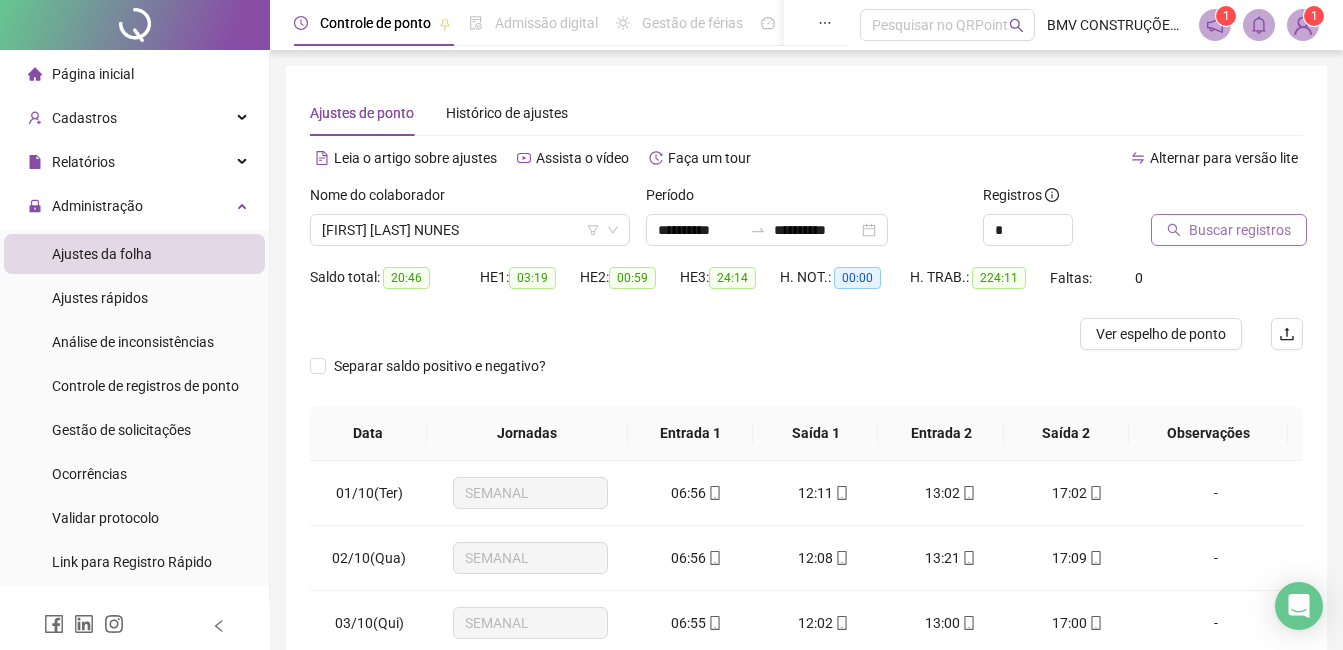click on "Buscar registros" at bounding box center (1229, 230) 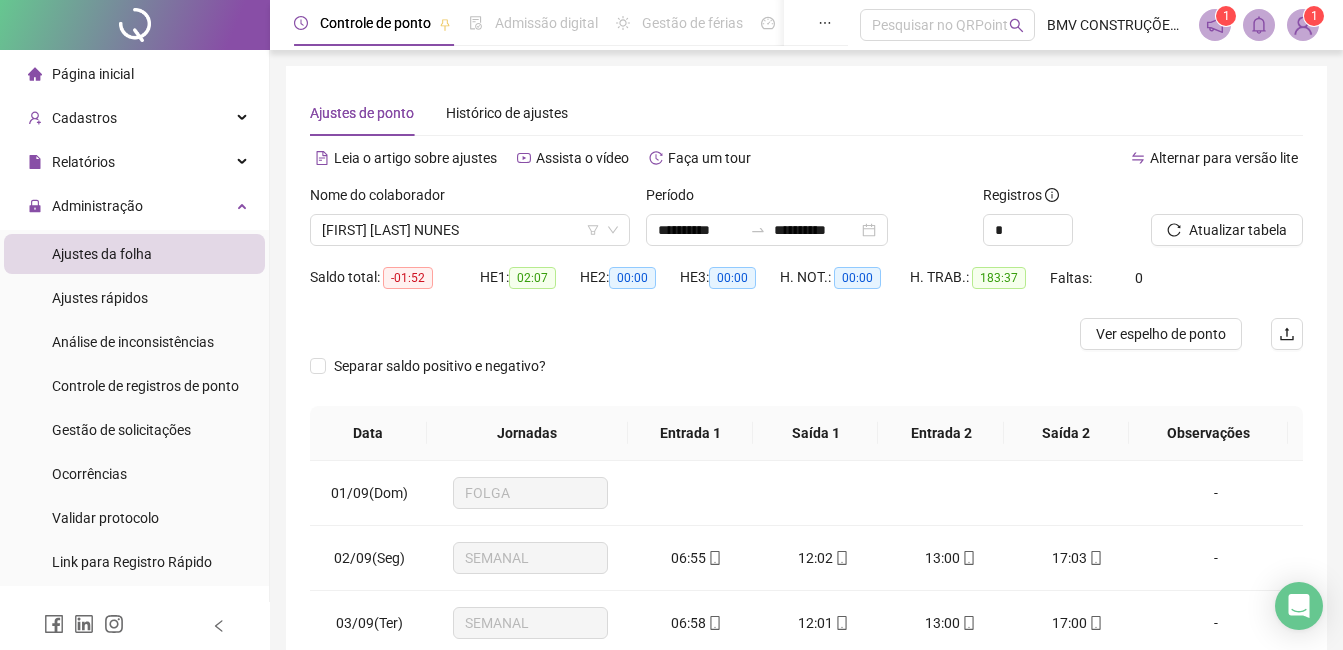 scroll, scrollTop: 348, scrollLeft: 0, axis: vertical 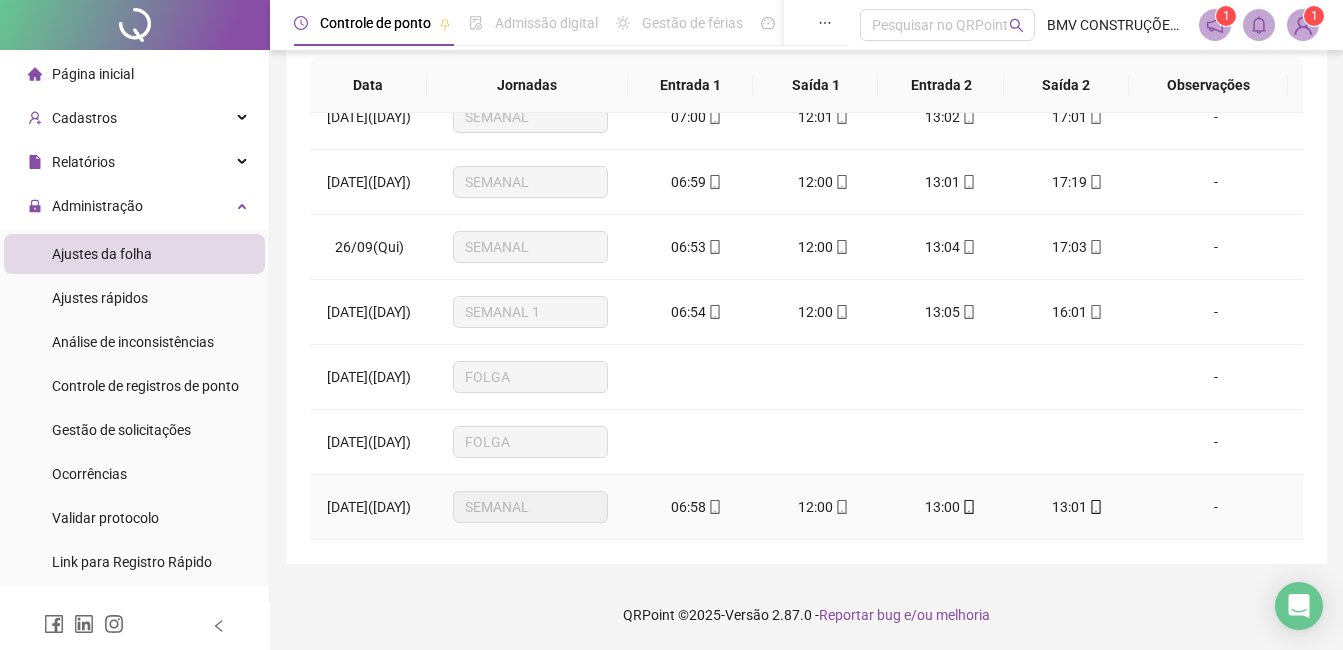 click on "06:58" at bounding box center [696, 507] 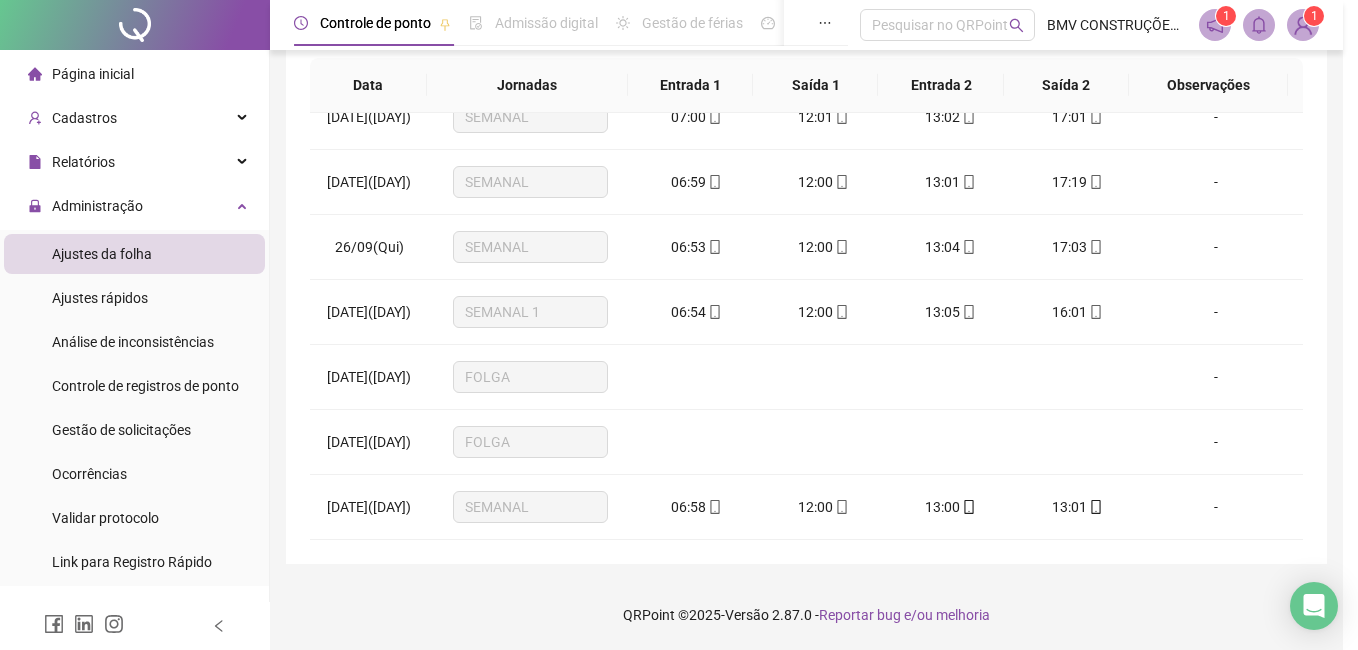 type on "**********" 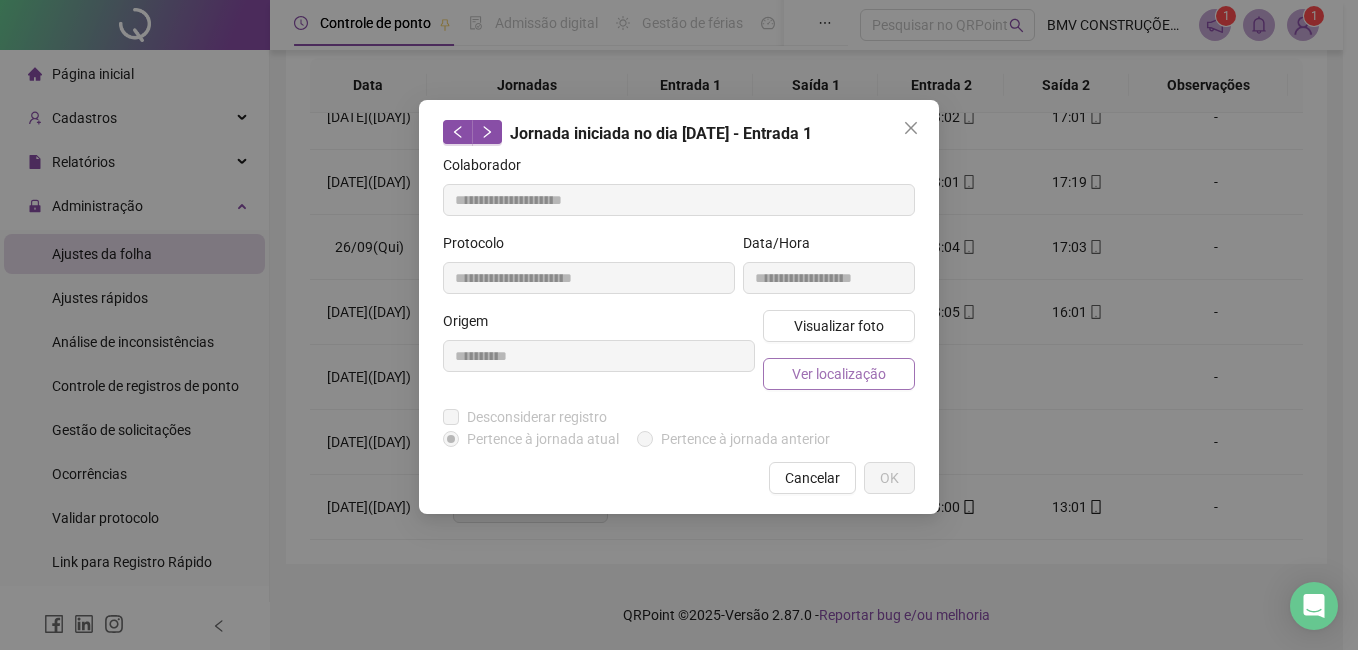 click on "Ver localização" at bounding box center [839, 374] 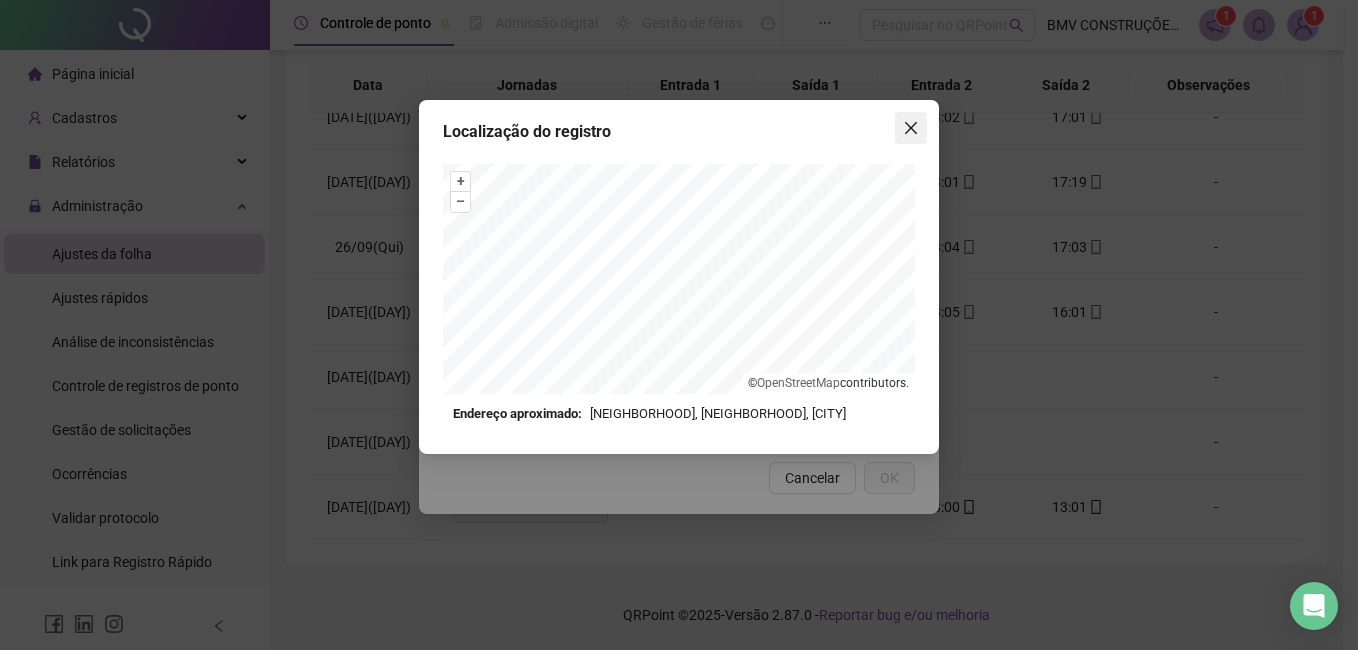 click 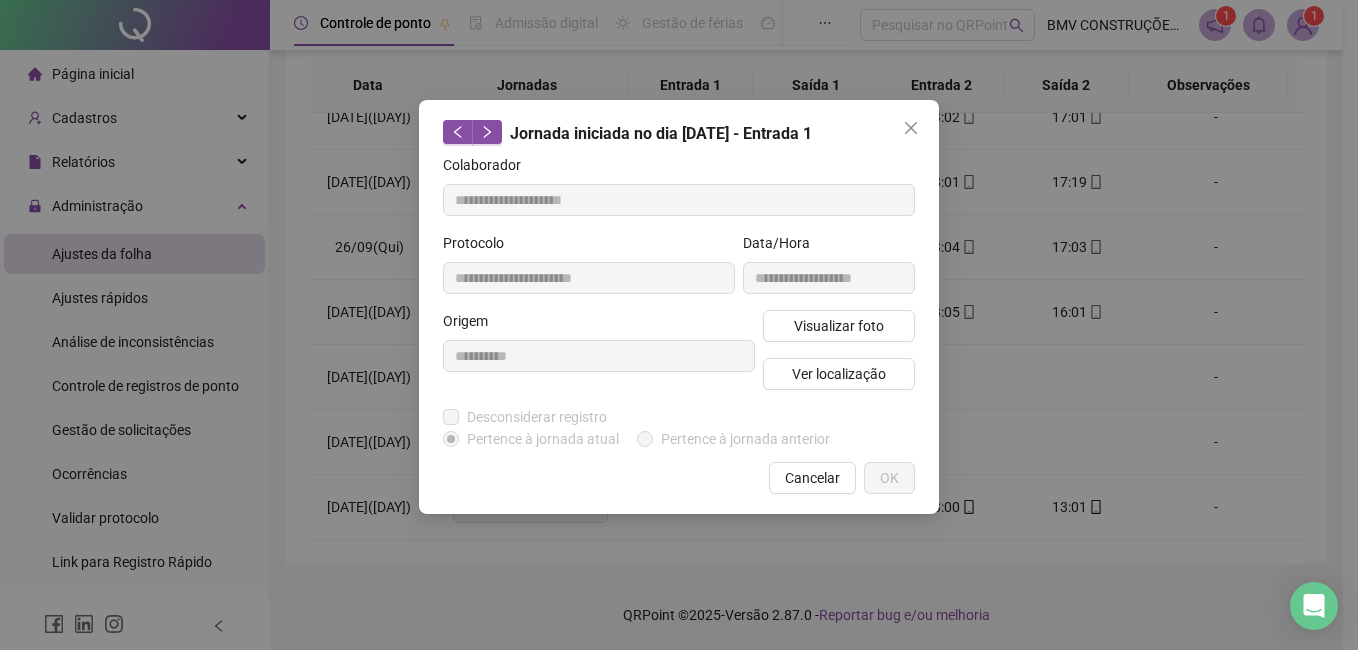 click 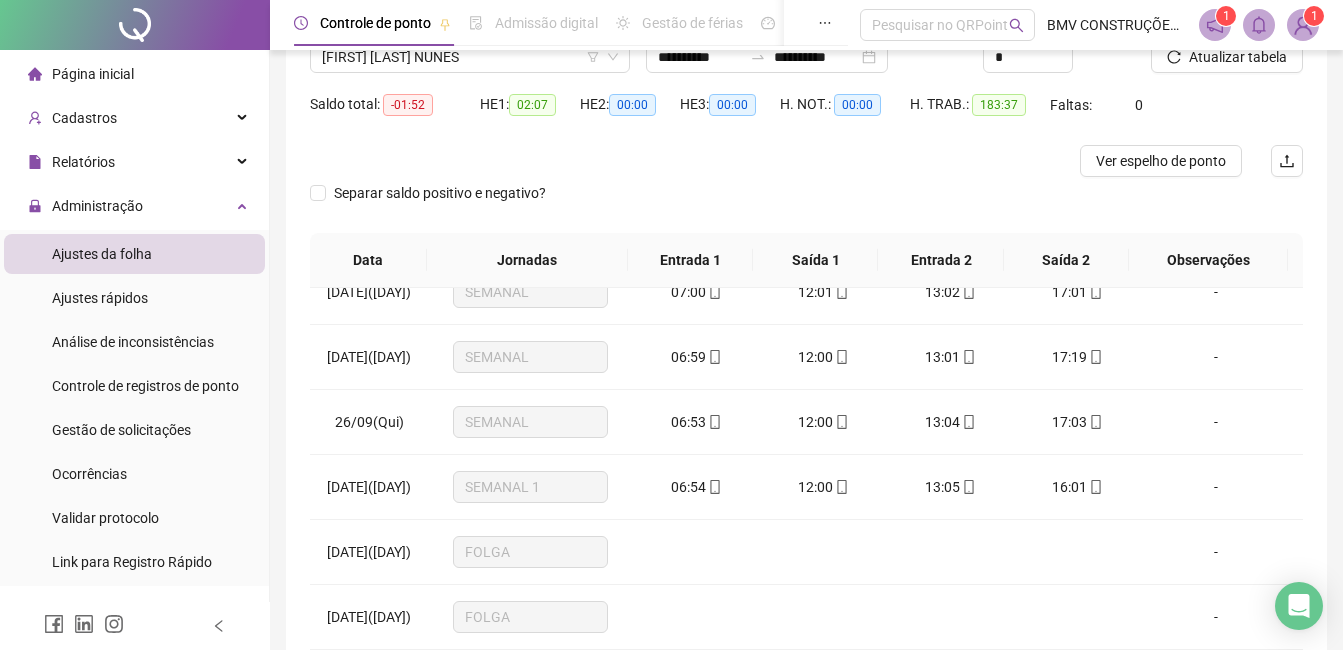 scroll, scrollTop: 0, scrollLeft: 0, axis: both 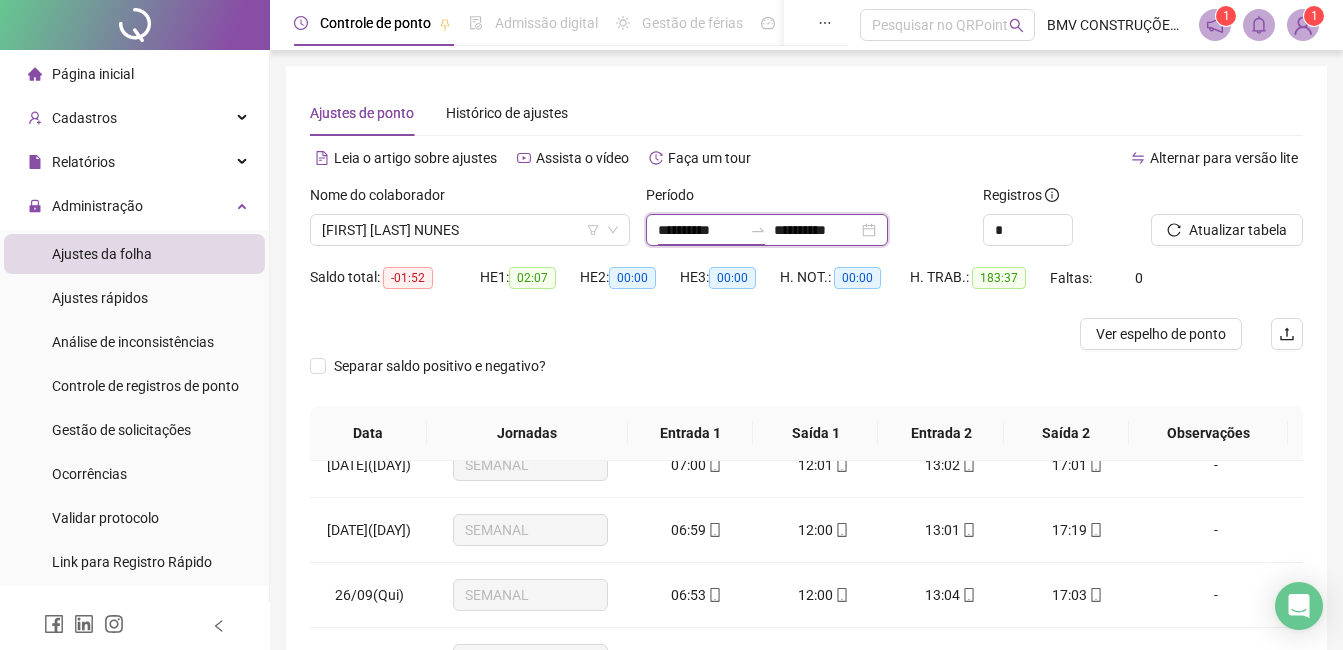 click on "**********" at bounding box center (700, 230) 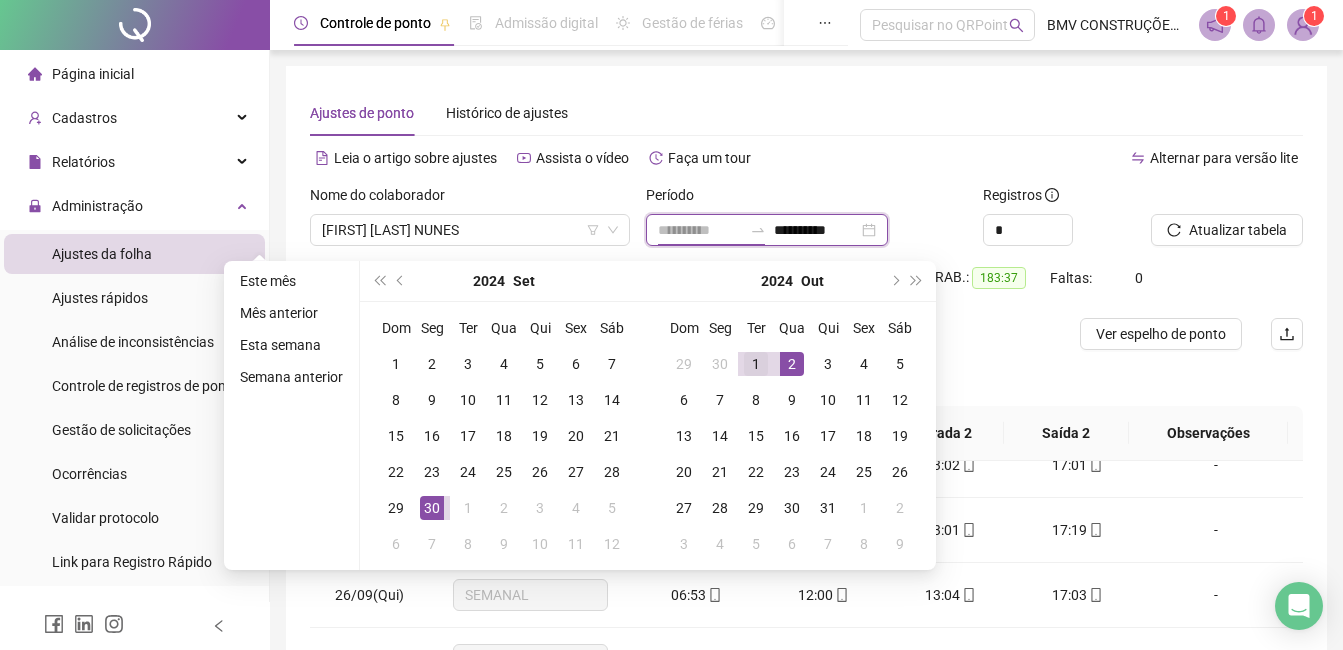 type on "**********" 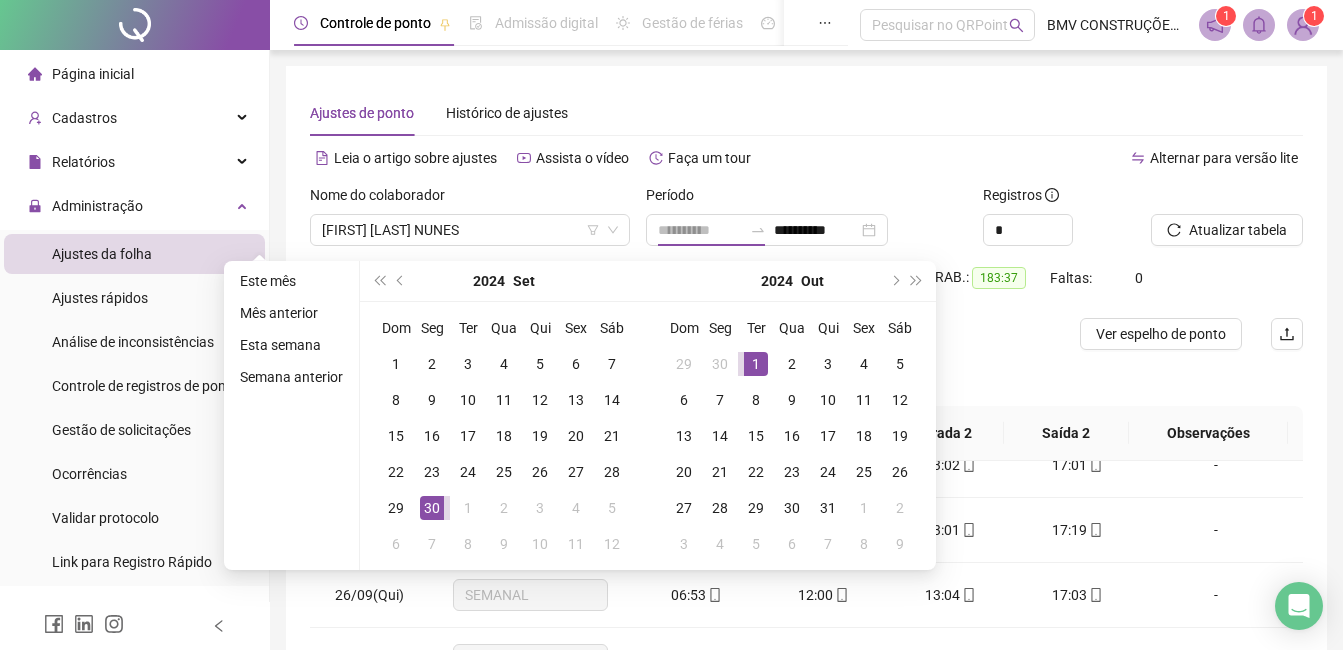 click on "1" at bounding box center (756, 364) 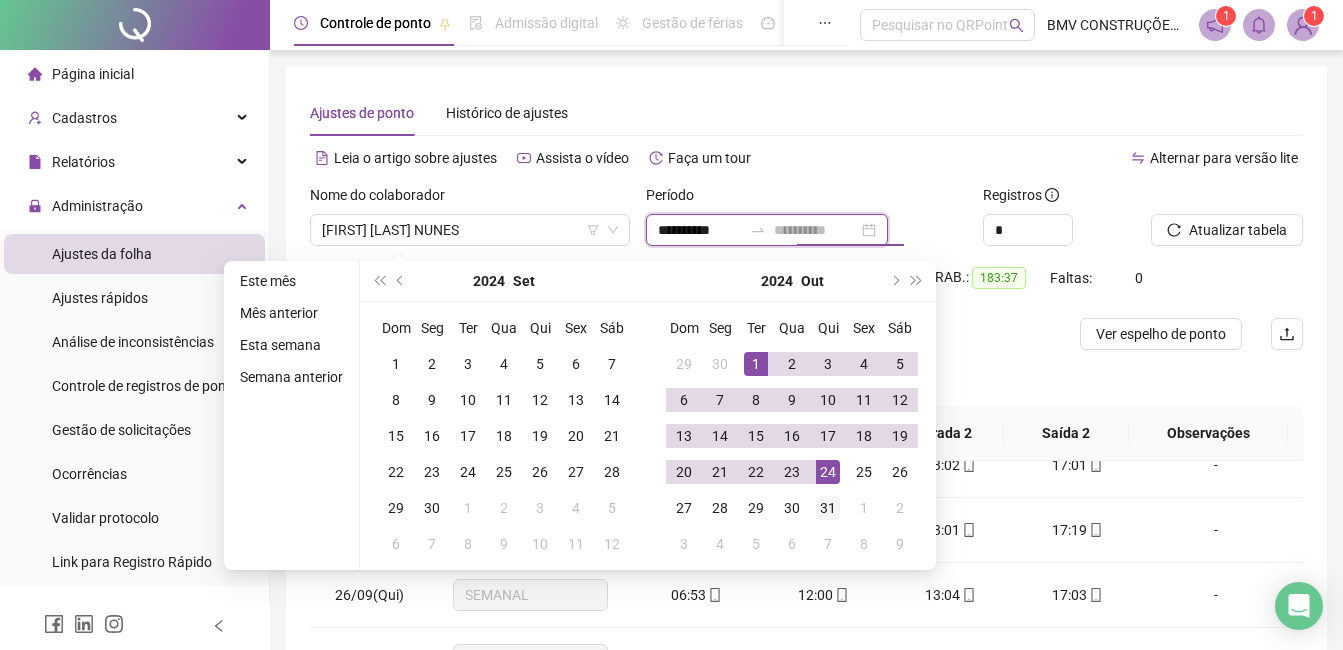 type on "**********" 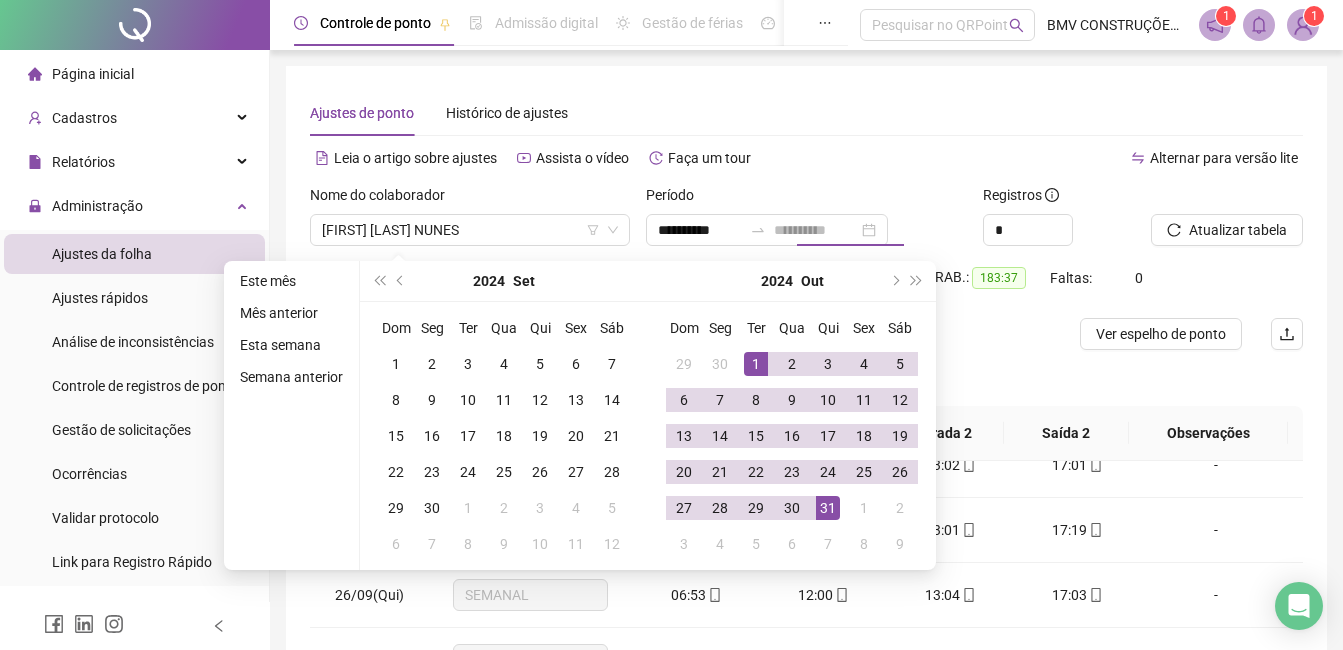 click on "31" at bounding box center (828, 508) 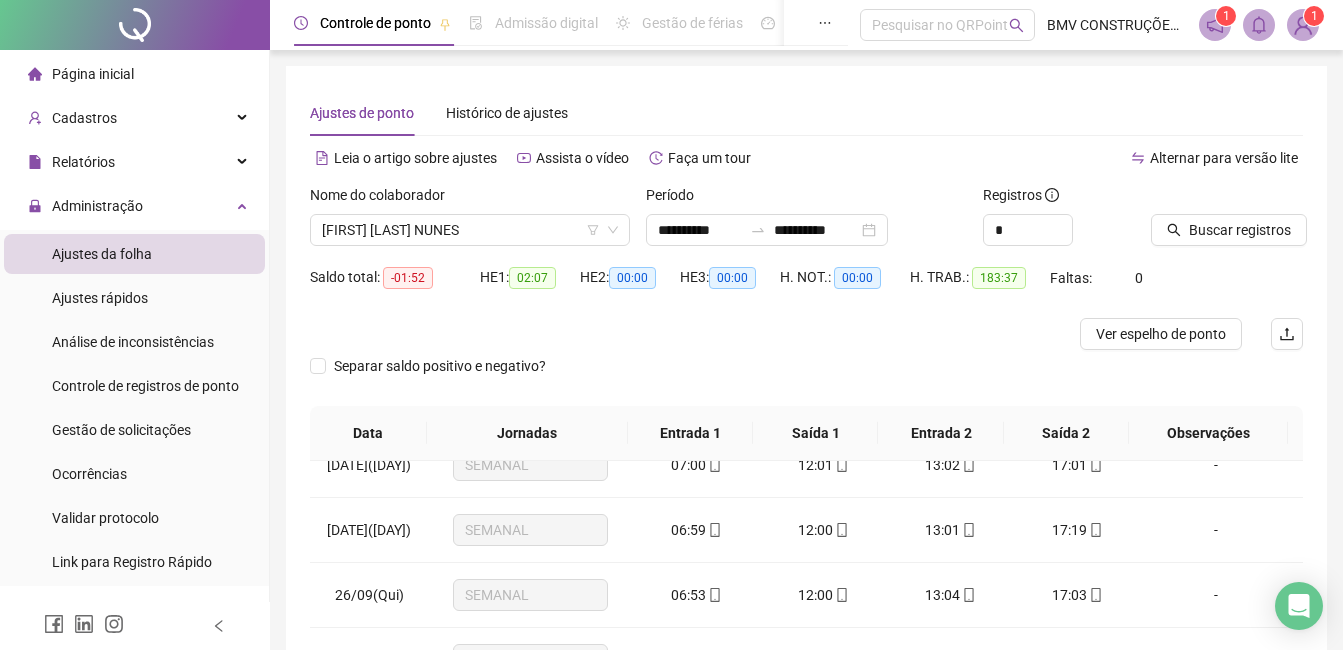 click 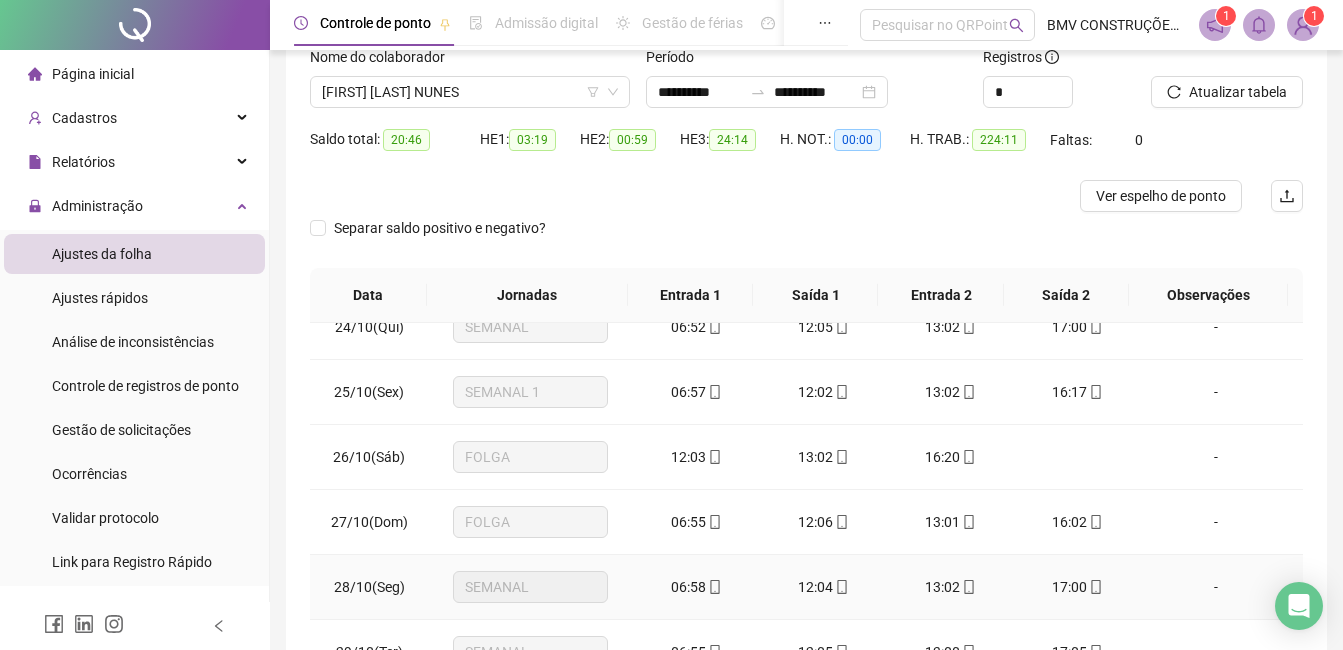 scroll, scrollTop: 348, scrollLeft: 0, axis: vertical 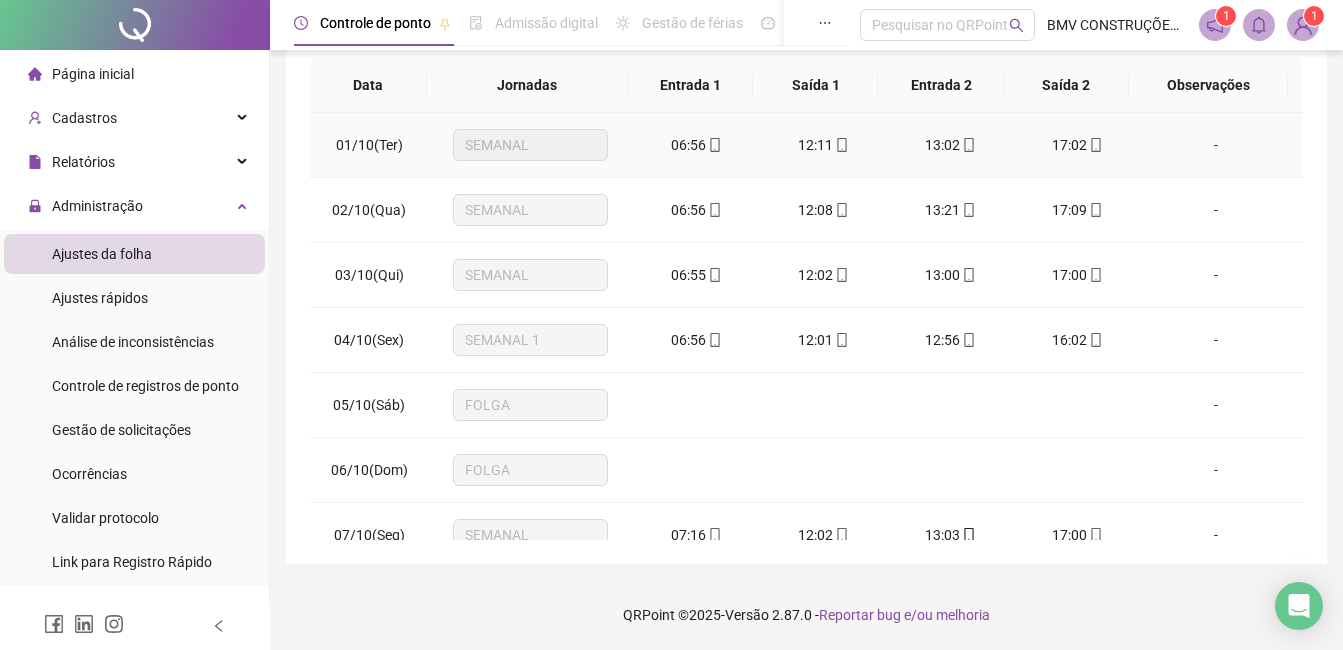 click on "06:56" at bounding box center (696, 145) 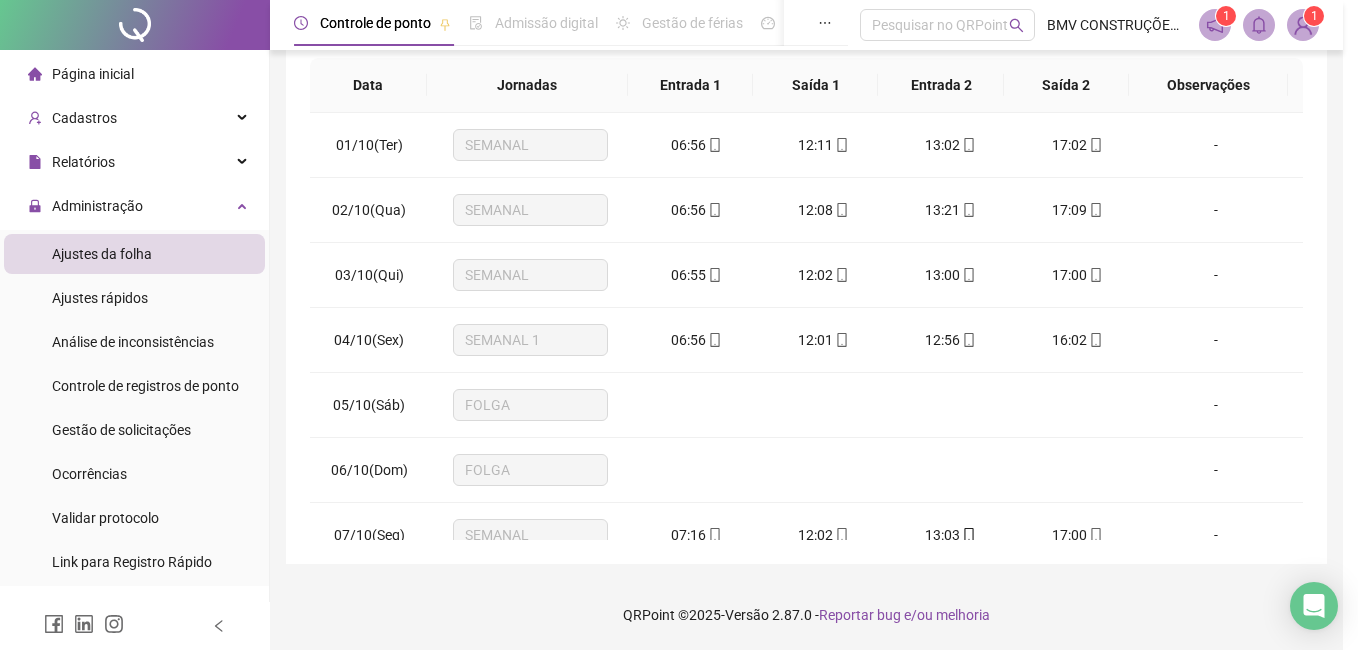 type on "**********" 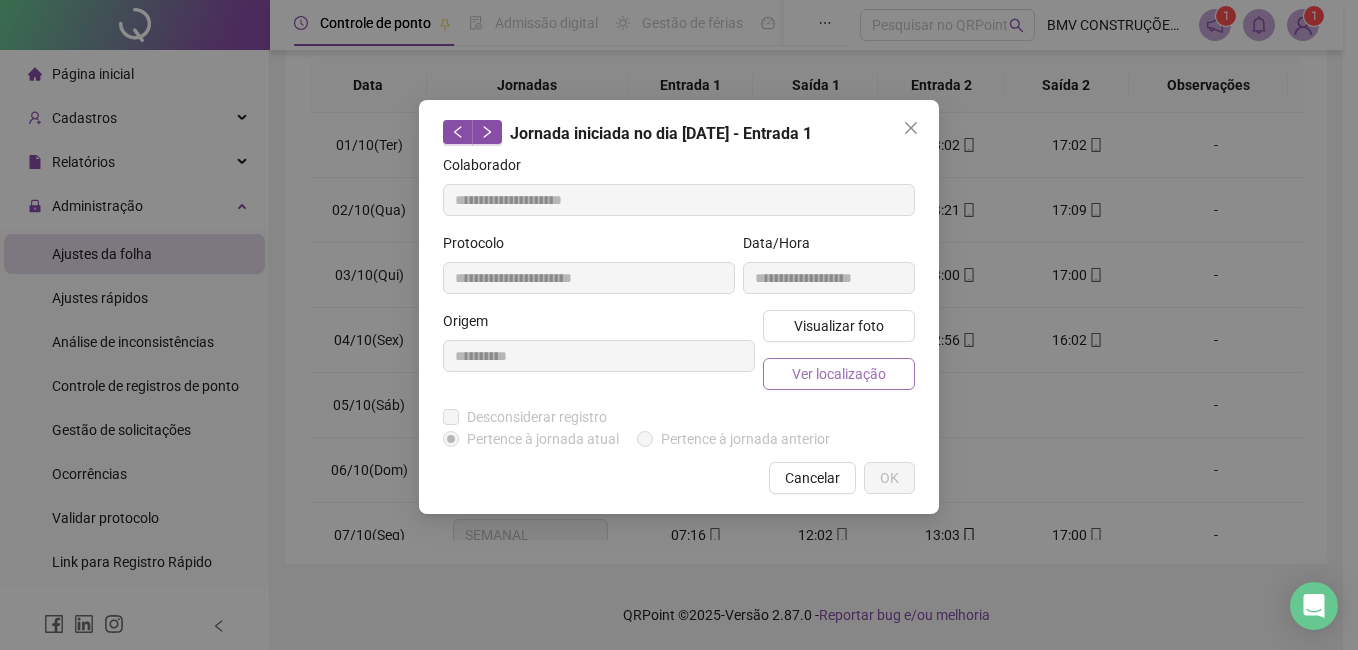 click on "Ver localização" at bounding box center (839, 374) 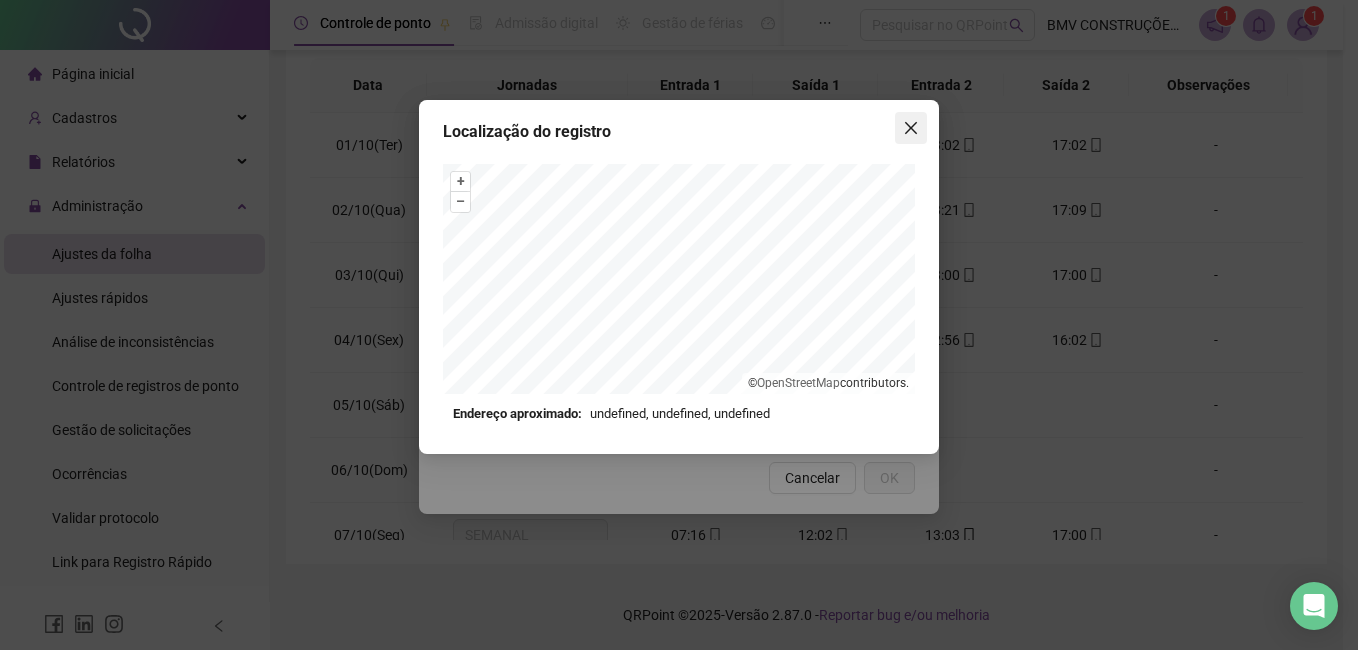 click 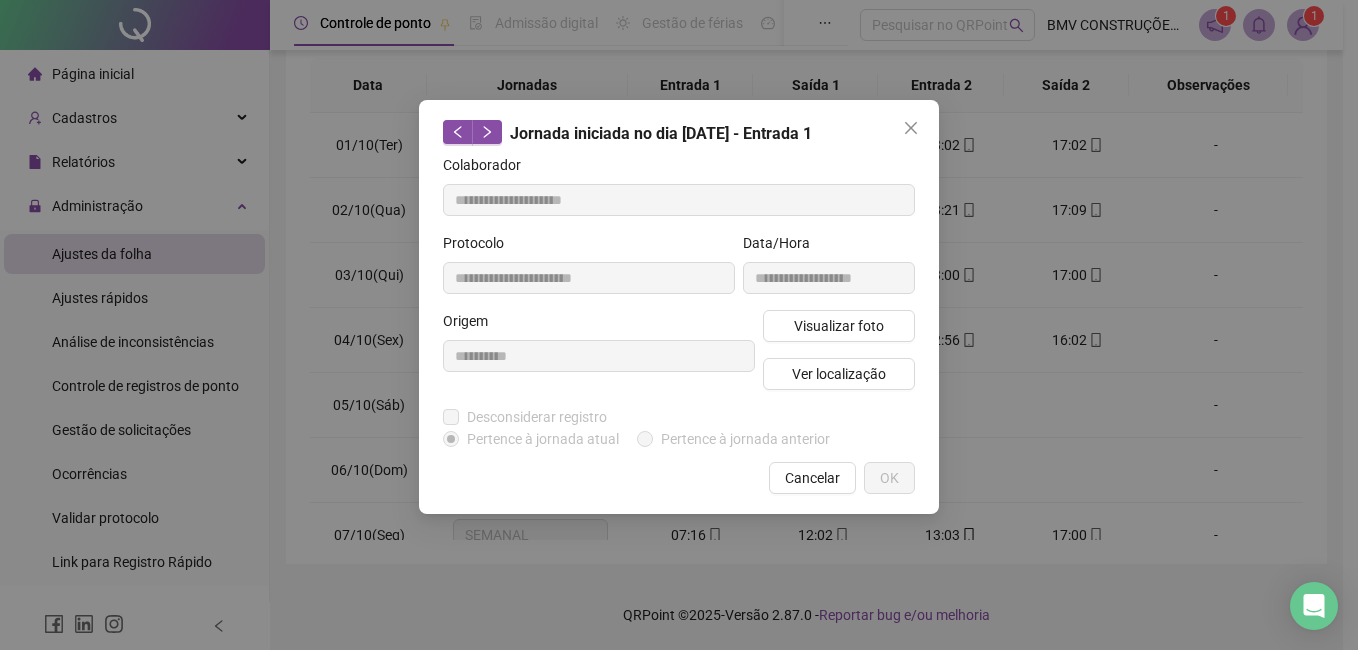 click 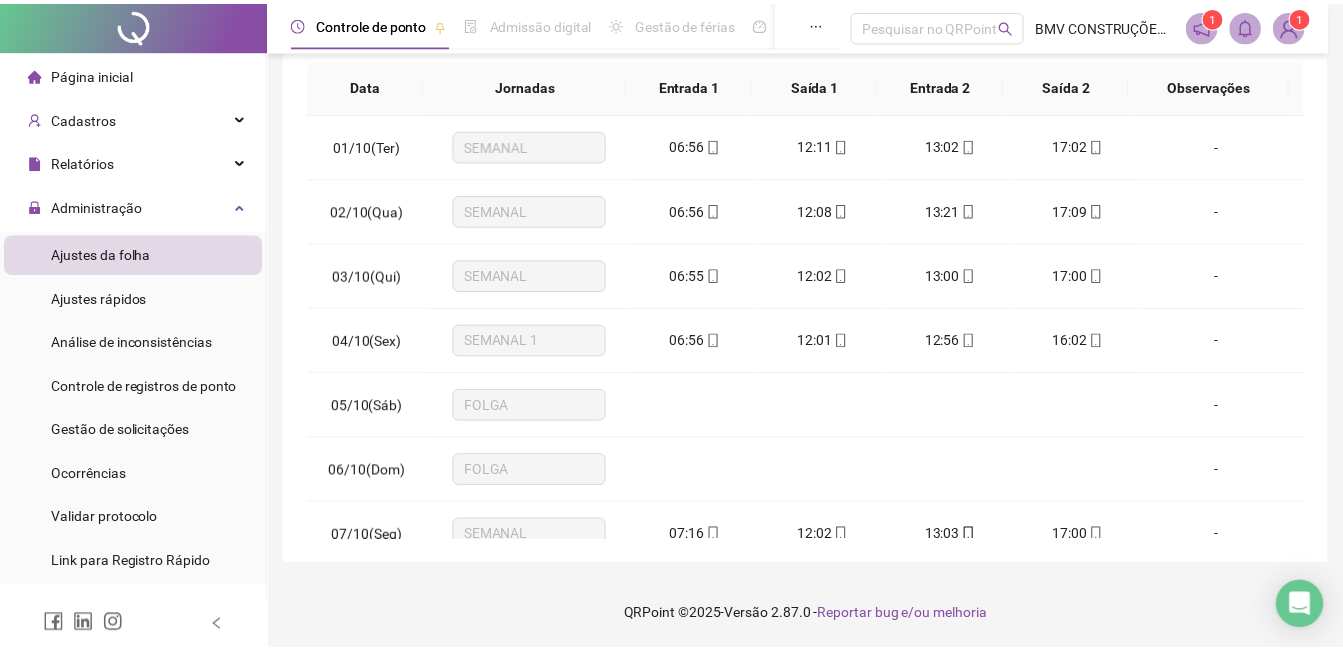 scroll, scrollTop: 0, scrollLeft: 0, axis: both 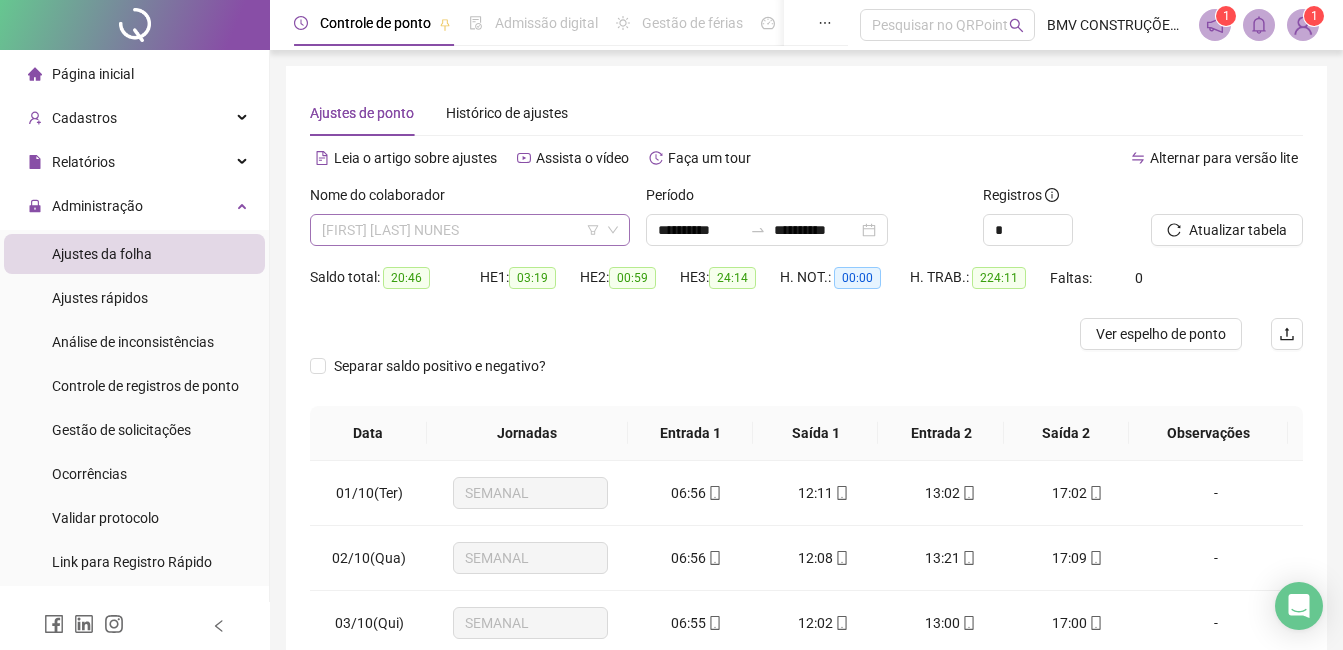 click on "[FIRST] [LAST] NUNES" at bounding box center (470, 230) 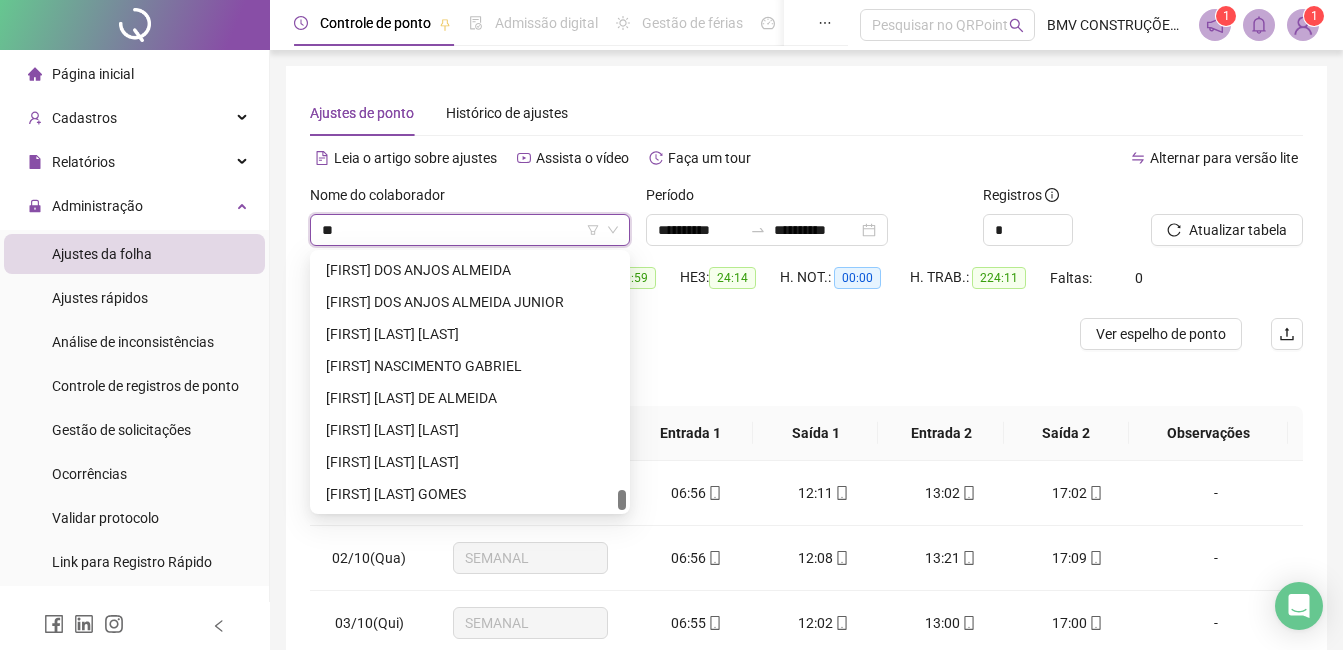 scroll, scrollTop: 3264, scrollLeft: 0, axis: vertical 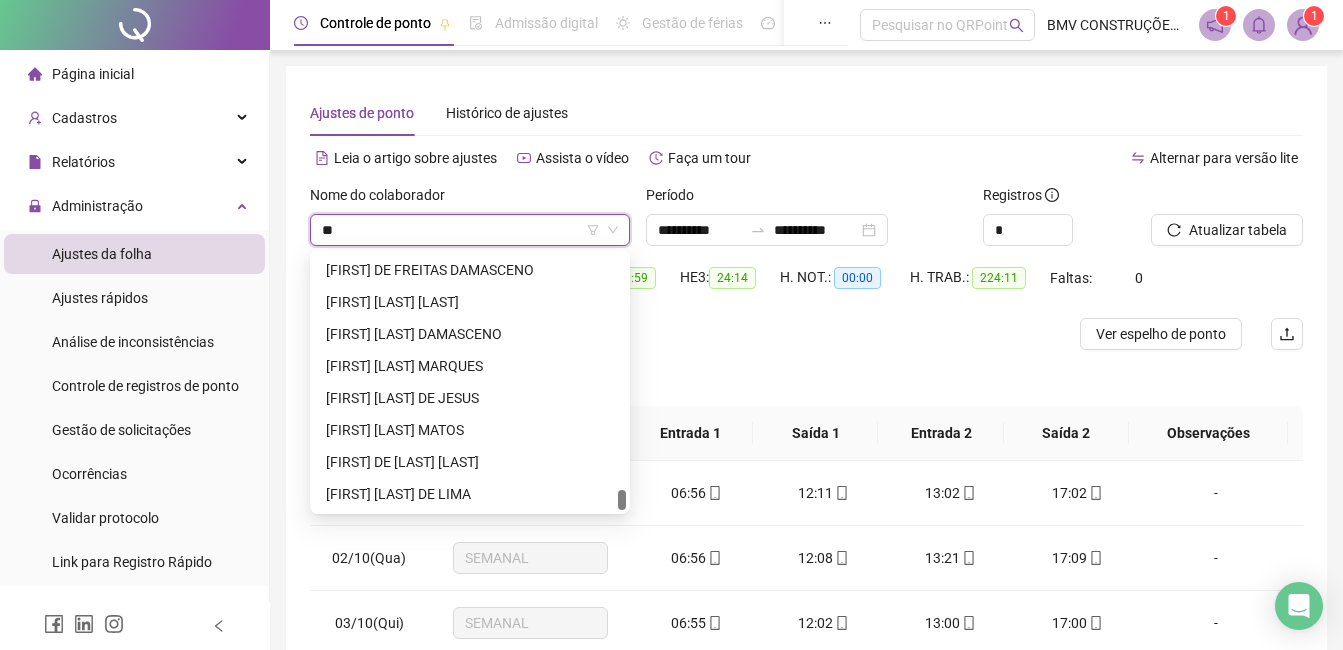 type on "***" 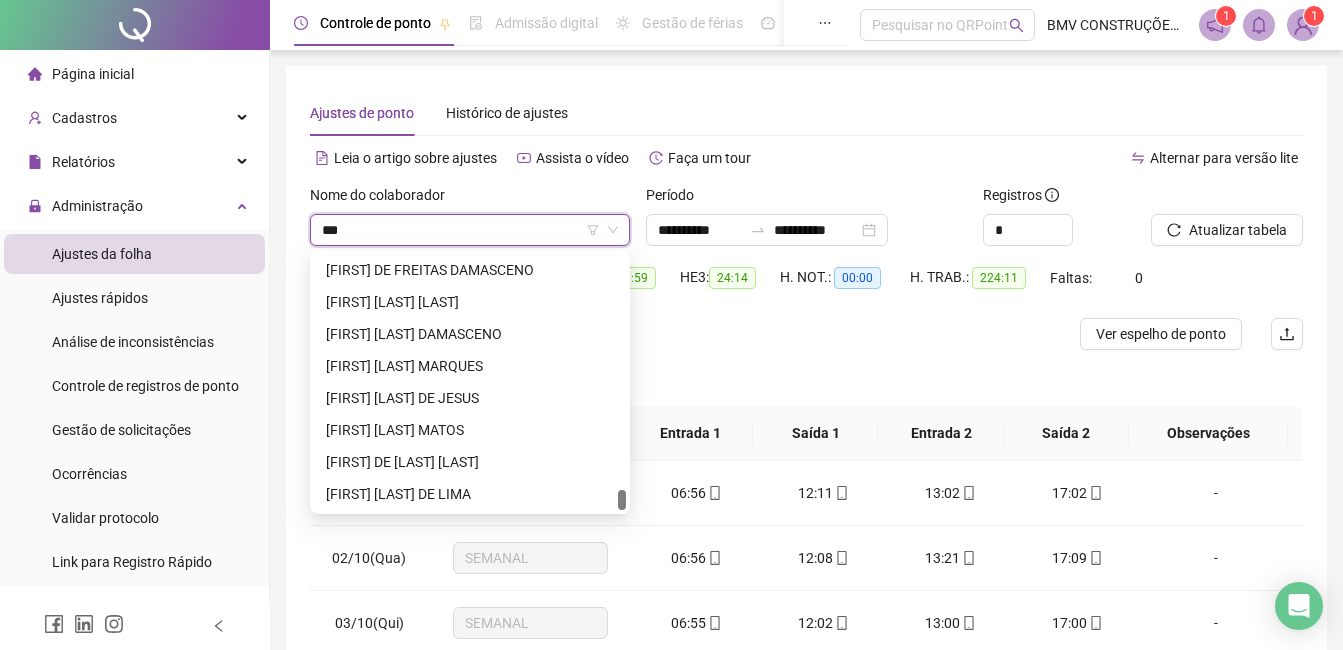 scroll, scrollTop: 0, scrollLeft: 0, axis: both 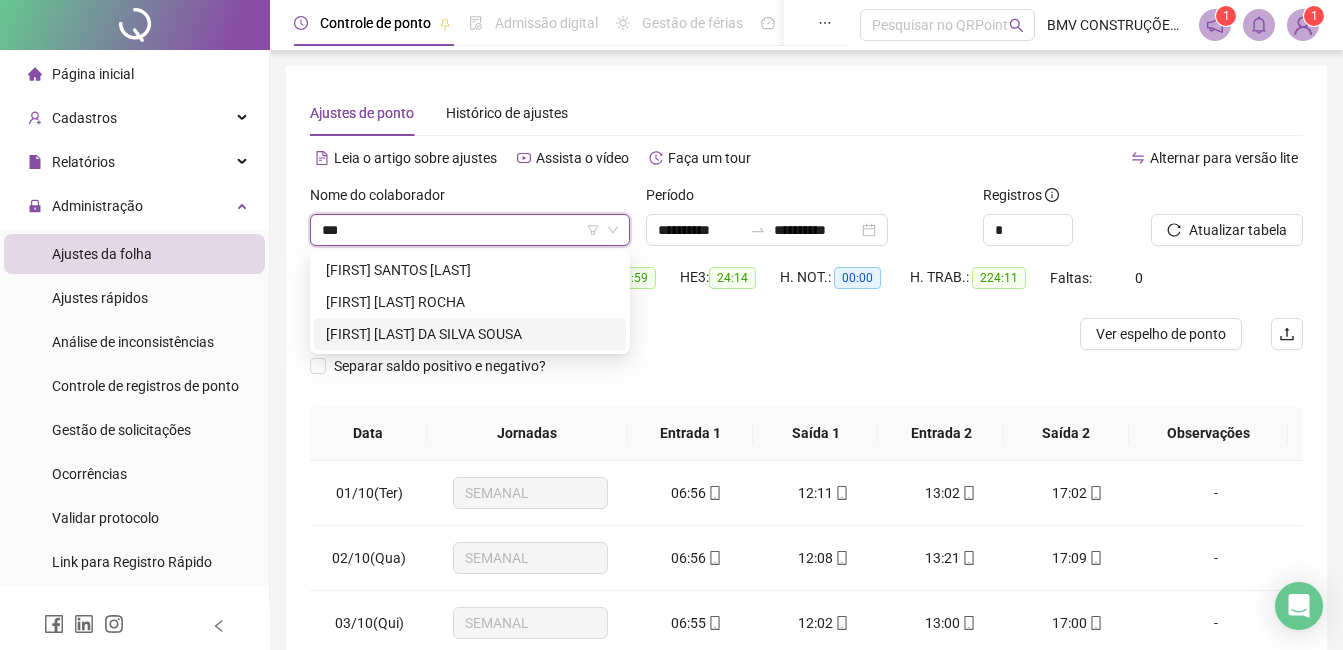 click on "[FIRST] [LAST] DA SILVA SOUSA" at bounding box center (470, 334) 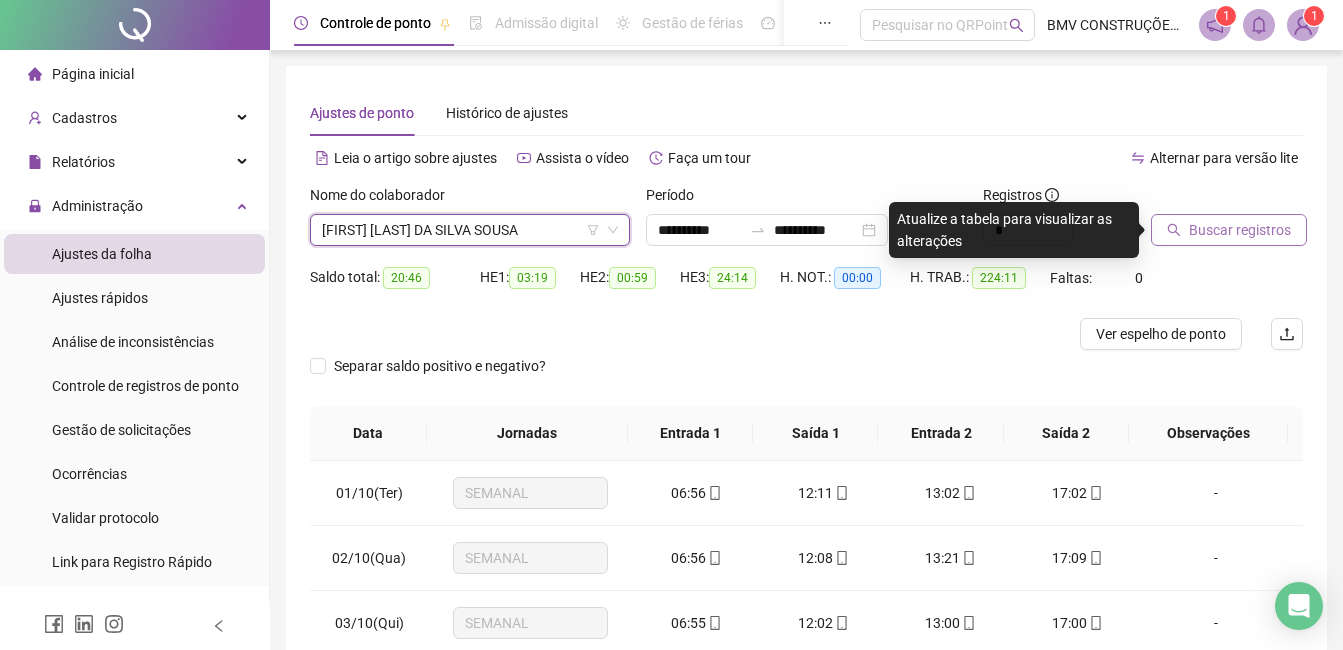 click on "Buscar registros" at bounding box center (1240, 230) 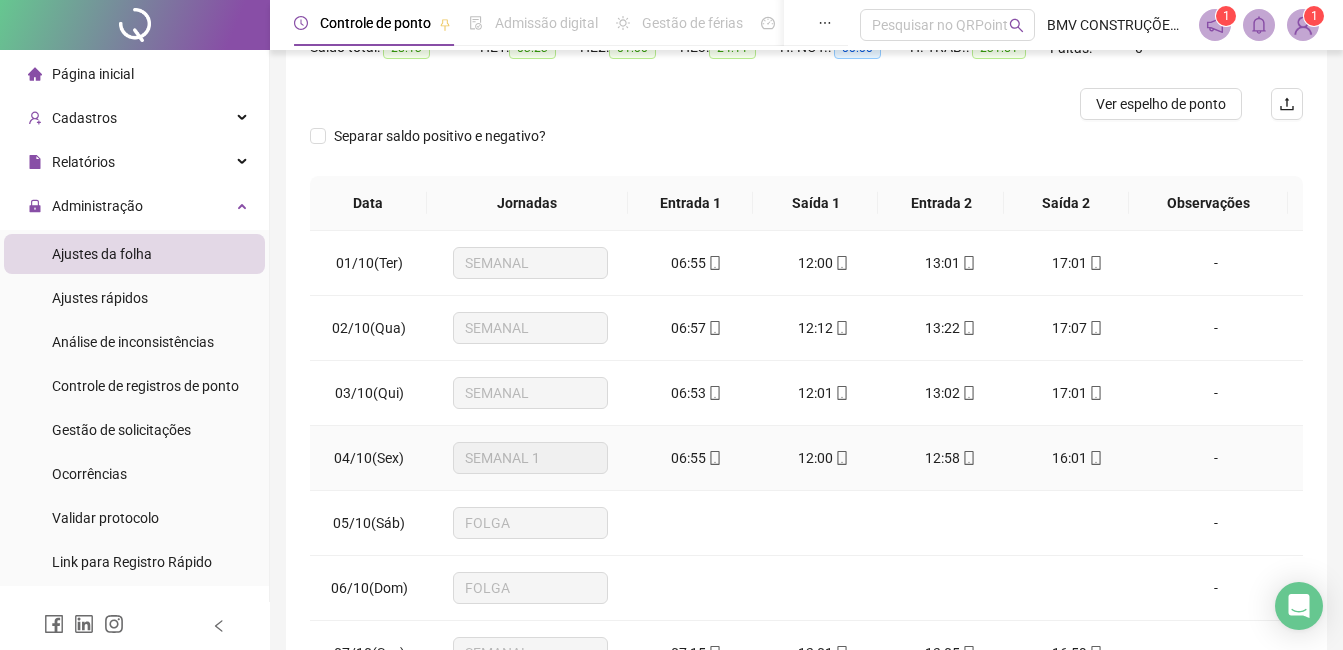 scroll, scrollTop: 48, scrollLeft: 0, axis: vertical 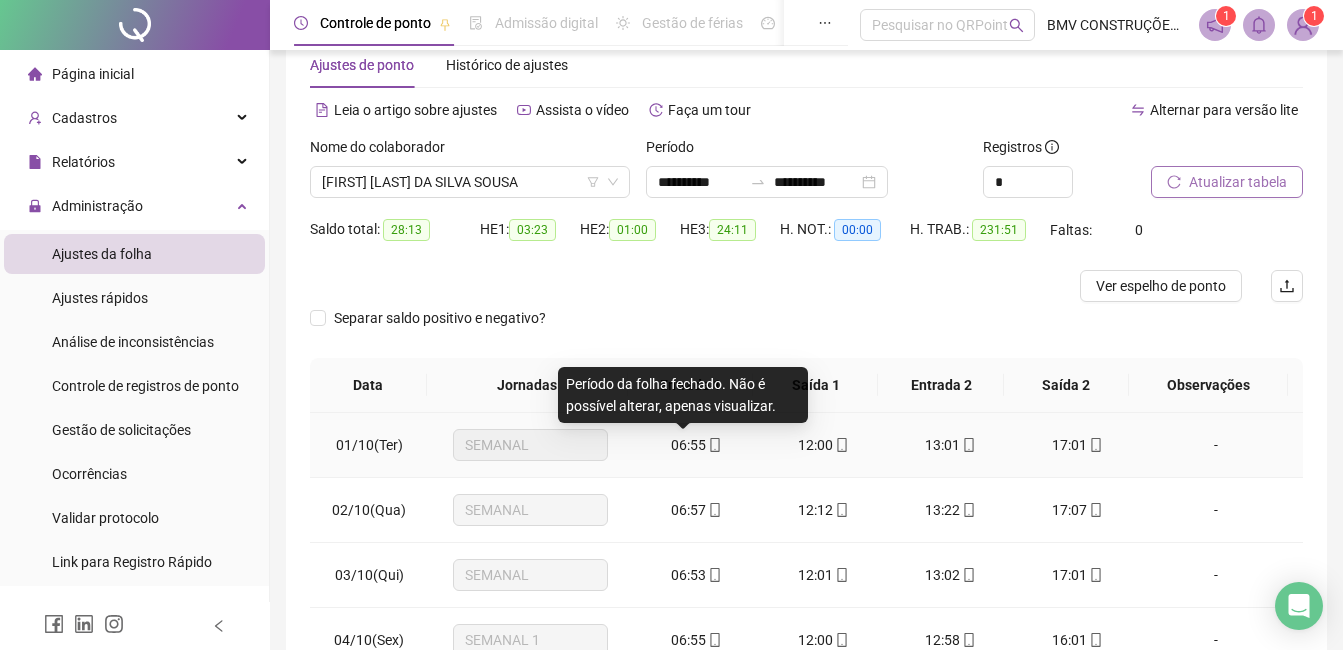 click on "06:55" at bounding box center (688, 445) 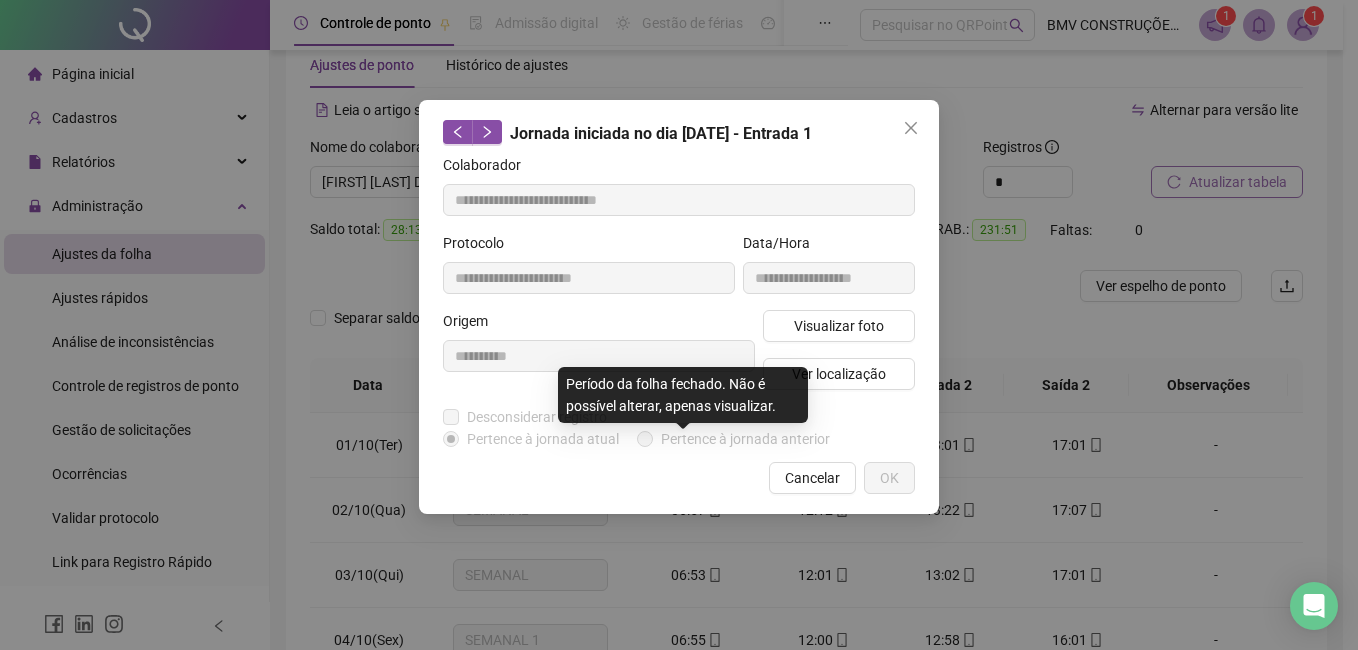 type on "**********" 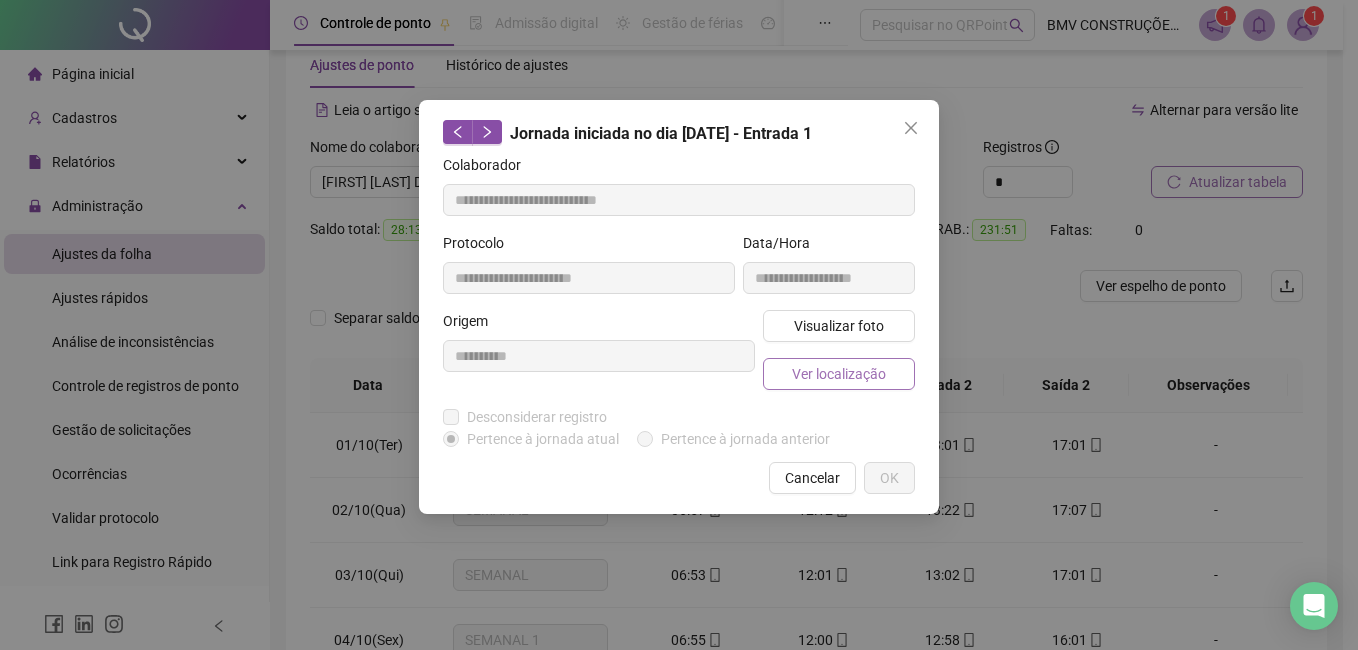 click on "Ver localização" at bounding box center [839, 374] 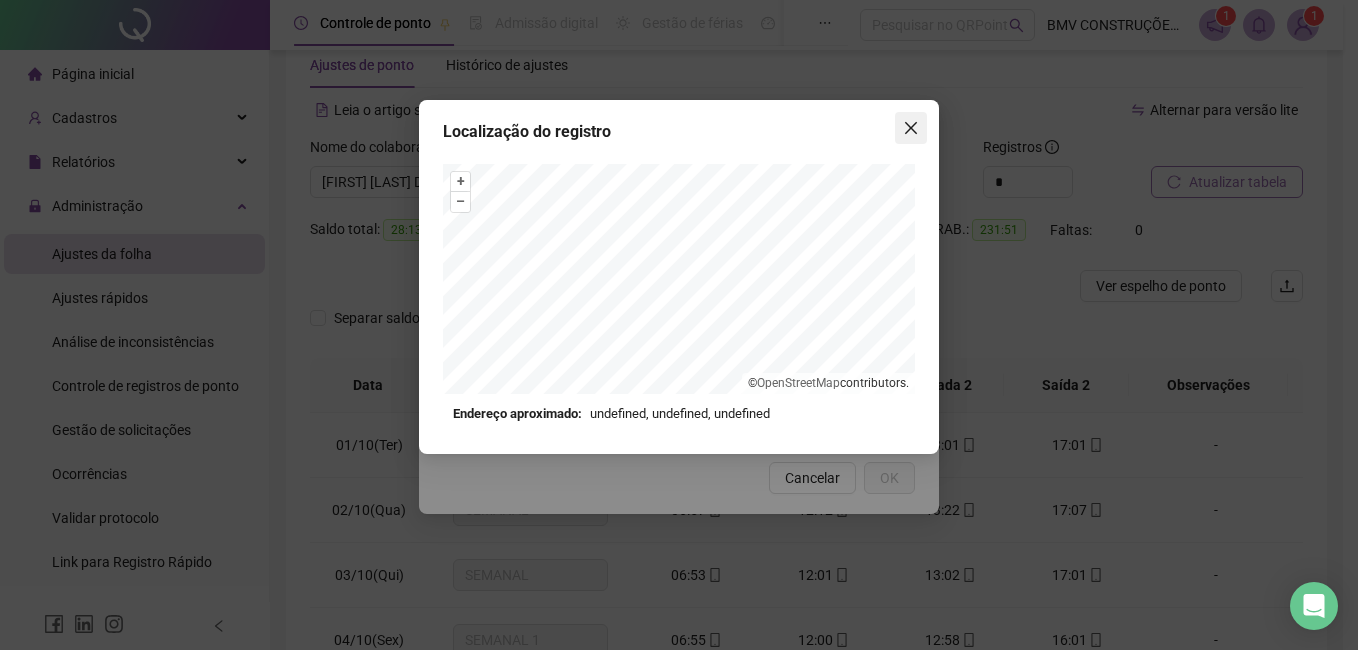 click at bounding box center (911, 128) 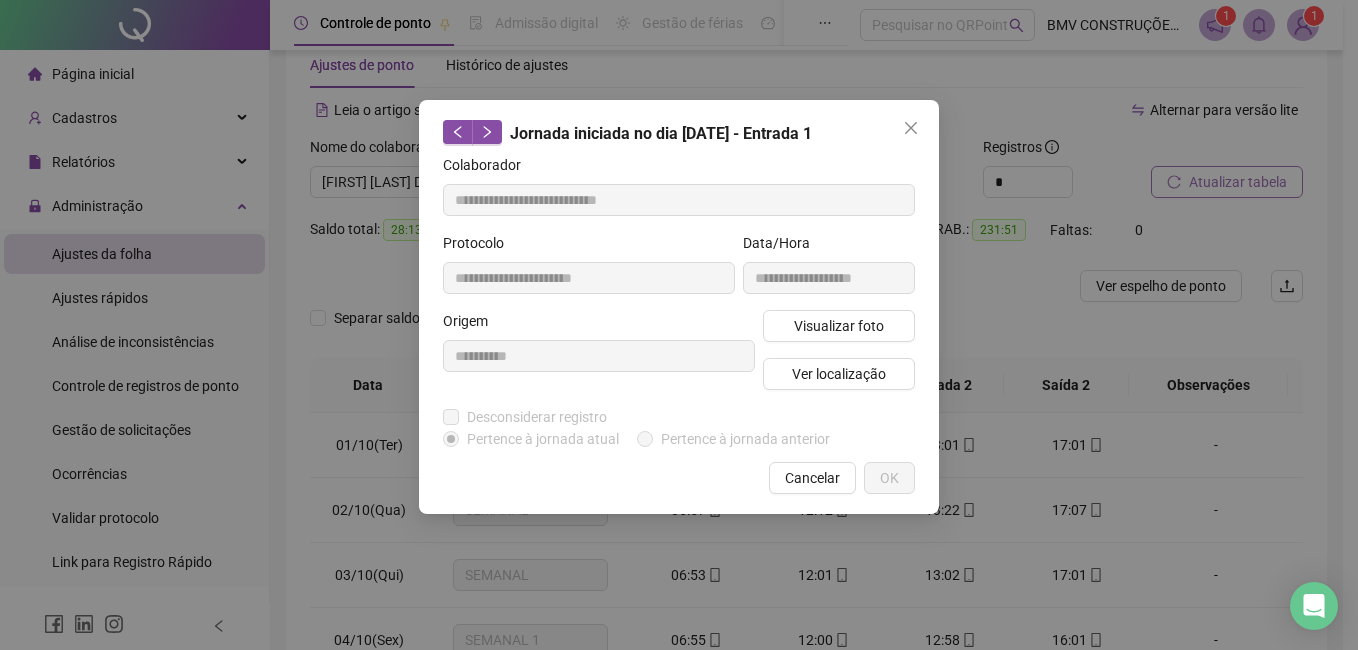 click 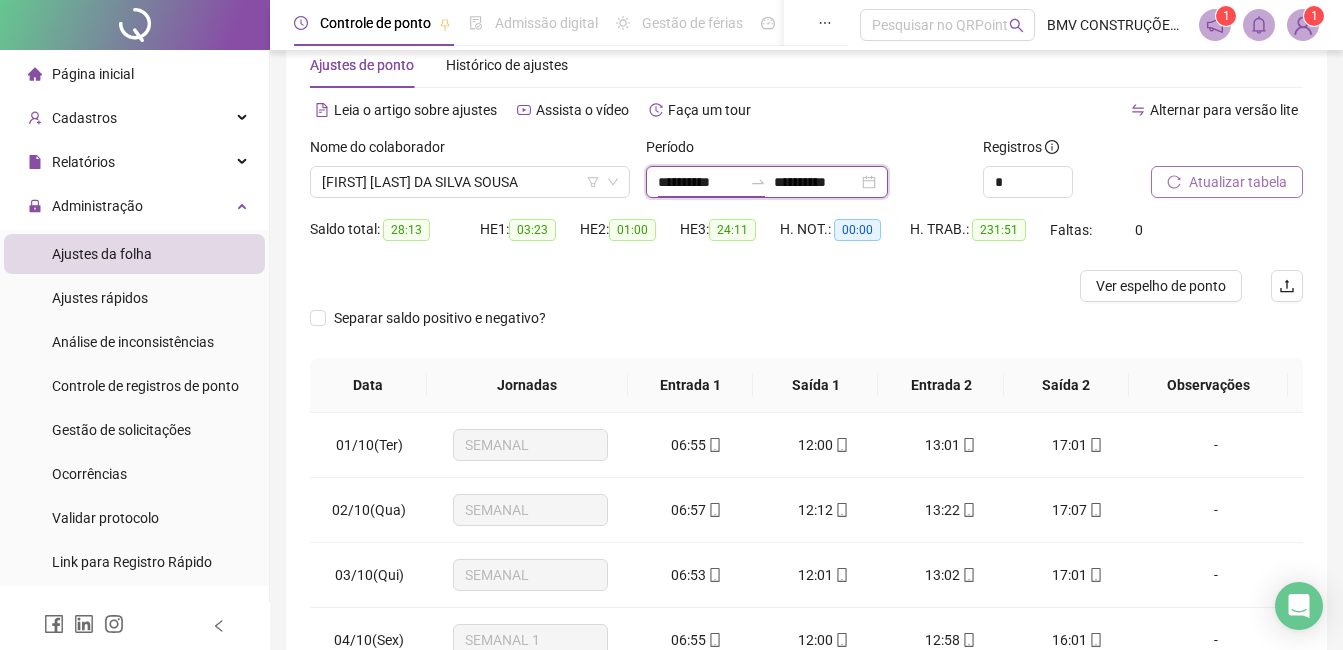 click on "**********" at bounding box center (700, 182) 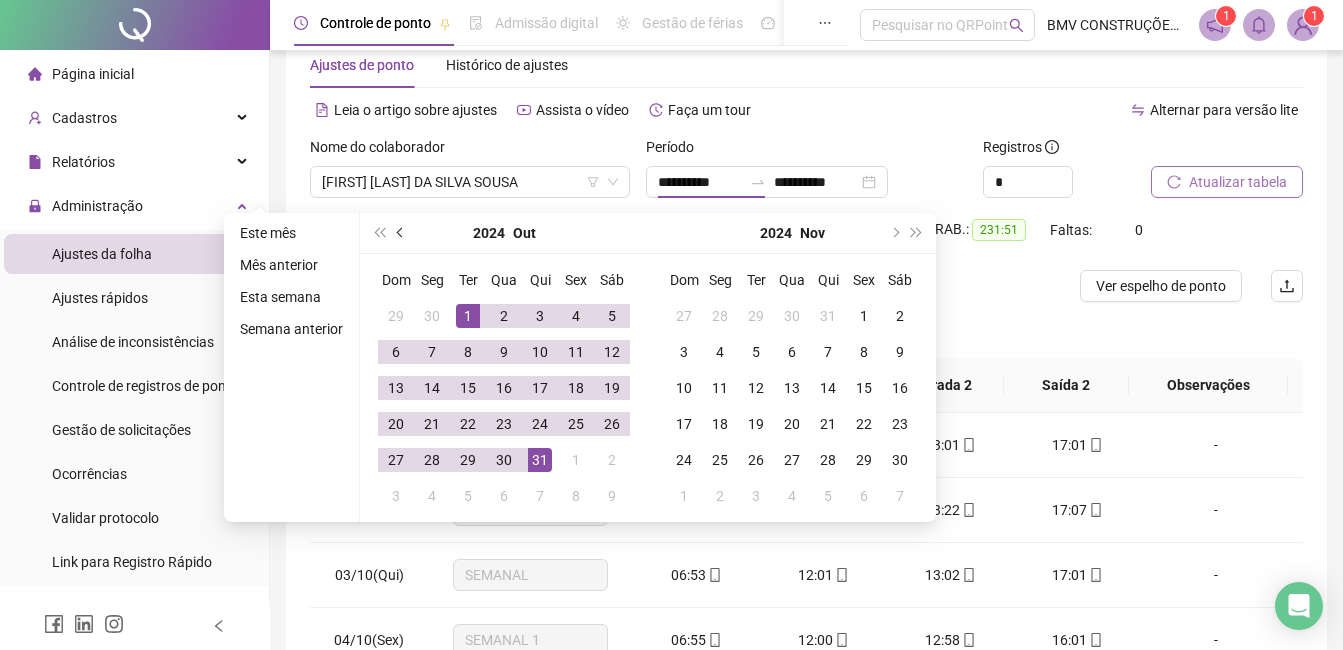 click at bounding box center [401, 233] 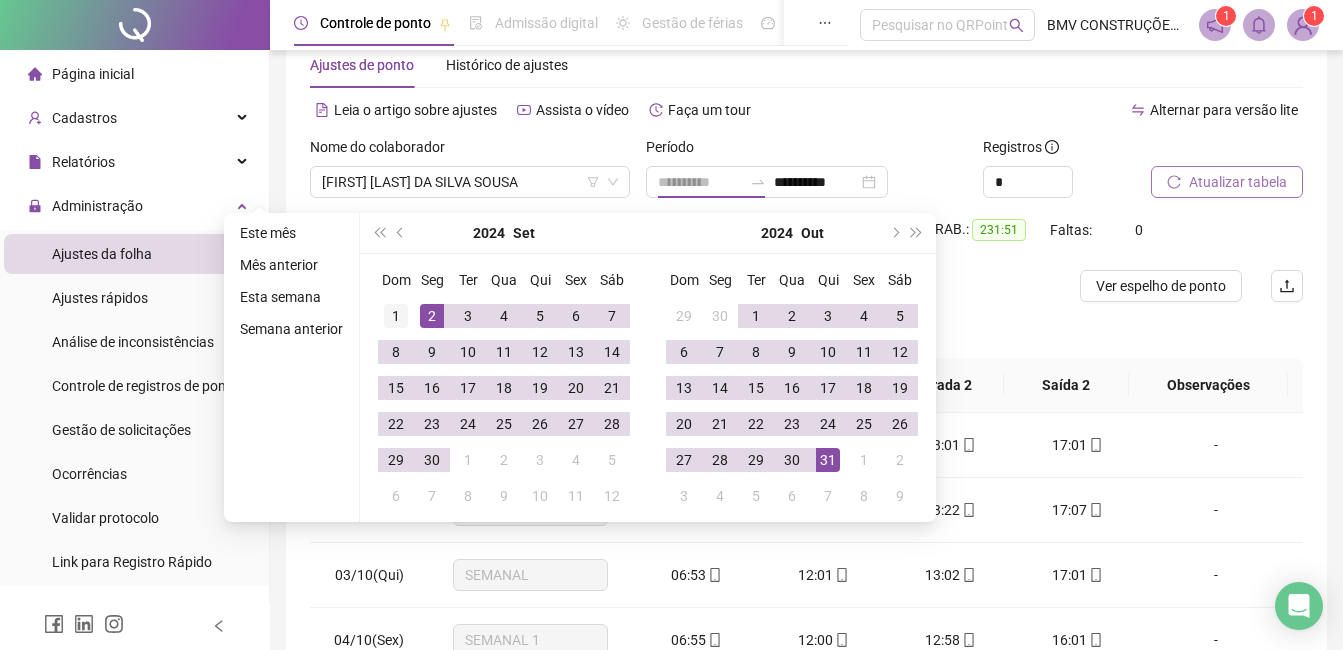 type on "**********" 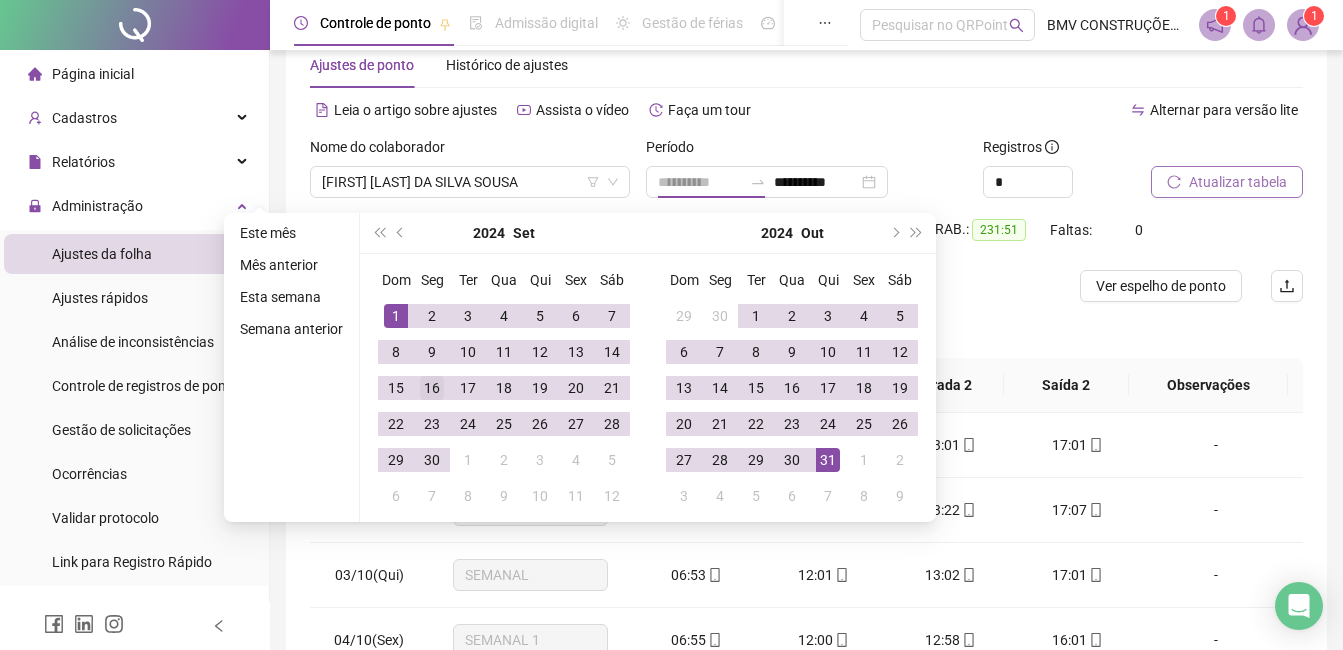 drag, startPoint x: 406, startPoint y: 316, endPoint x: 415, endPoint y: 382, distance: 66.61081 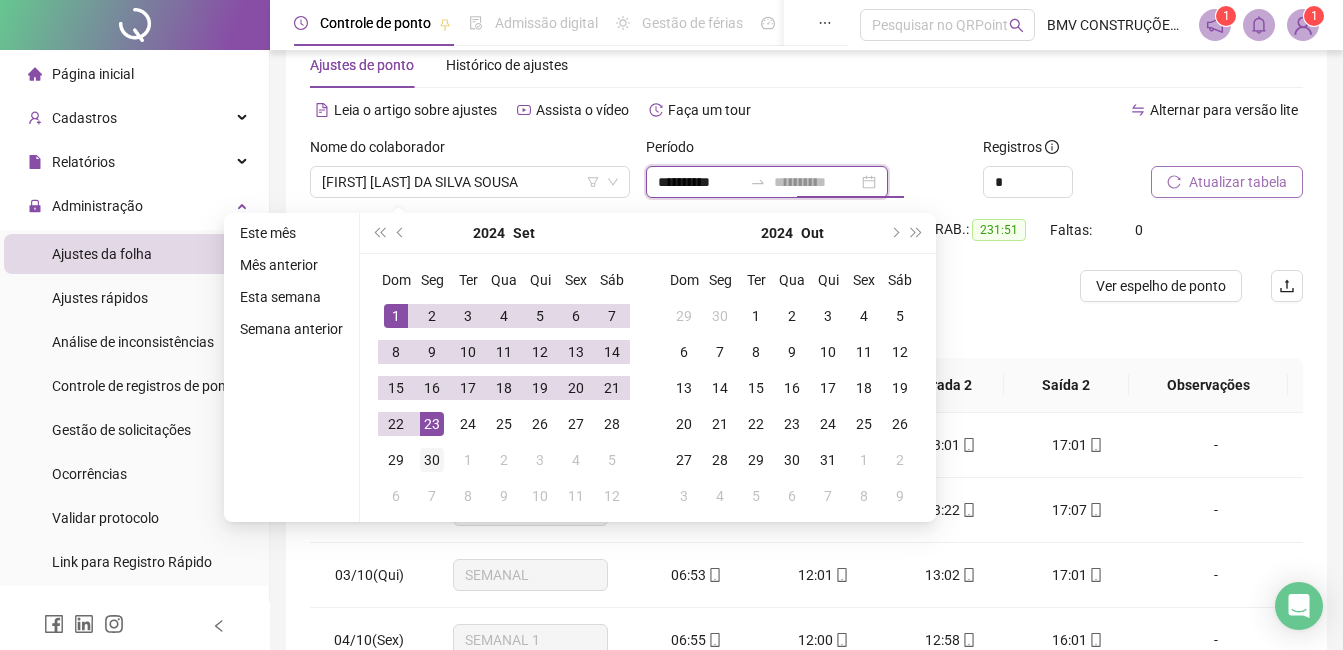 type on "**********" 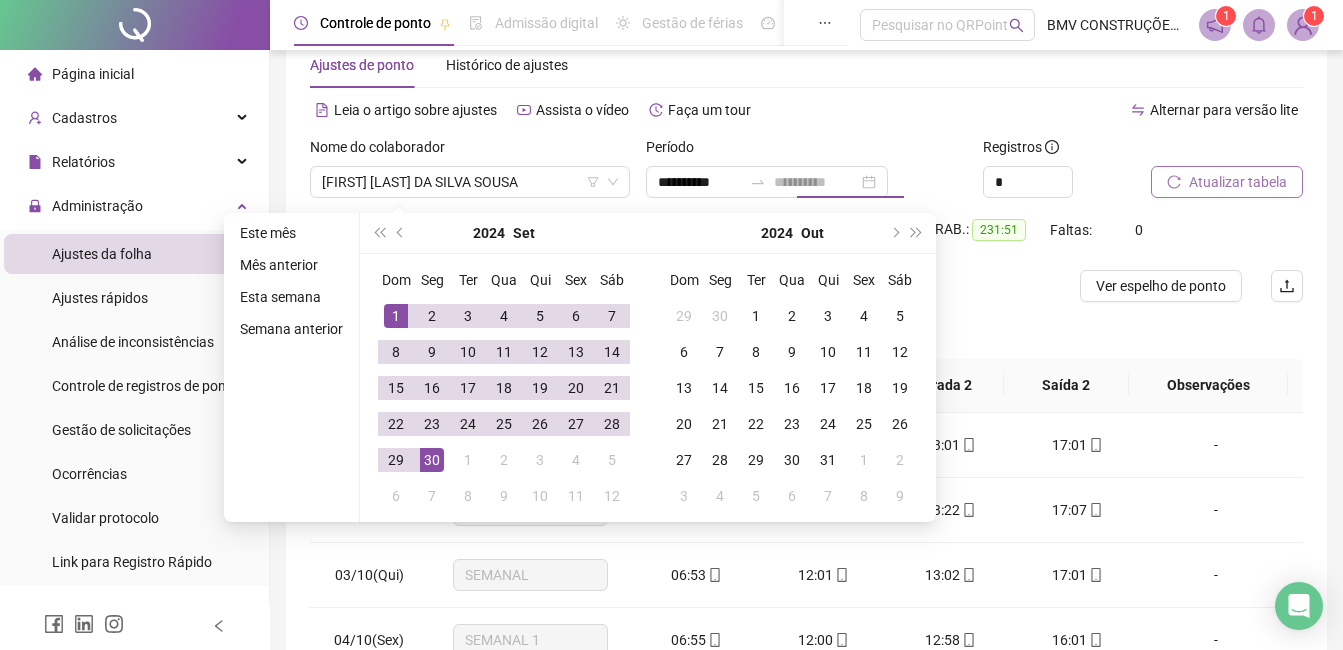 drag, startPoint x: 426, startPoint y: 462, endPoint x: 550, endPoint y: 413, distance: 133.33041 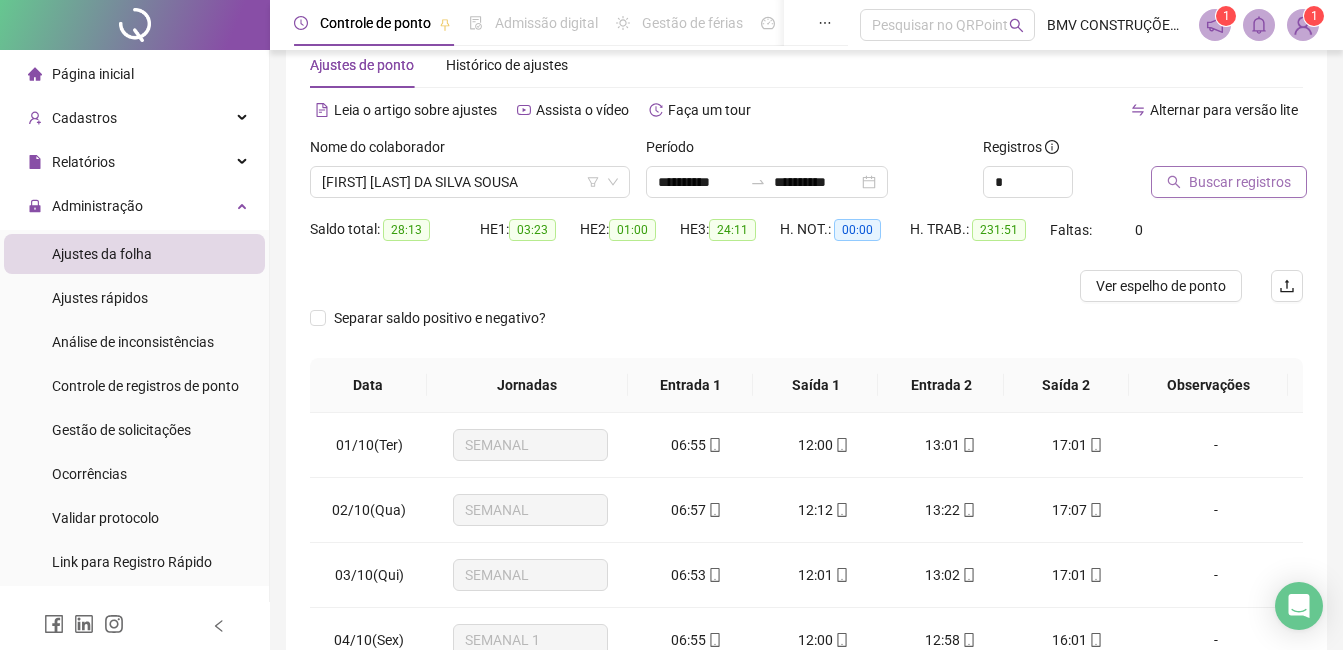 click on "Buscar registros" at bounding box center [1240, 182] 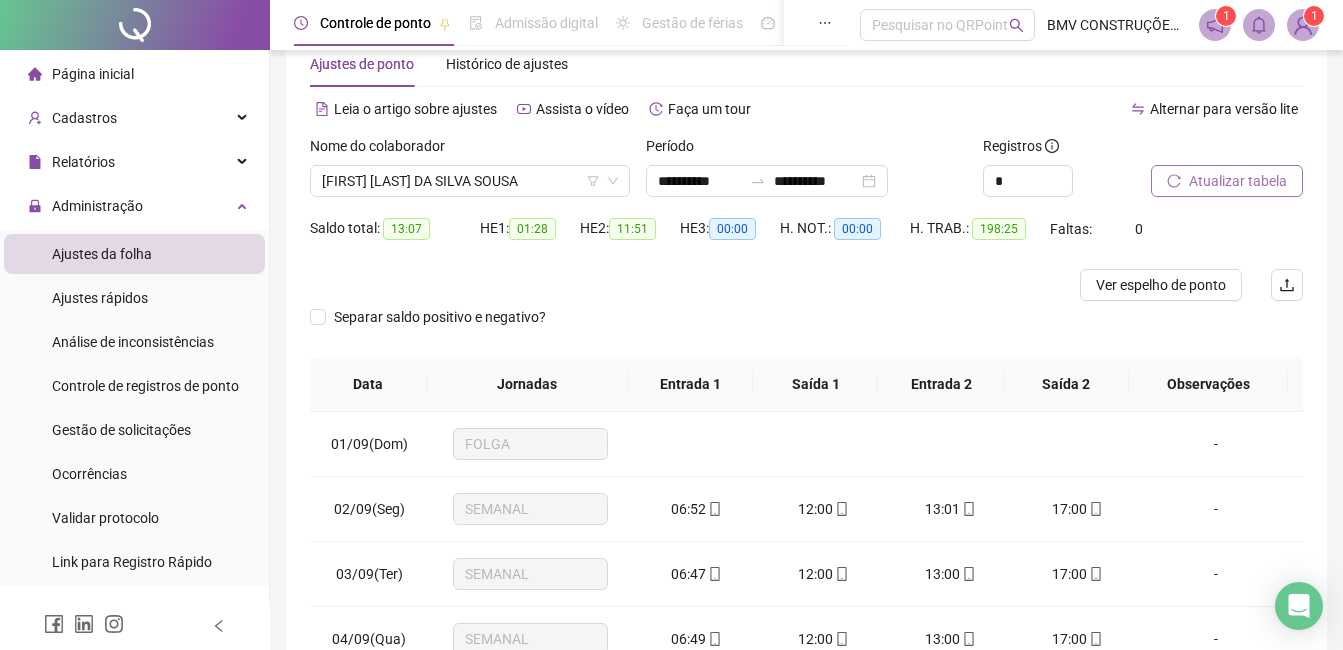 scroll, scrollTop: 348, scrollLeft: 0, axis: vertical 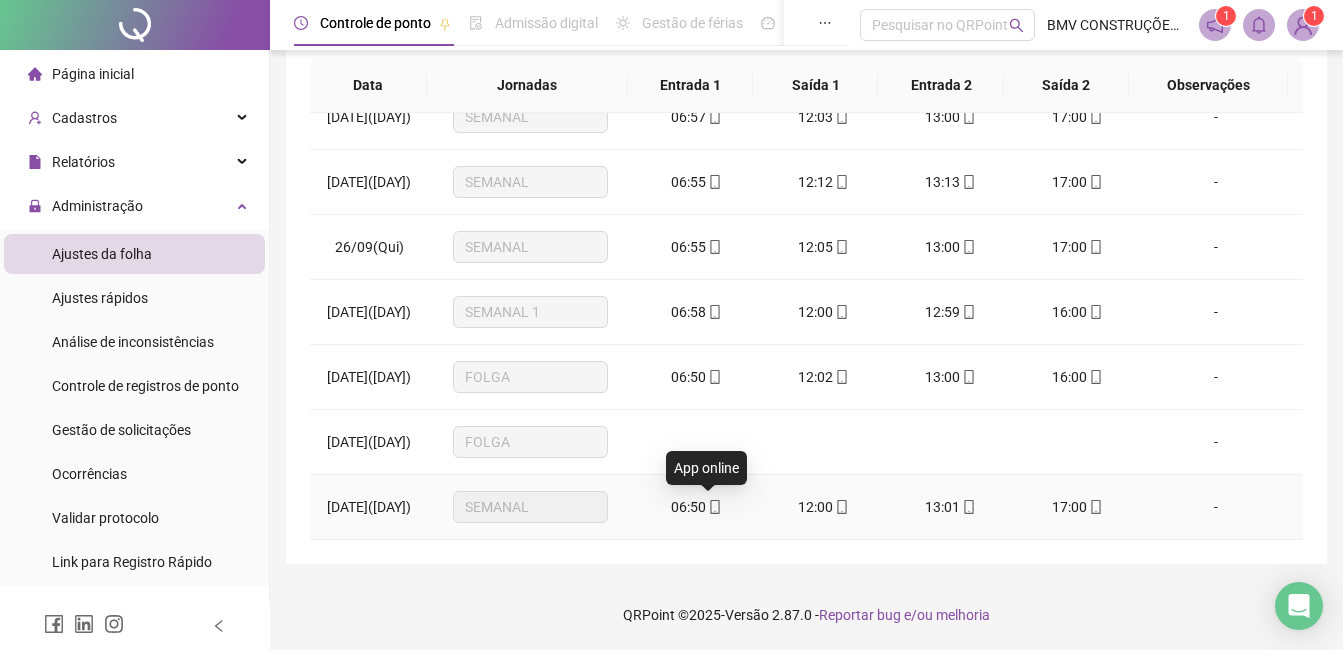 click at bounding box center [714, 507] 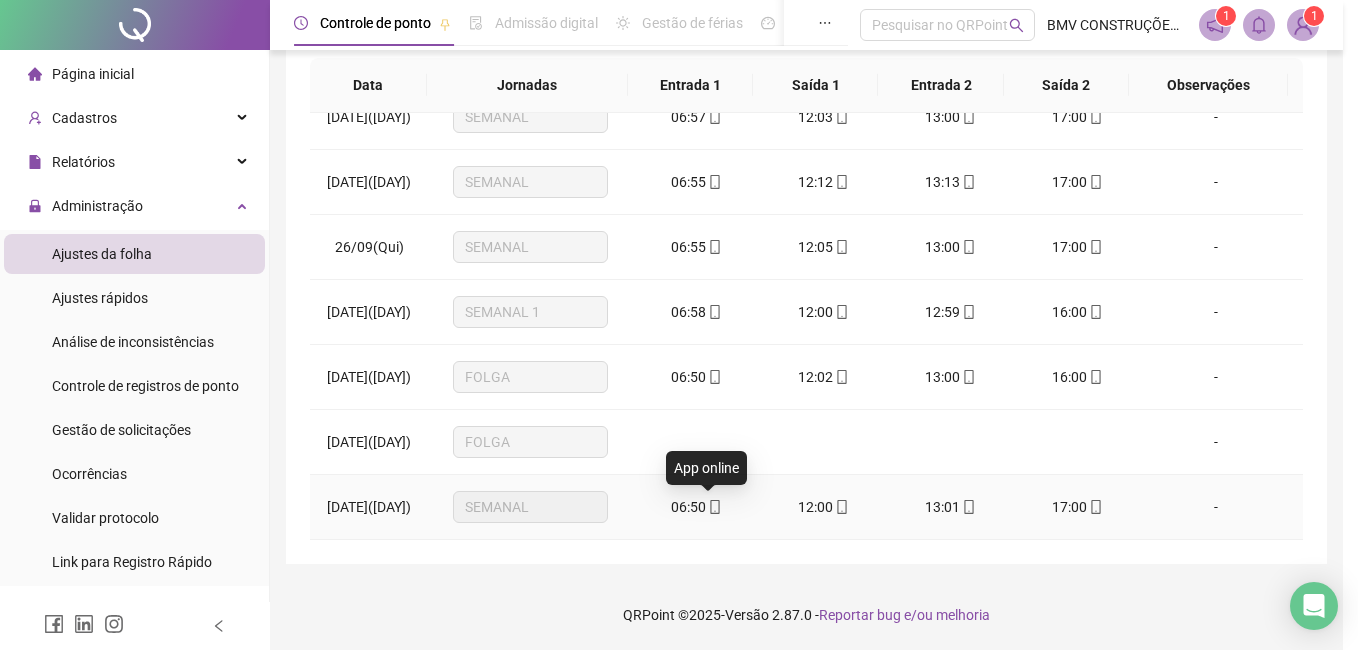 type on "**********" 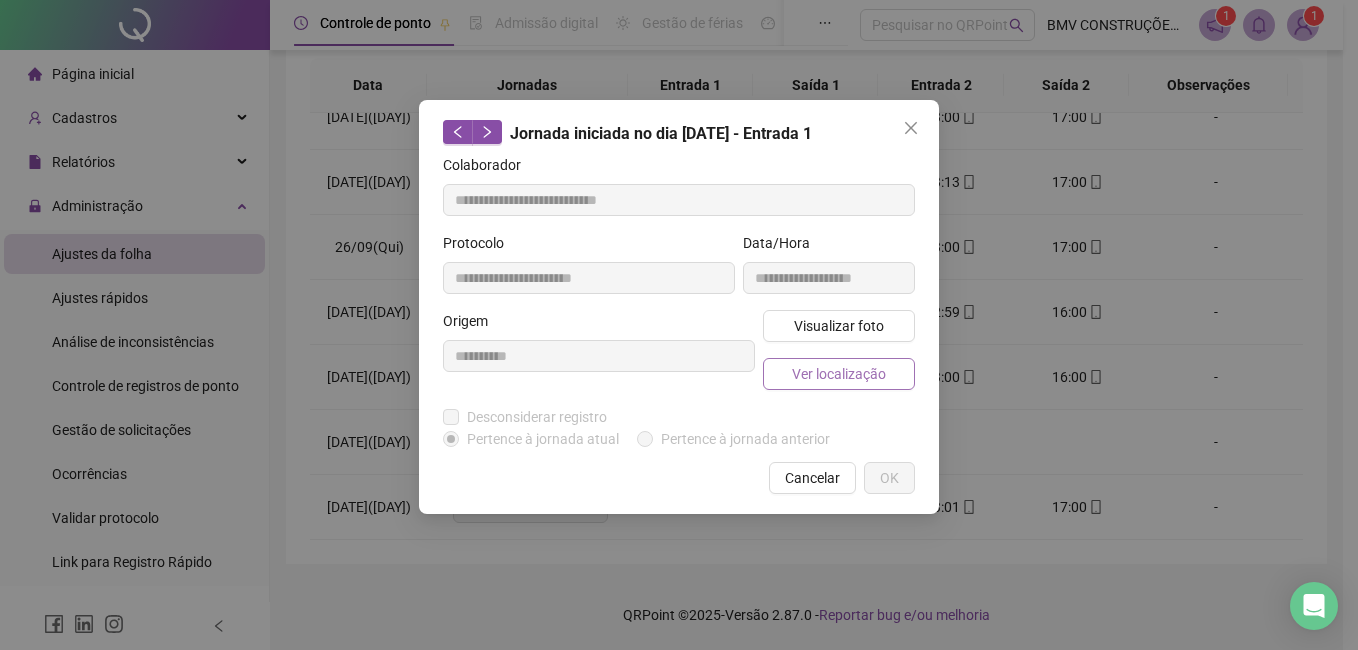 click on "Ver localização" at bounding box center [839, 374] 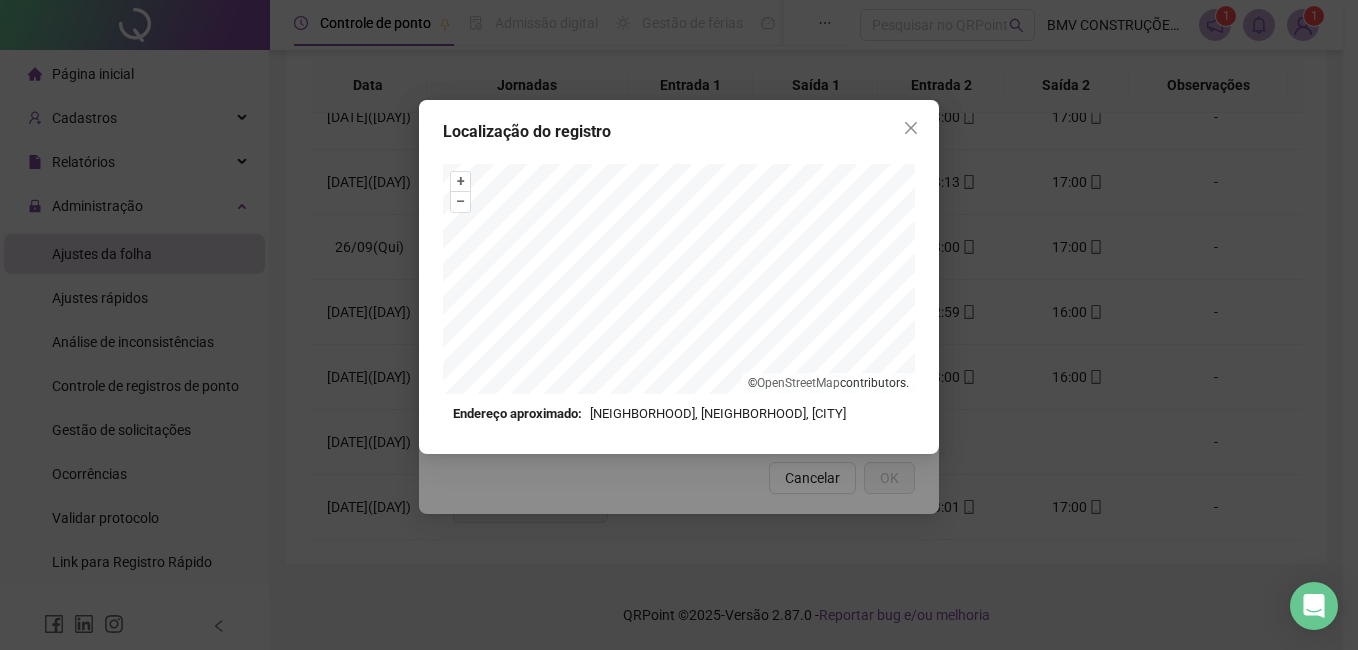 click on "Localização do registro" at bounding box center [679, 132] 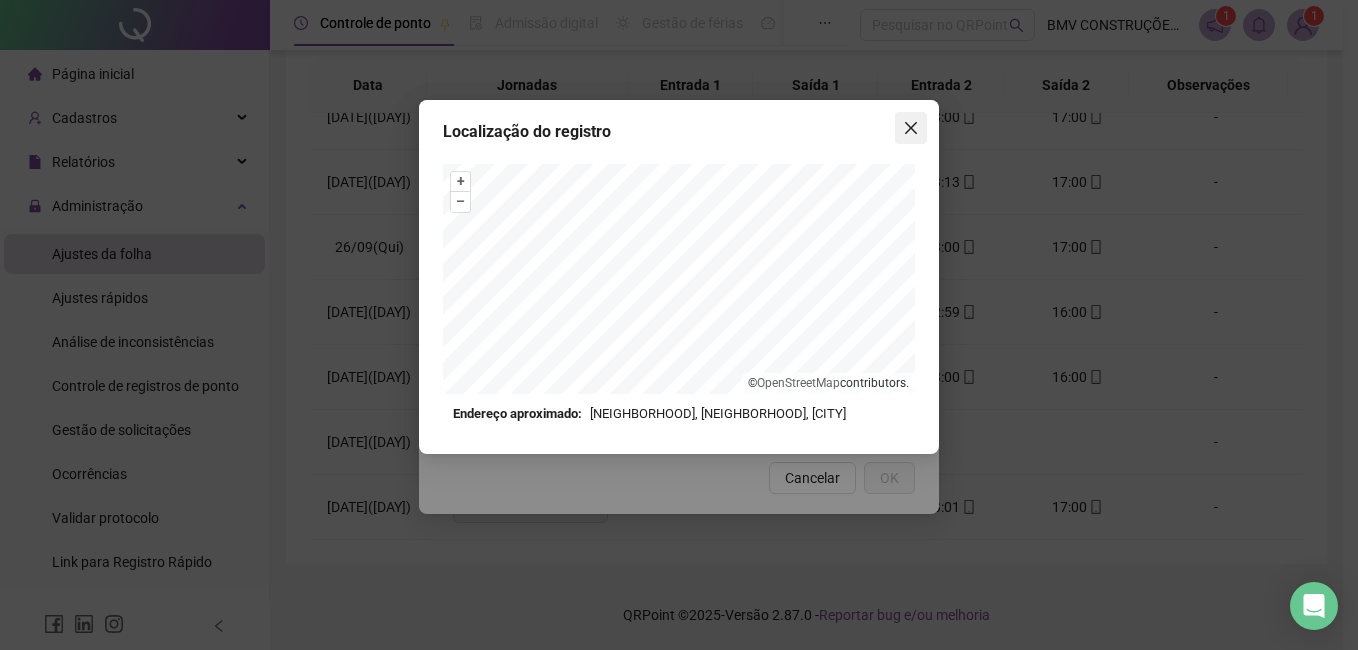 click 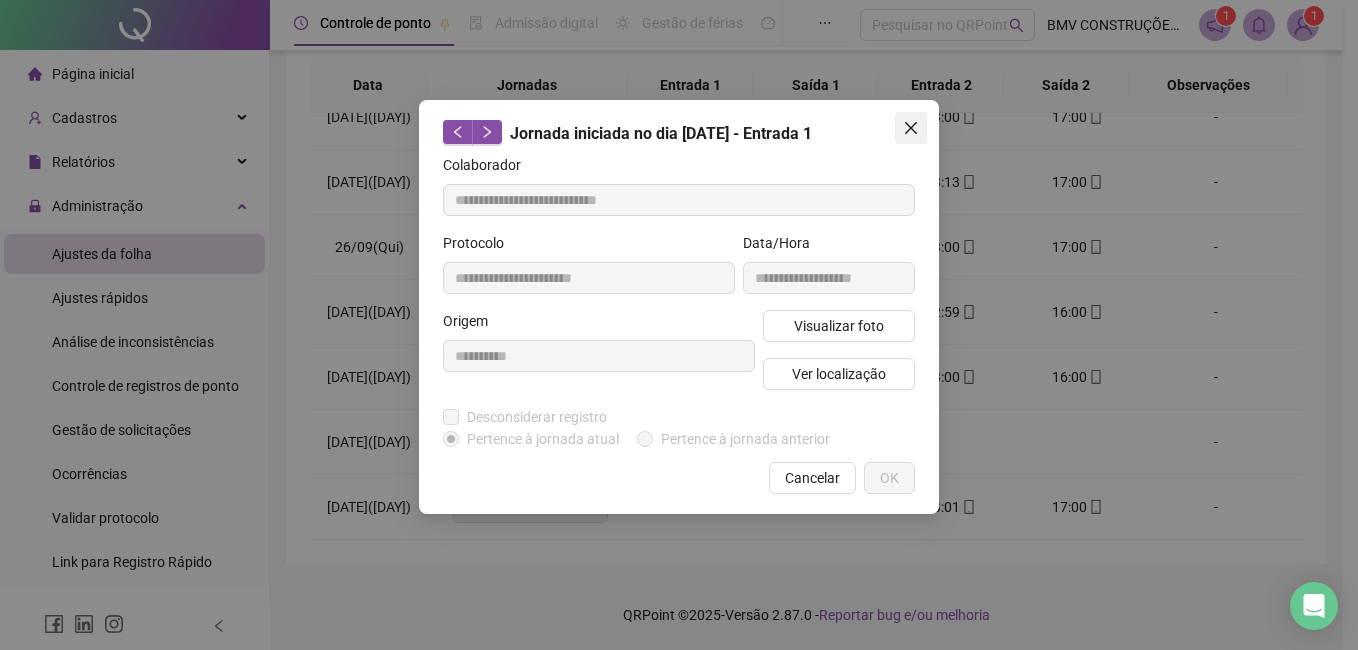 click 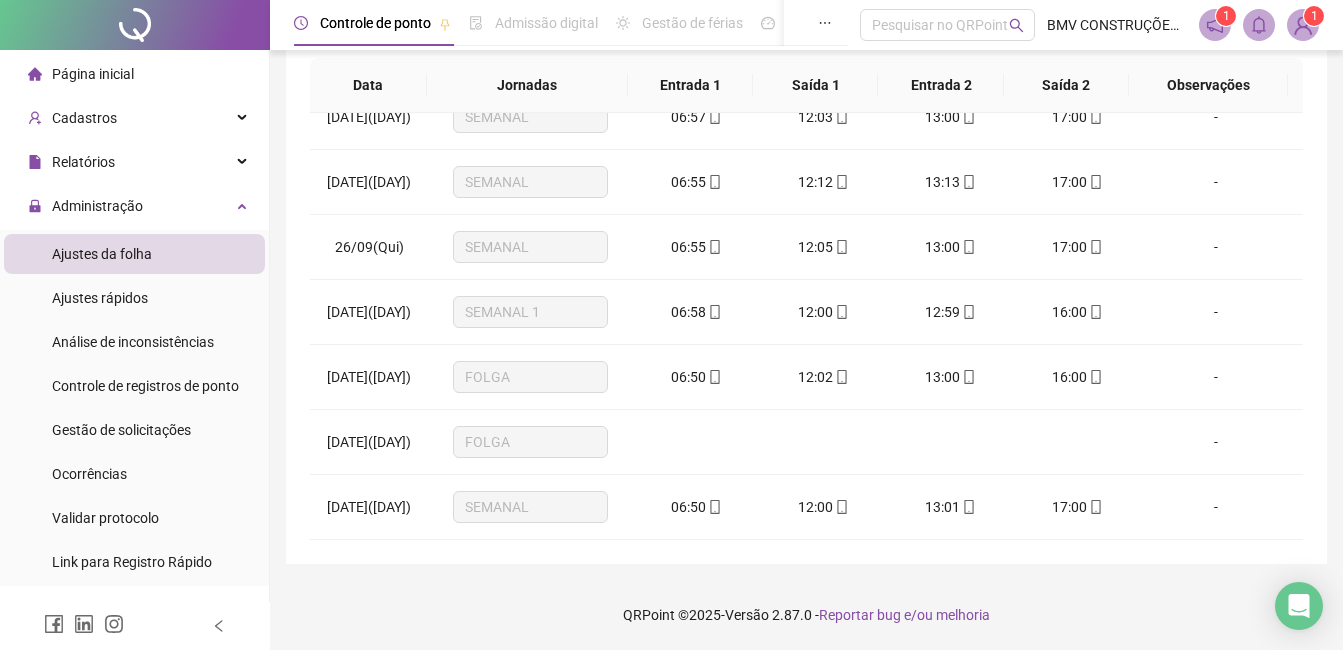 scroll, scrollTop: 0, scrollLeft: 0, axis: both 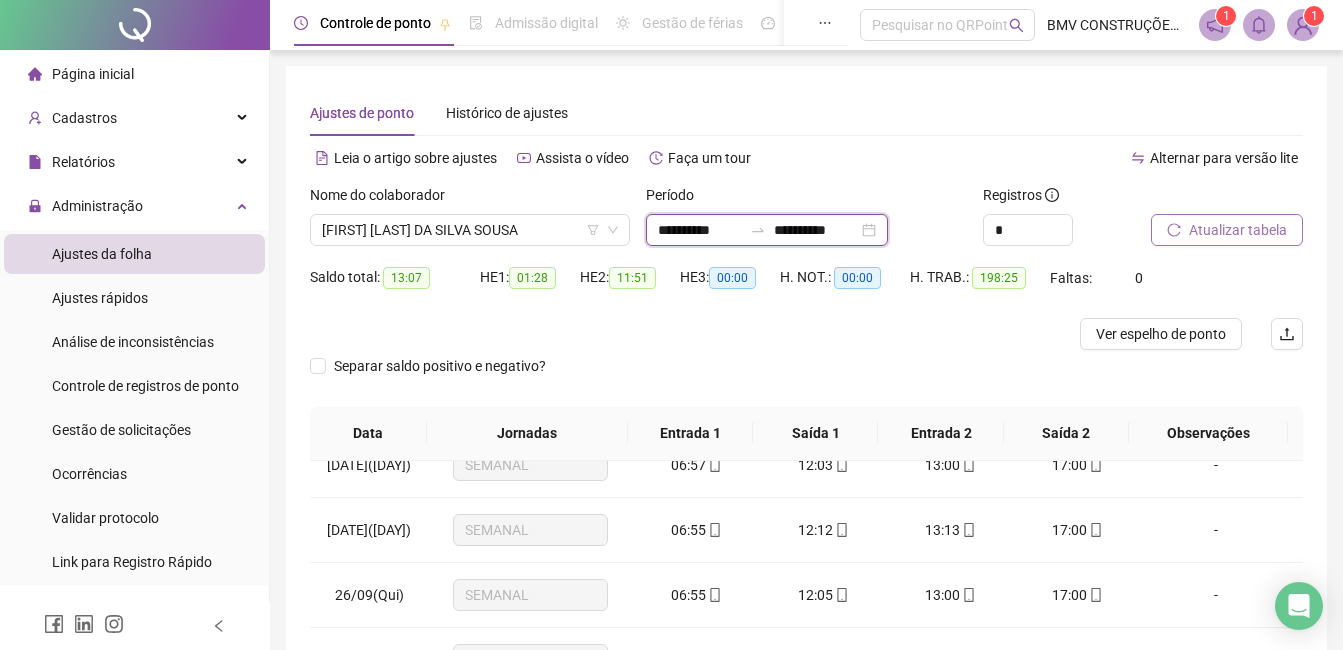 click on "**********" at bounding box center (700, 230) 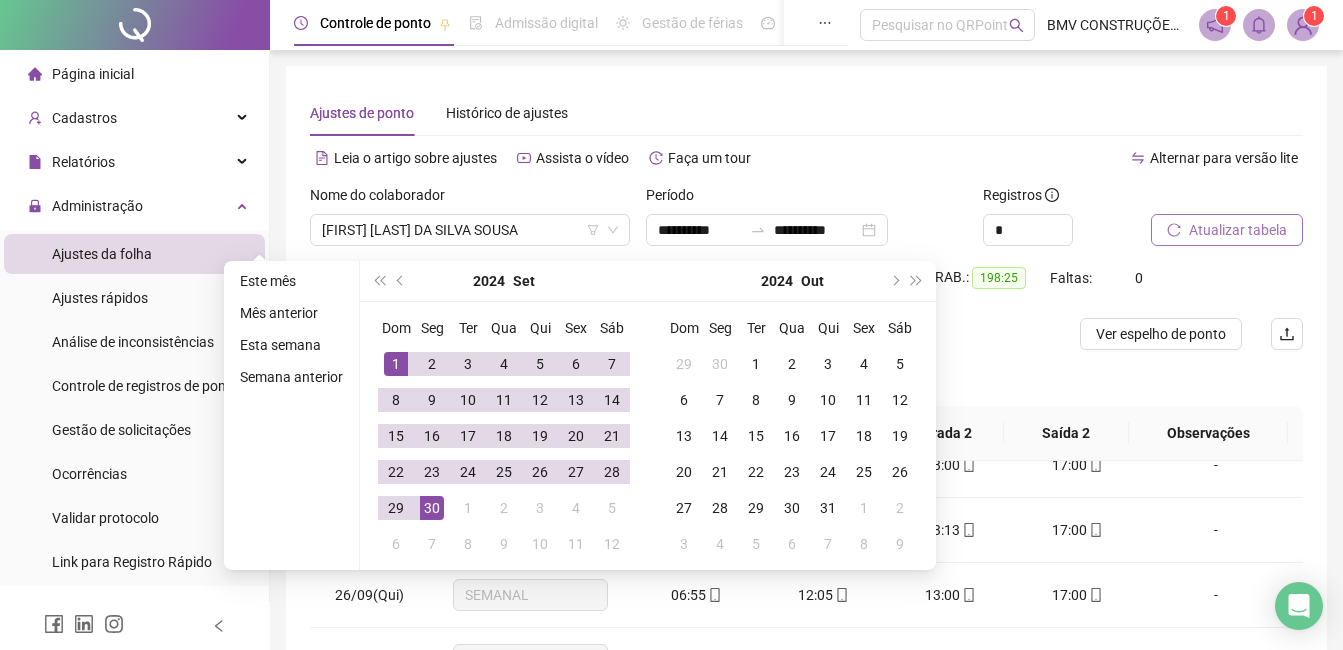 click on "Separar saldo positivo e negativo?" at bounding box center [806, 378] 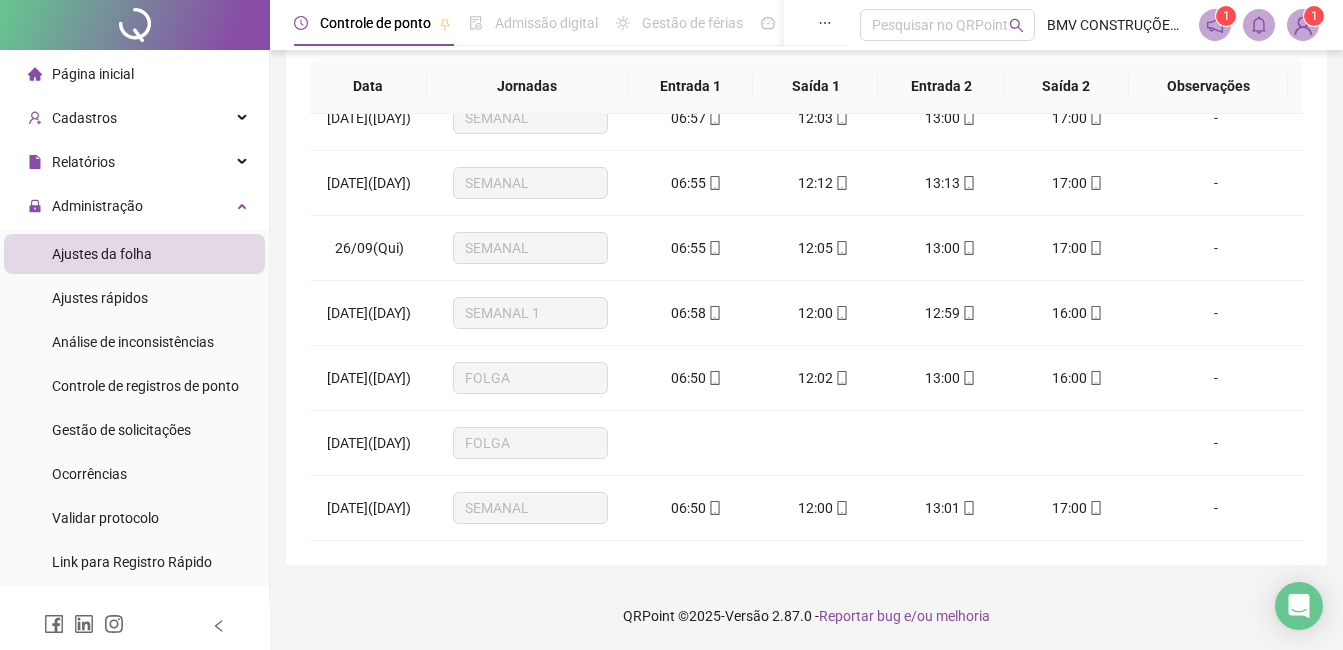 scroll, scrollTop: 348, scrollLeft: 0, axis: vertical 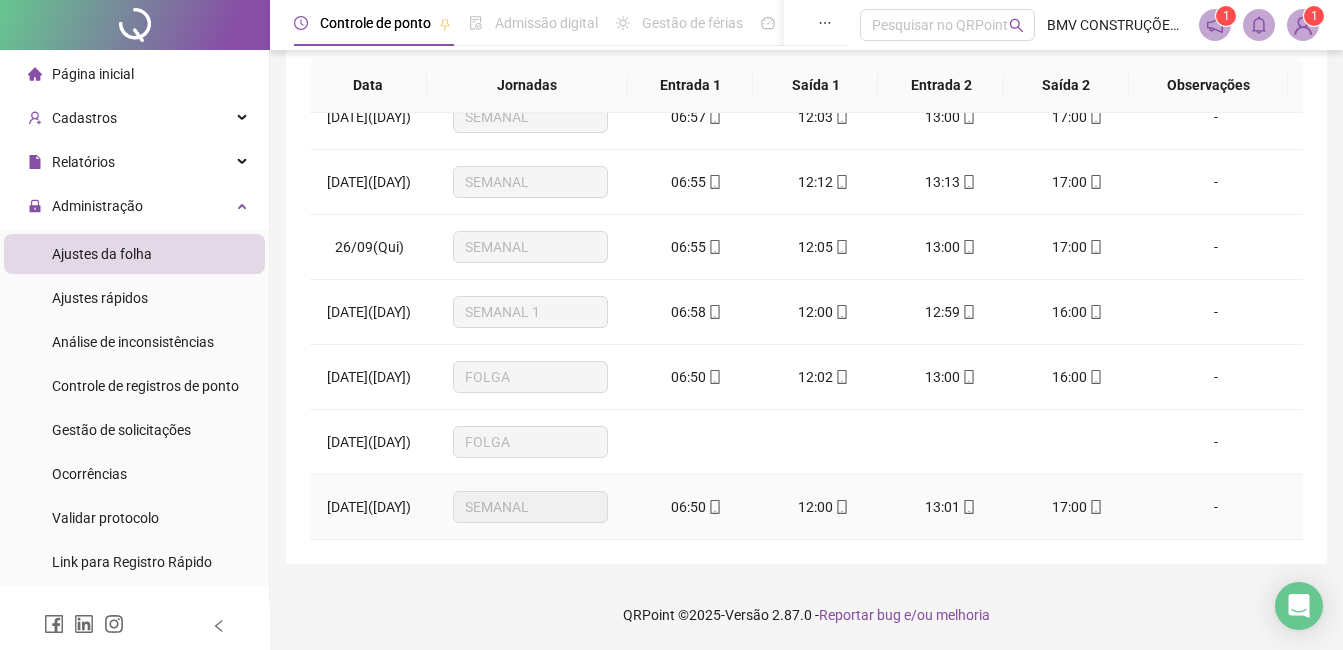 click on "06:50" at bounding box center (688, 507) 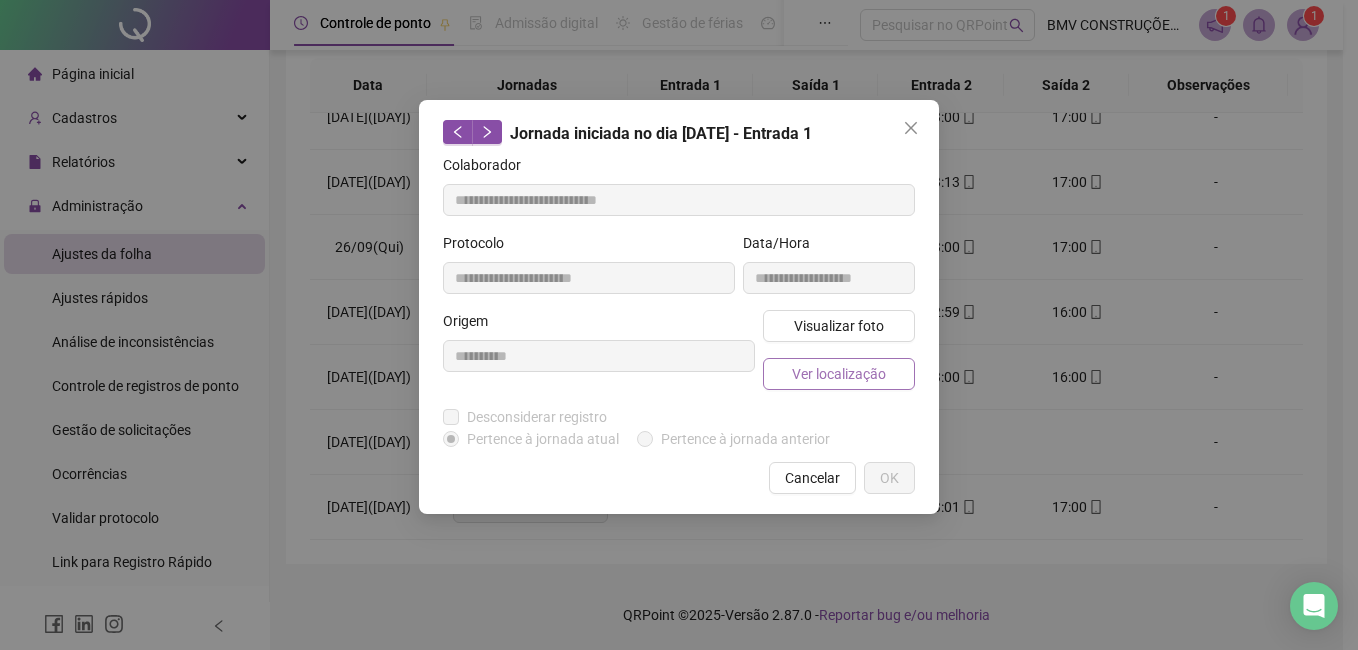 click on "Ver localização" at bounding box center (839, 374) 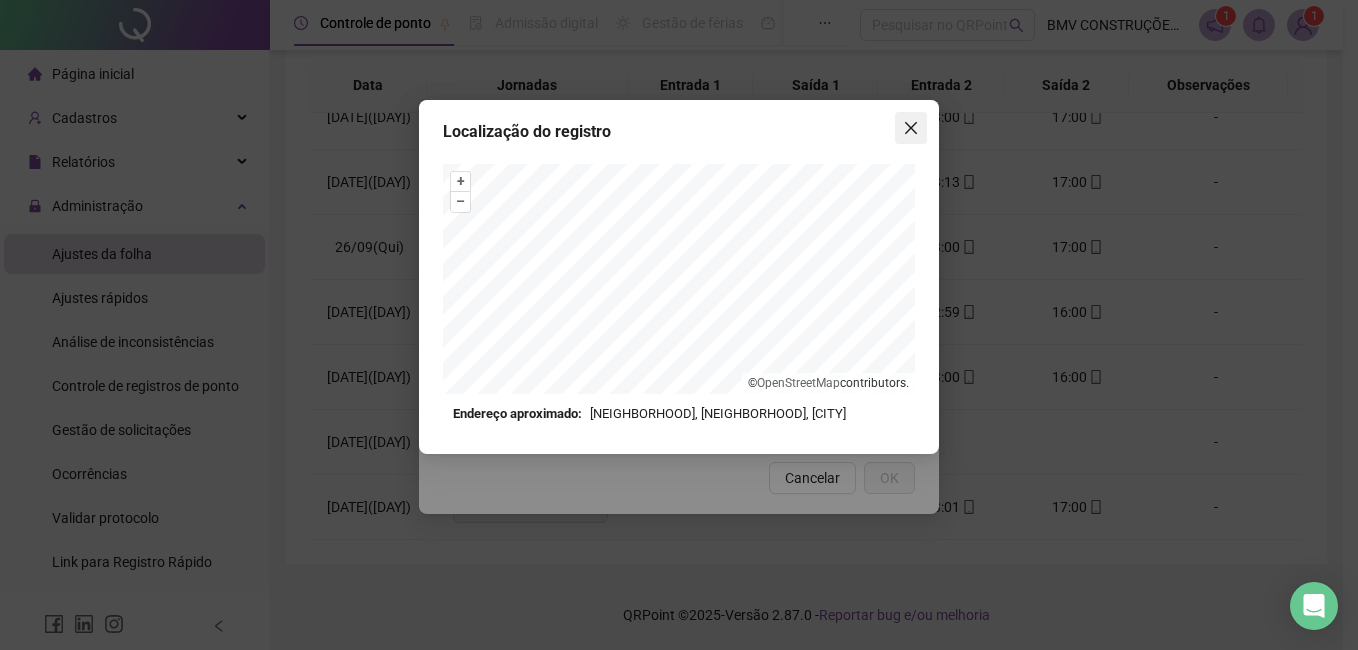 click 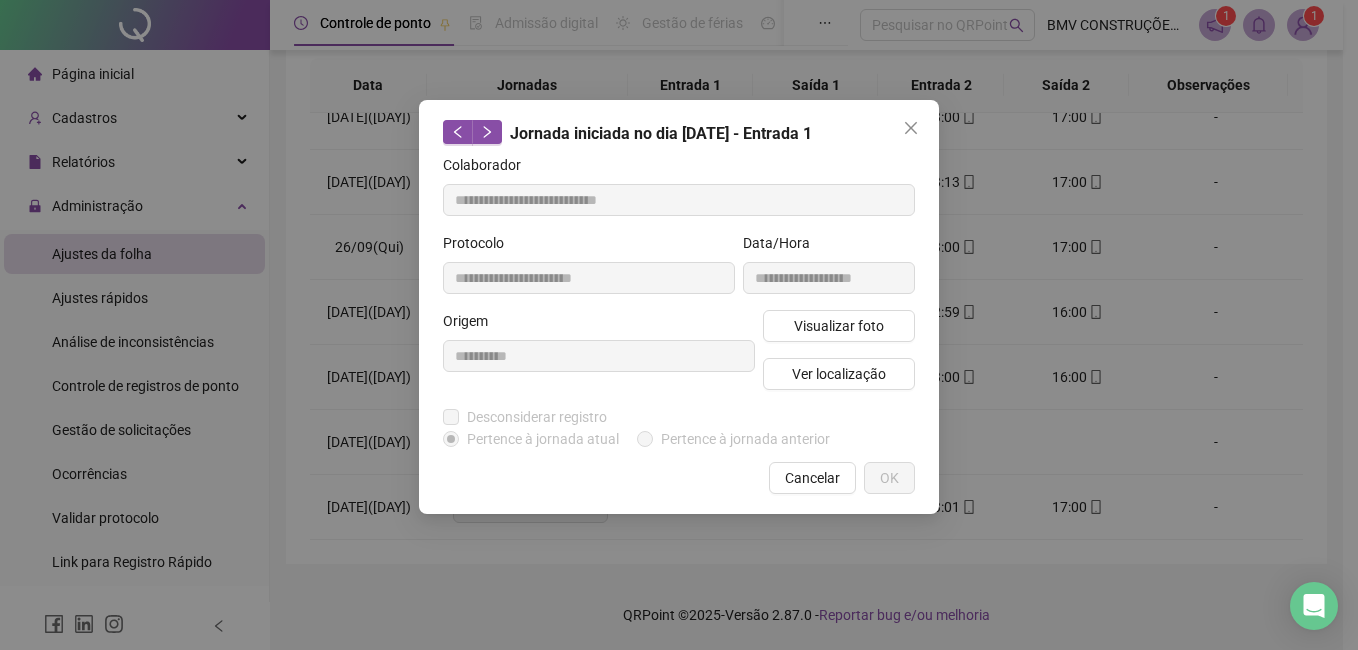 click 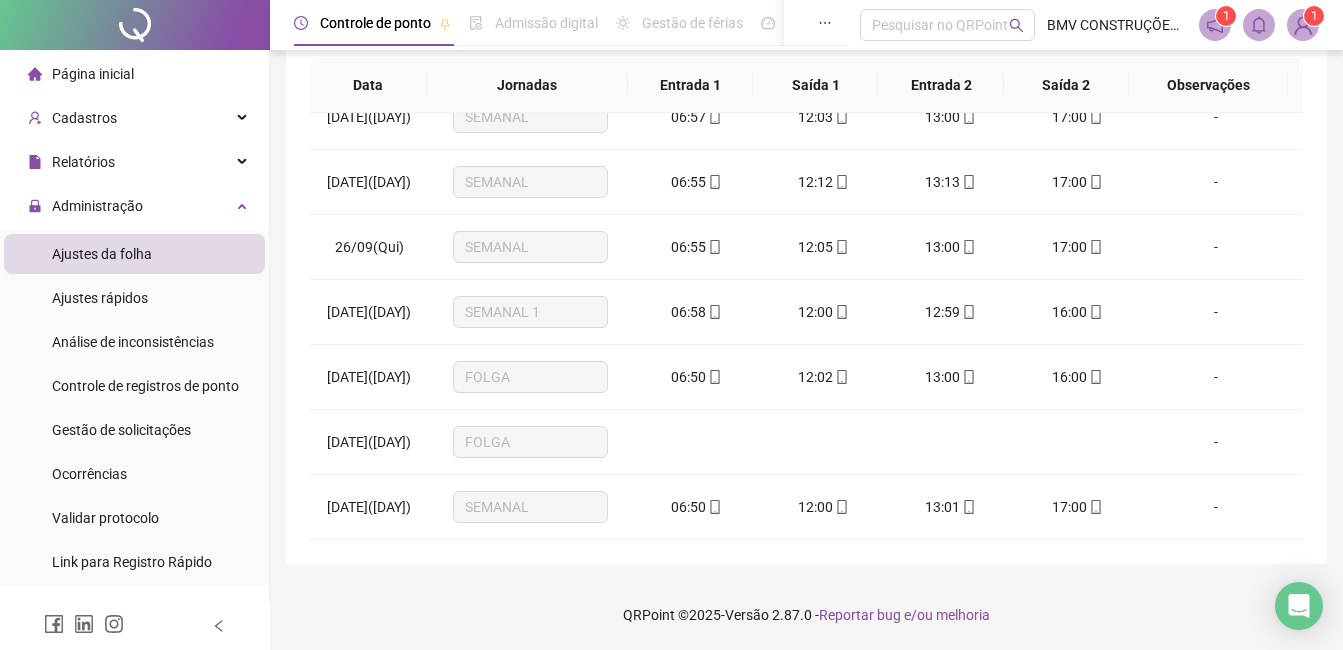 scroll, scrollTop: 0, scrollLeft: 0, axis: both 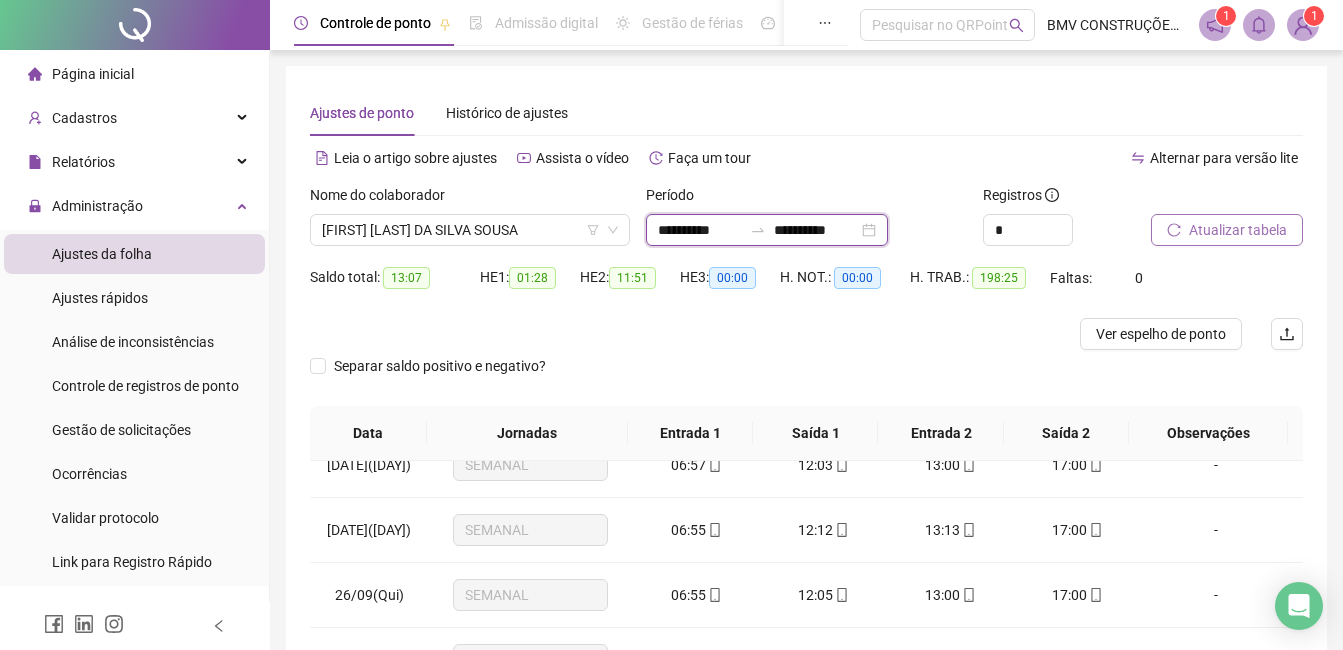 click on "**********" at bounding box center [700, 230] 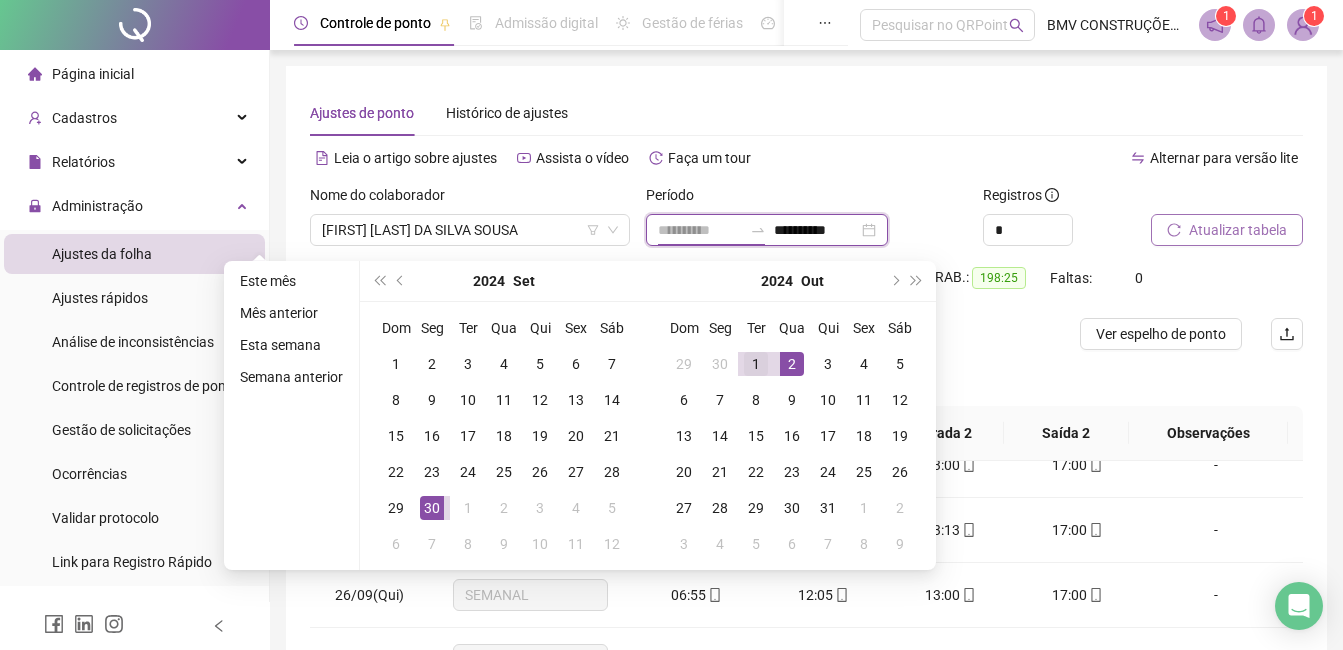 type on "**********" 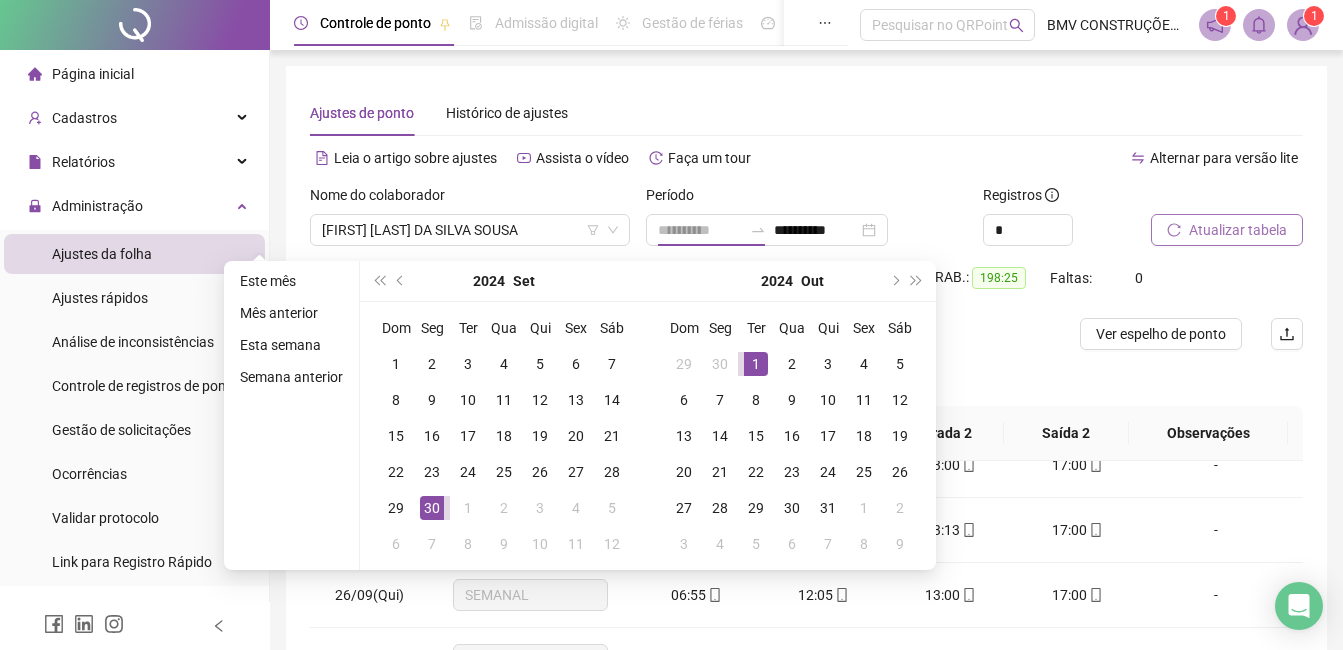 drag, startPoint x: 763, startPoint y: 358, endPoint x: 799, endPoint y: 434, distance: 84.095184 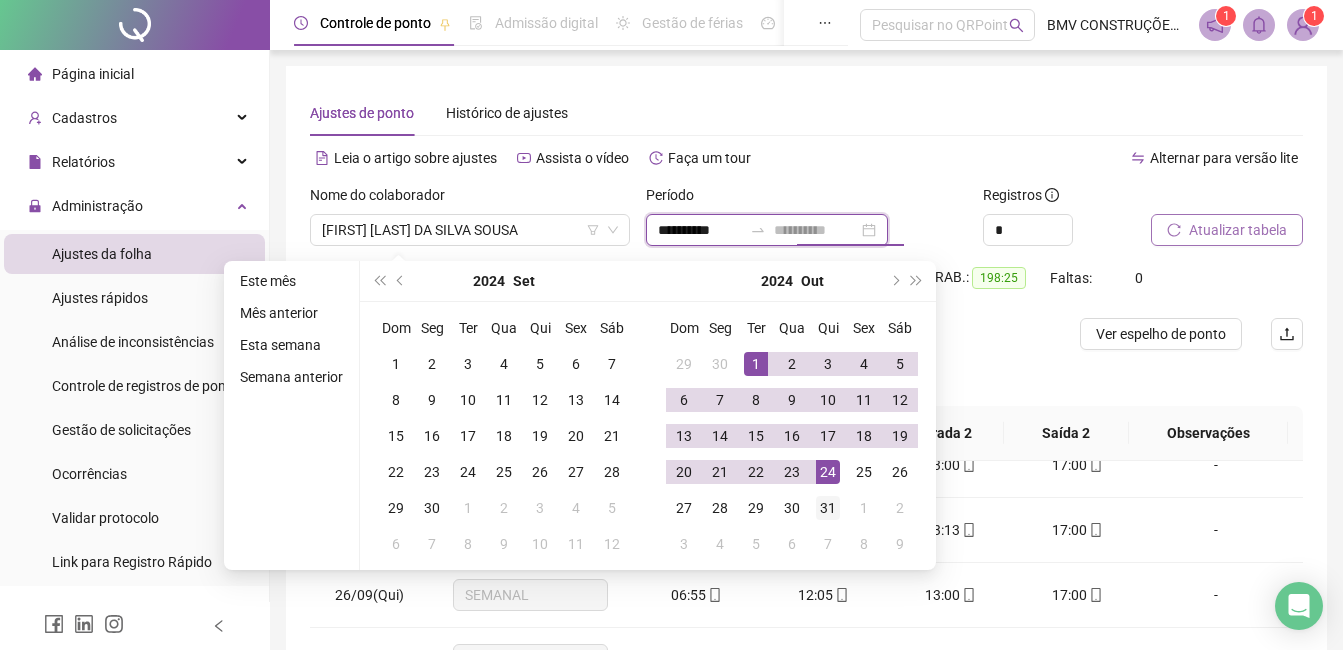 type on "**********" 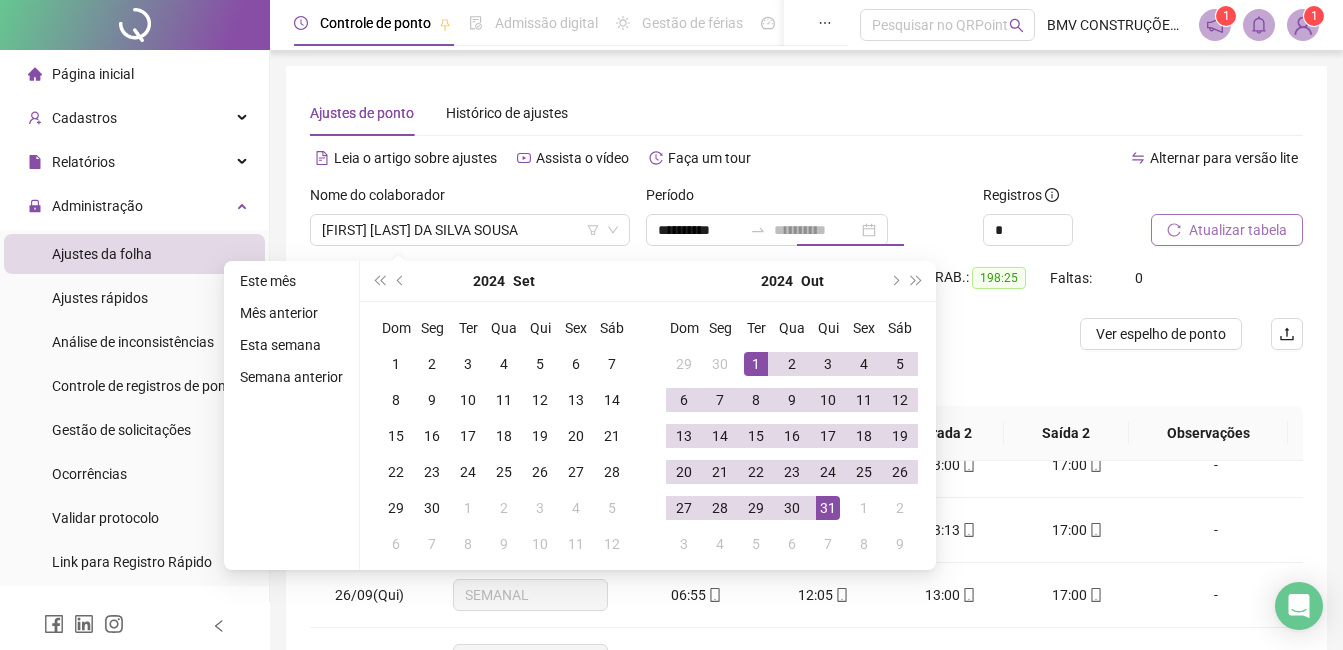 drag, startPoint x: 824, startPoint y: 512, endPoint x: 1034, endPoint y: 354, distance: 262.8003 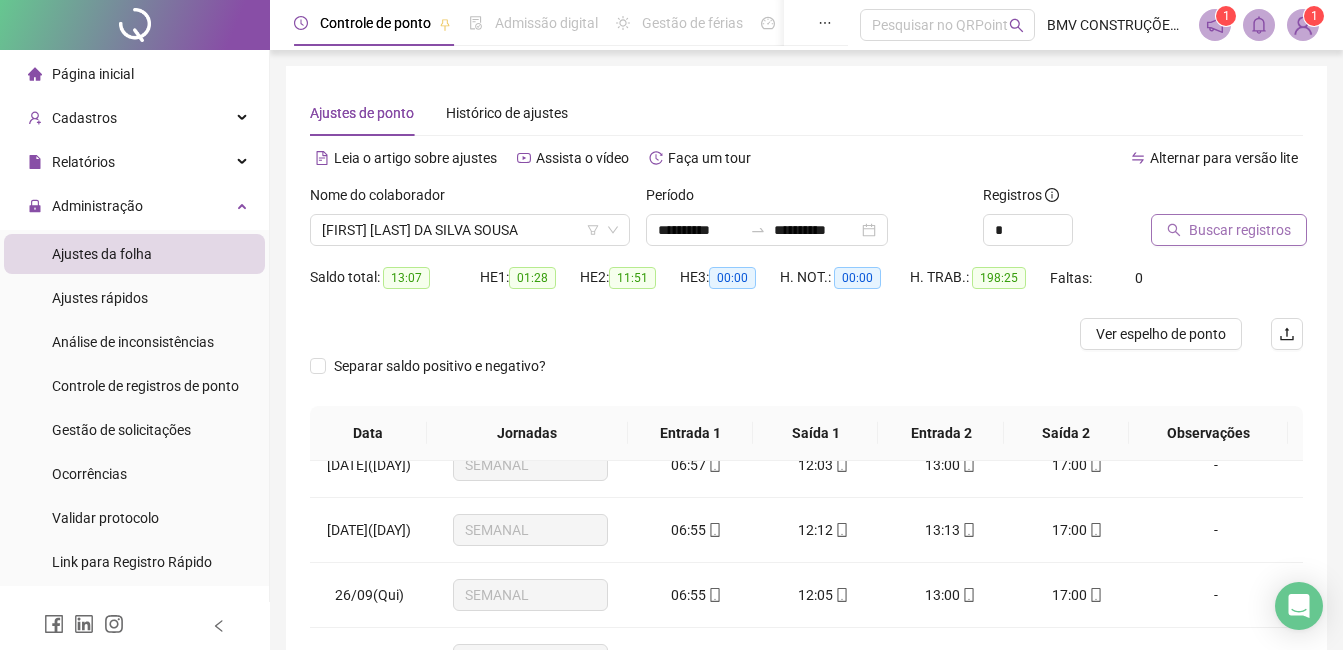 click on "Buscar registros" at bounding box center [1240, 230] 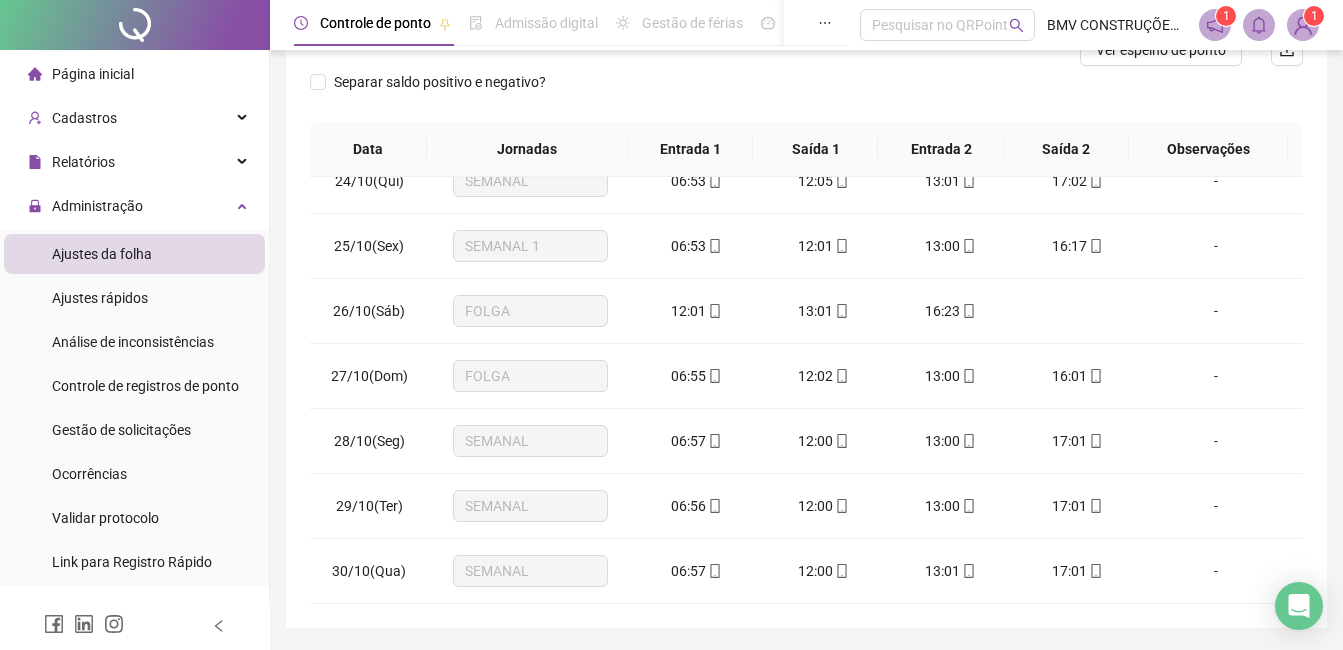 scroll, scrollTop: 348, scrollLeft: 0, axis: vertical 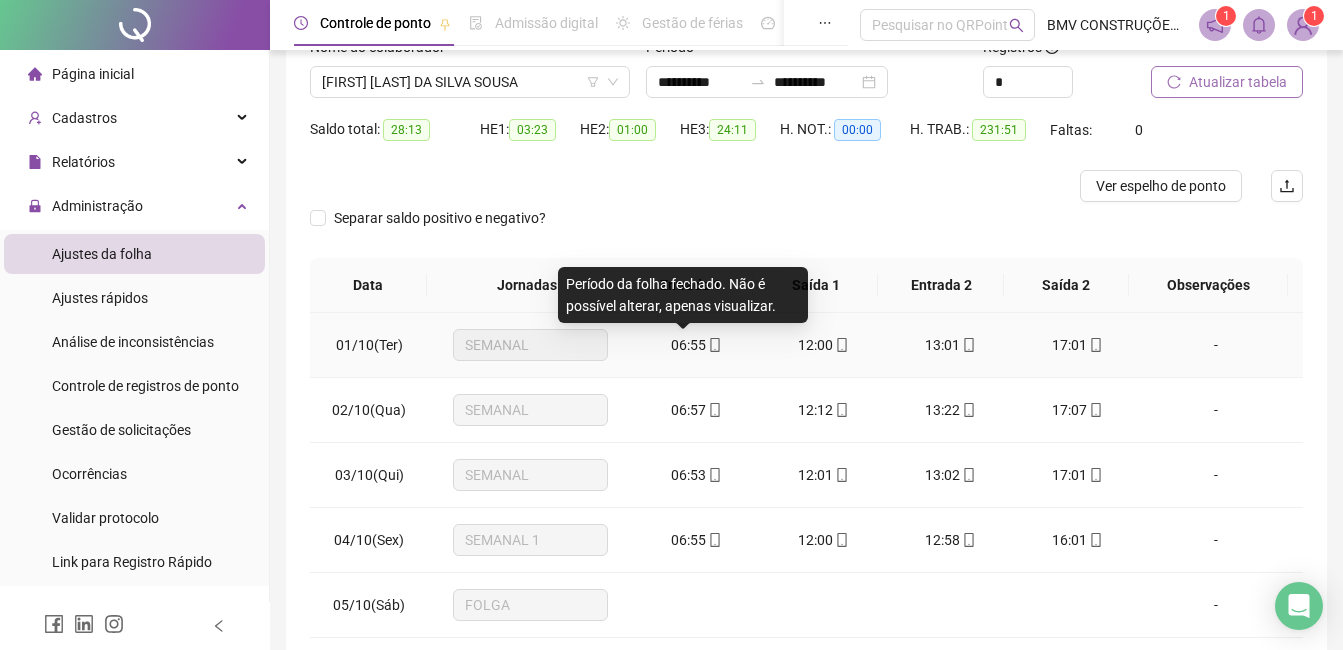 click on "06:55" at bounding box center [688, 345] 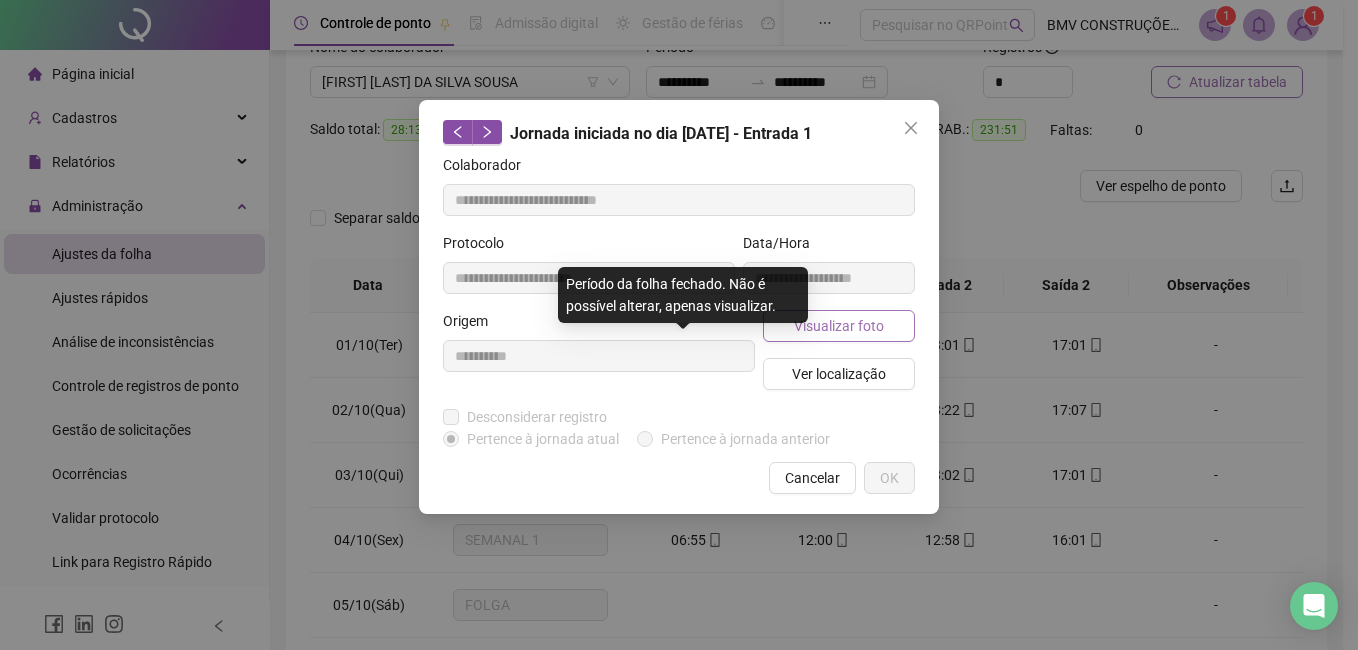 type on "**********" 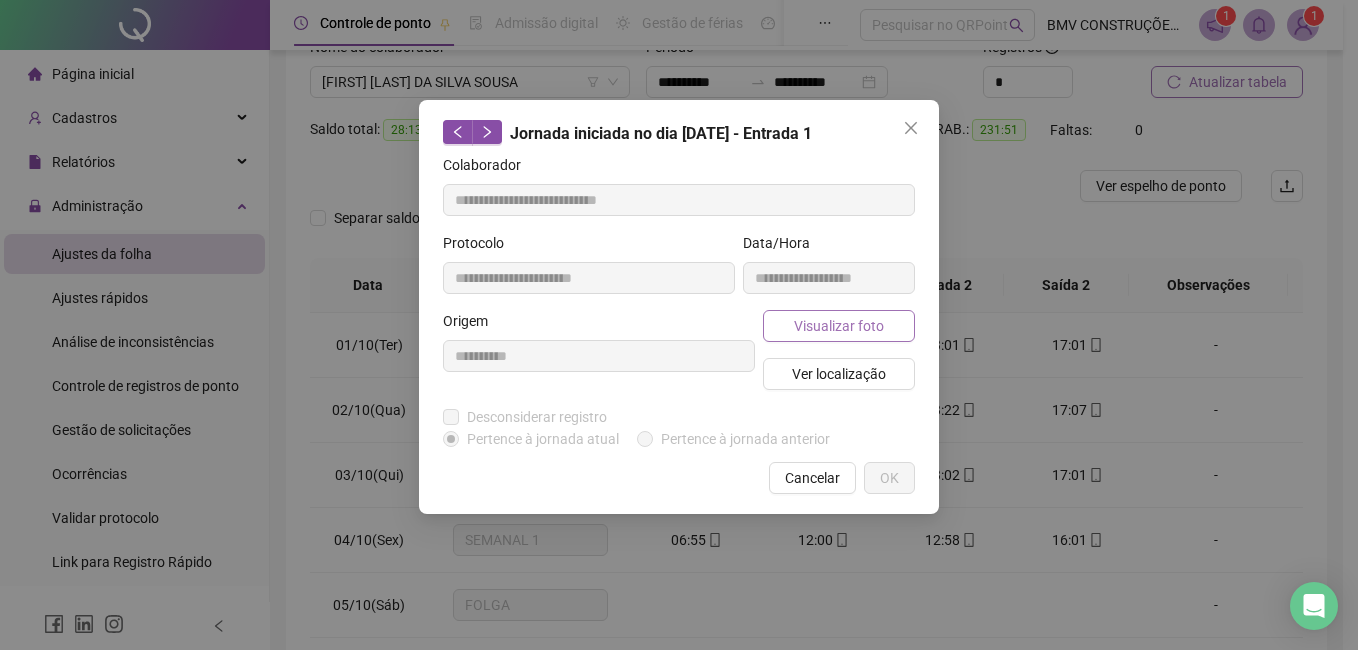 click on "Visualizar foto" at bounding box center (839, 326) 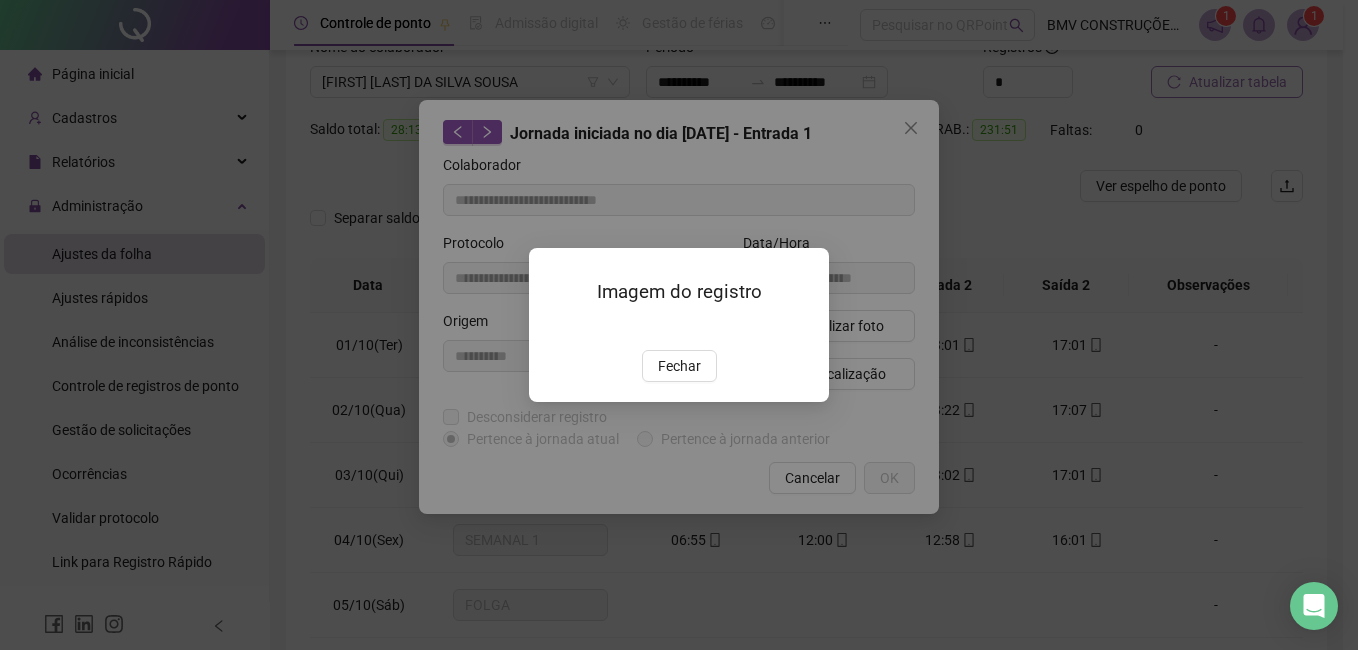 drag, startPoint x: 677, startPoint y: 479, endPoint x: 746, endPoint y: 418, distance: 92.09777 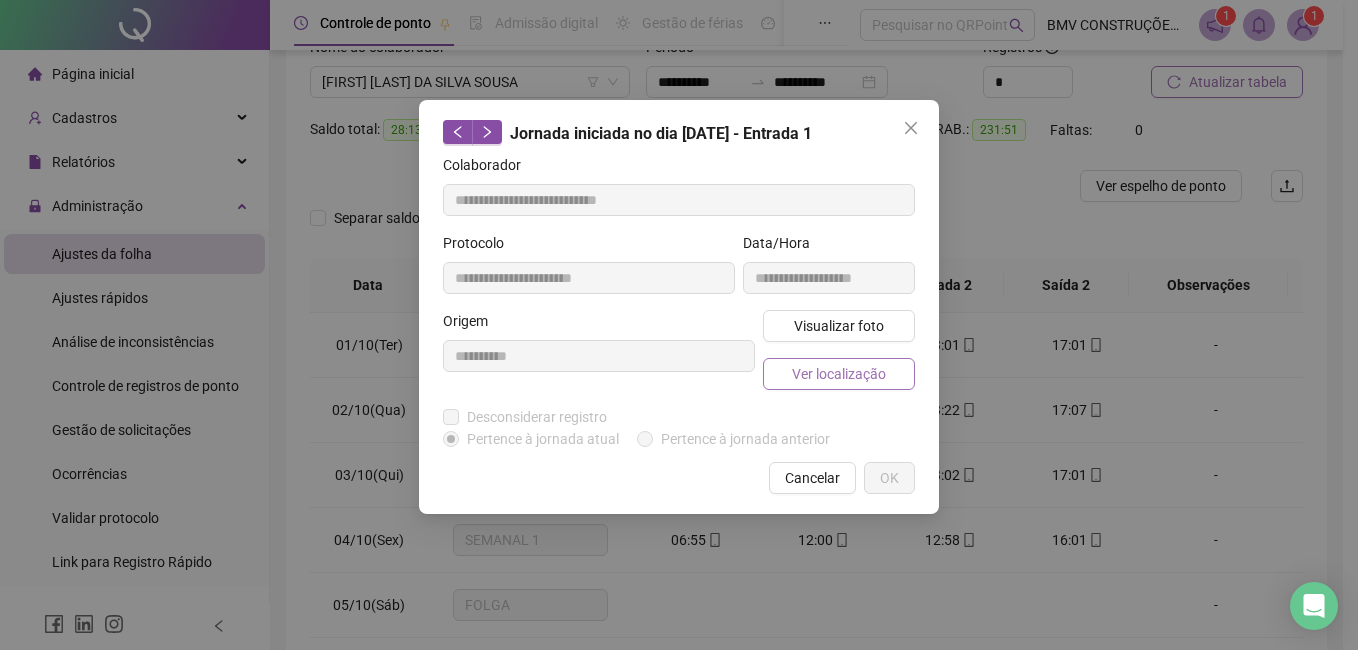 click on "Ver localização" at bounding box center (839, 374) 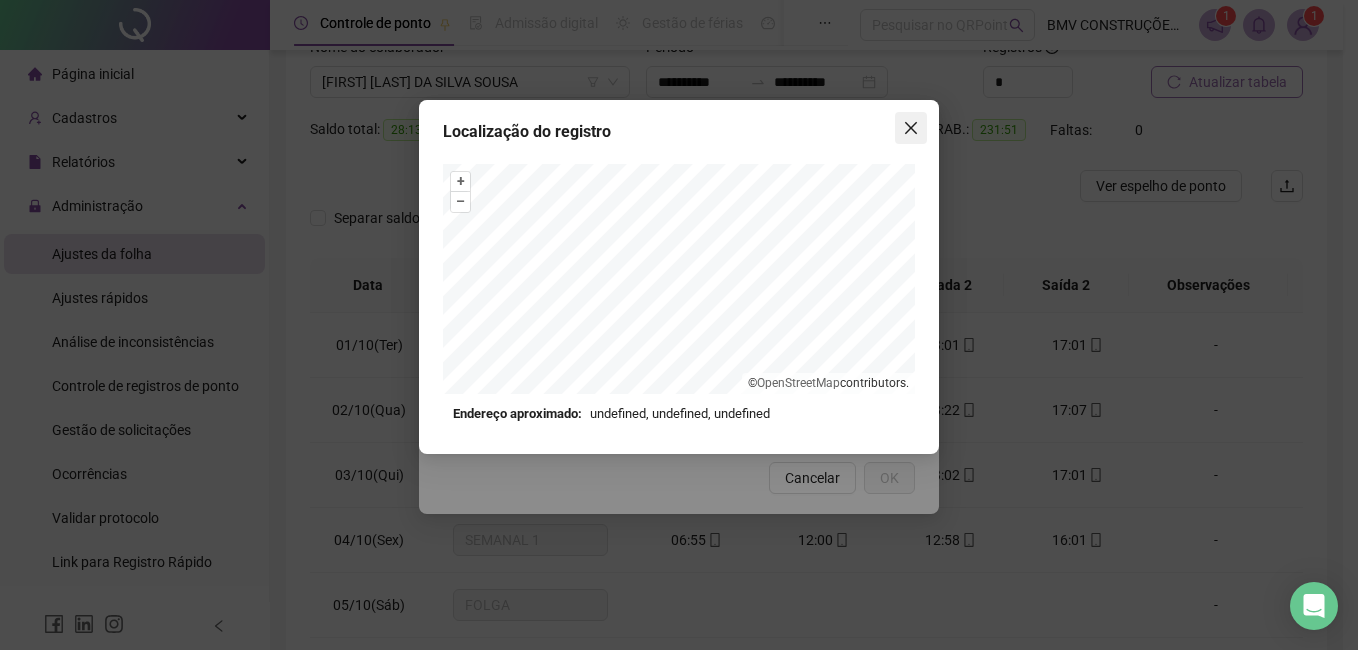 click at bounding box center (911, 128) 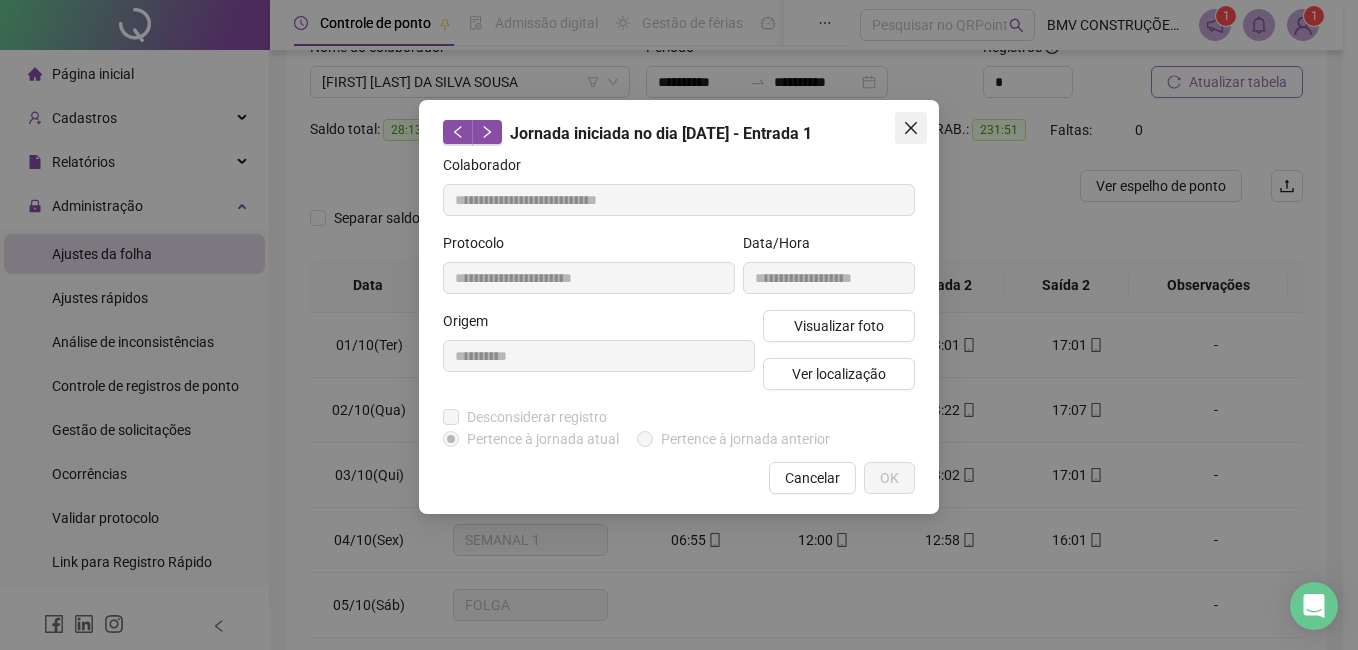 click 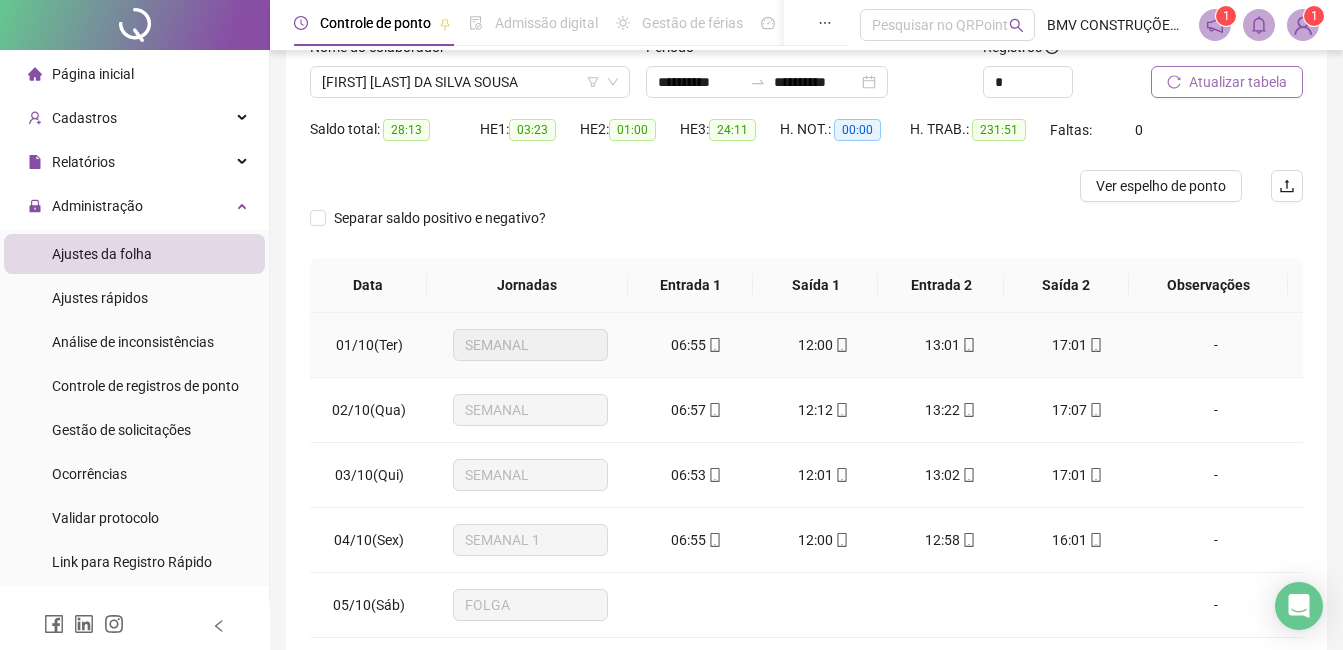 click on "17:01" at bounding box center (1069, 345) 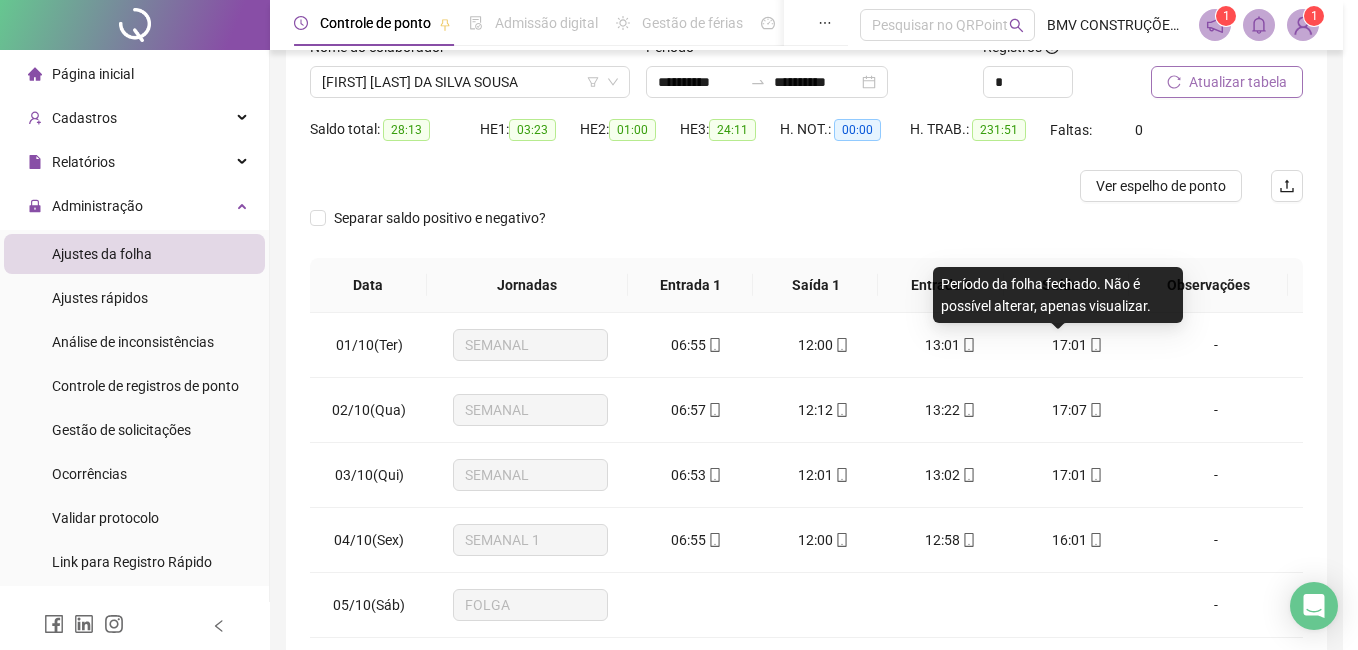 type on "**********" 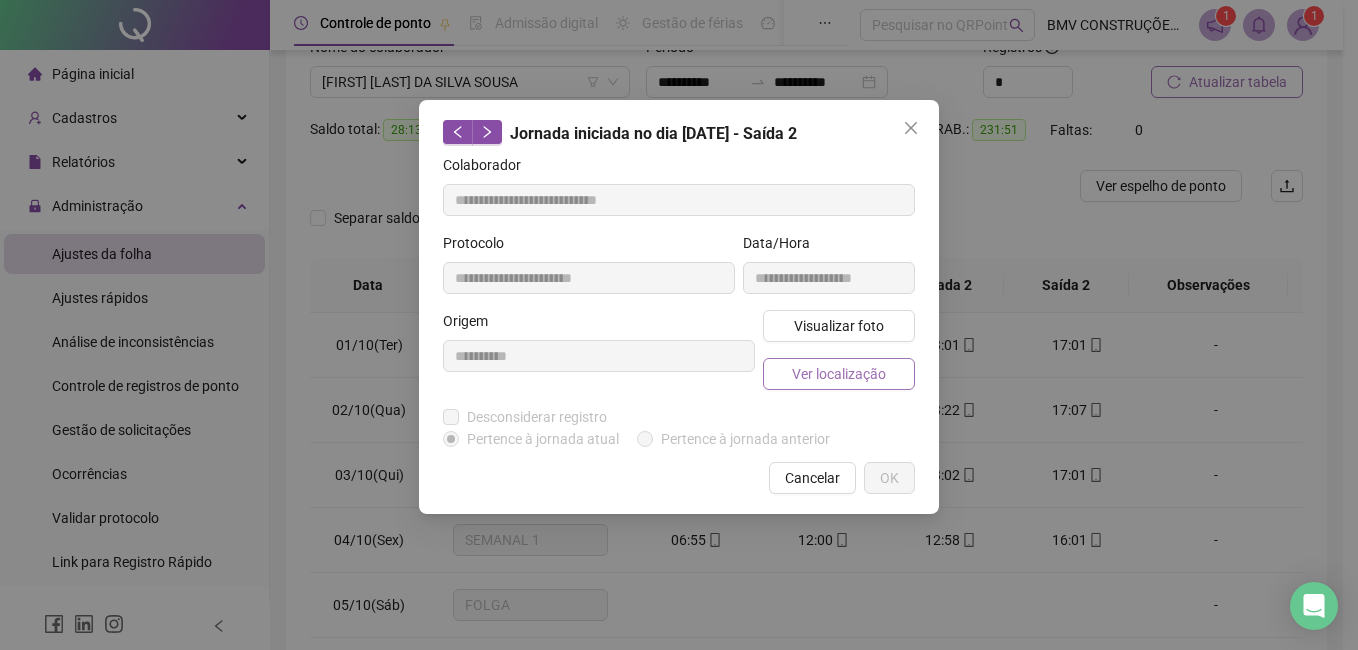 click on "Ver localização" at bounding box center [839, 374] 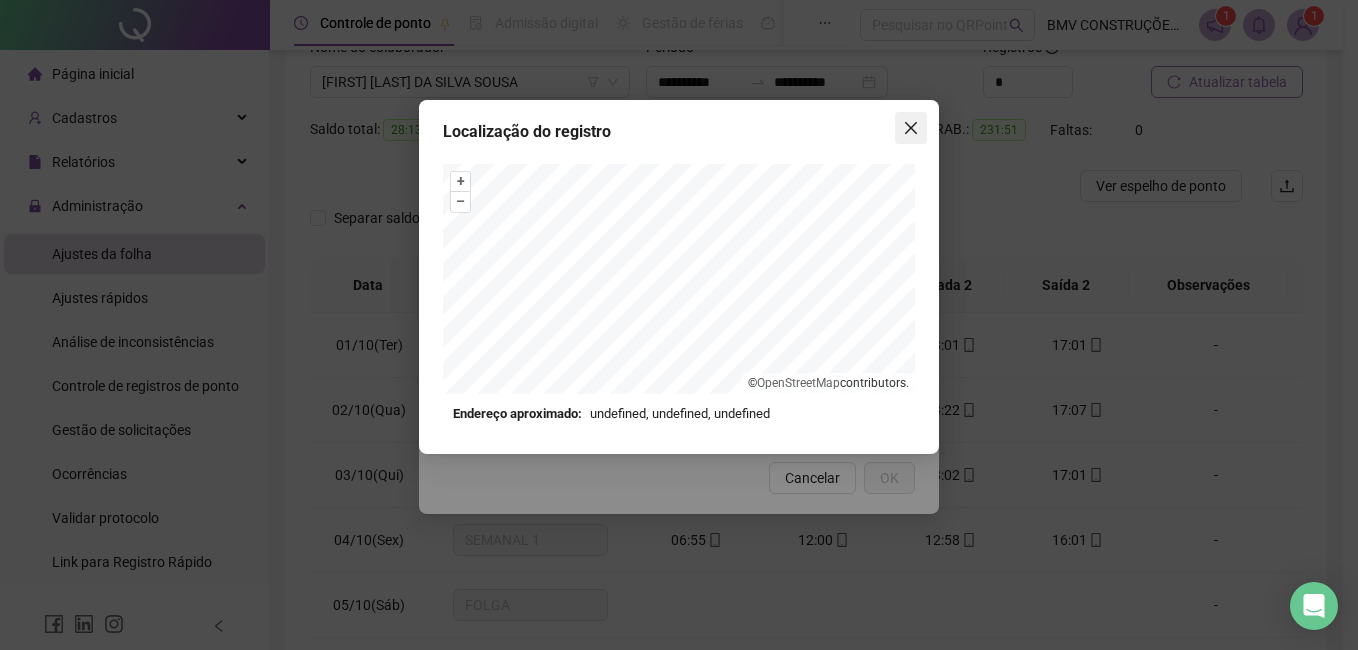 click at bounding box center [911, 128] 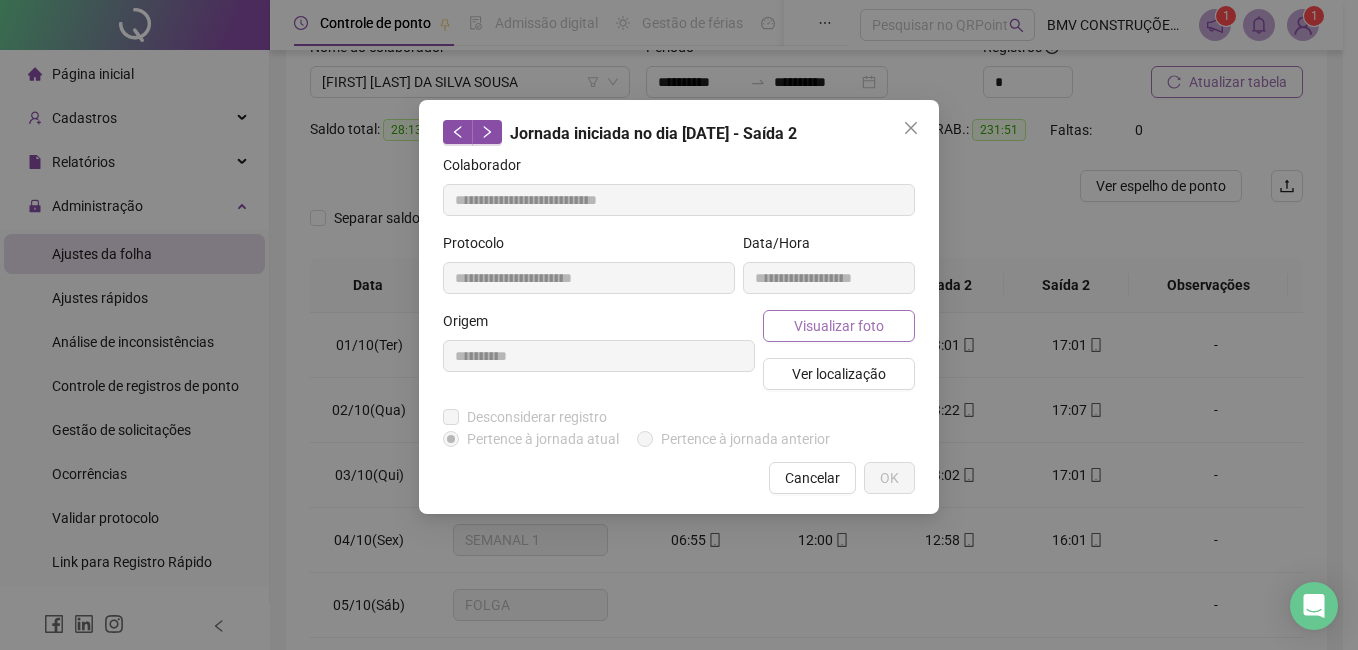 click on "Visualizar foto" at bounding box center [839, 326] 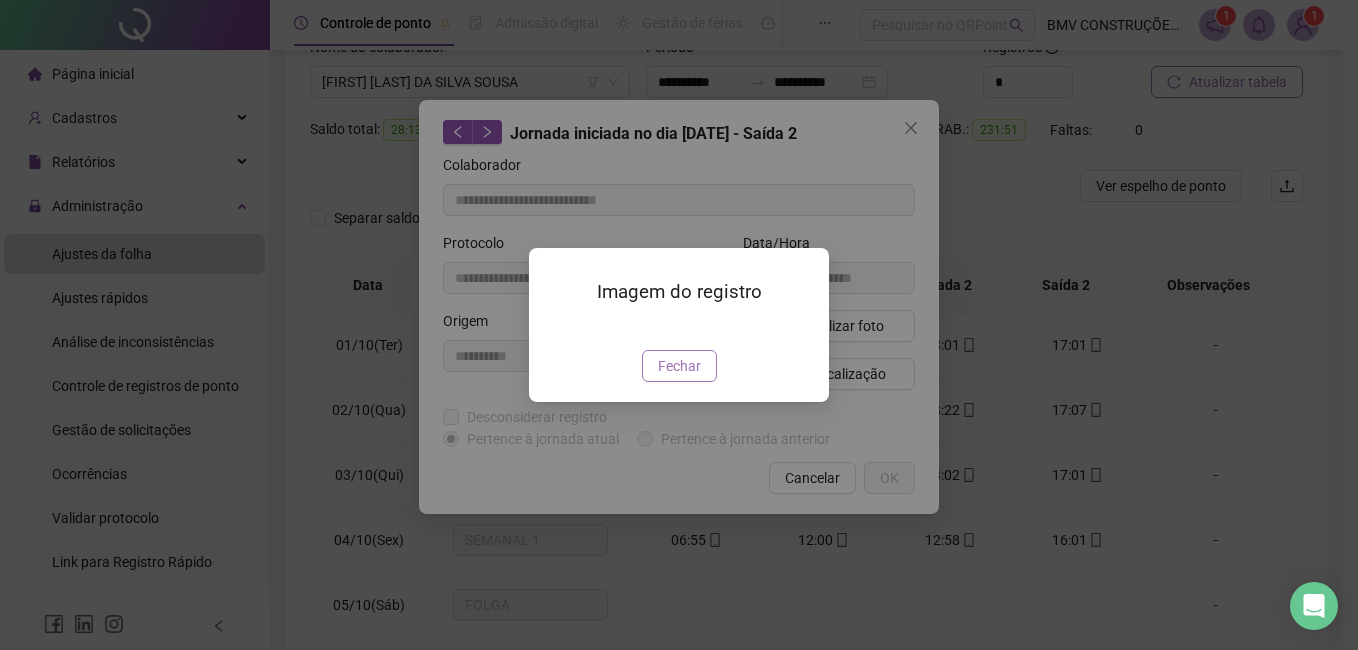 click on "Fechar" at bounding box center (679, 366) 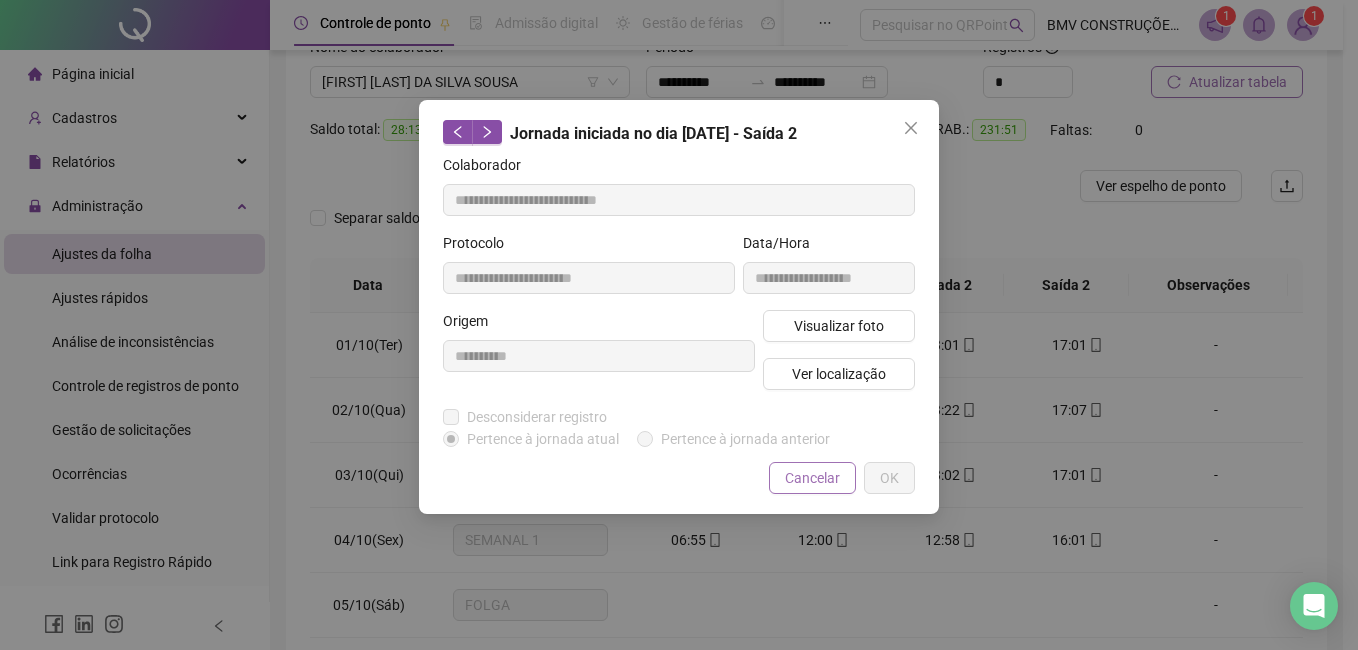 click on "Cancelar" at bounding box center [812, 478] 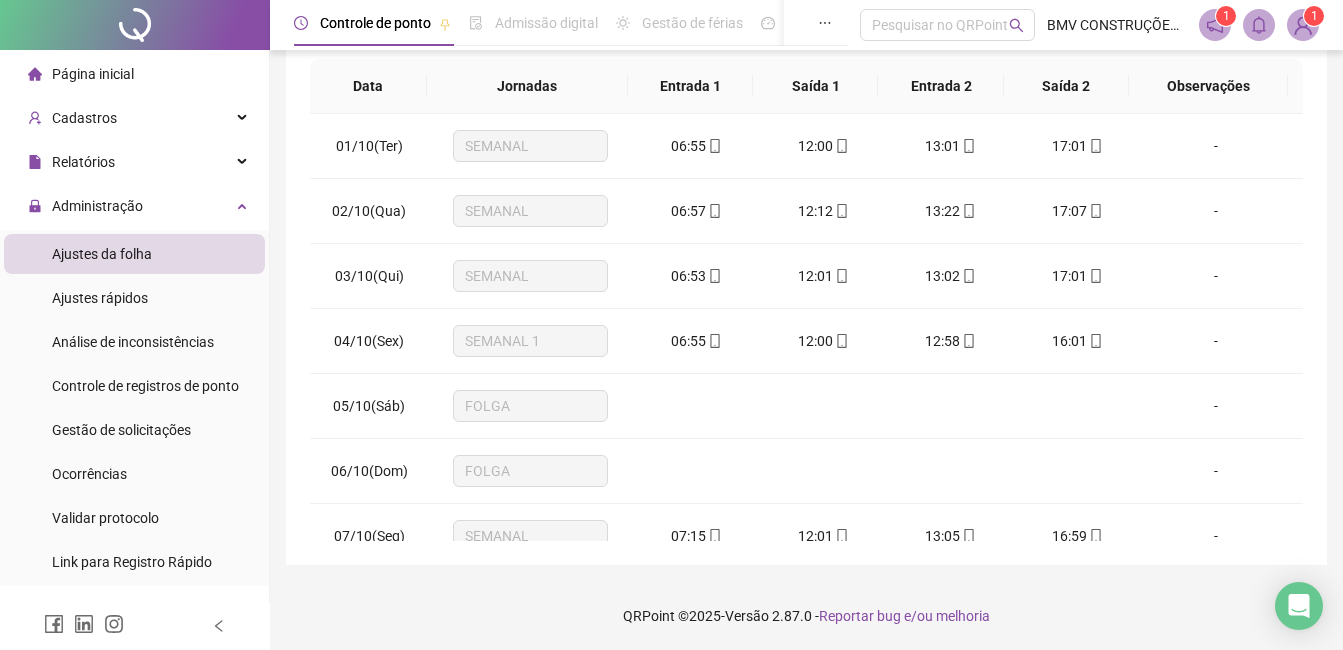 scroll, scrollTop: 348, scrollLeft: 0, axis: vertical 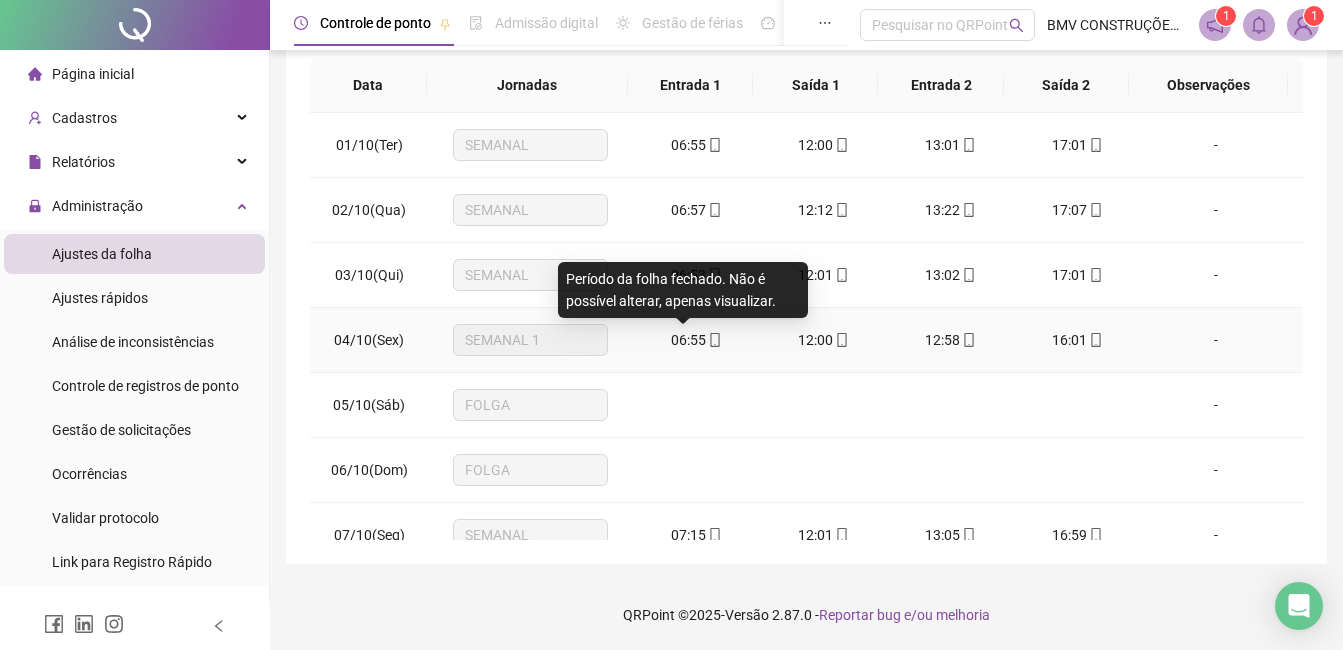 drag, startPoint x: 671, startPoint y: 338, endPoint x: 693, endPoint y: 347, distance: 23.769728 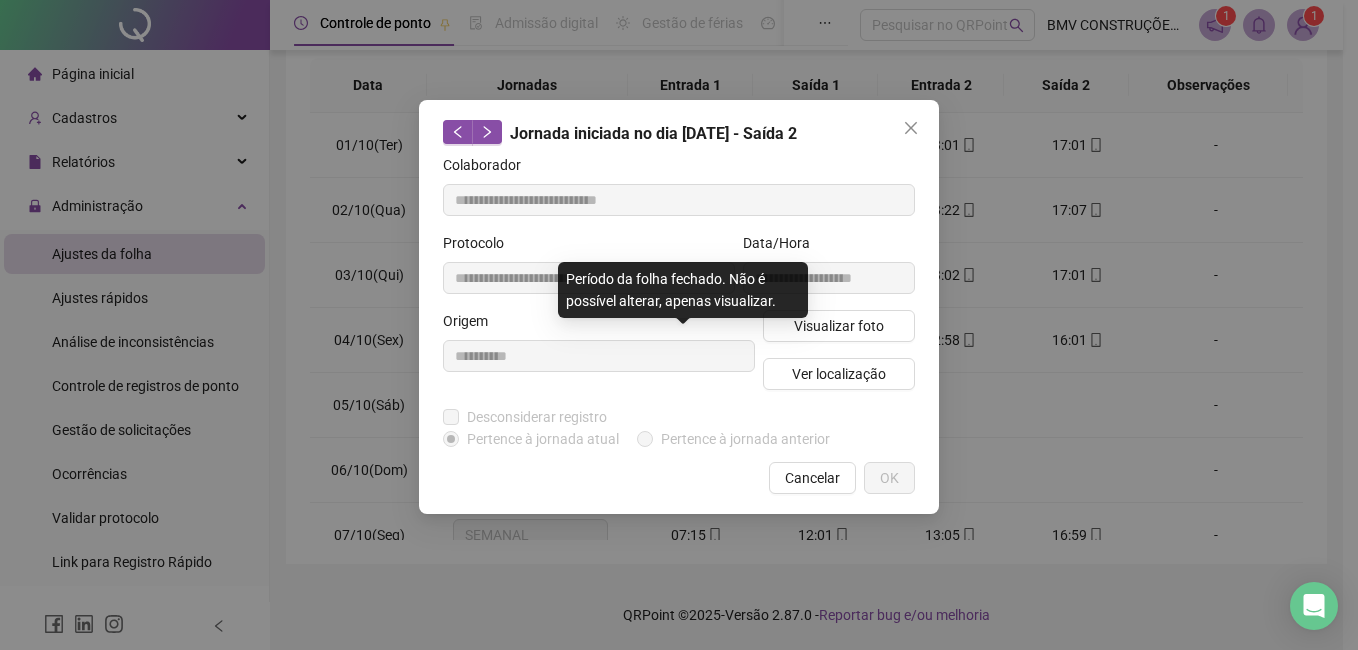 type on "**********" 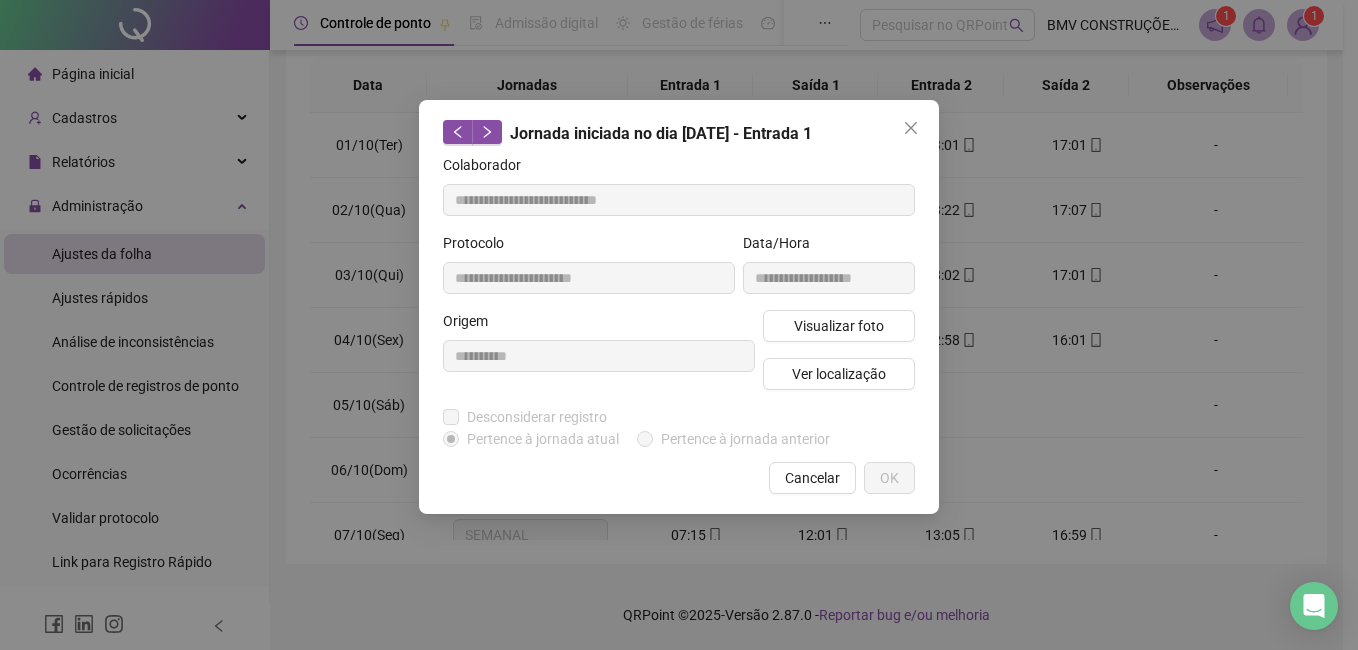 click on "Visualizar foto Ver localização" at bounding box center [839, 358] 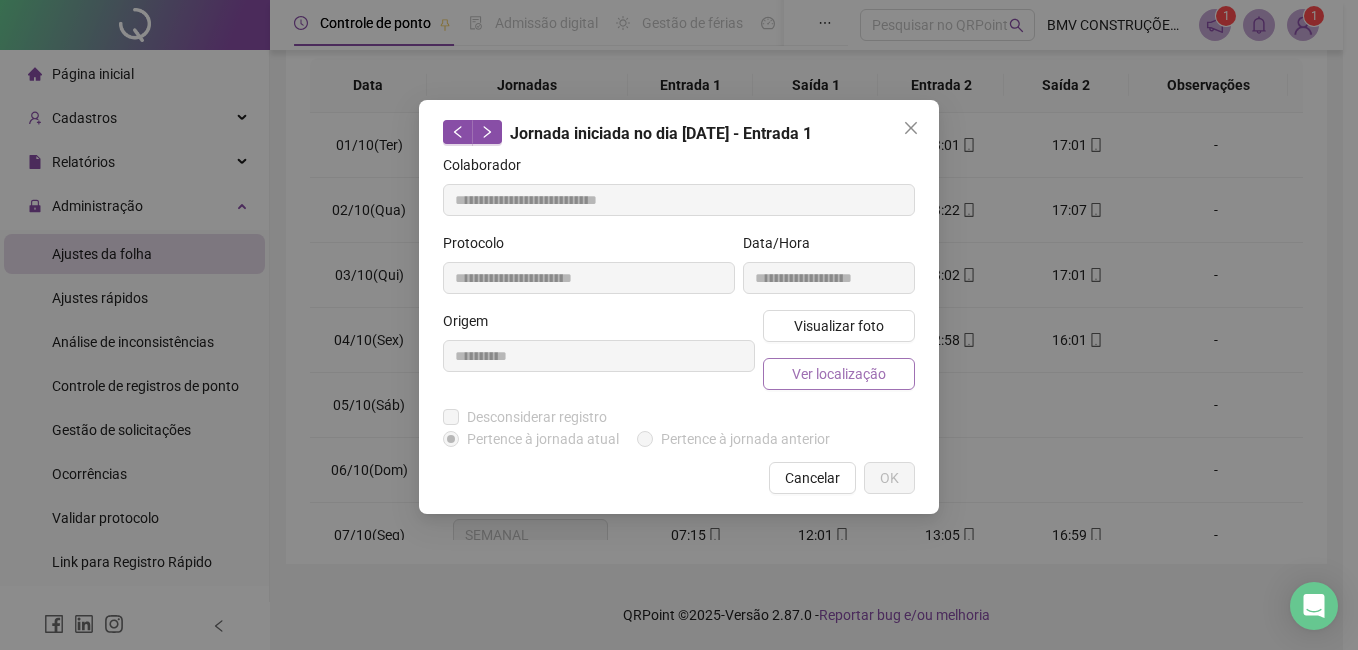 click on "Ver localização" at bounding box center (839, 374) 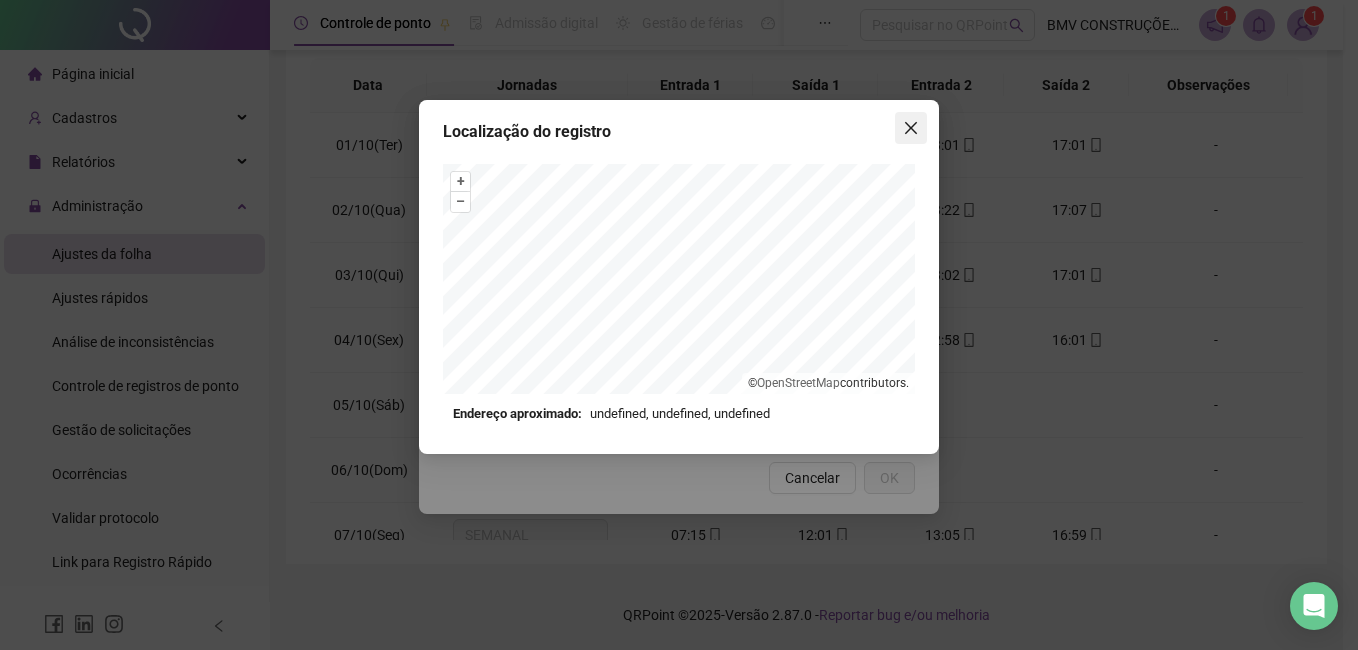 click at bounding box center [911, 128] 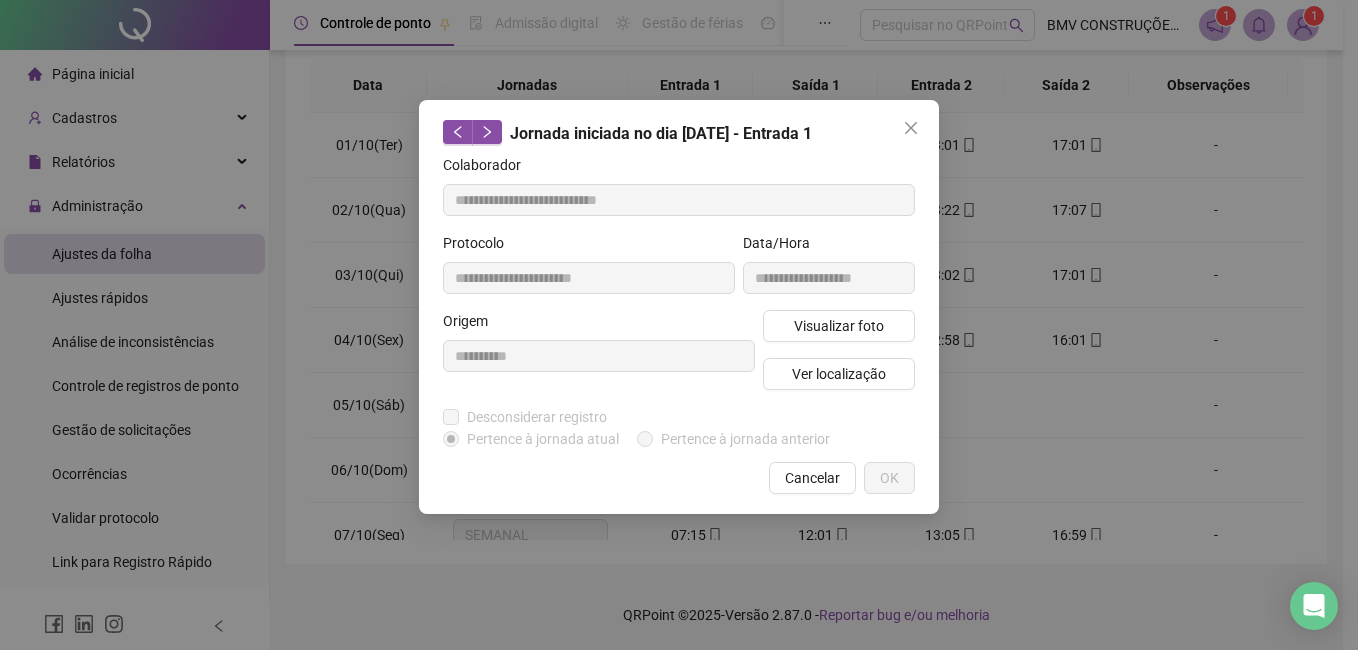 click at bounding box center (911, 128) 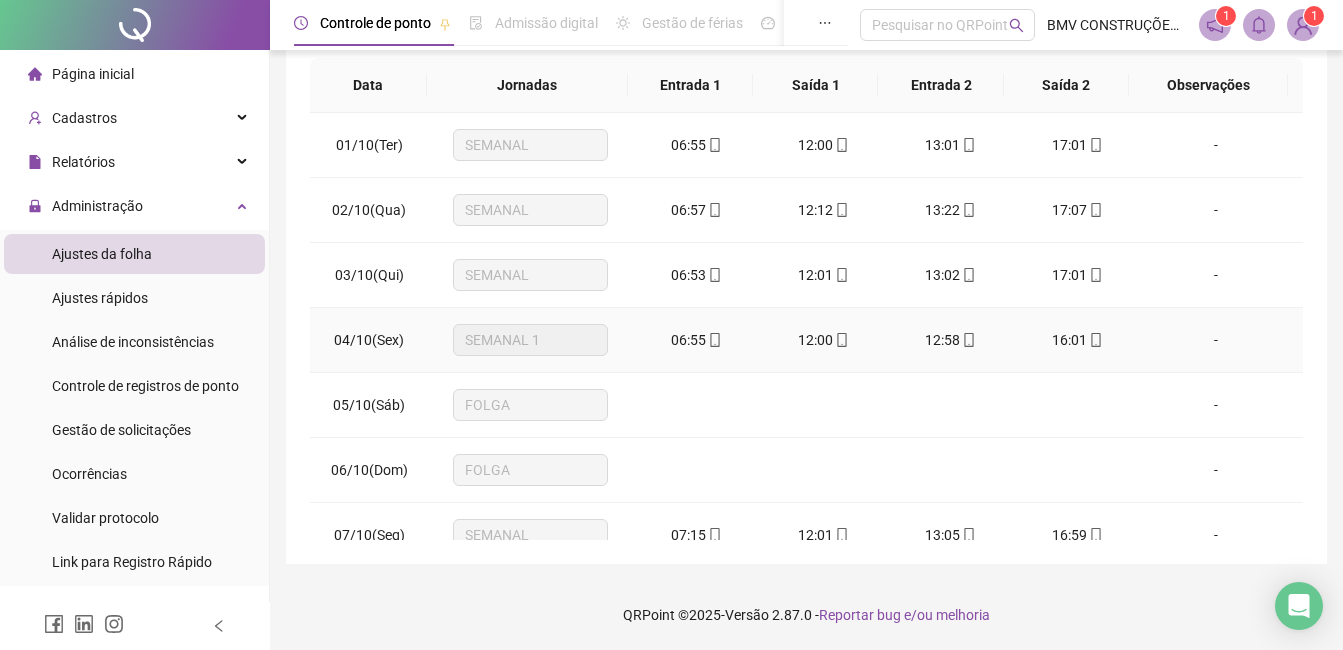 click at bounding box center [1095, 340] 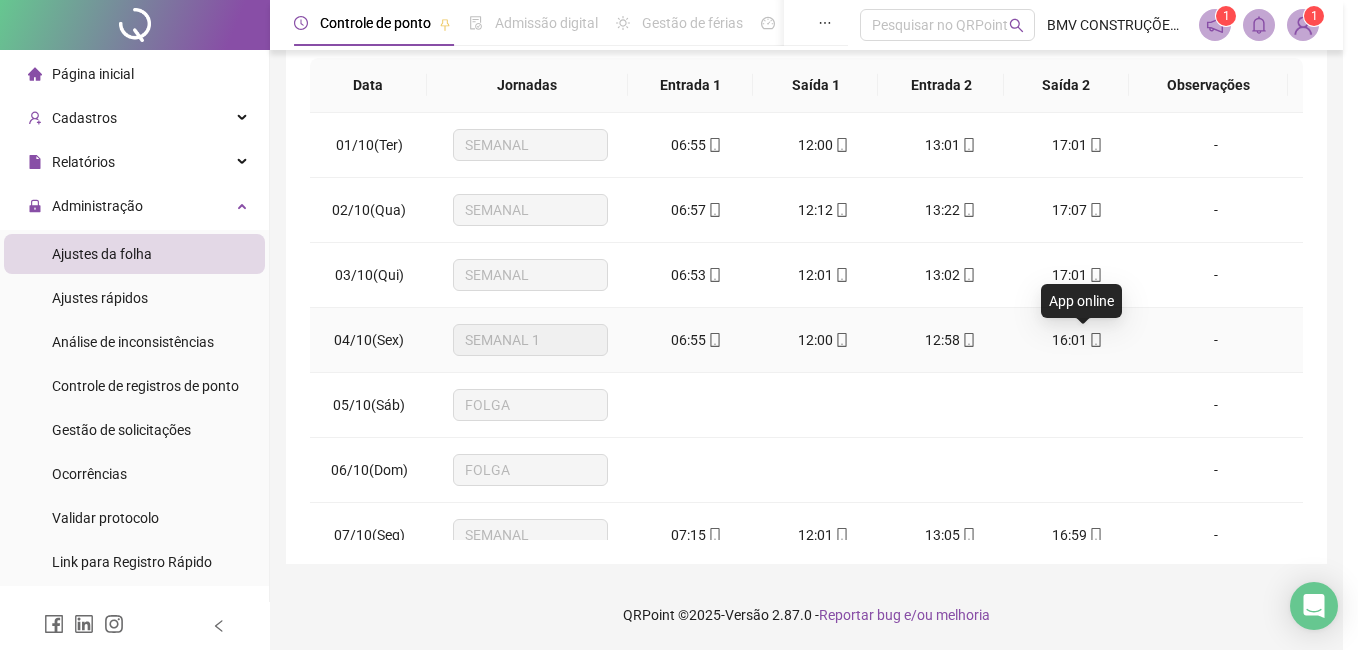 type on "**********" 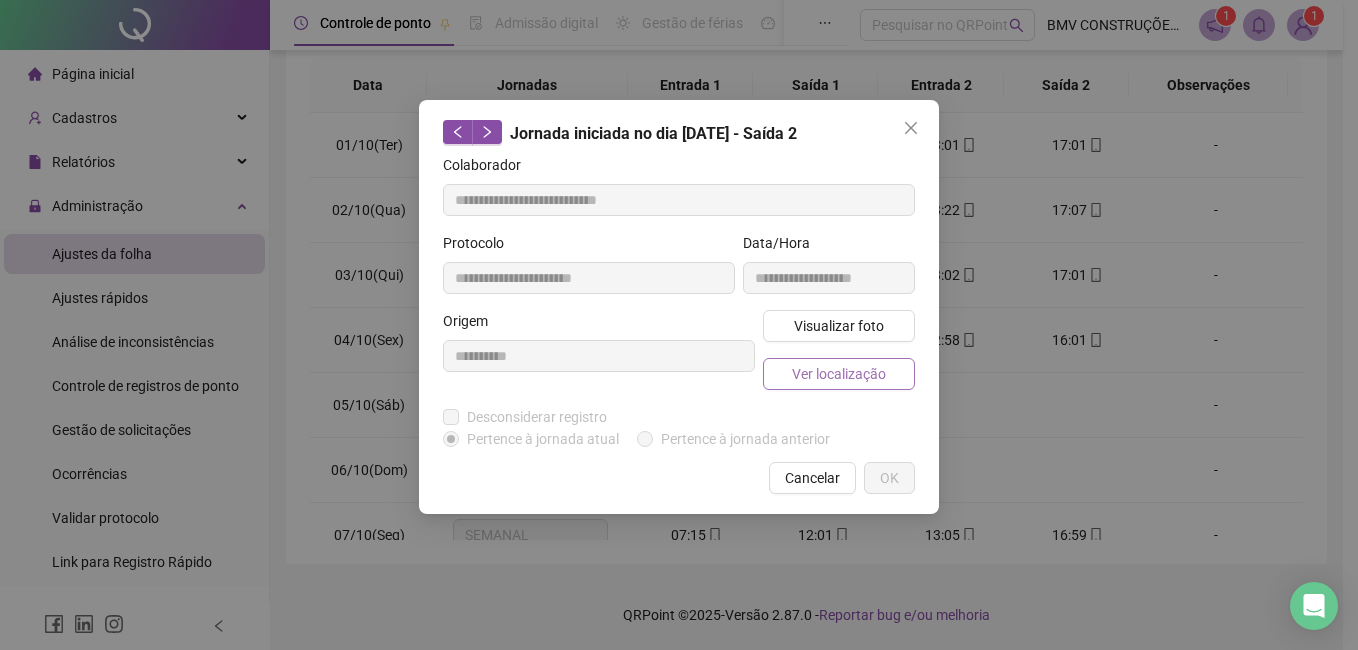 click on "Ver localização" at bounding box center [839, 374] 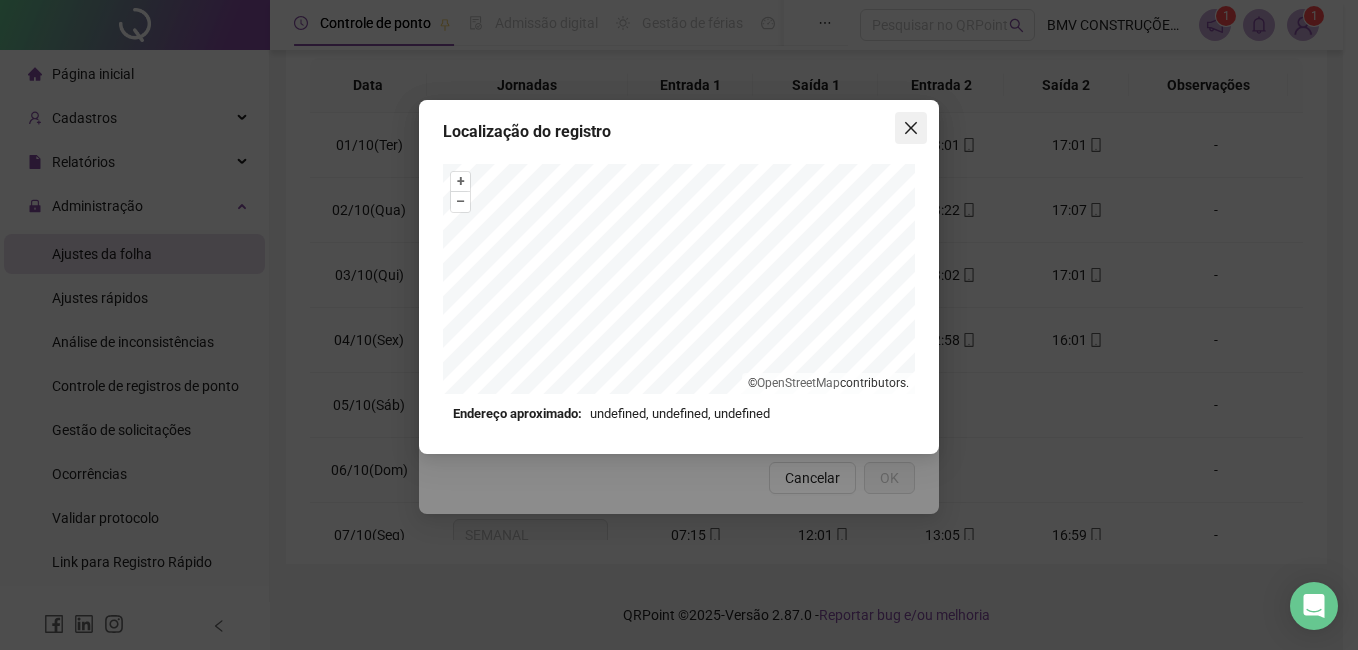 click 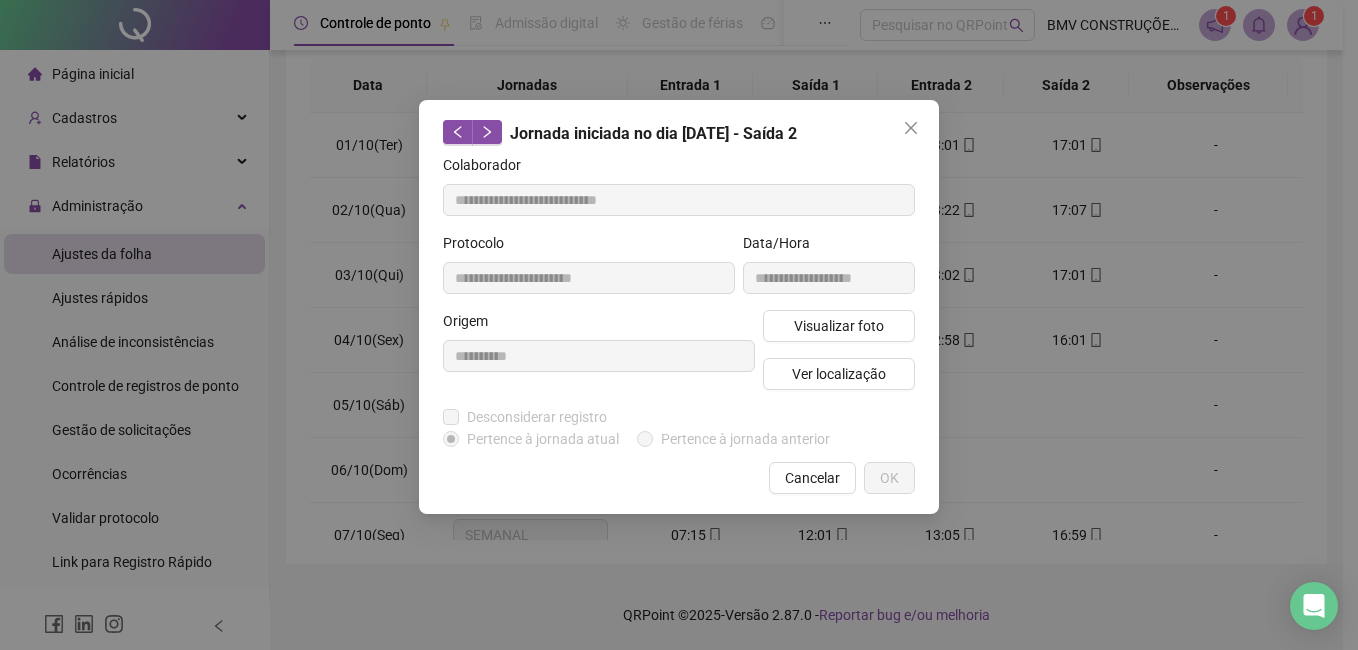 click 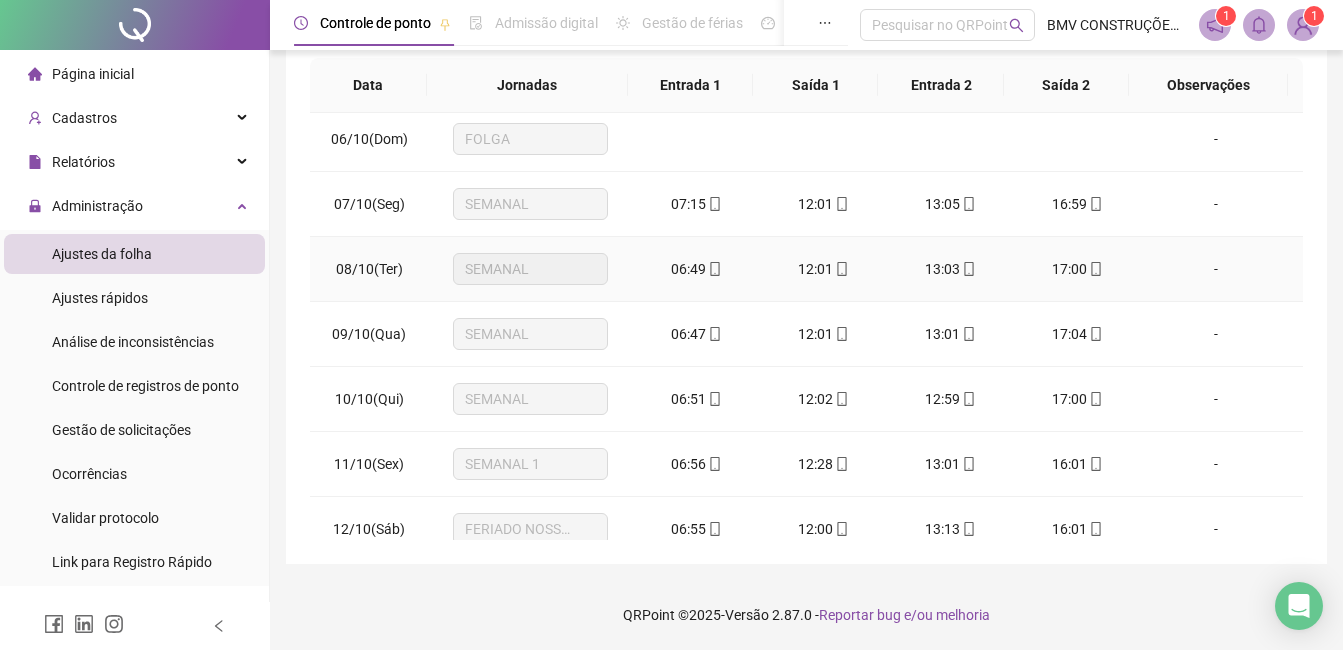 scroll, scrollTop: 200, scrollLeft: 0, axis: vertical 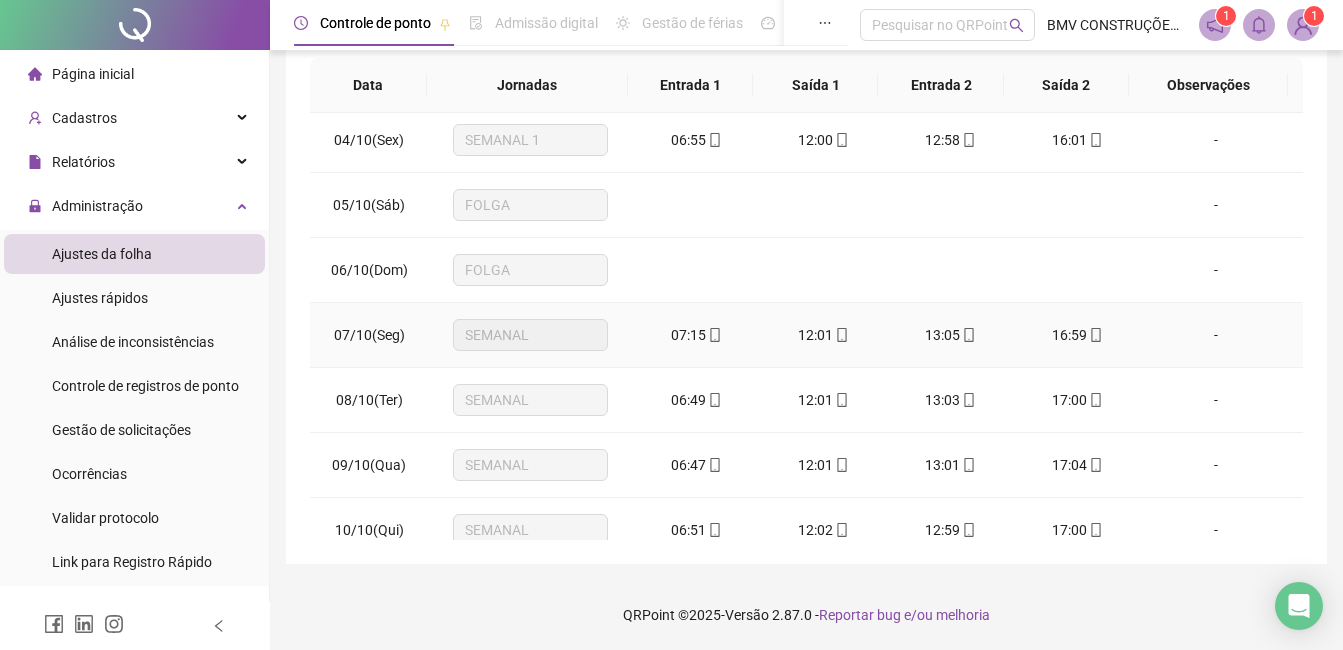 click on "07:15" at bounding box center (688, 335) 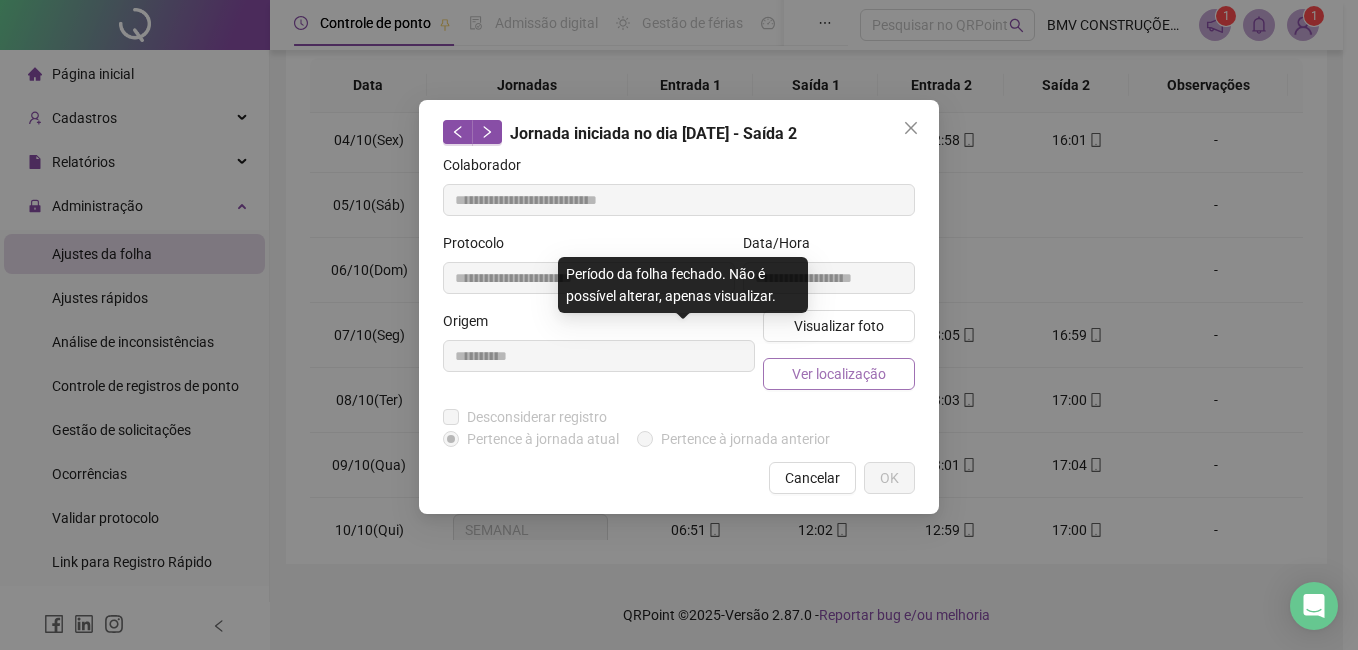 type on "**********" 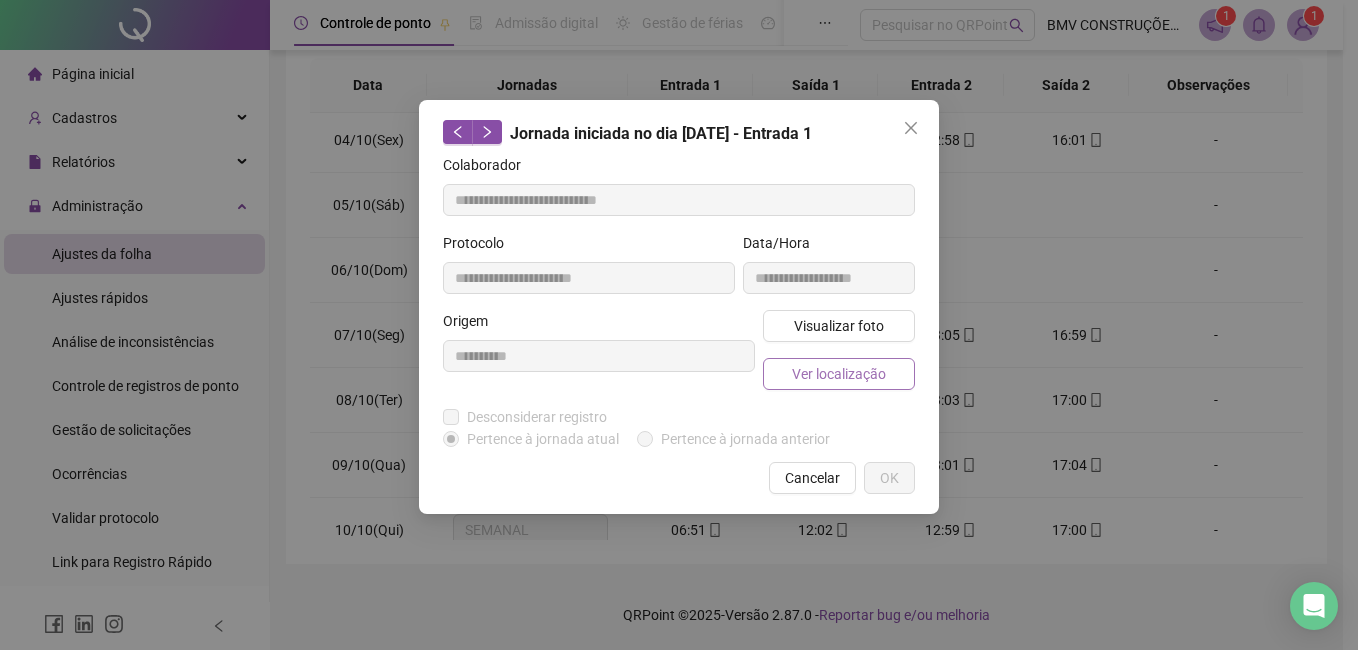 click on "Ver localização" at bounding box center [839, 374] 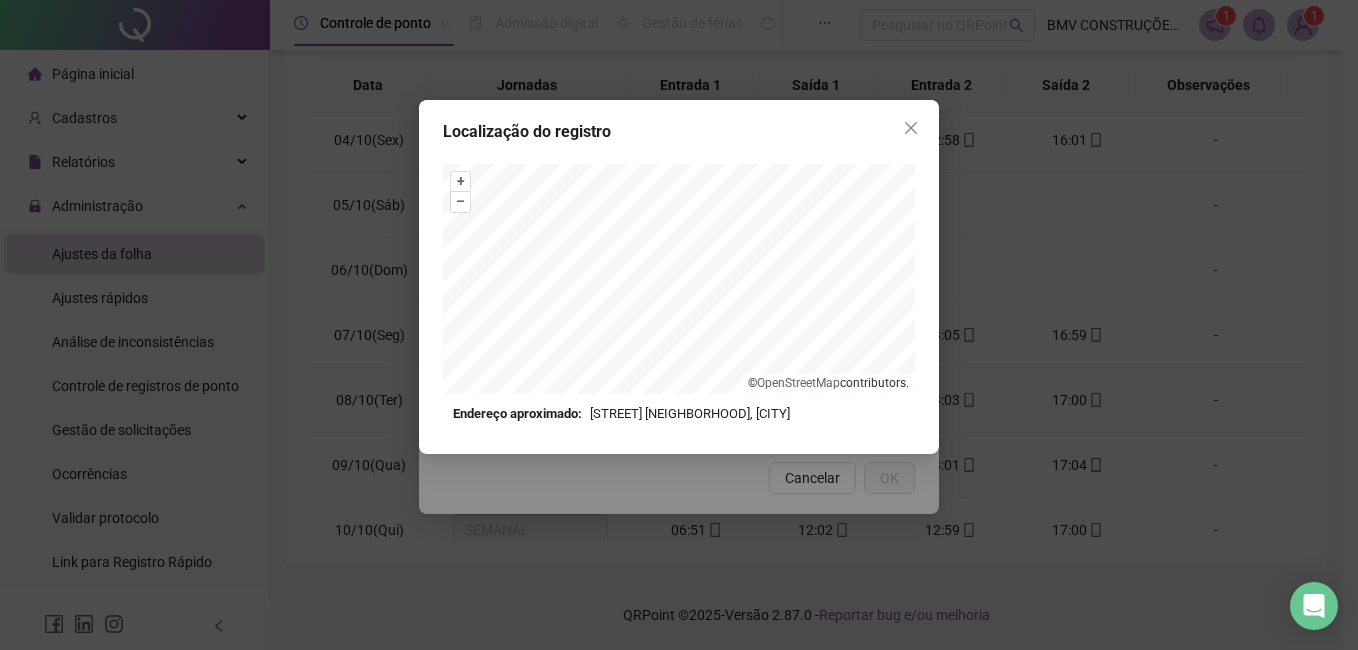 click at bounding box center [911, 128] 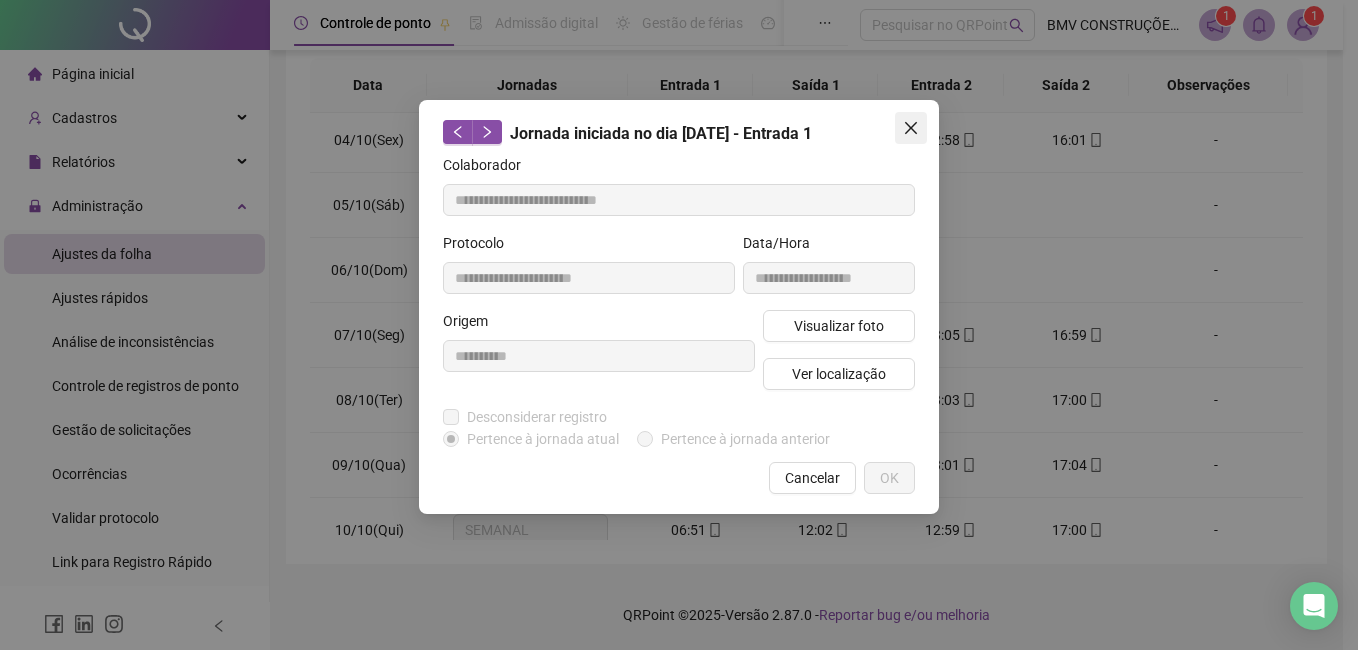 click at bounding box center [911, 128] 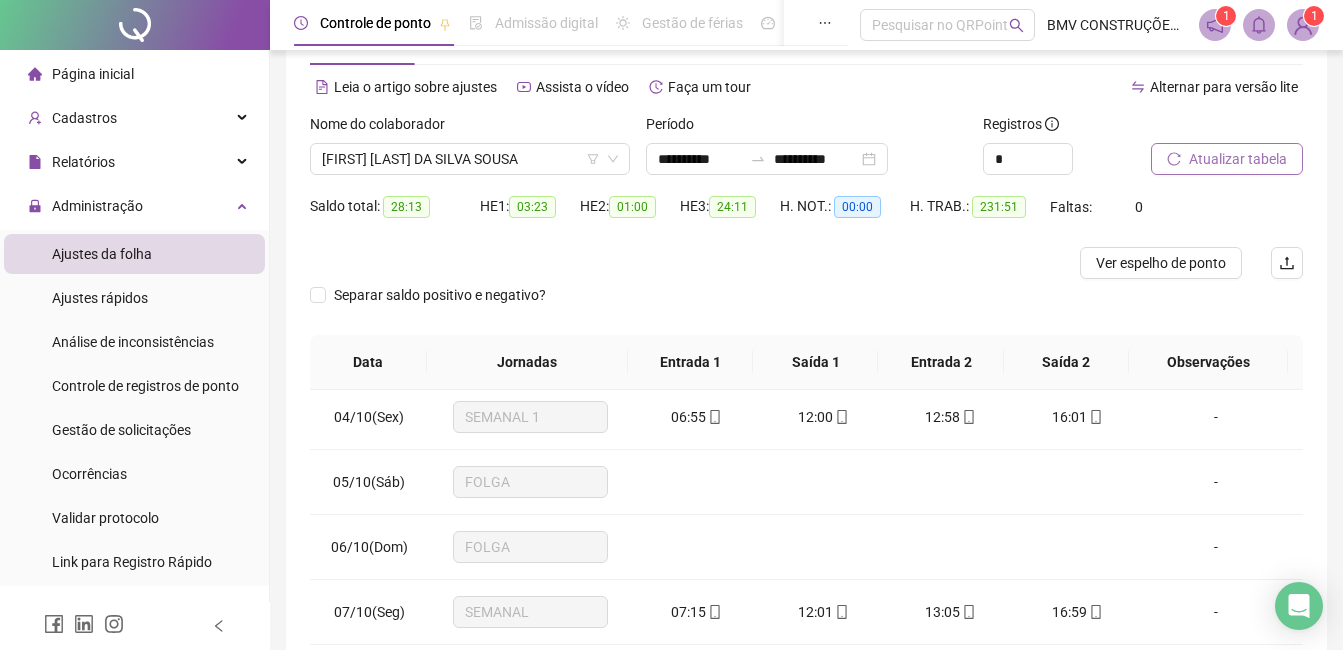 scroll, scrollTop: 0, scrollLeft: 0, axis: both 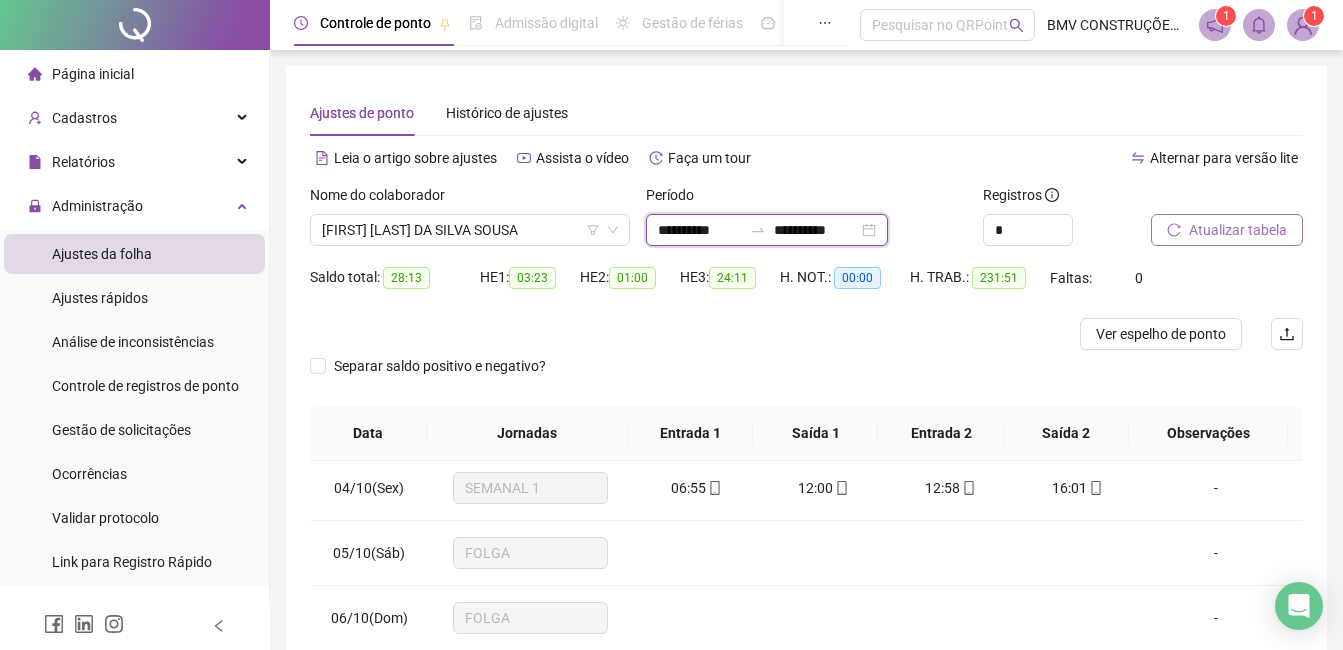 click on "**********" at bounding box center [700, 230] 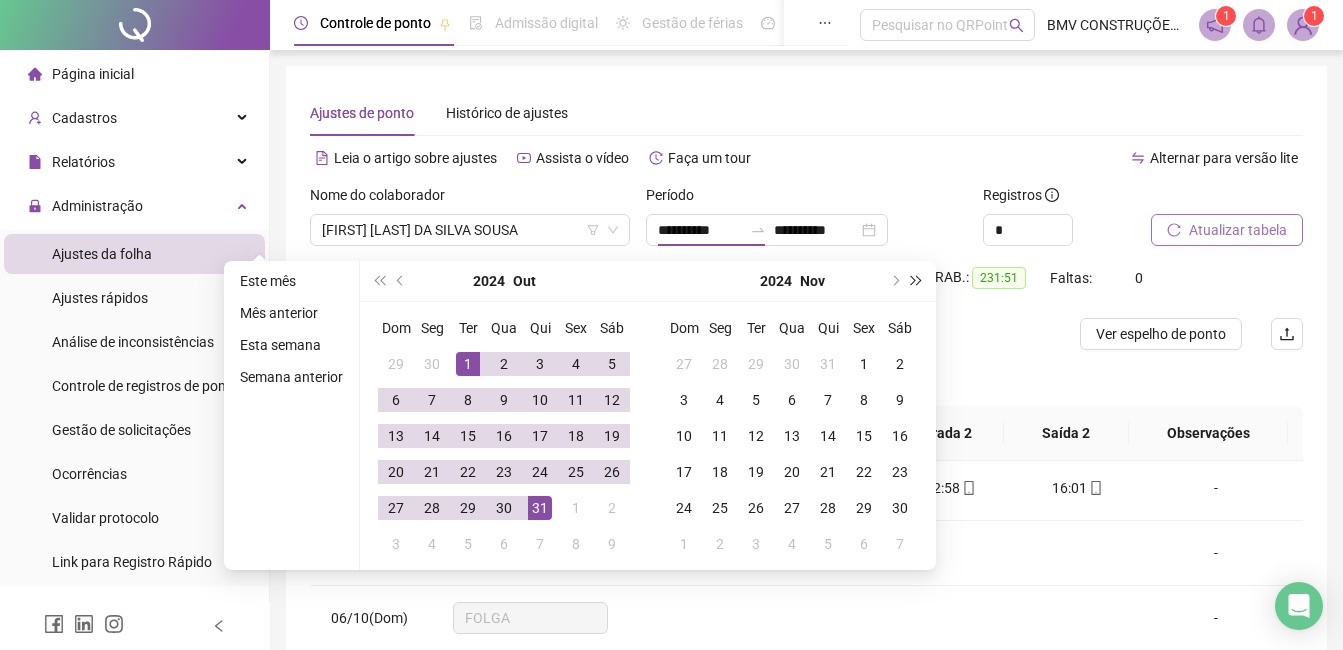 click at bounding box center (917, 281) 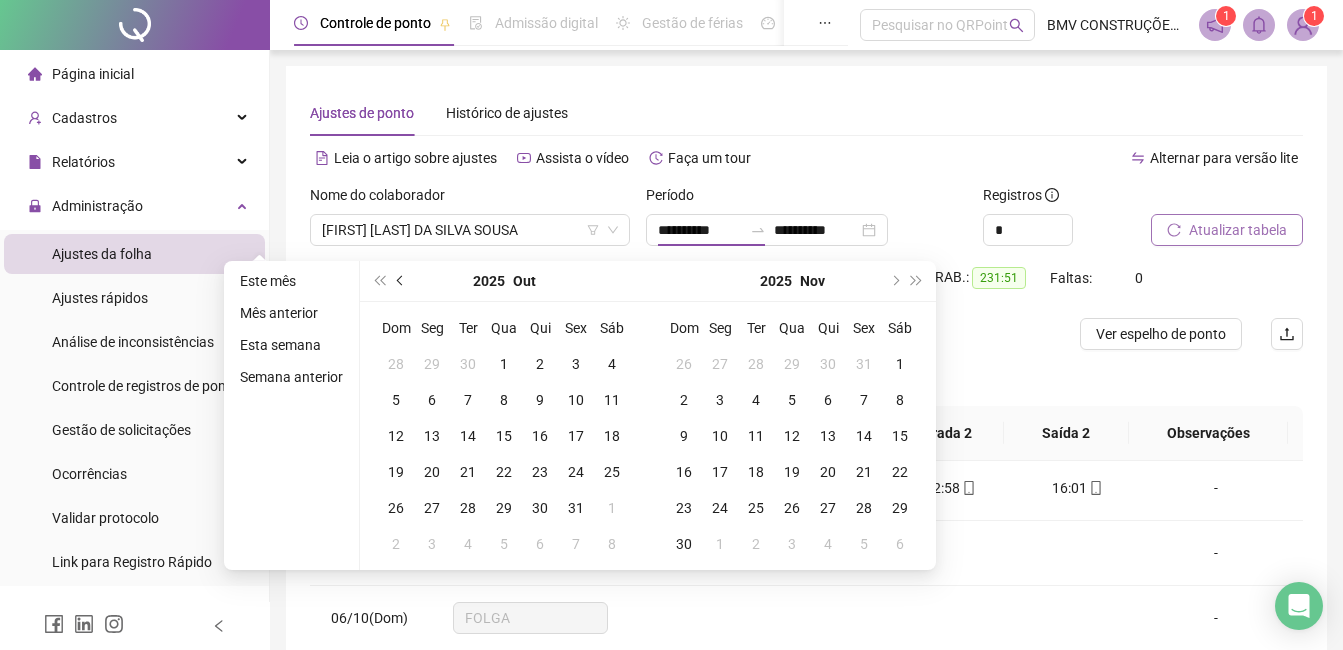 click at bounding box center [402, 281] 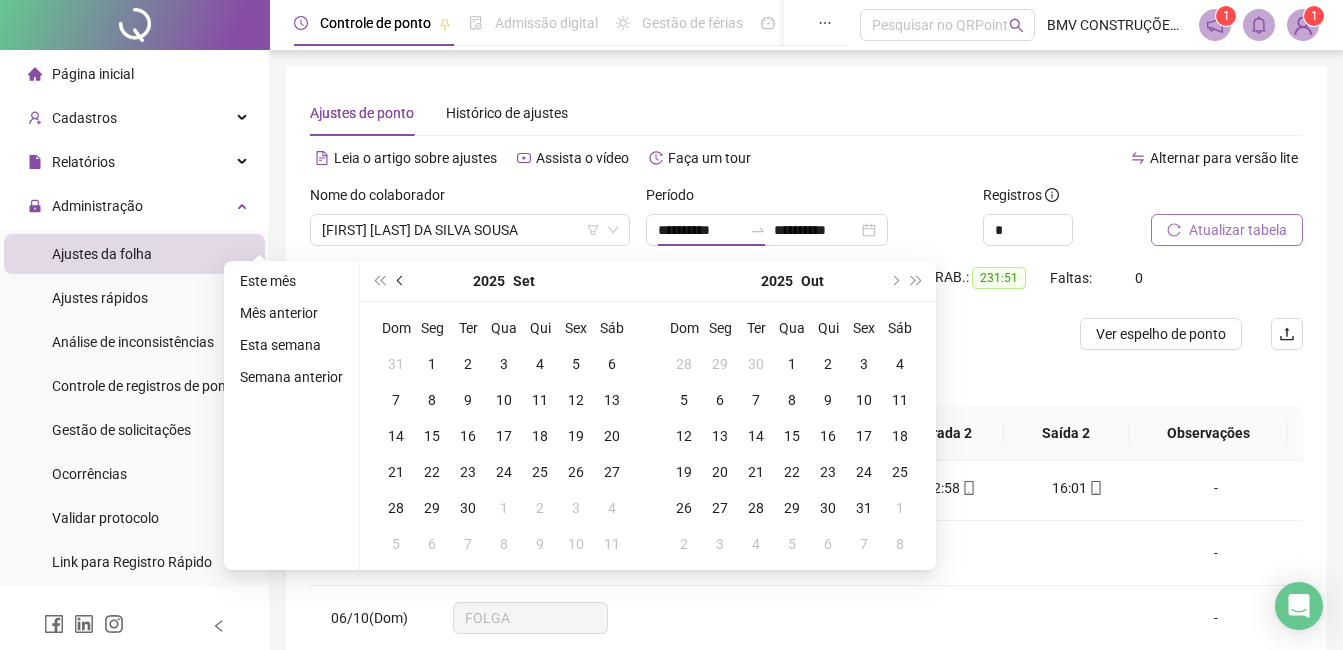 click at bounding box center [402, 281] 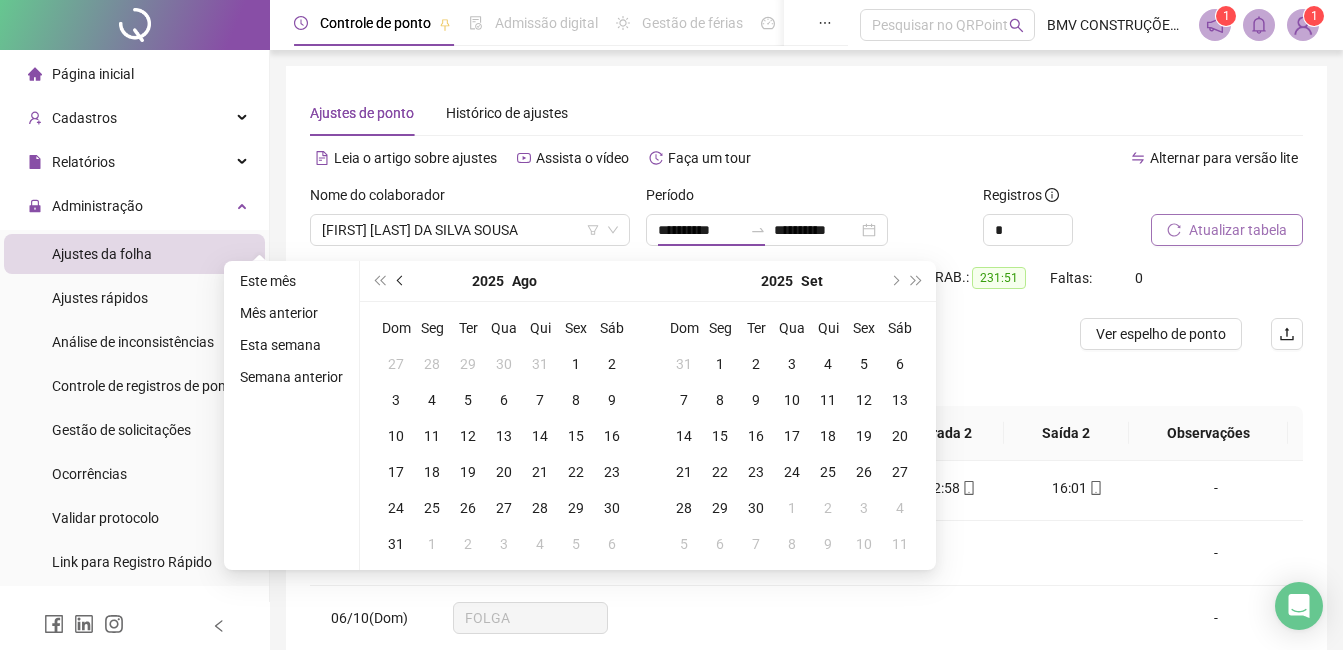 click at bounding box center (402, 281) 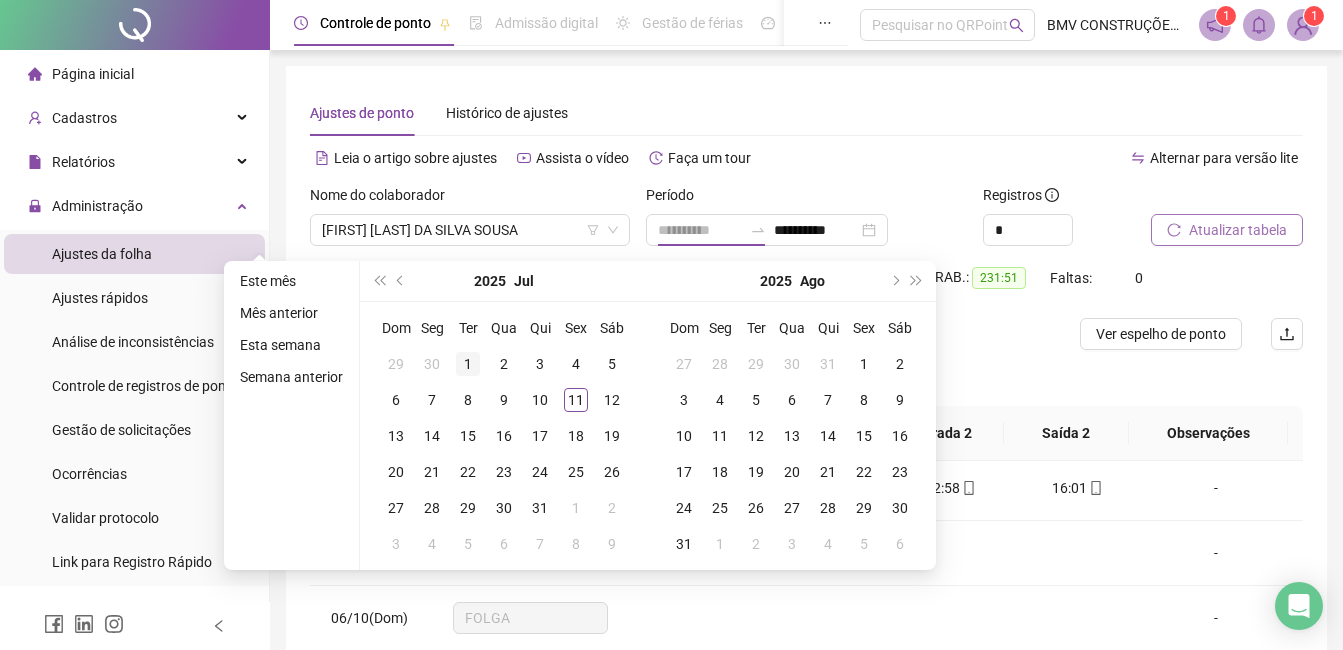 type on "**********" 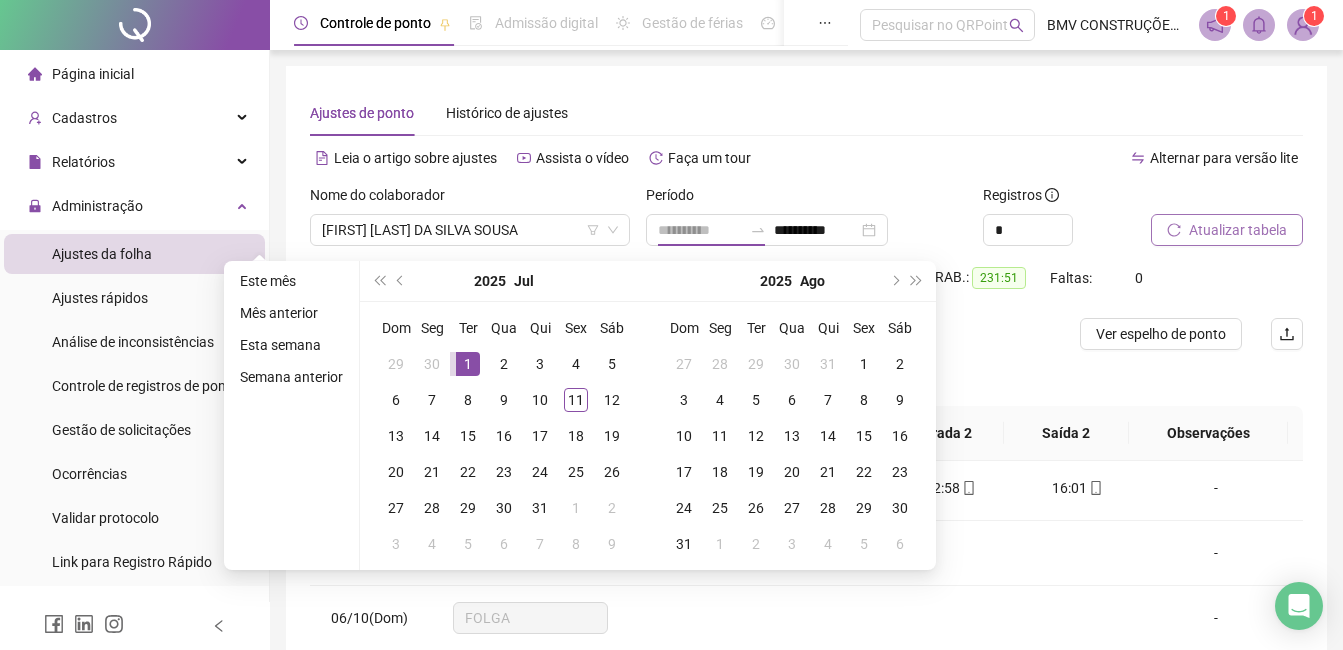 click on "1" at bounding box center [468, 364] 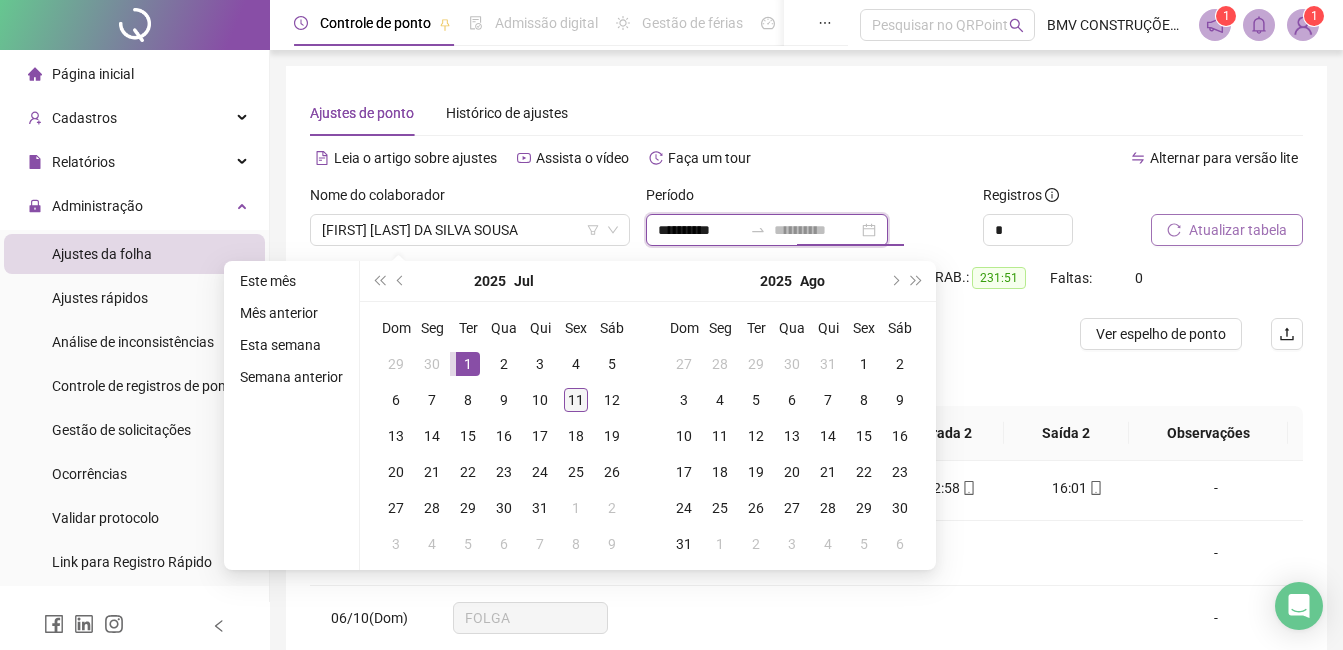 type on "**********" 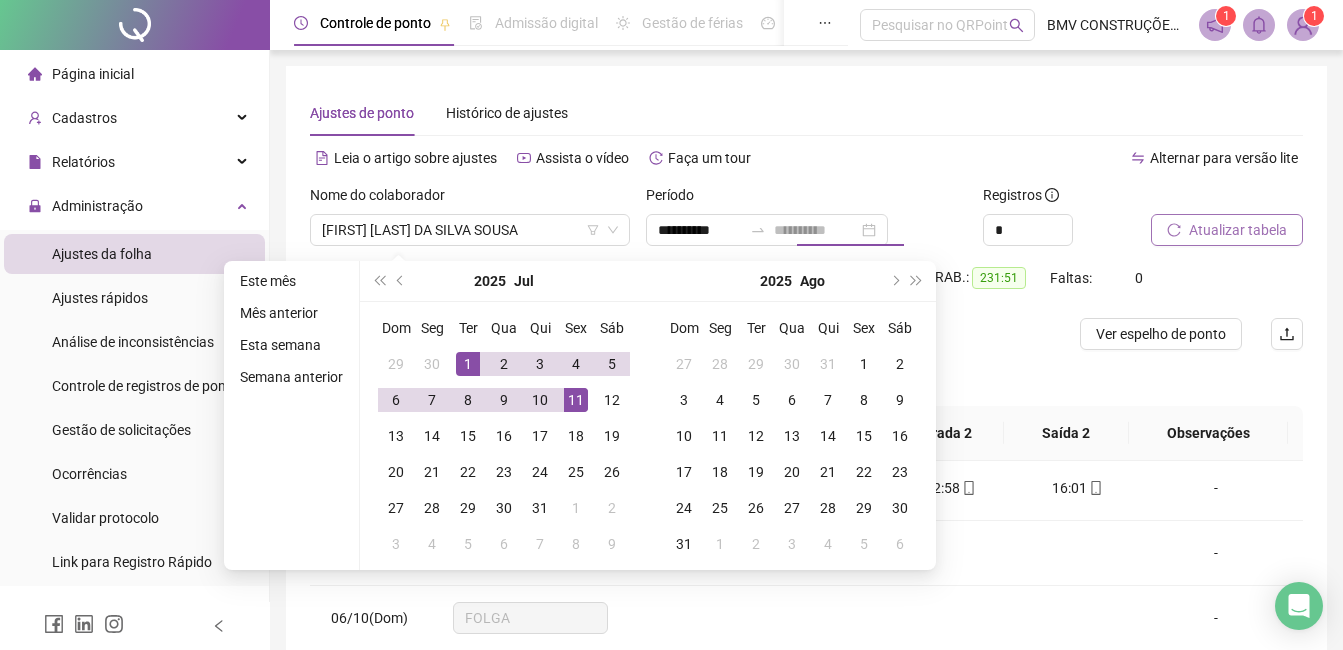click on "11" at bounding box center (576, 400) 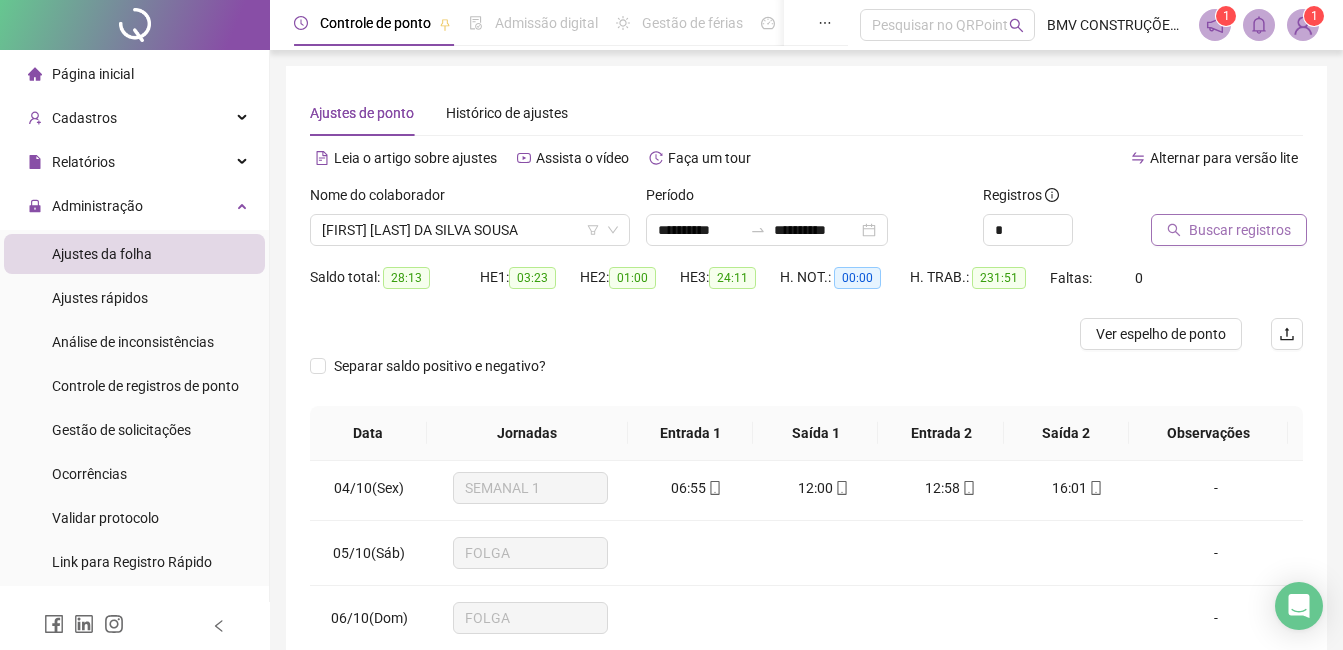drag, startPoint x: 1180, startPoint y: 236, endPoint x: 1187, endPoint y: 246, distance: 12.206555 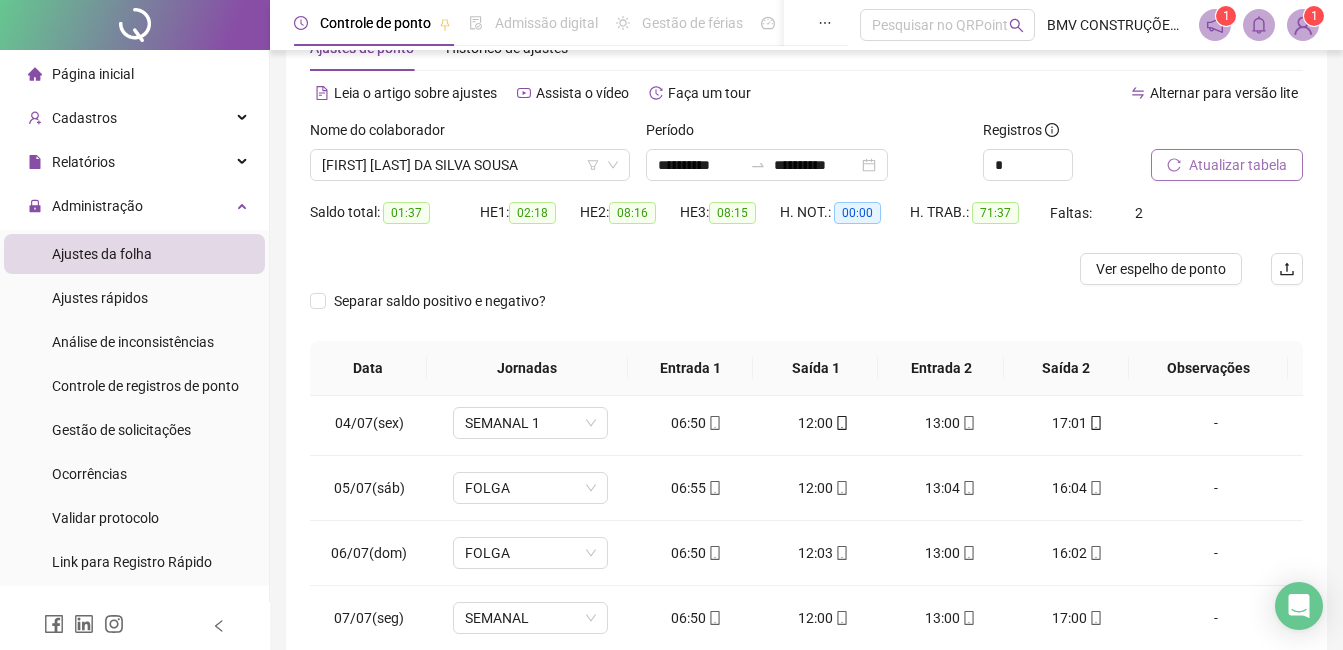 scroll, scrollTop: 100, scrollLeft: 0, axis: vertical 